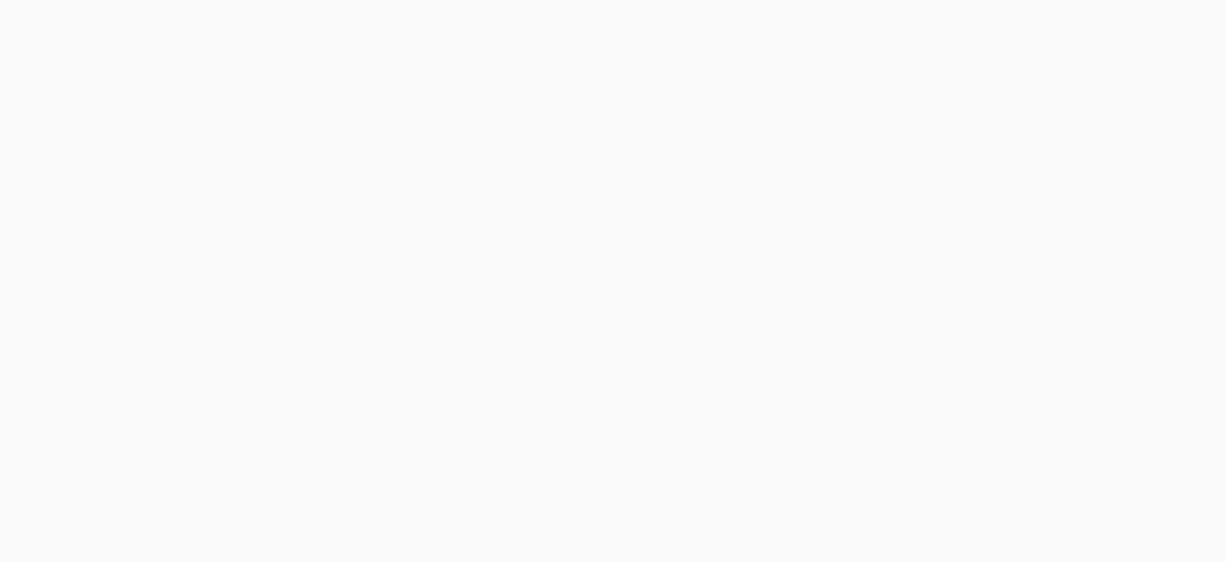 scroll, scrollTop: 0, scrollLeft: 0, axis: both 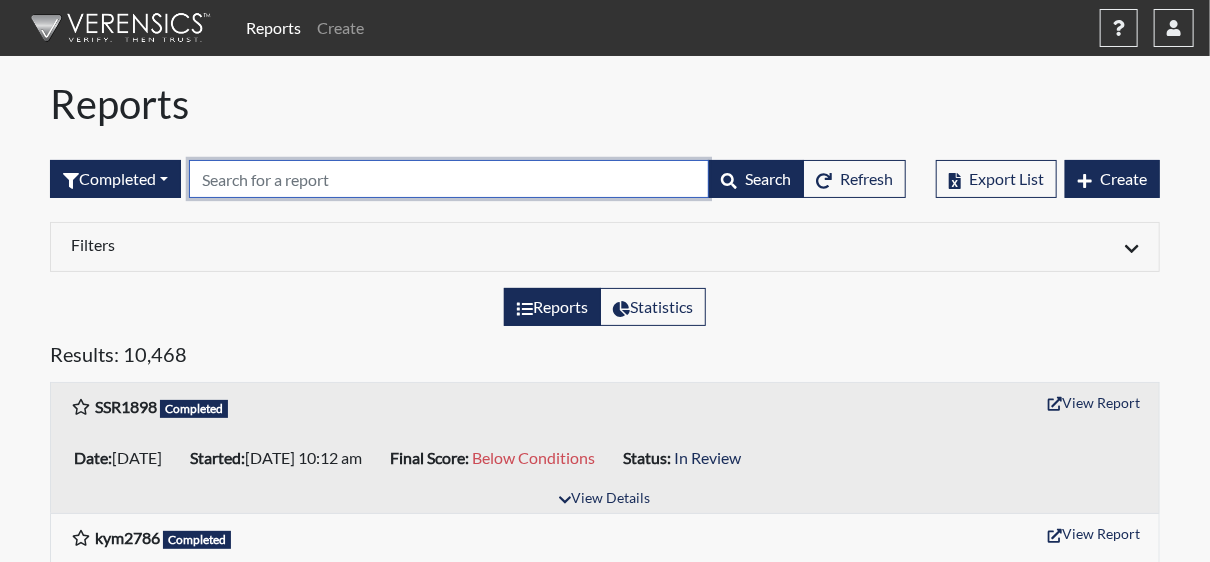 click at bounding box center (449, 179) 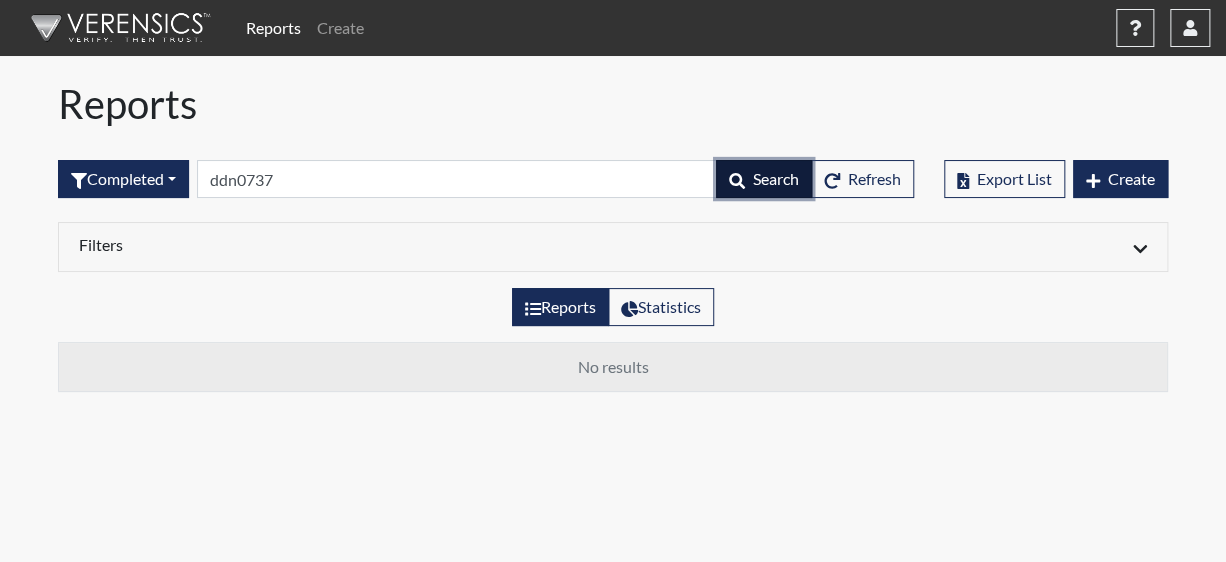 click on "Search" at bounding box center [776, 178] 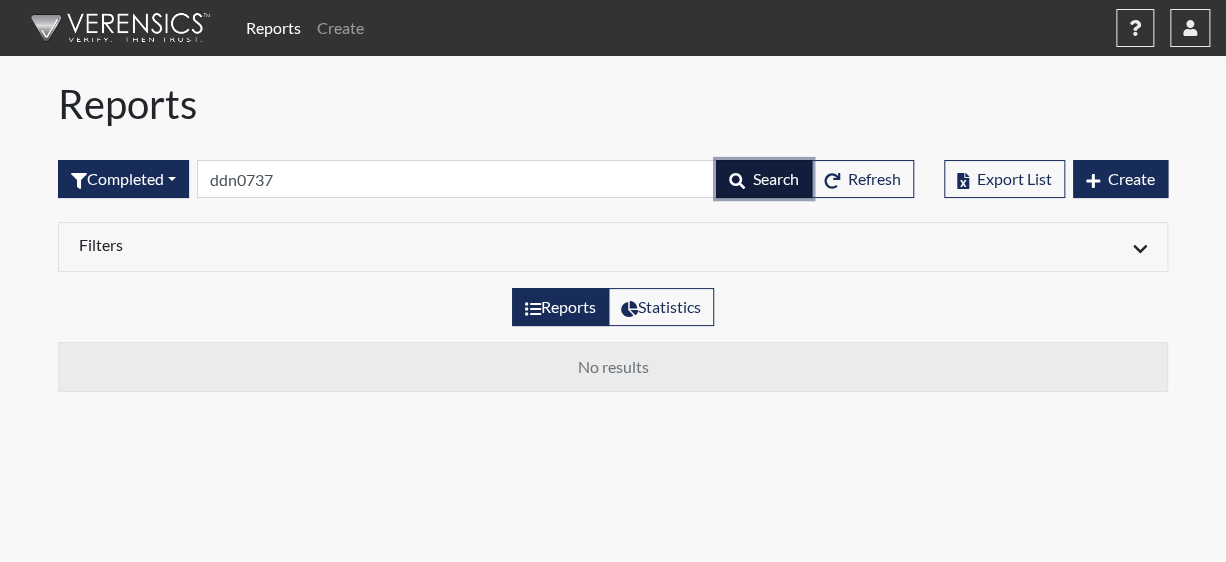 click on "Search" at bounding box center (776, 178) 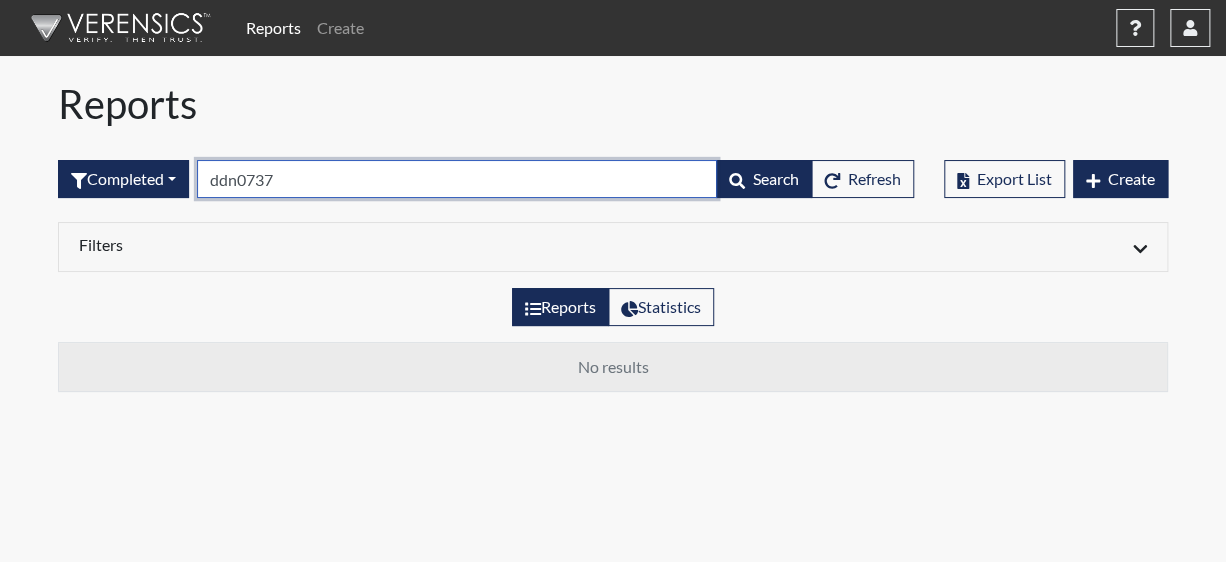 click on "ddn0737" at bounding box center (457, 179) 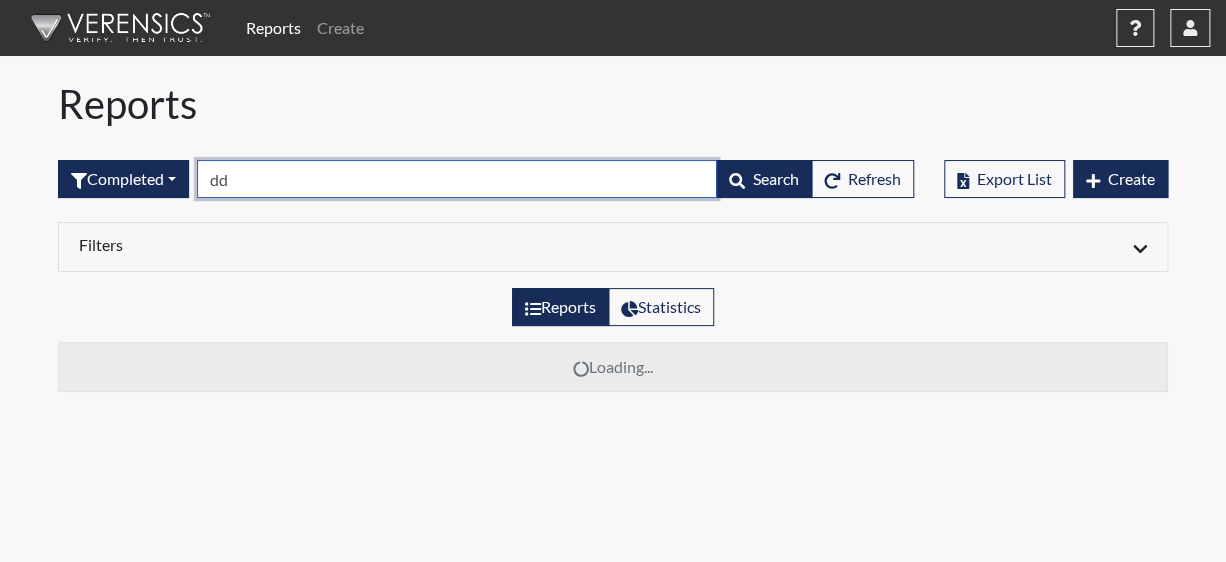 type on "d" 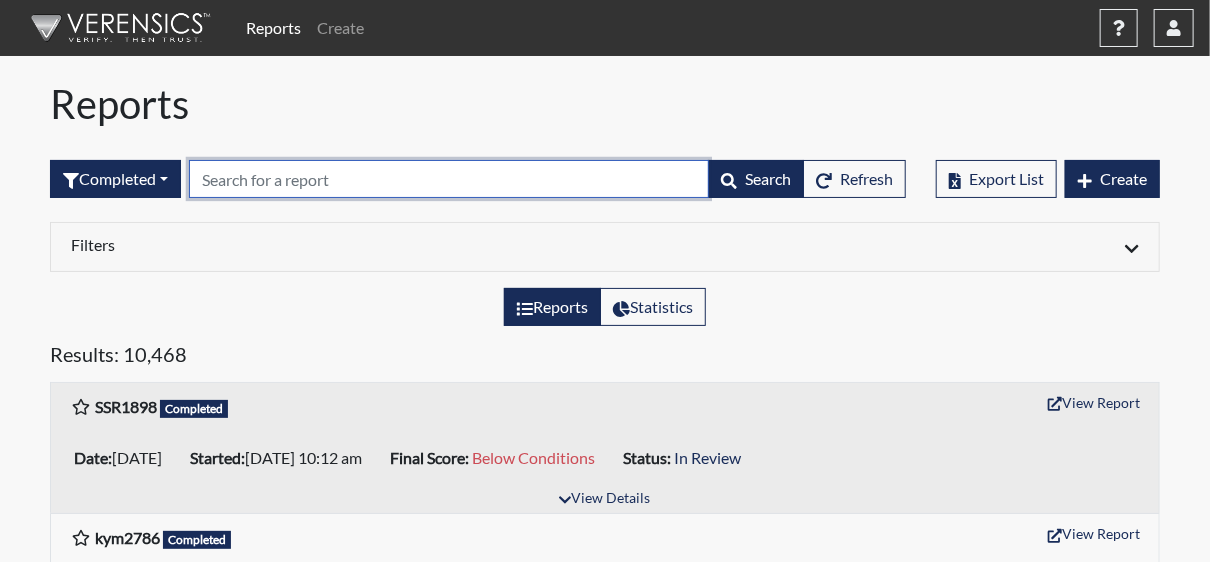 click at bounding box center [449, 179] 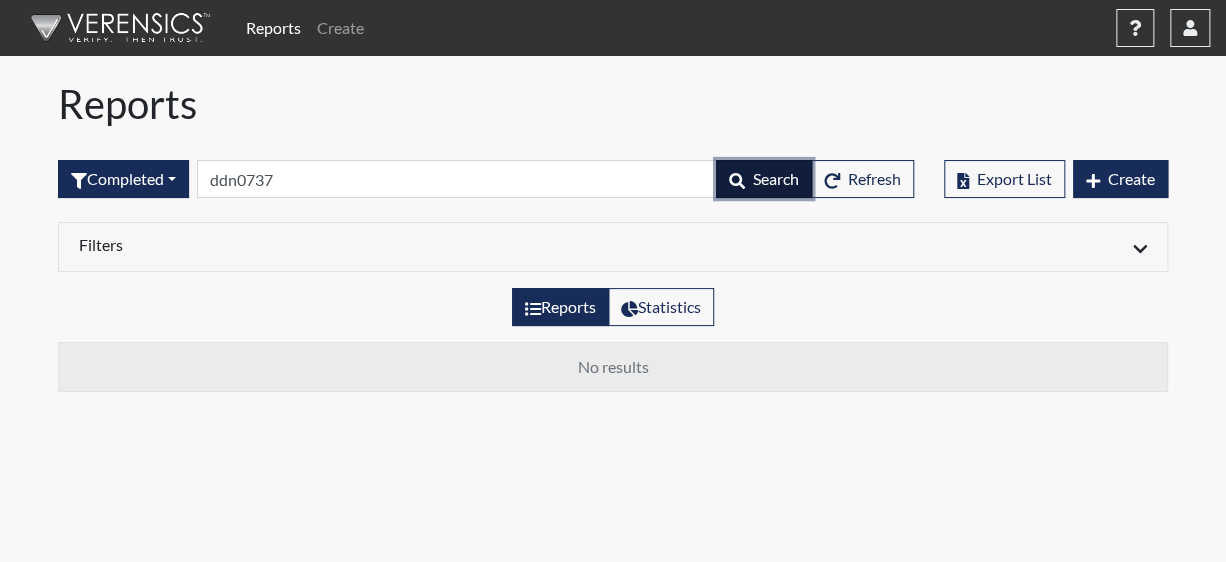 click on "Search" at bounding box center (776, 178) 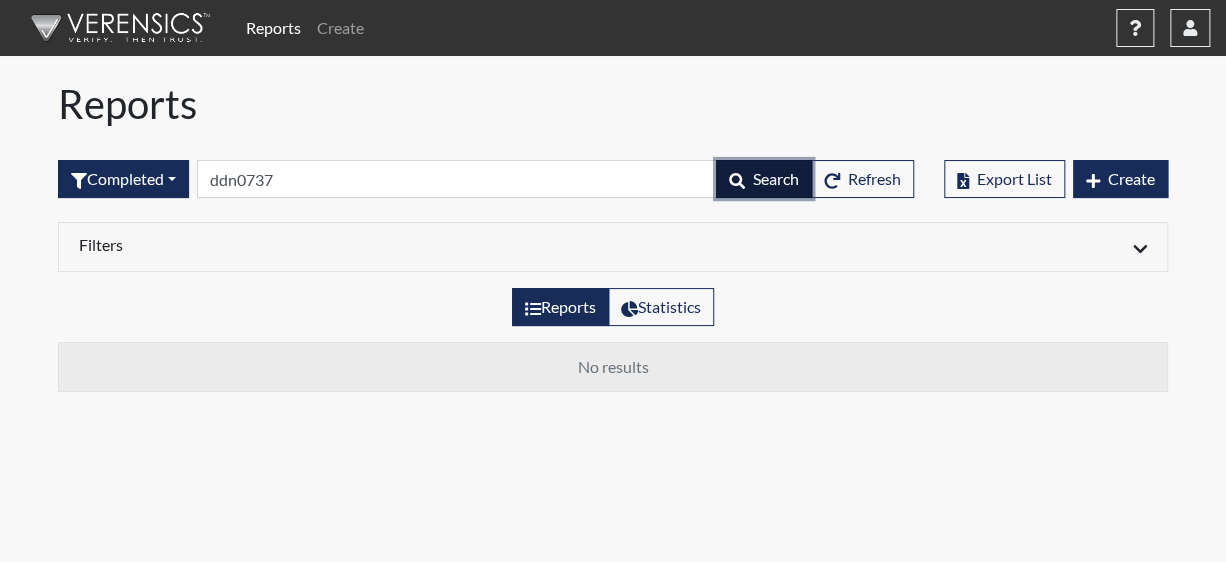 click on "Search" at bounding box center (776, 178) 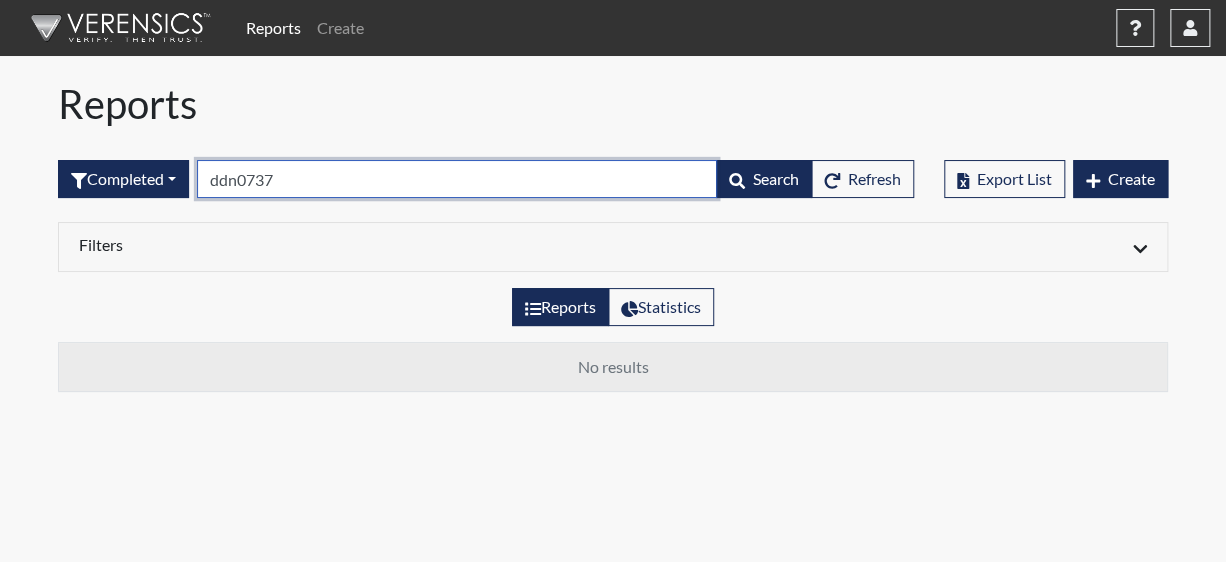 click on "ddn0737" at bounding box center (457, 179) 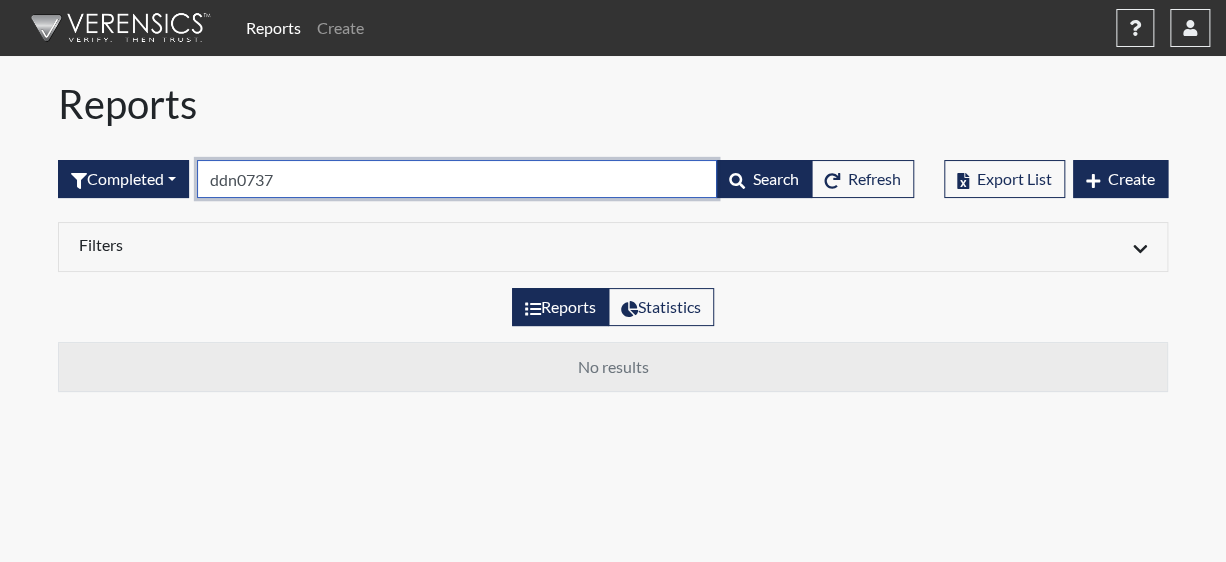 click on "ddn0737" at bounding box center (457, 179) 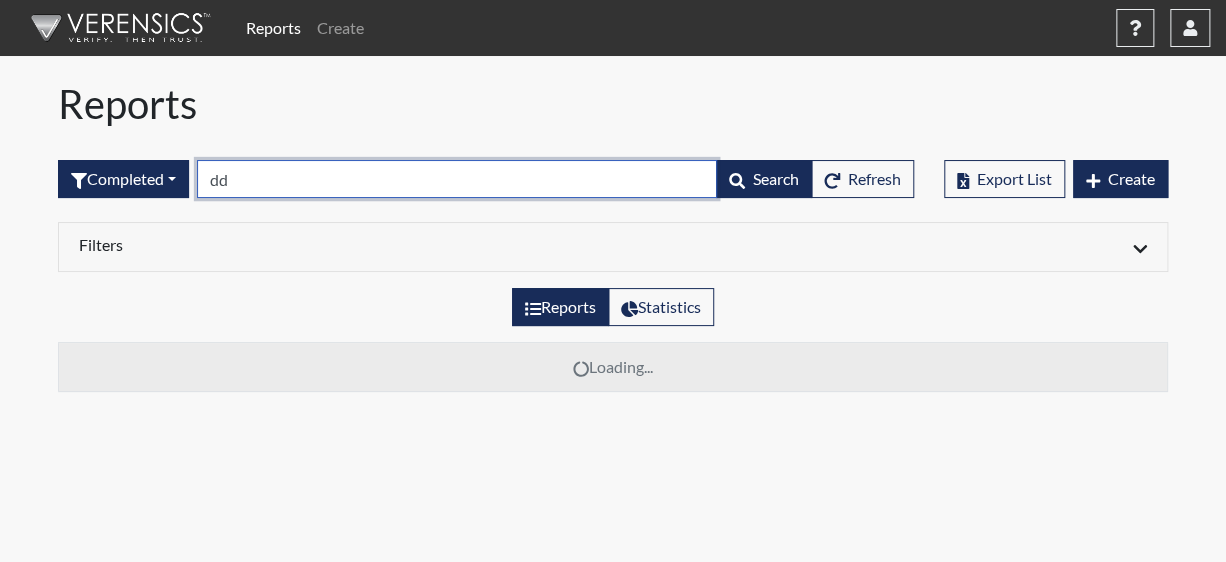 type on "d" 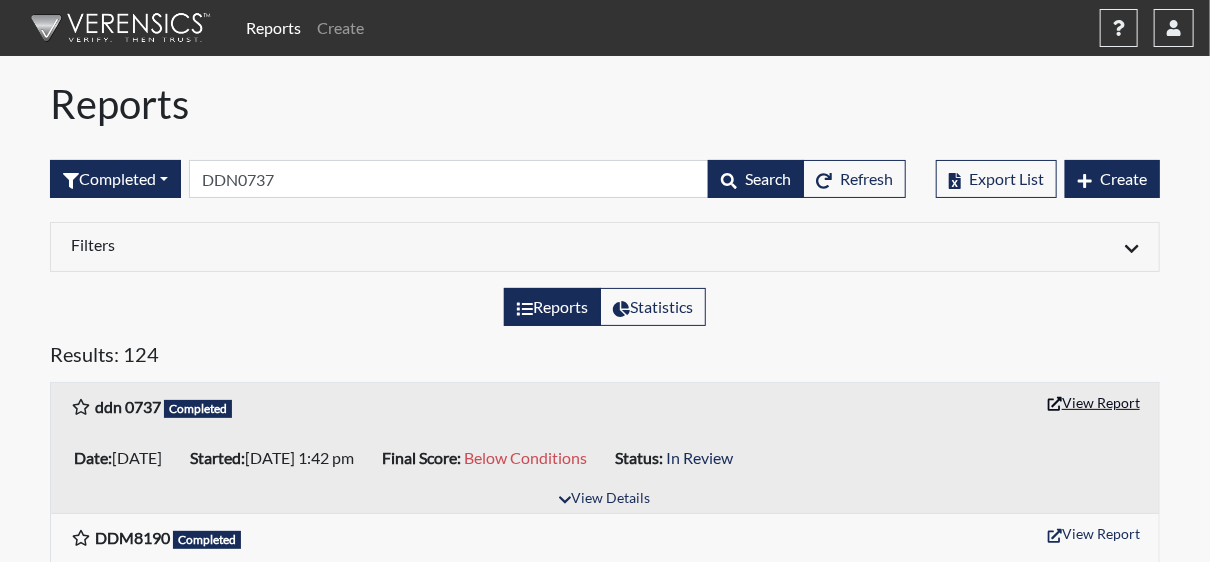 click on "View Report" at bounding box center [1094, 402] 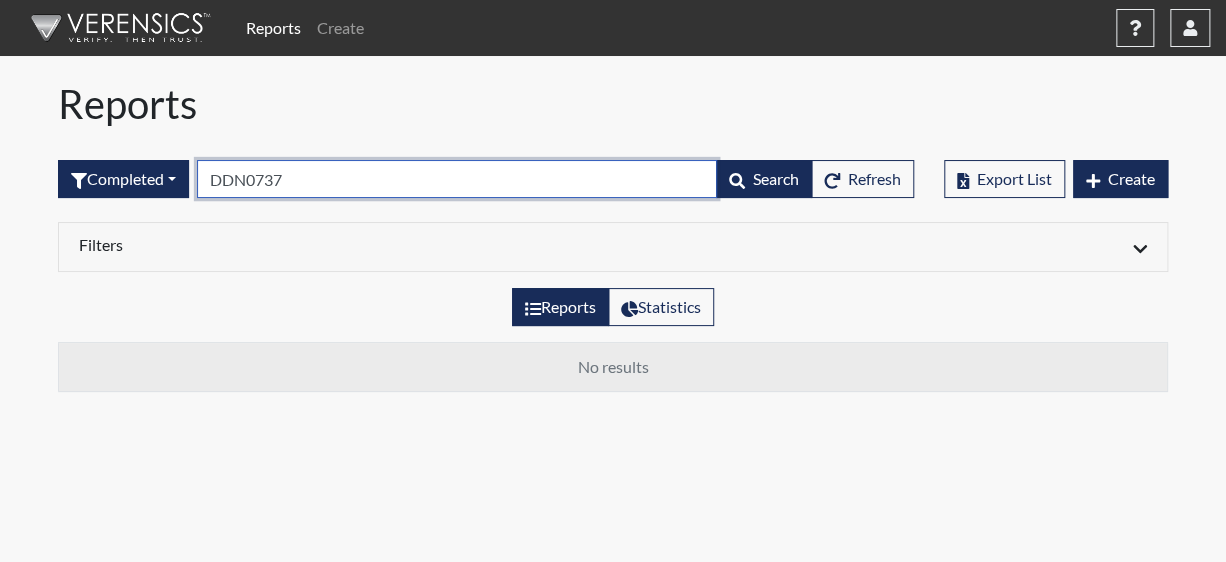 click on "DDN0737" at bounding box center [457, 179] 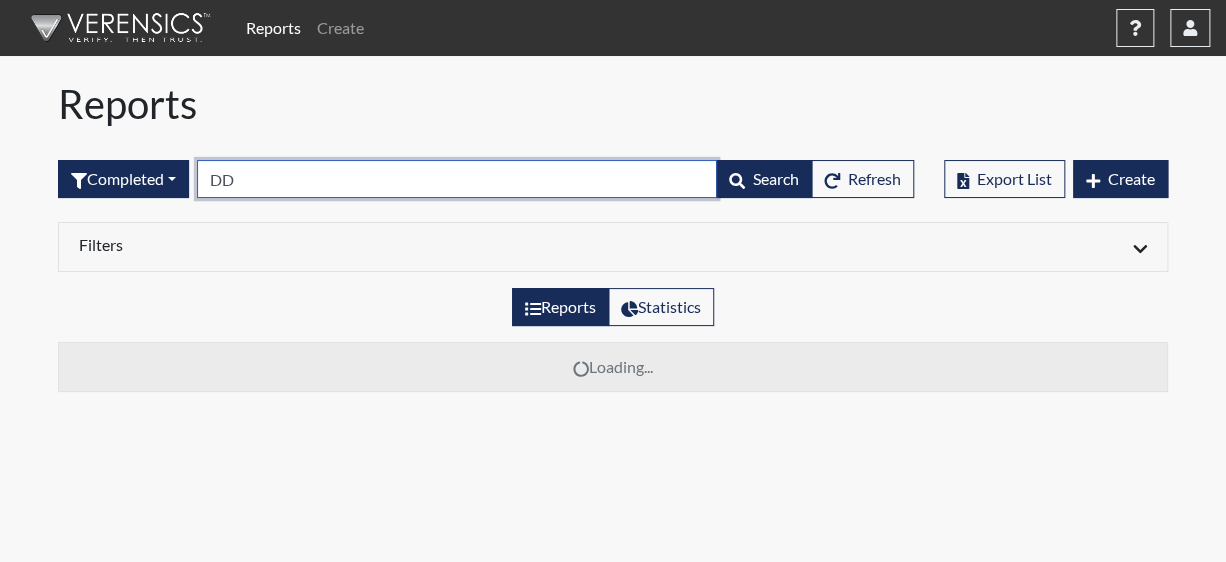 type on "D" 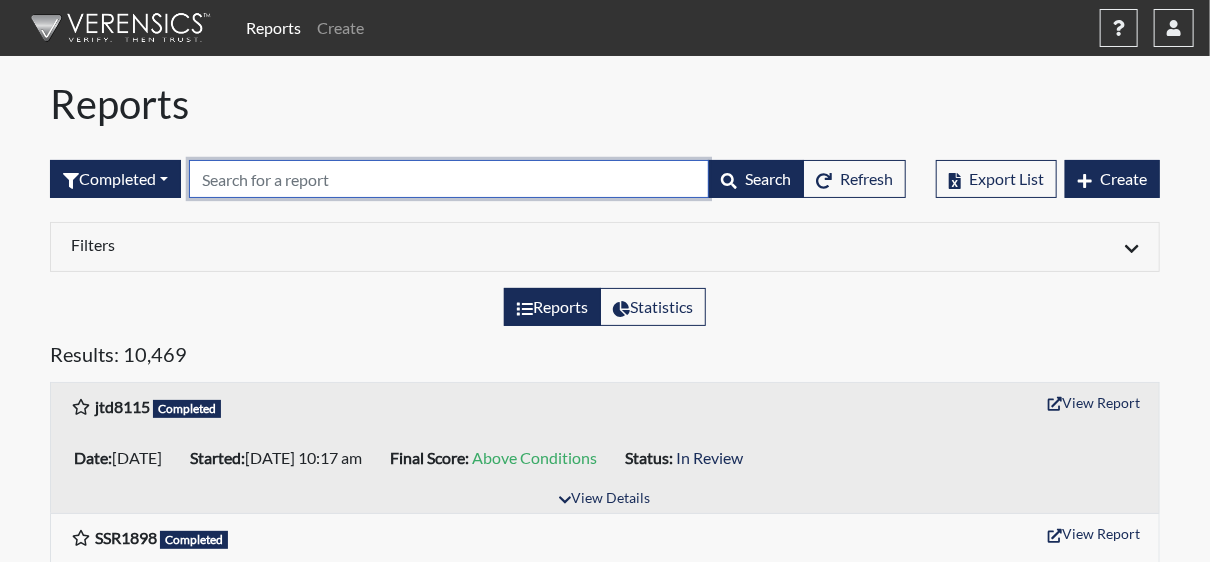 paste on "JJT5722" 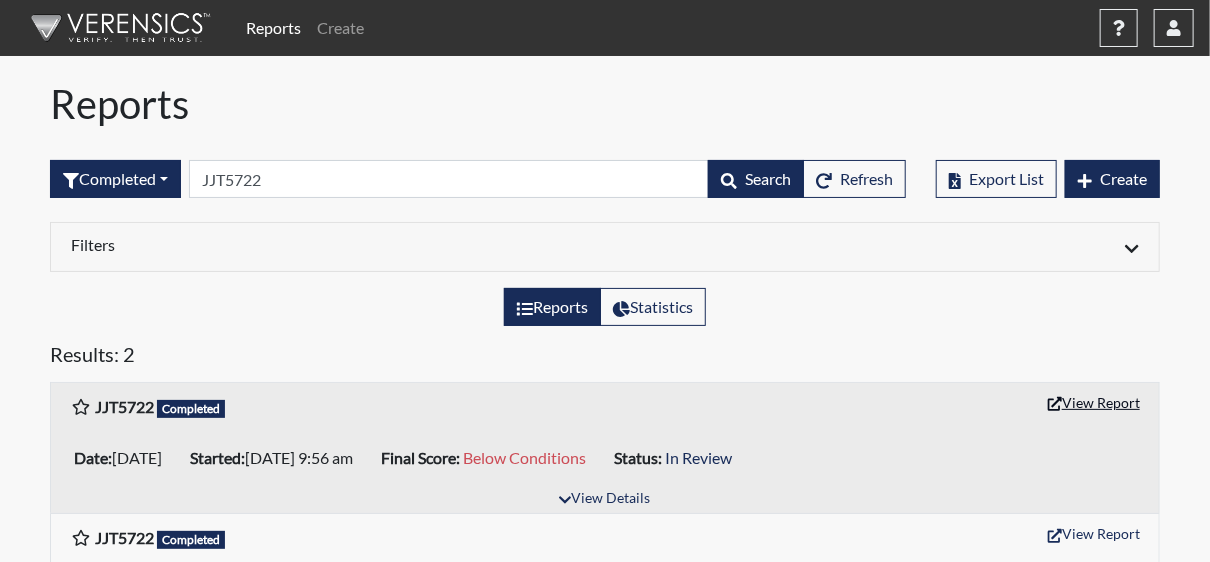 click on "View Report" at bounding box center (1094, 402) 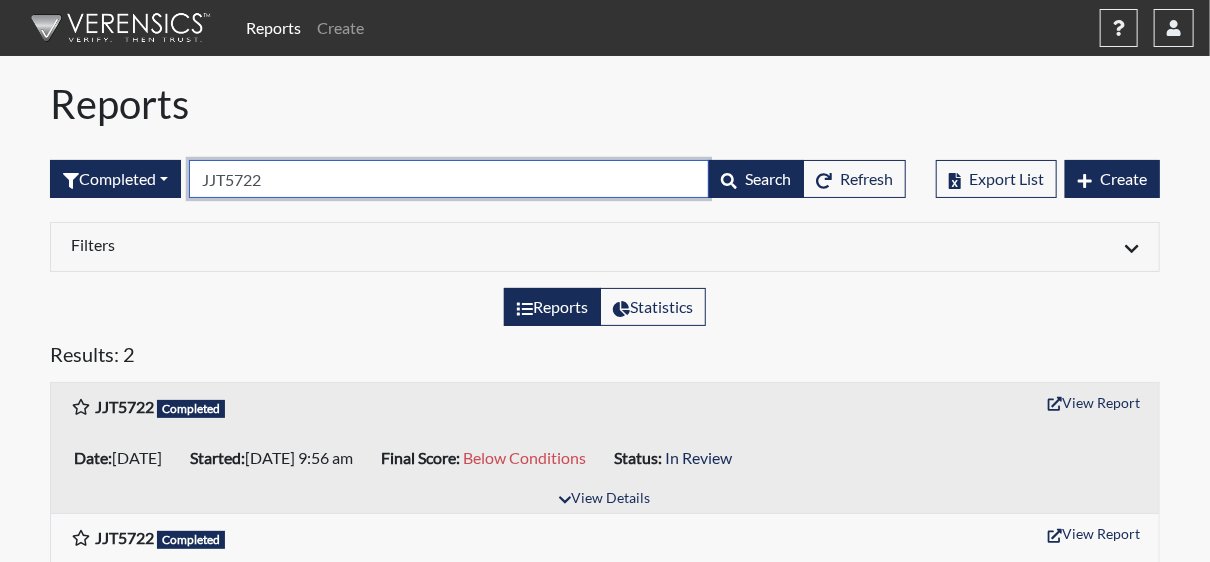 click on "JJT5722" at bounding box center [449, 179] 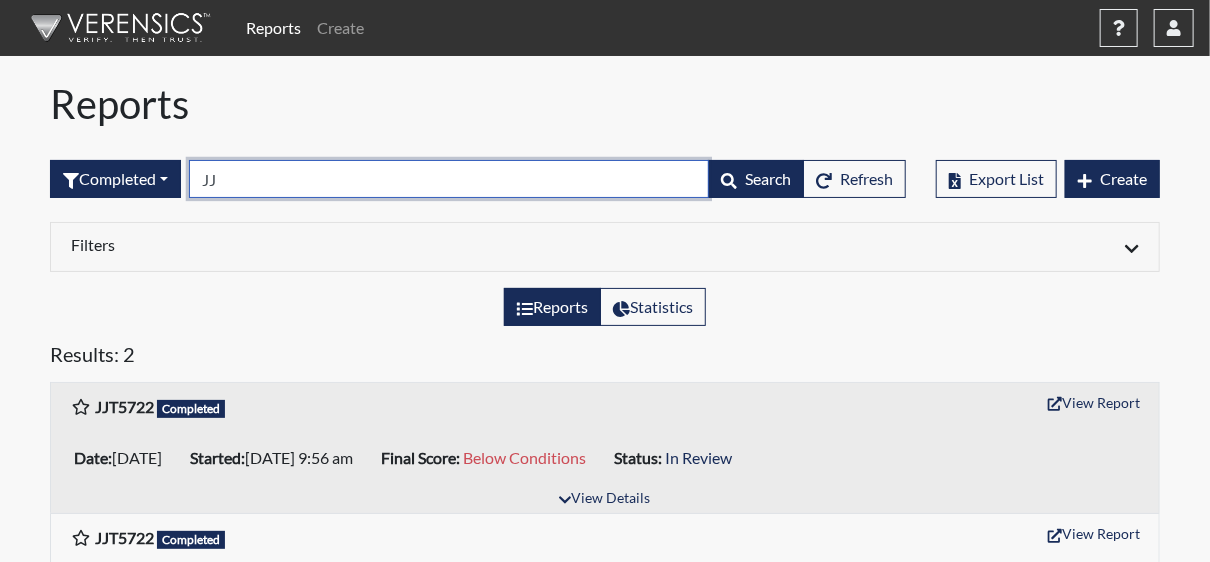 type on "J" 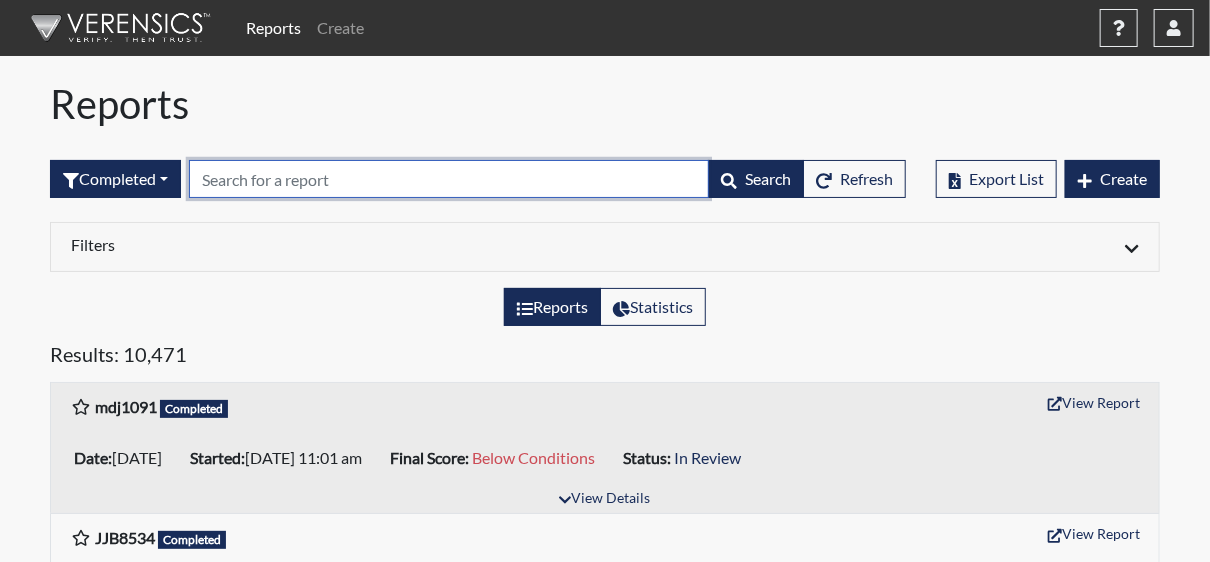 paste on "KKR9570" 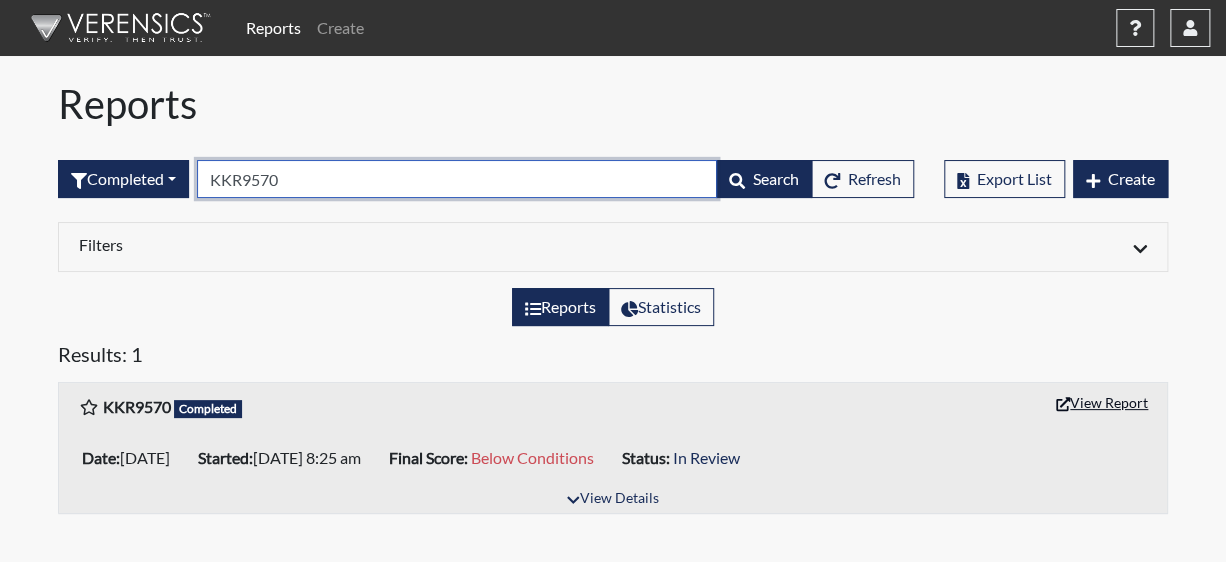 type on "KKR9570" 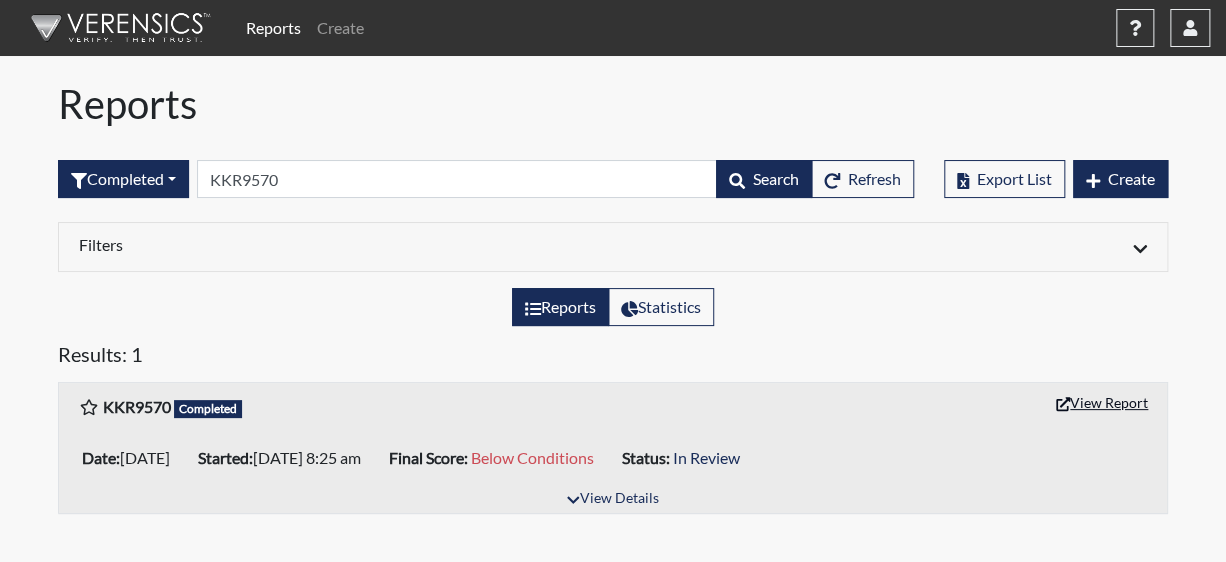 click on "View Report" at bounding box center [1102, 402] 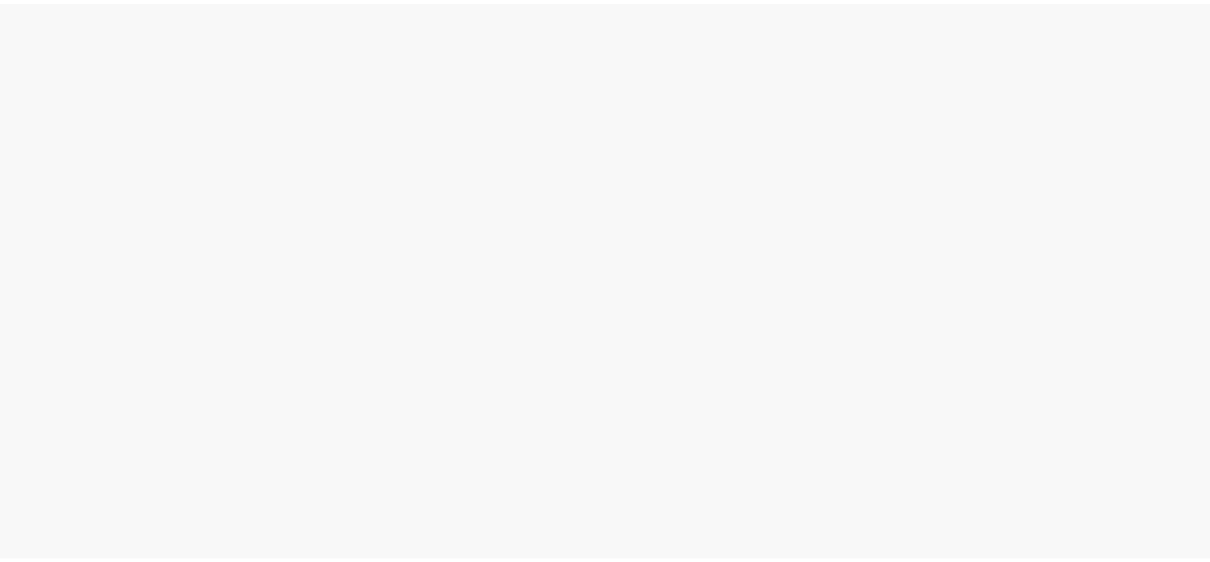 scroll, scrollTop: 0, scrollLeft: 0, axis: both 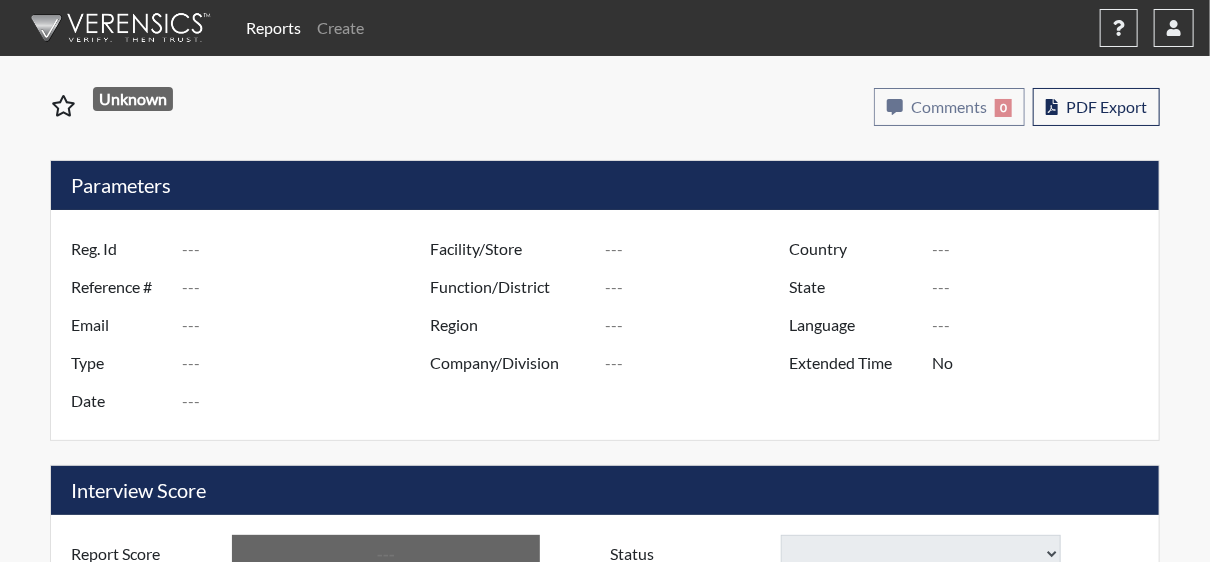 type on "ddn 0737" 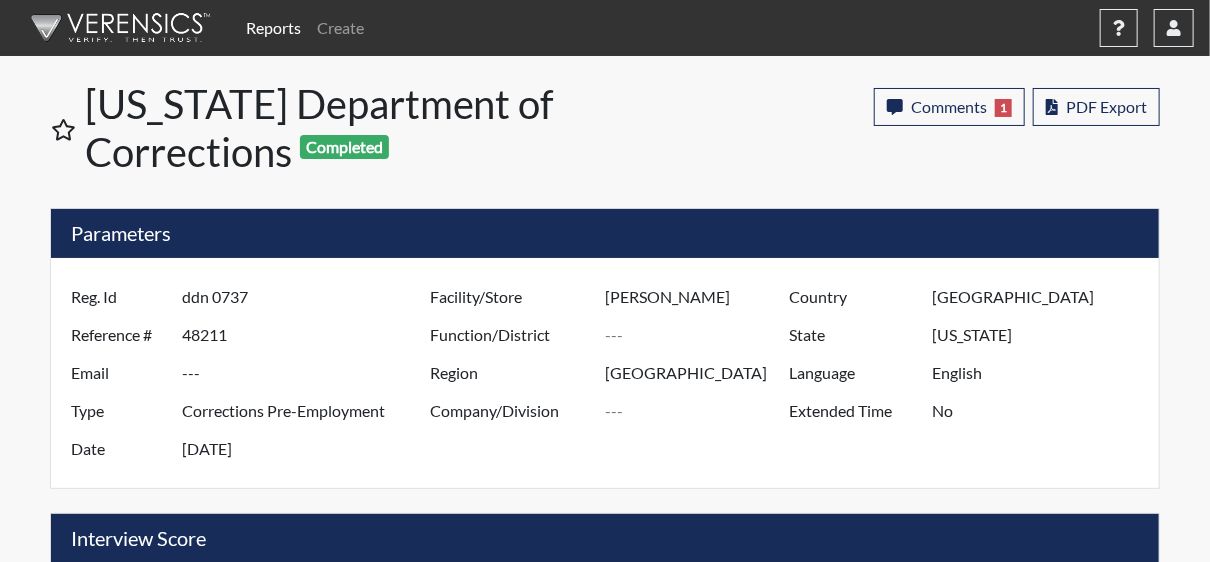 scroll, scrollTop: 999668, scrollLeft: 999168, axis: both 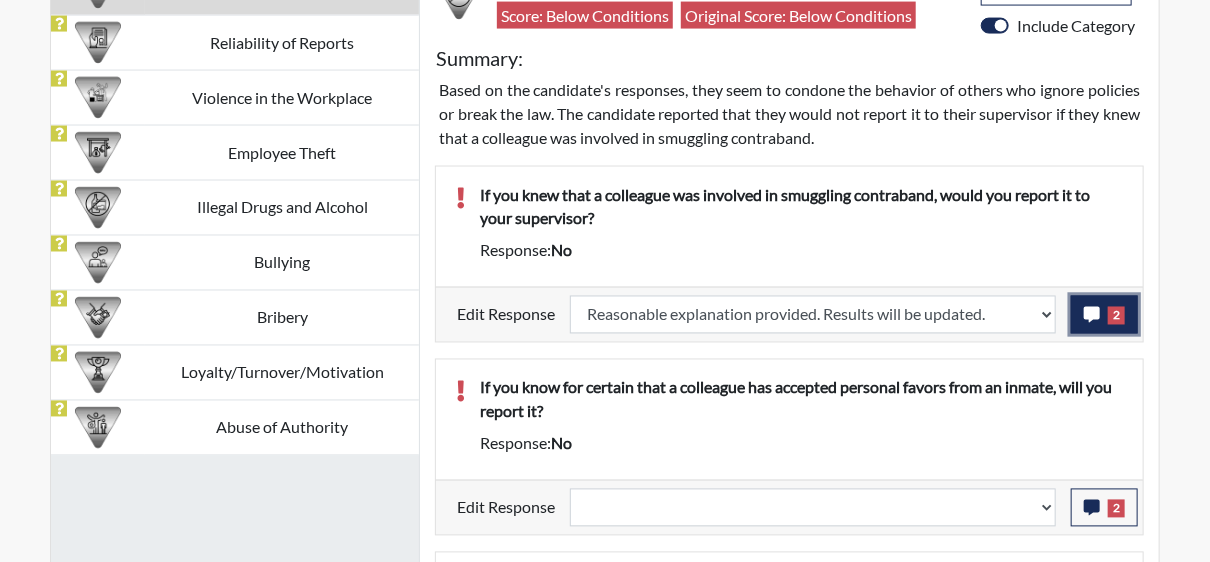 click 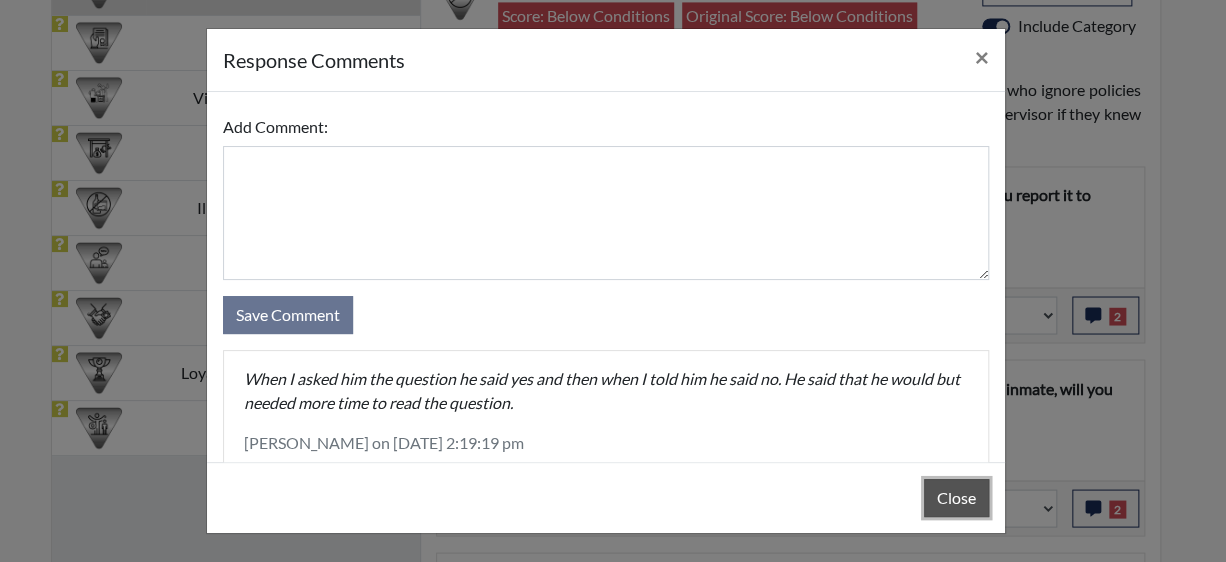 click on "Close" at bounding box center [956, 498] 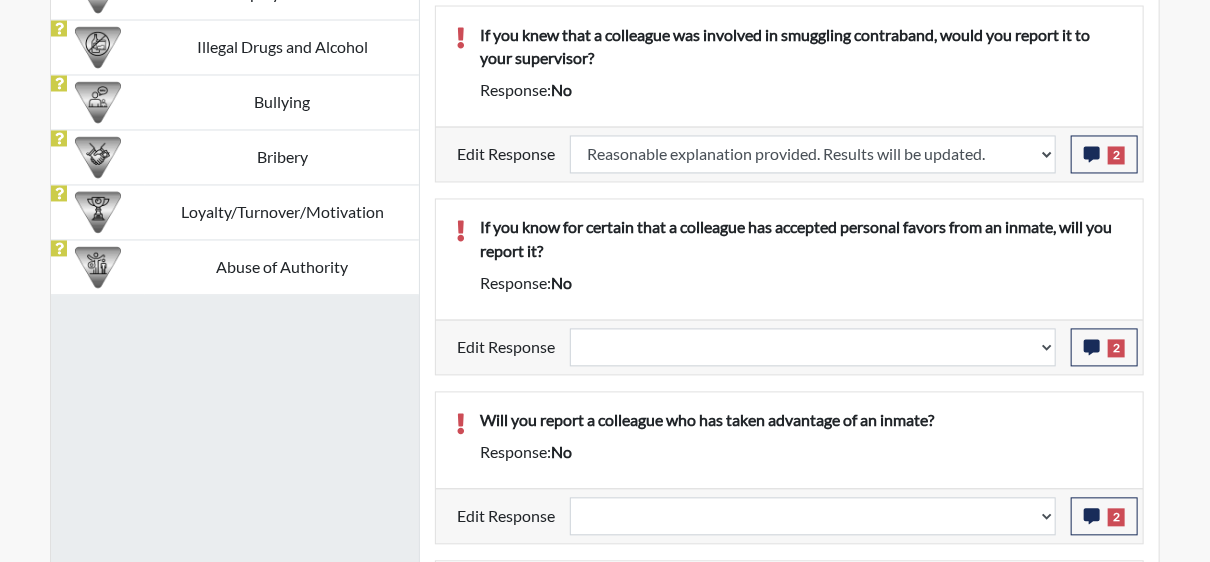 scroll, scrollTop: 1500, scrollLeft: 0, axis: vertical 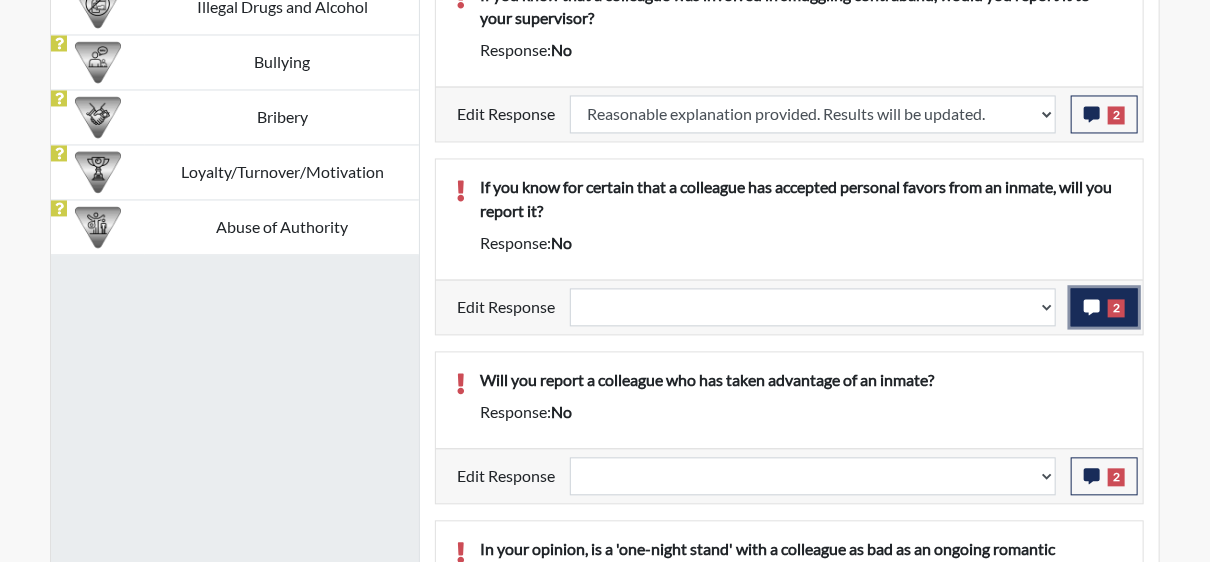 click 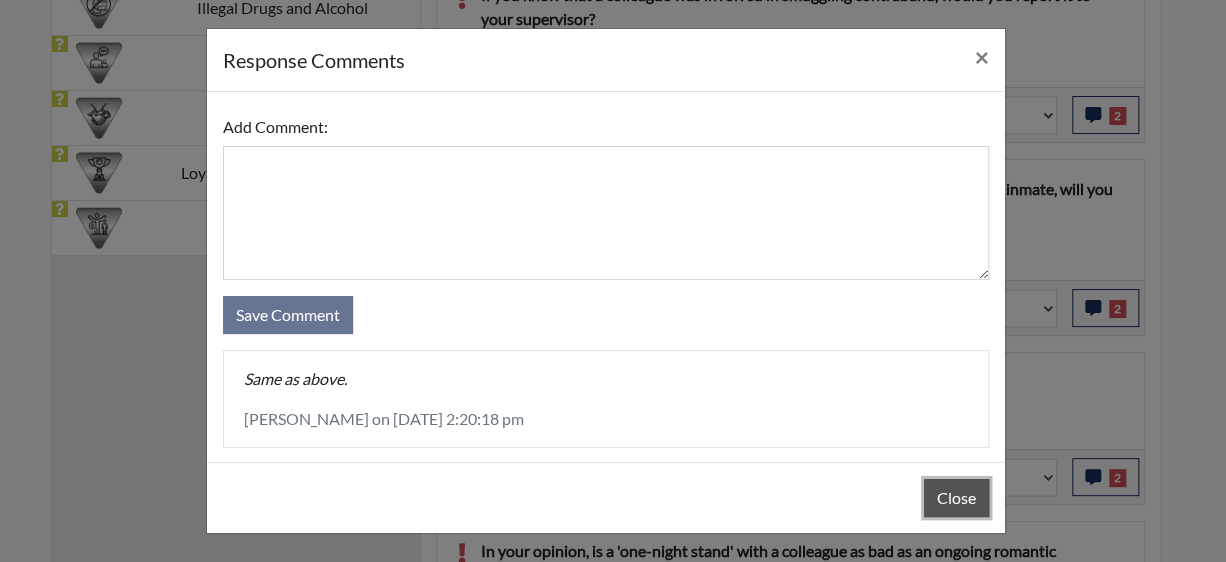 click on "Close" at bounding box center [956, 498] 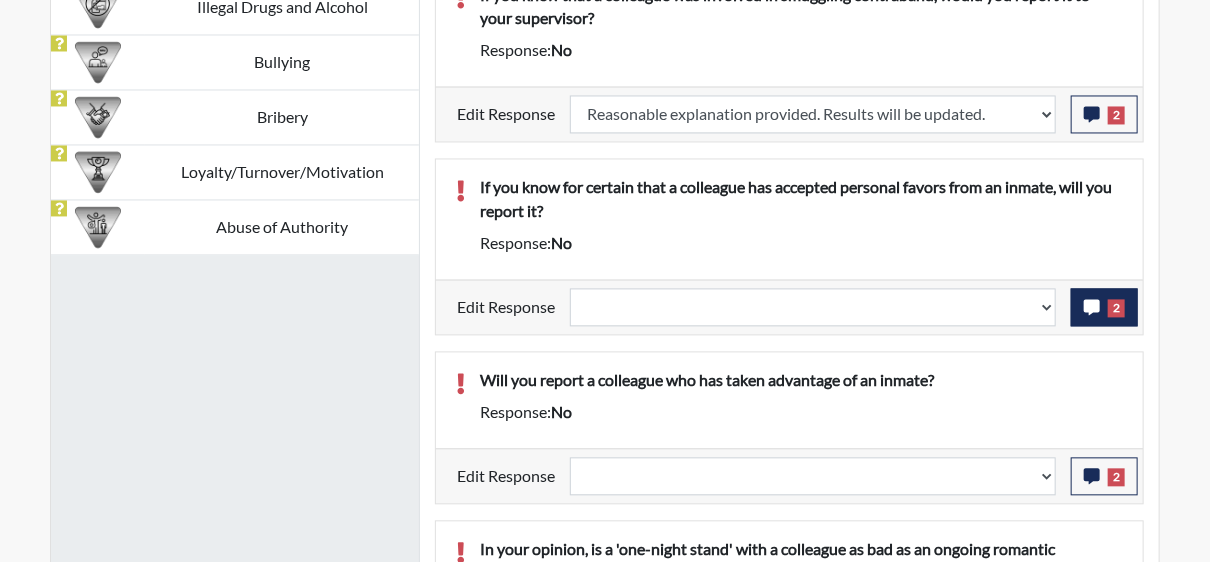 scroll, scrollTop: 1600, scrollLeft: 0, axis: vertical 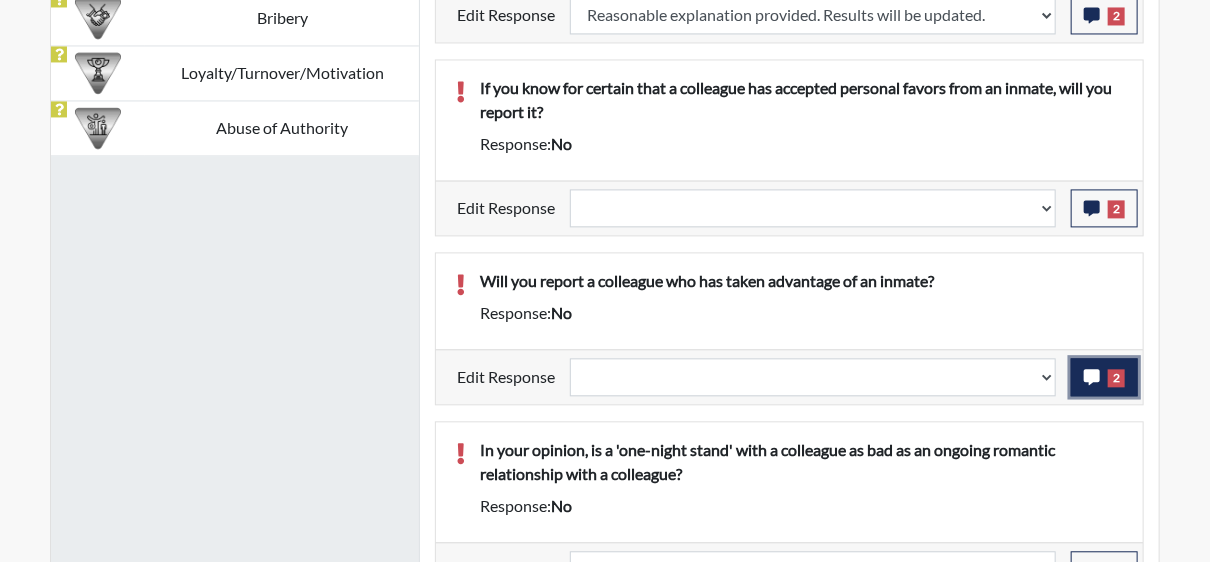 click 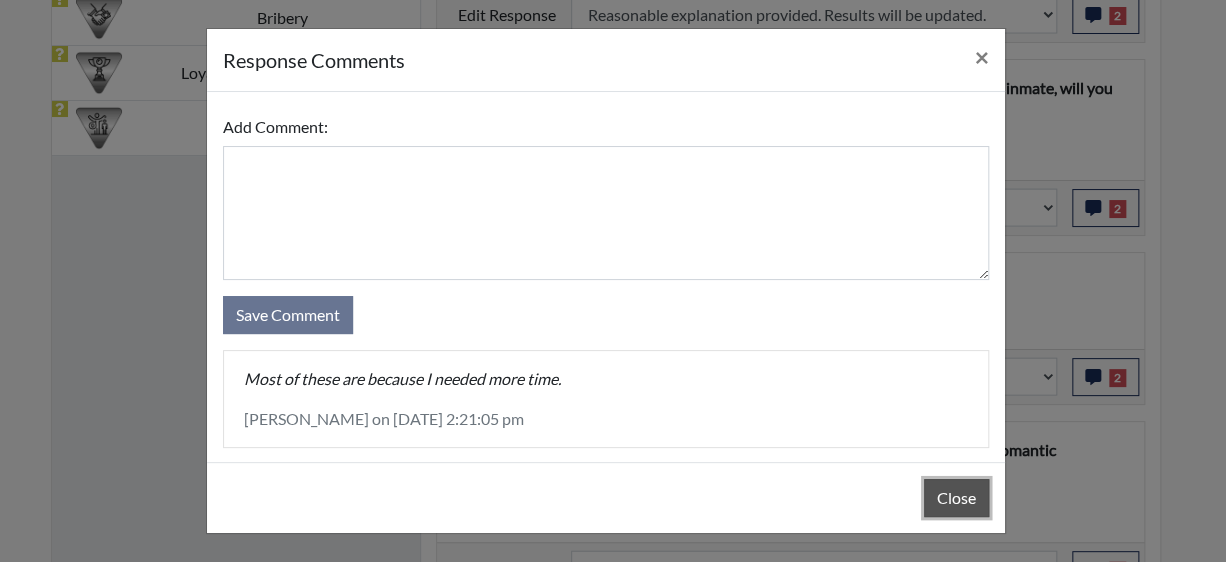 click on "Close" at bounding box center (956, 498) 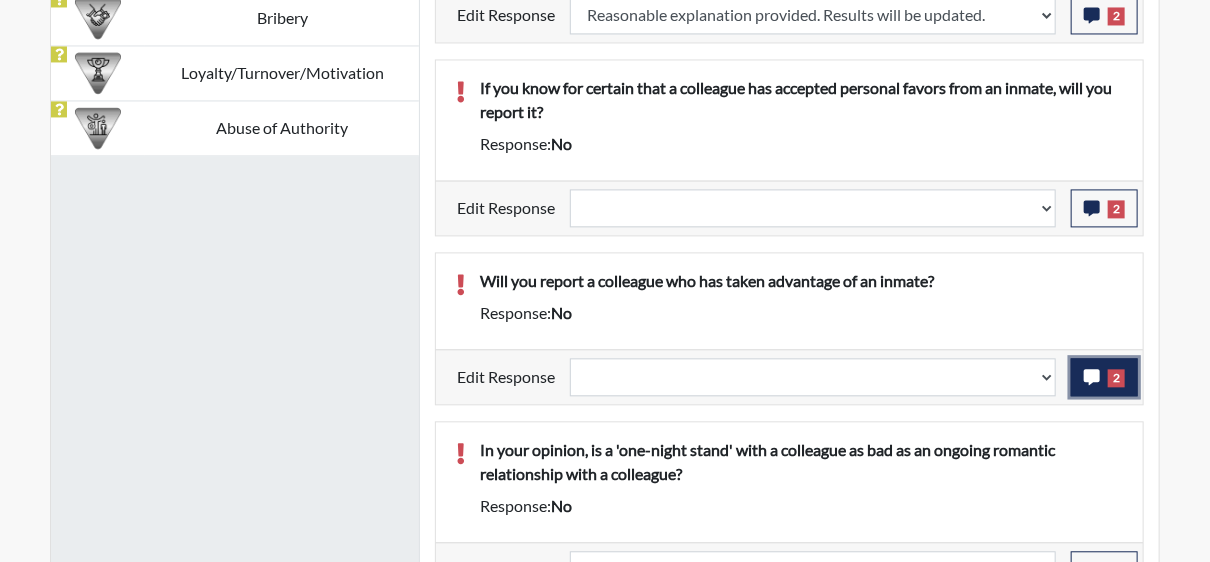 click 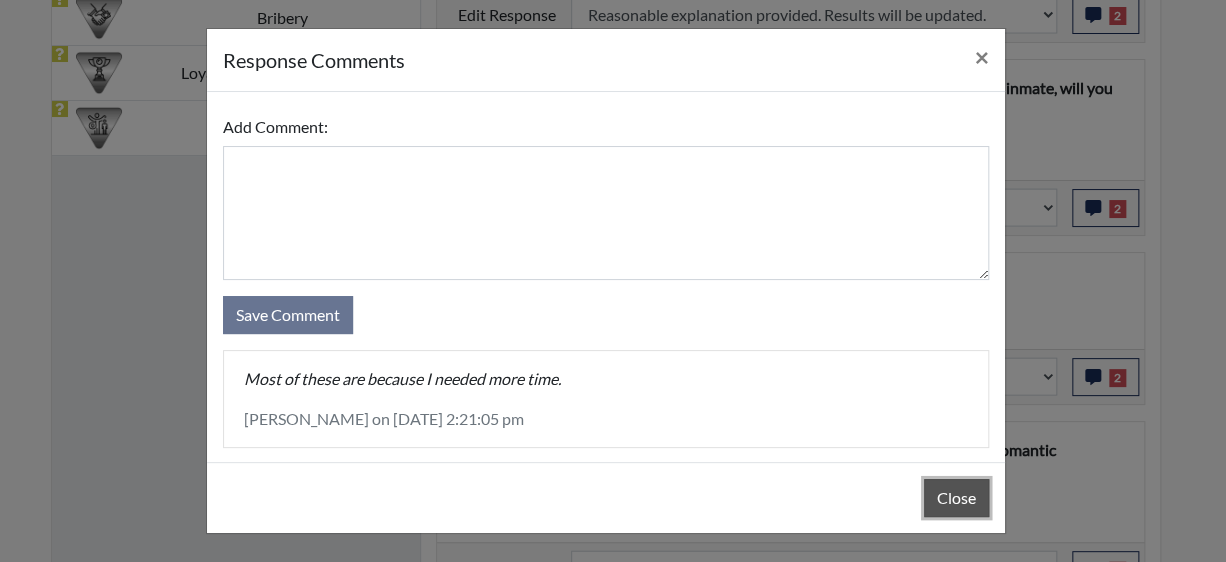 click on "Close" at bounding box center (956, 498) 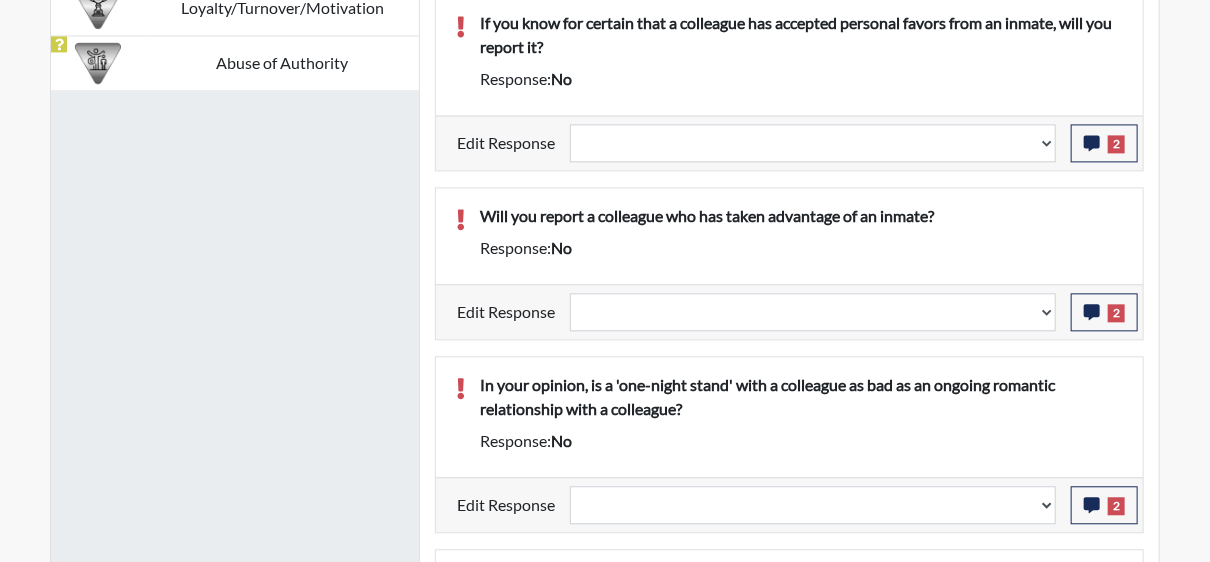 scroll, scrollTop: 1700, scrollLeft: 0, axis: vertical 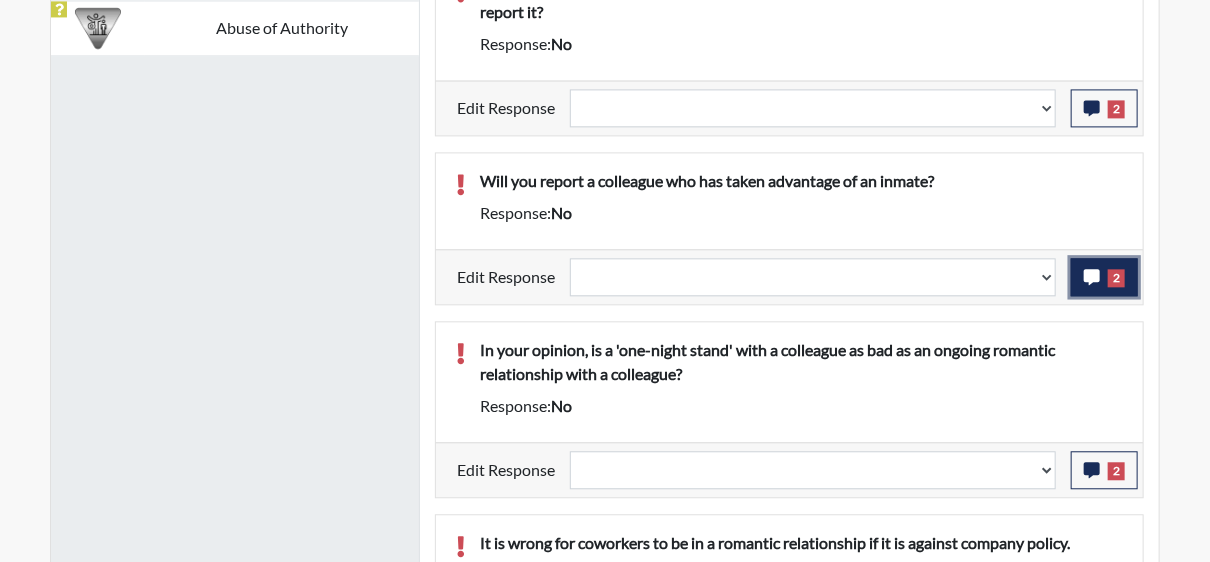 click 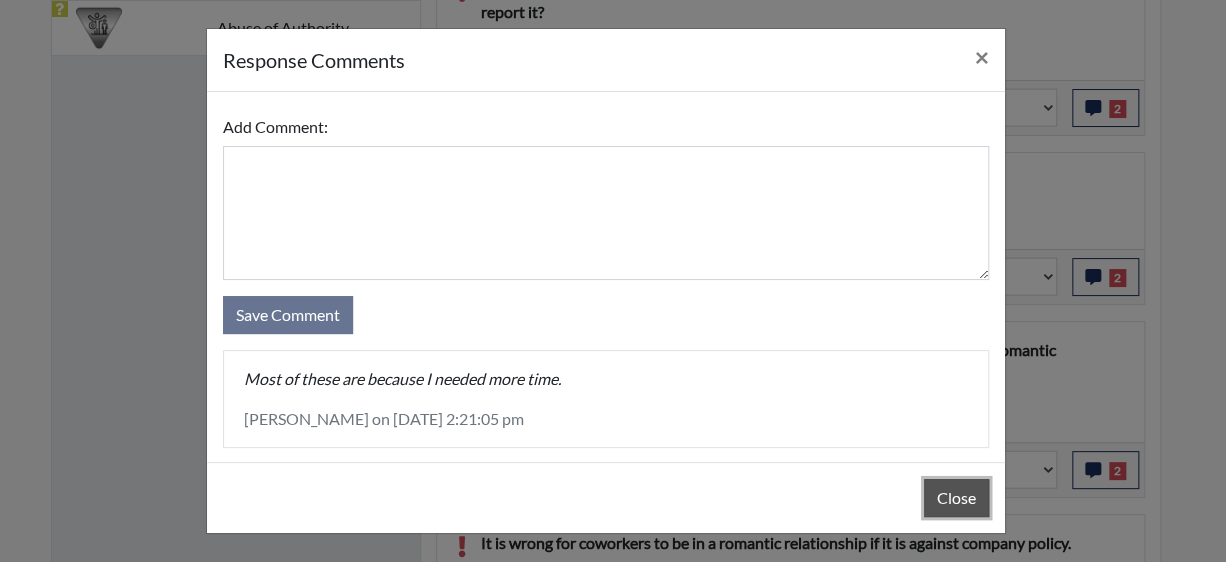 click on "Close" at bounding box center [956, 498] 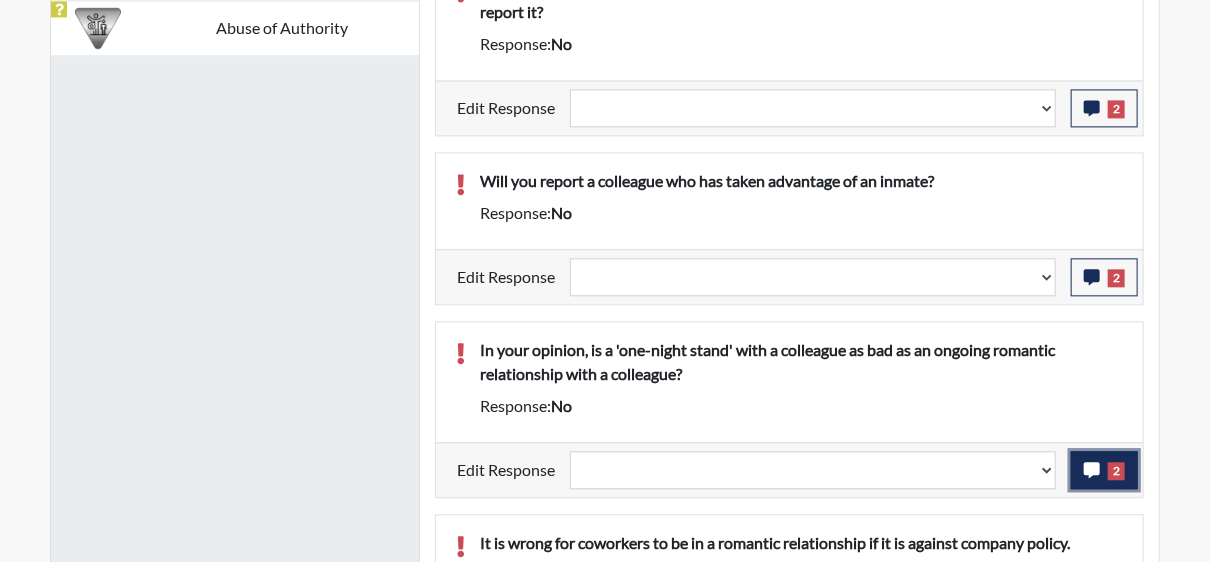 click on "2" at bounding box center [1104, 470] 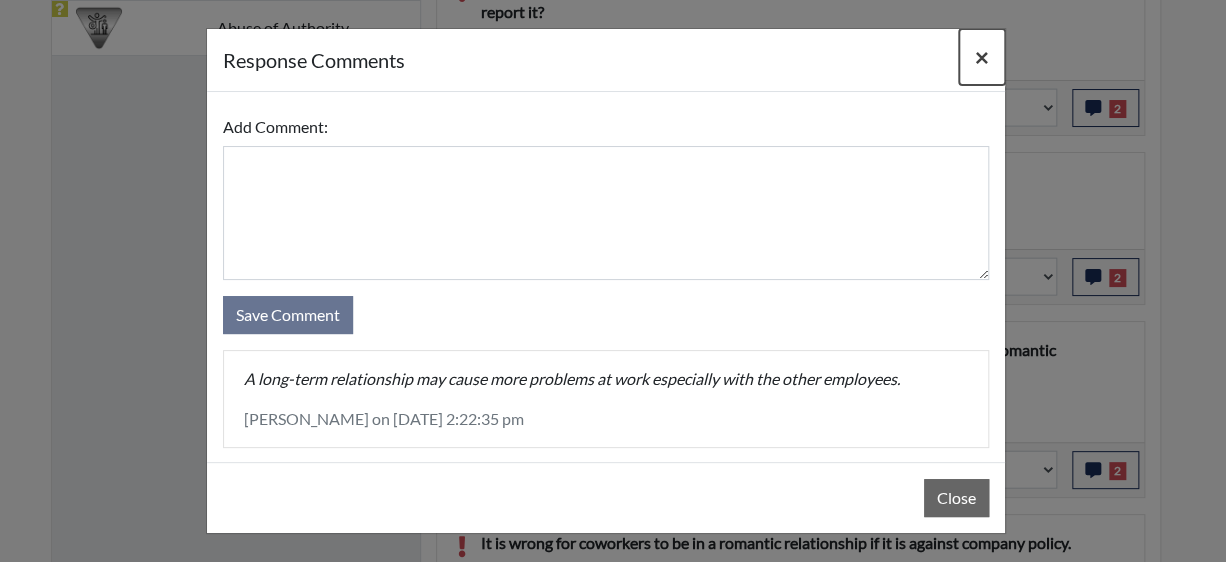 click on "×" at bounding box center [982, 56] 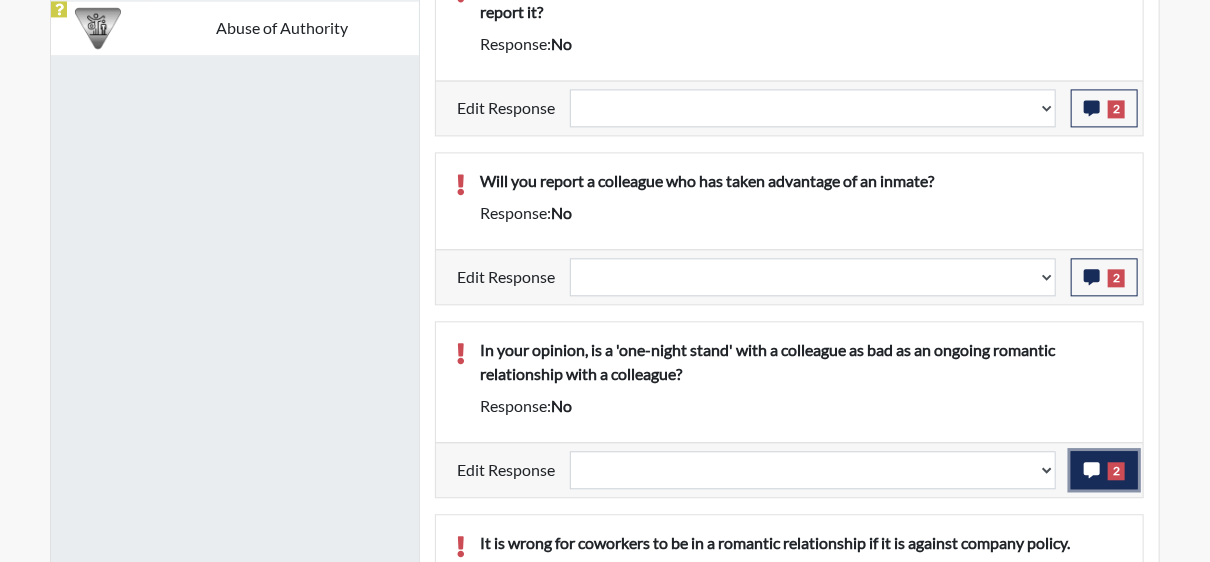 click 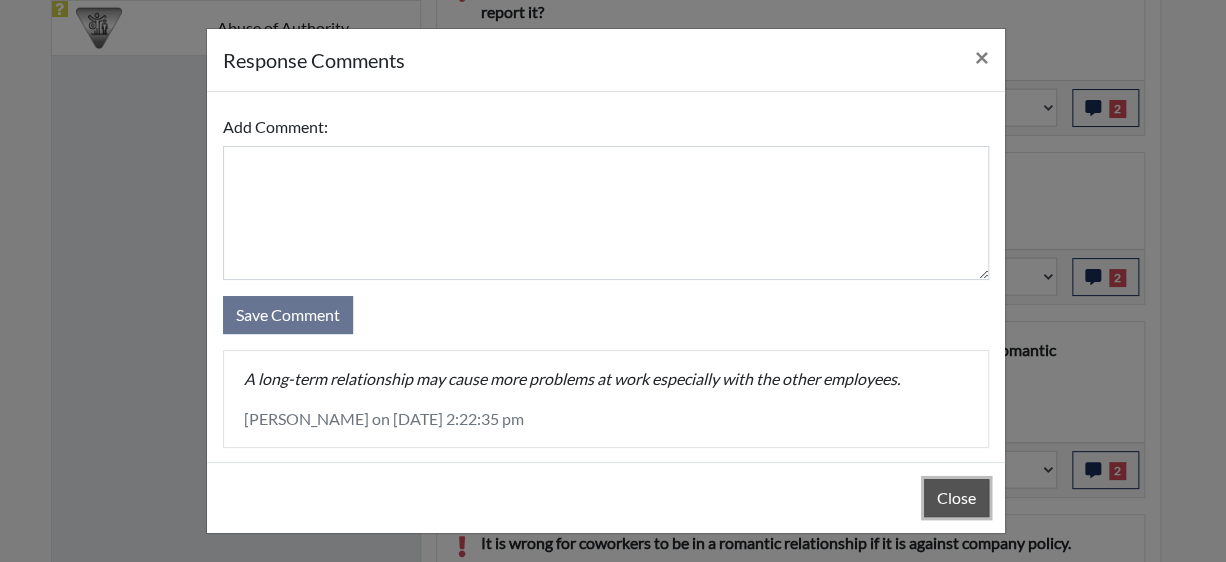 click on "Close" at bounding box center (956, 498) 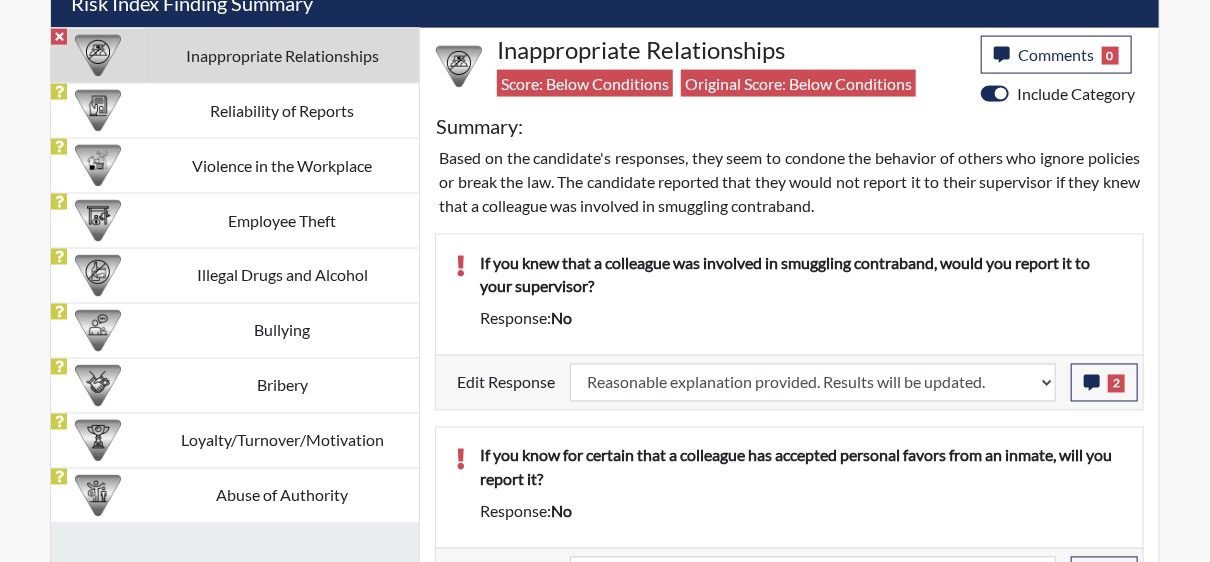 scroll, scrollTop: 1332, scrollLeft: 0, axis: vertical 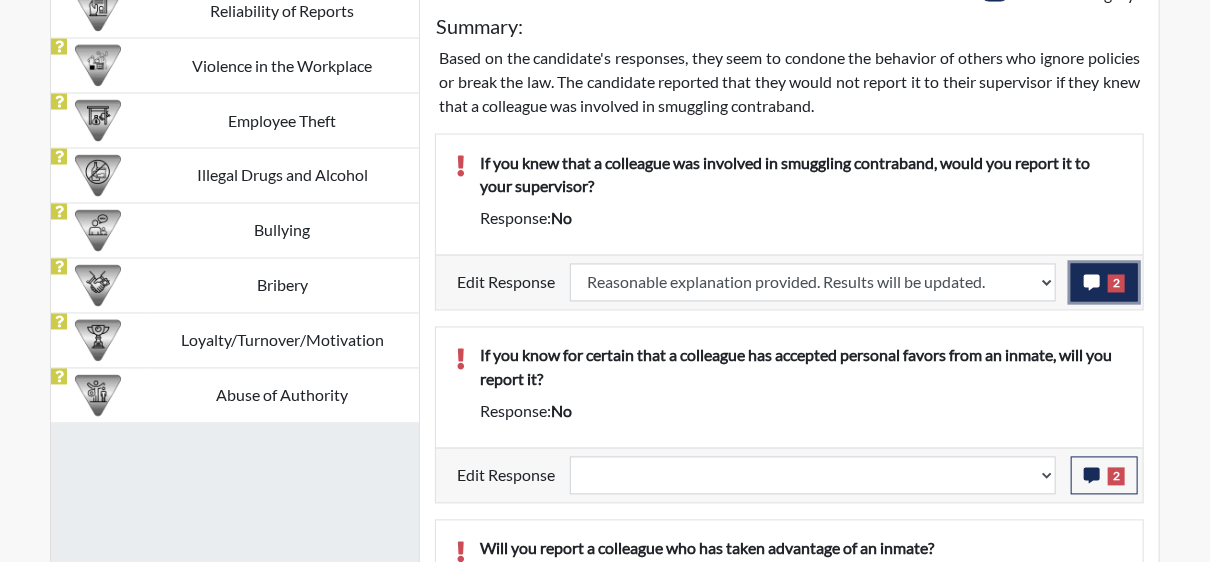 click 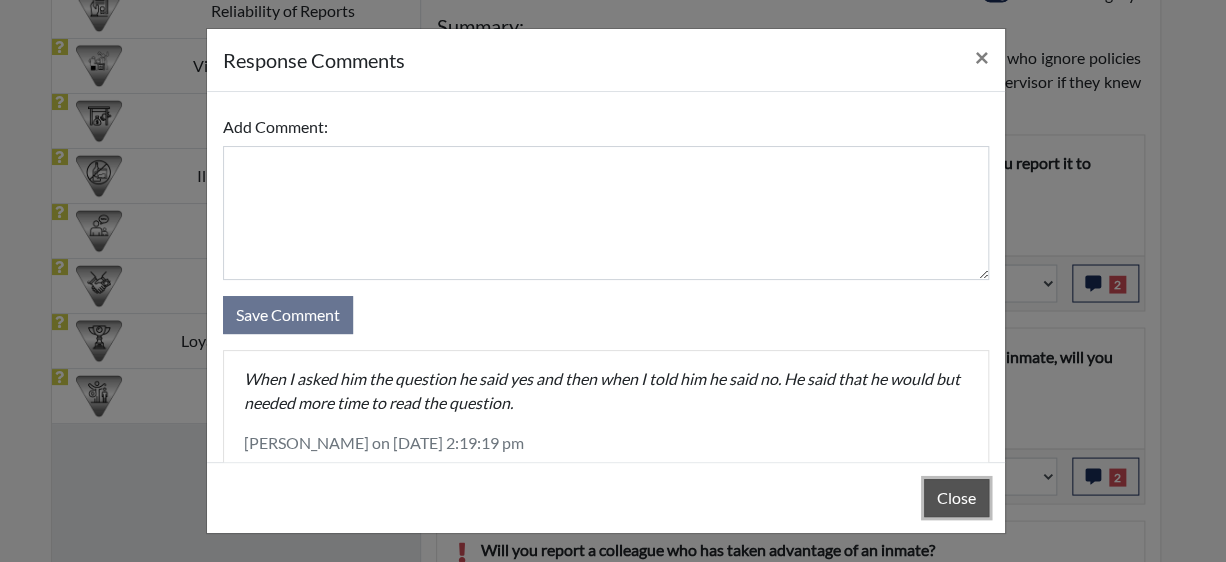 click on "Close" at bounding box center [956, 498] 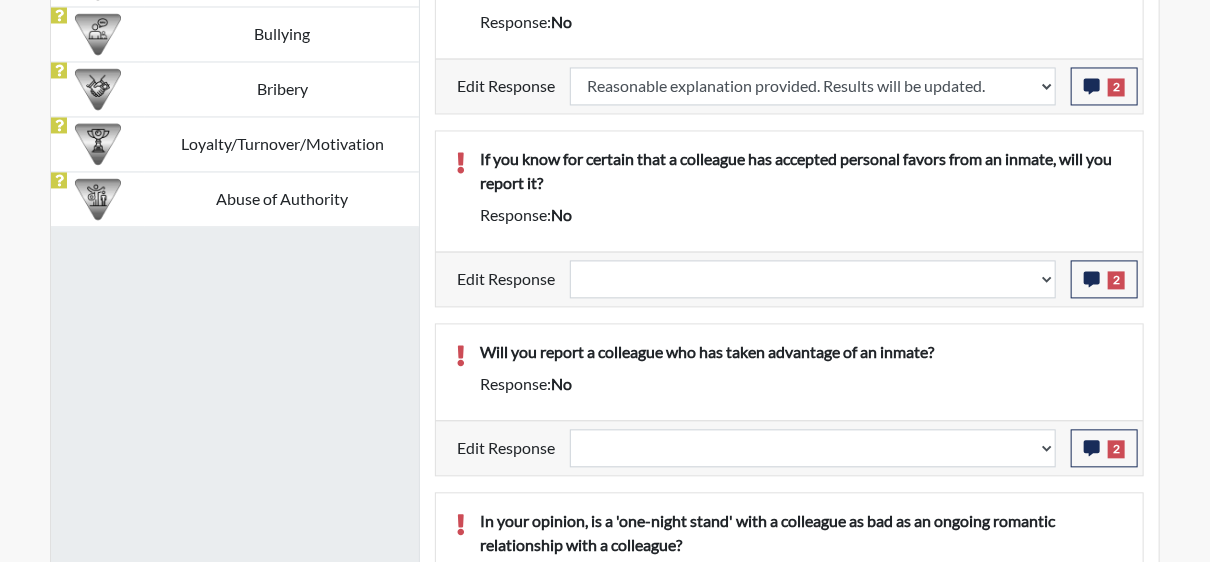 scroll, scrollTop: 1532, scrollLeft: 0, axis: vertical 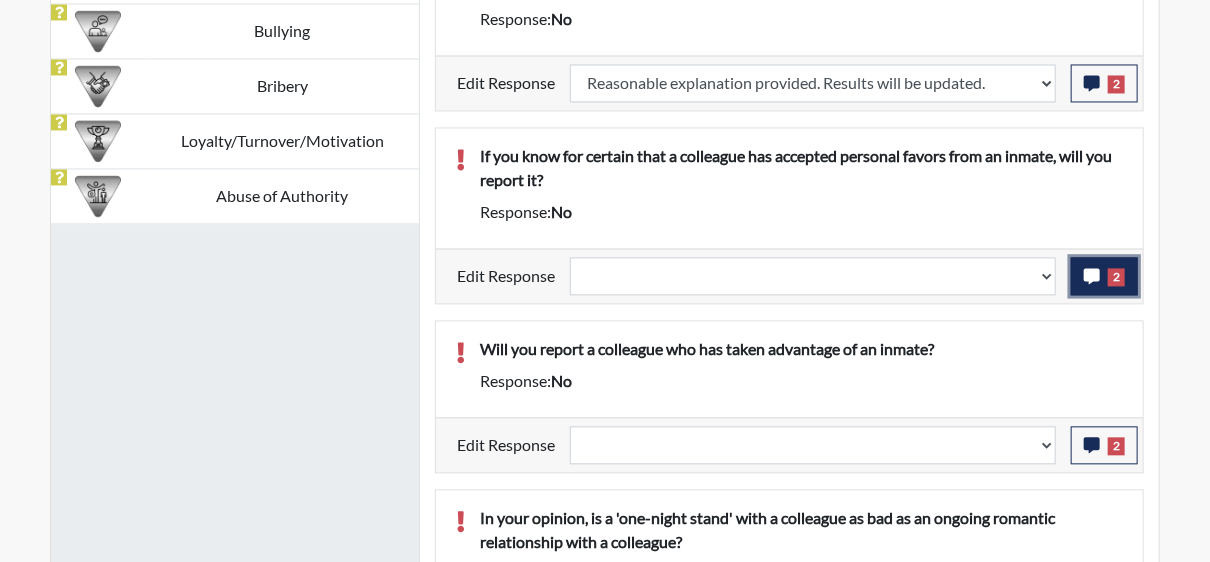click on "2" at bounding box center (1104, 276) 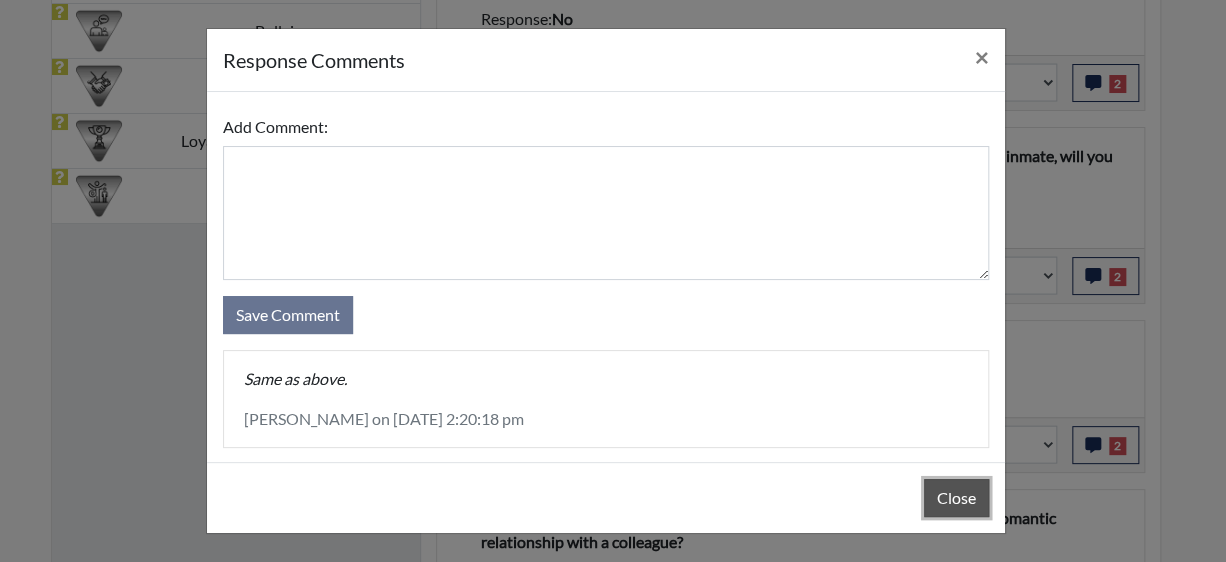 click on "Close" at bounding box center [956, 498] 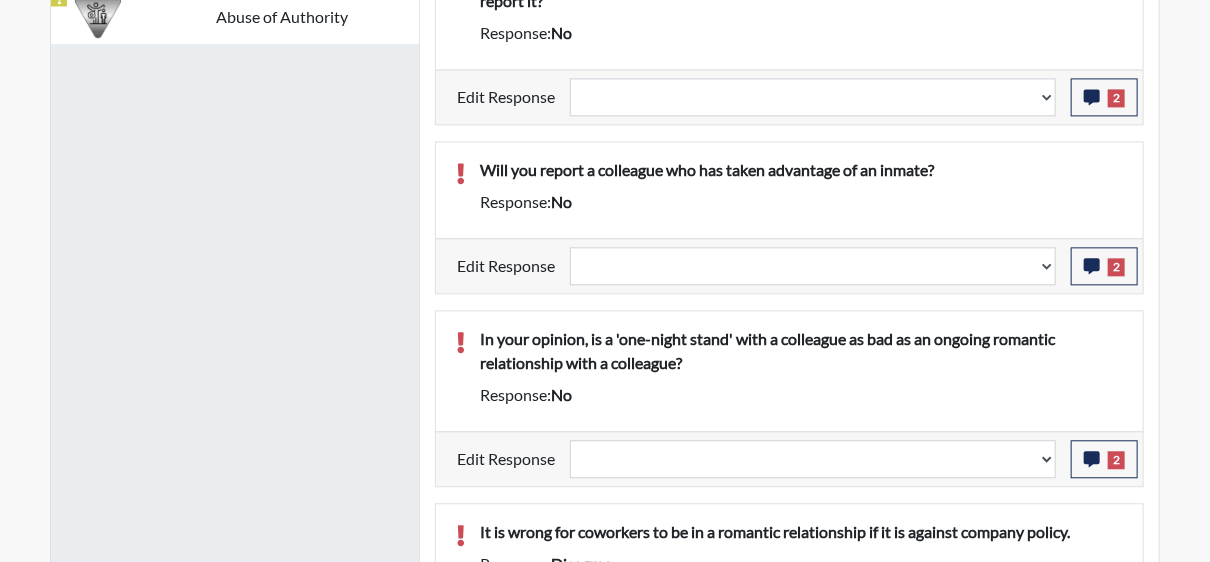 scroll, scrollTop: 1732, scrollLeft: 0, axis: vertical 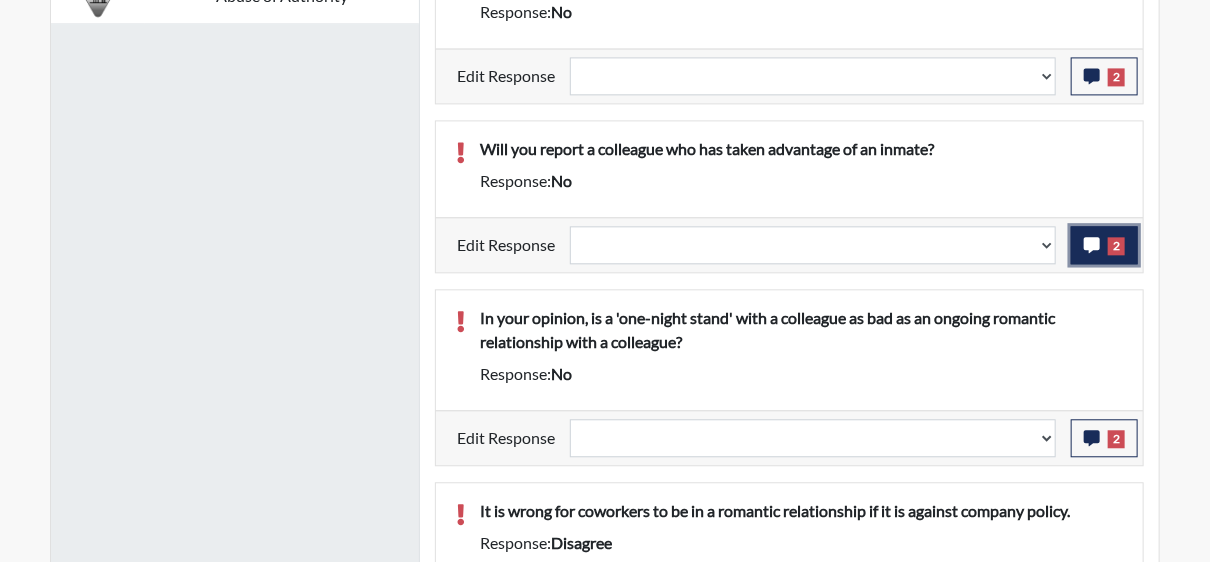 click 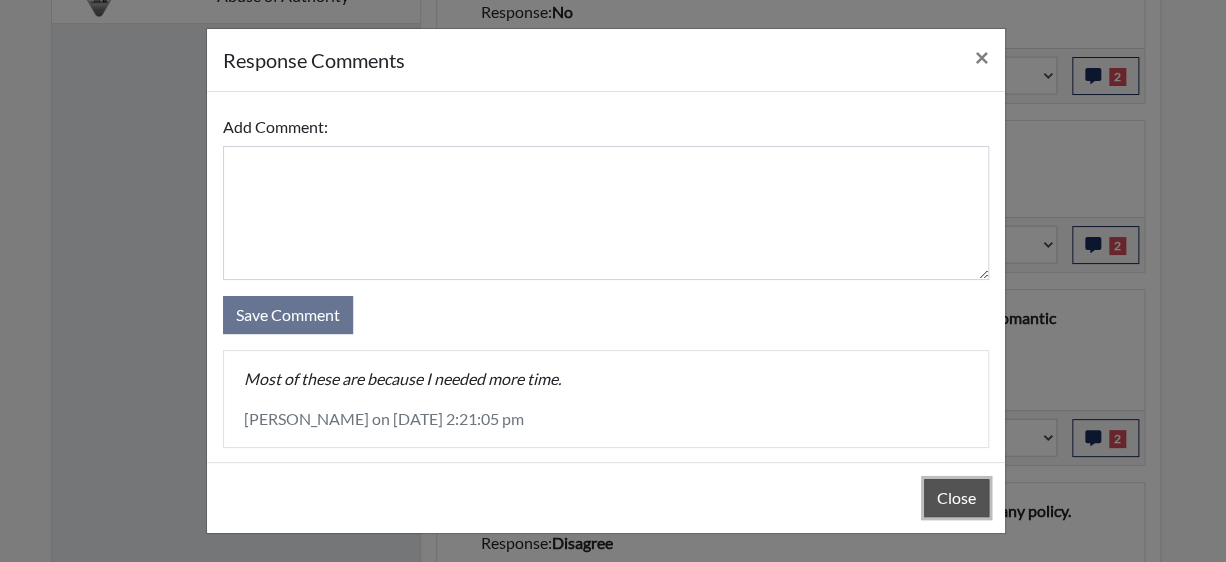 click on "Close" at bounding box center (956, 498) 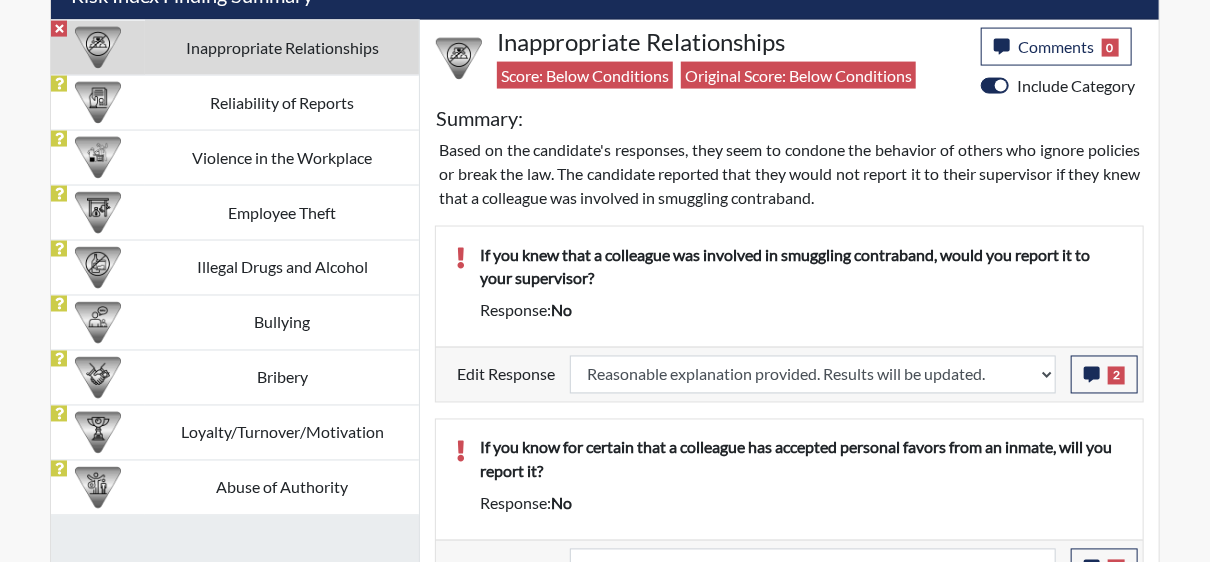 scroll, scrollTop: 1232, scrollLeft: 0, axis: vertical 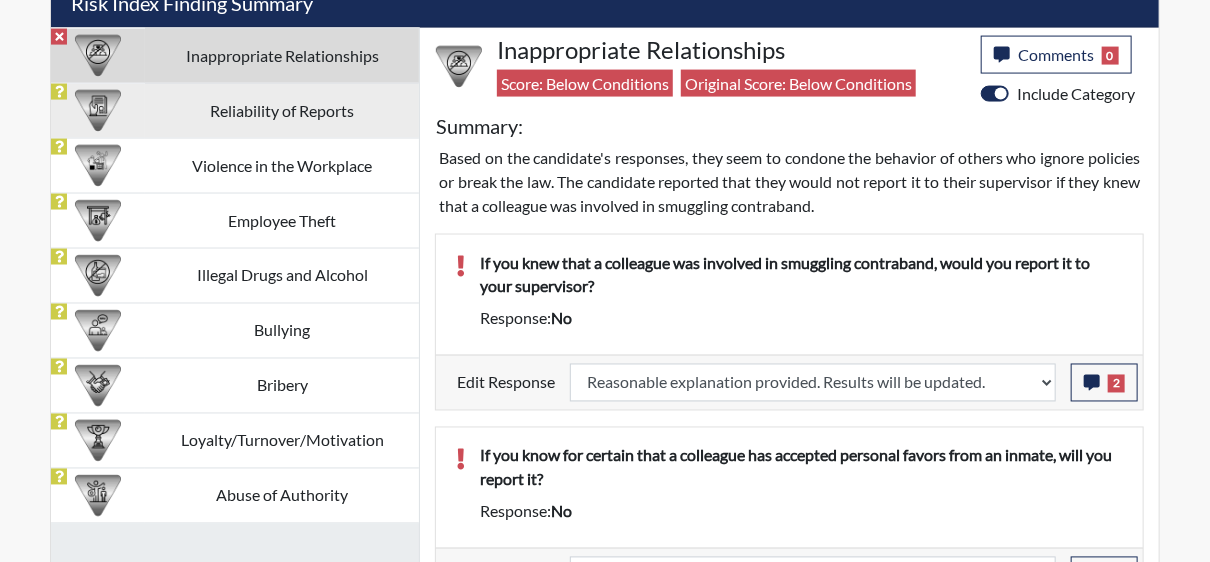 click on "Reliability of Reports" at bounding box center [282, 110] 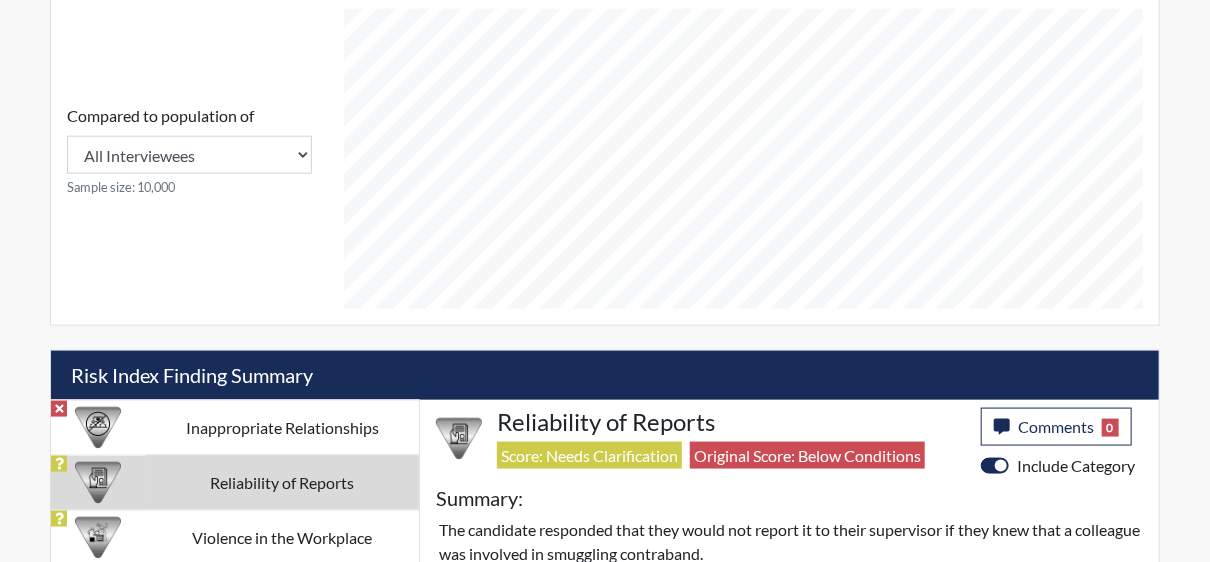scroll, scrollTop: 832, scrollLeft: 0, axis: vertical 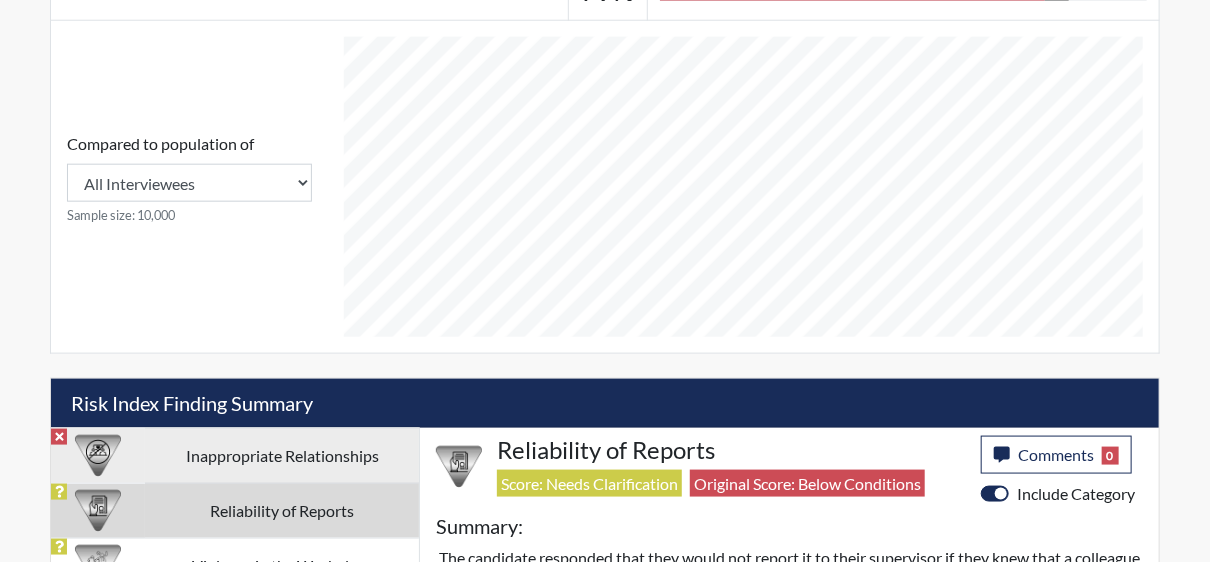 click on "Inappropriate Relationships" at bounding box center (282, 455) 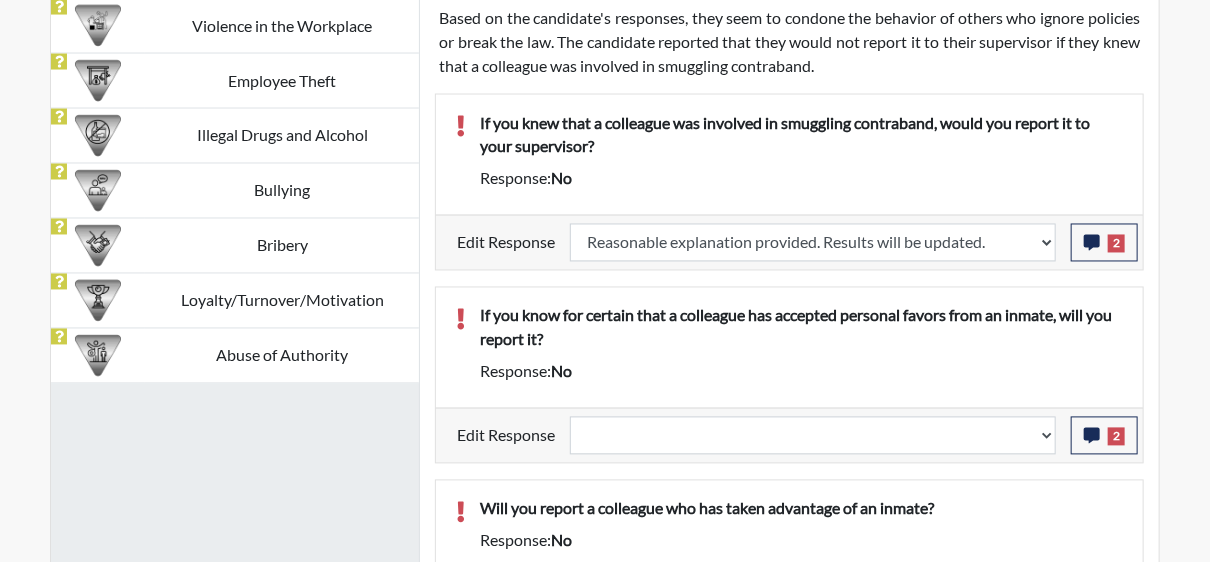 scroll, scrollTop: 1432, scrollLeft: 0, axis: vertical 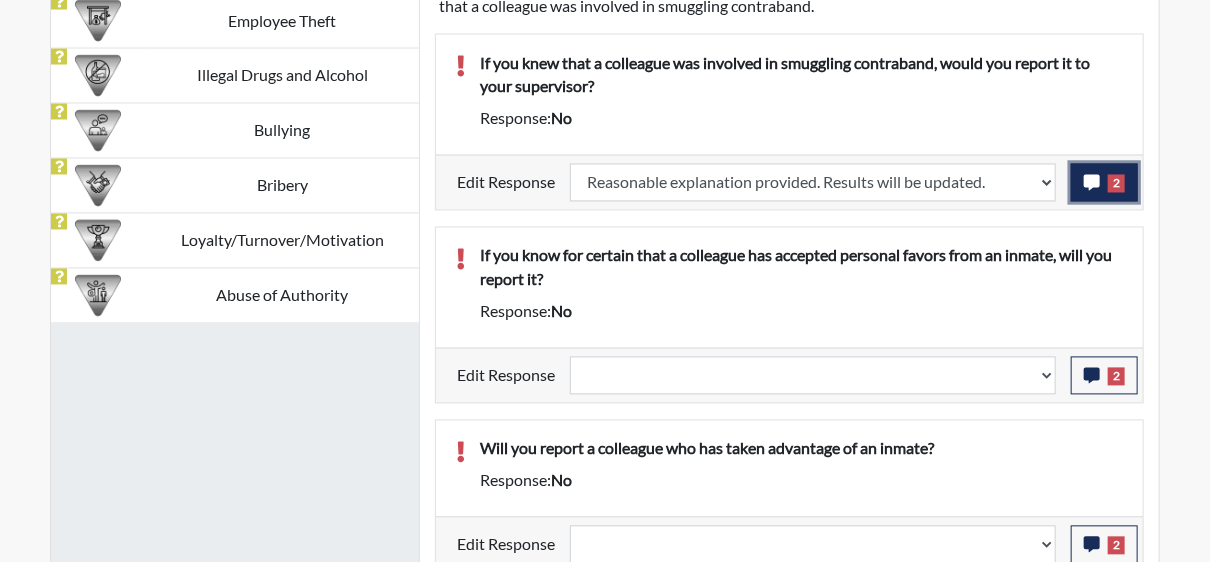 click 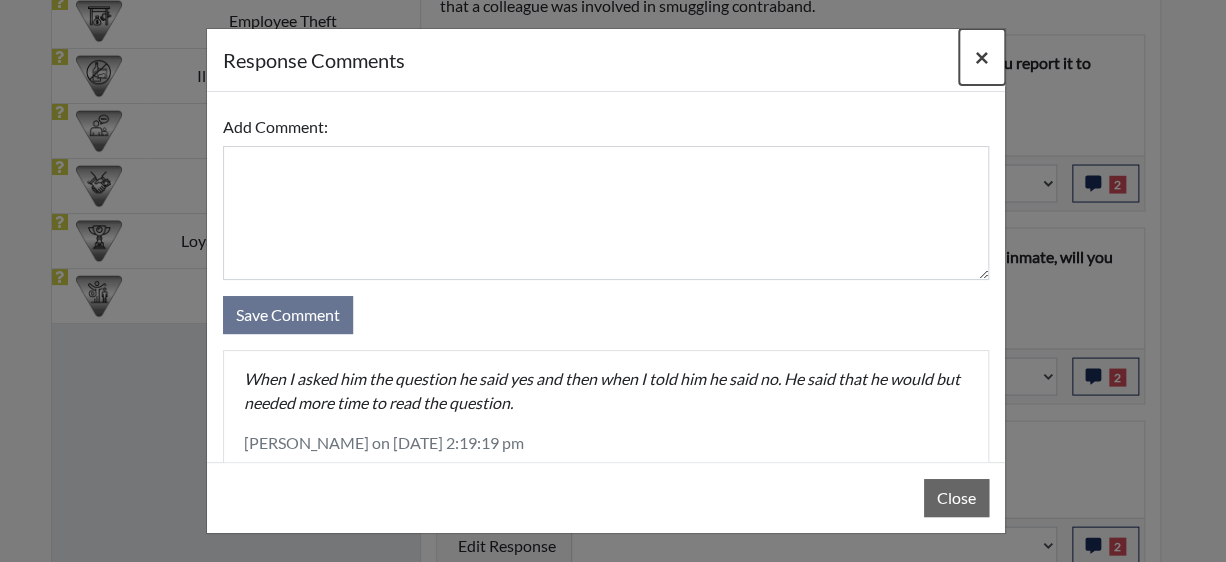 click on "×" at bounding box center [982, 56] 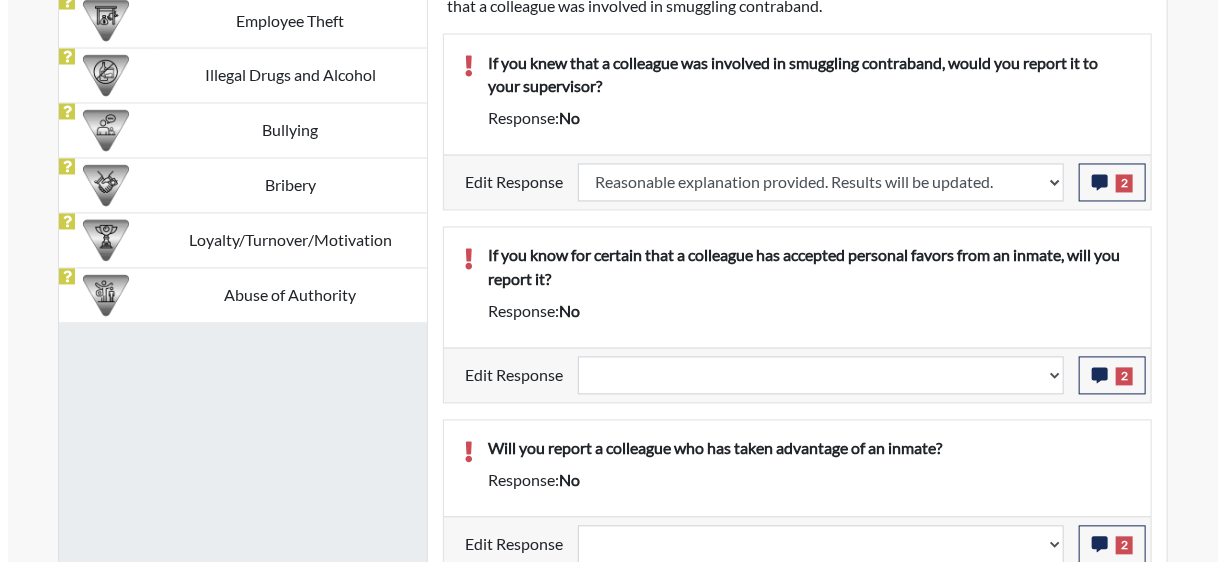 scroll, scrollTop: 1532, scrollLeft: 0, axis: vertical 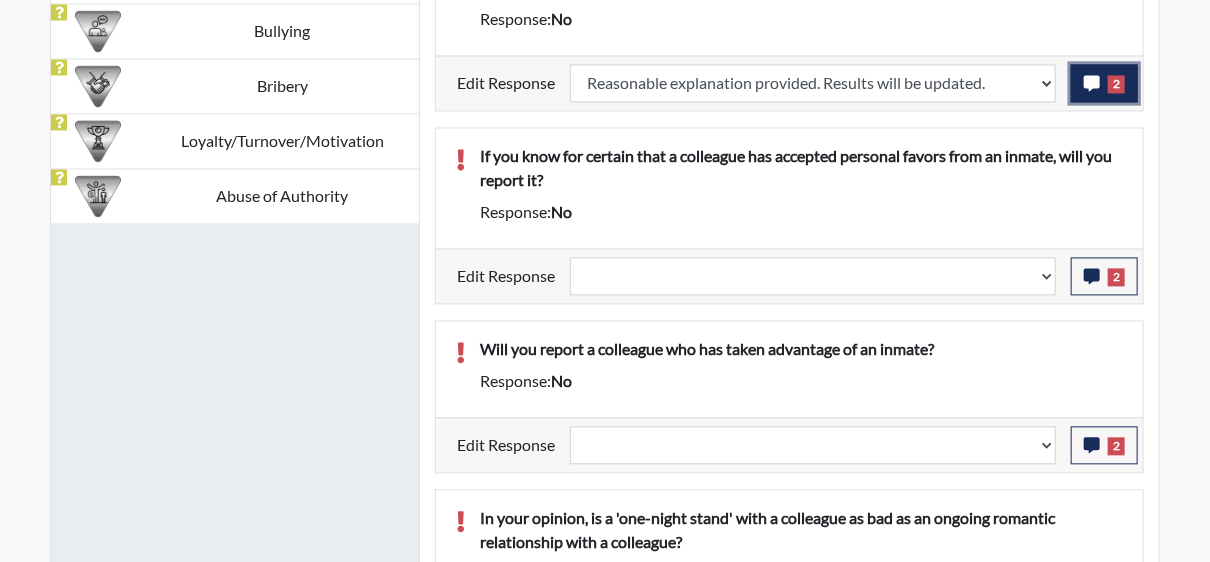 click 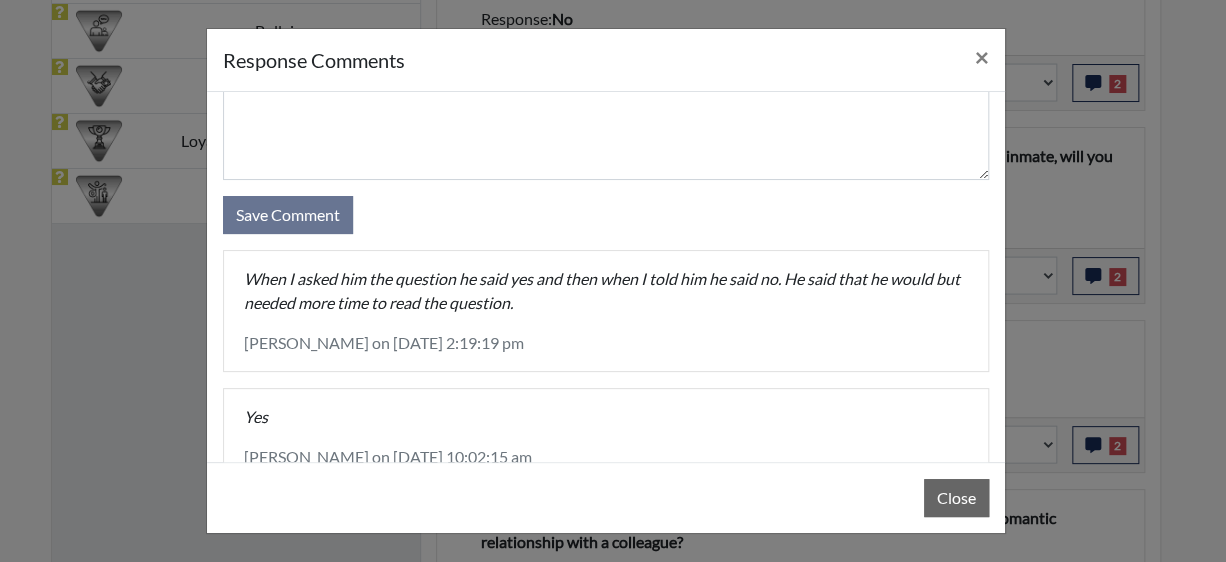 scroll, scrollTop: 152, scrollLeft: 0, axis: vertical 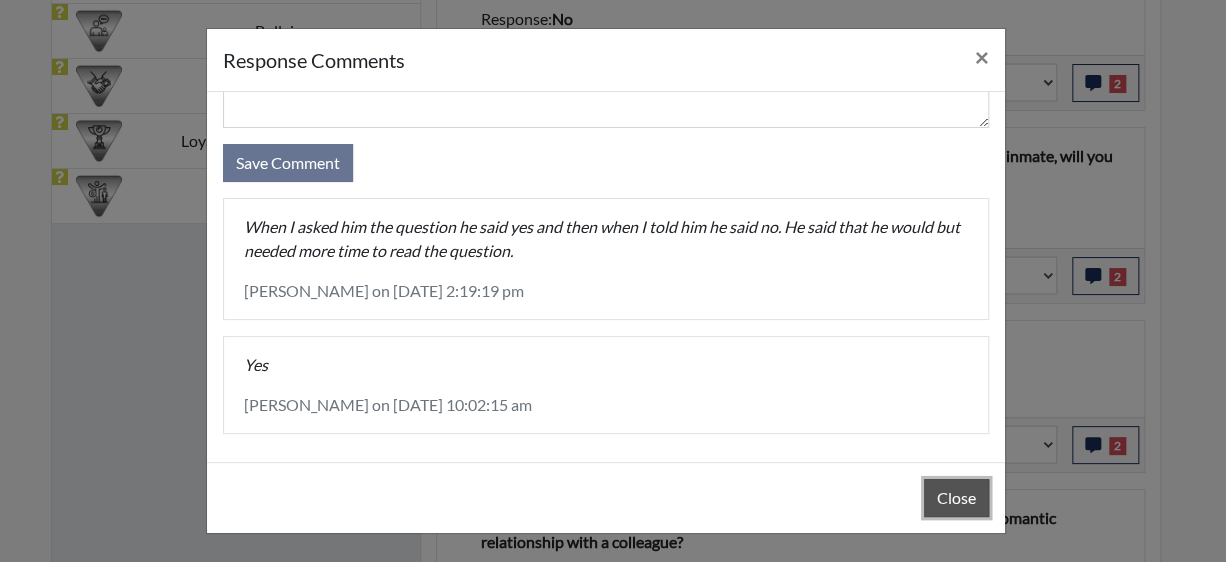 click on "Close" at bounding box center (956, 498) 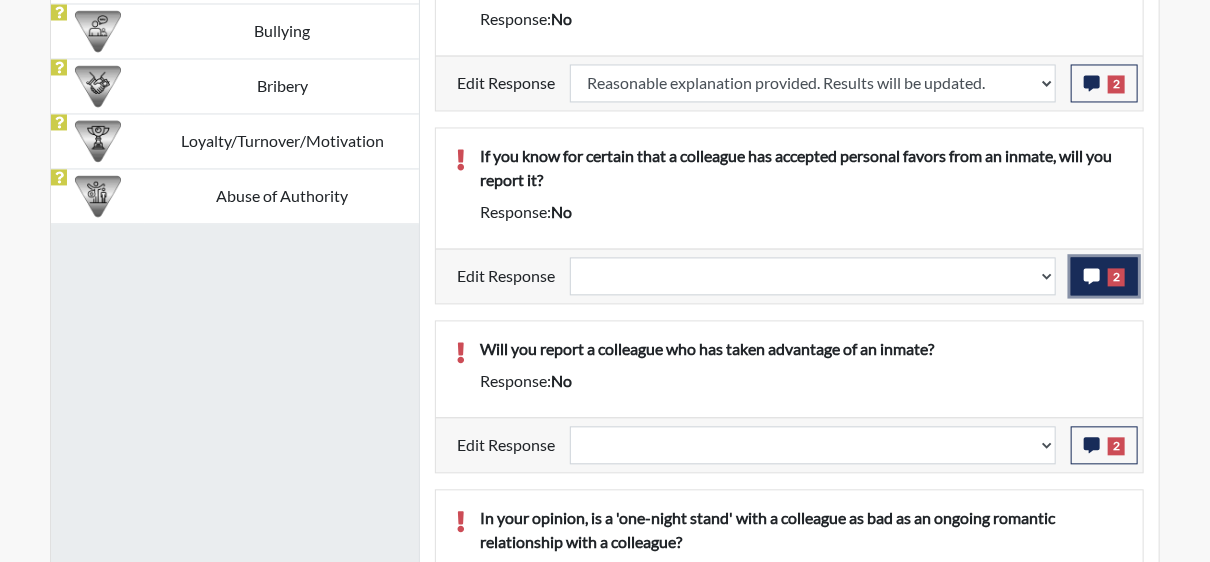 click 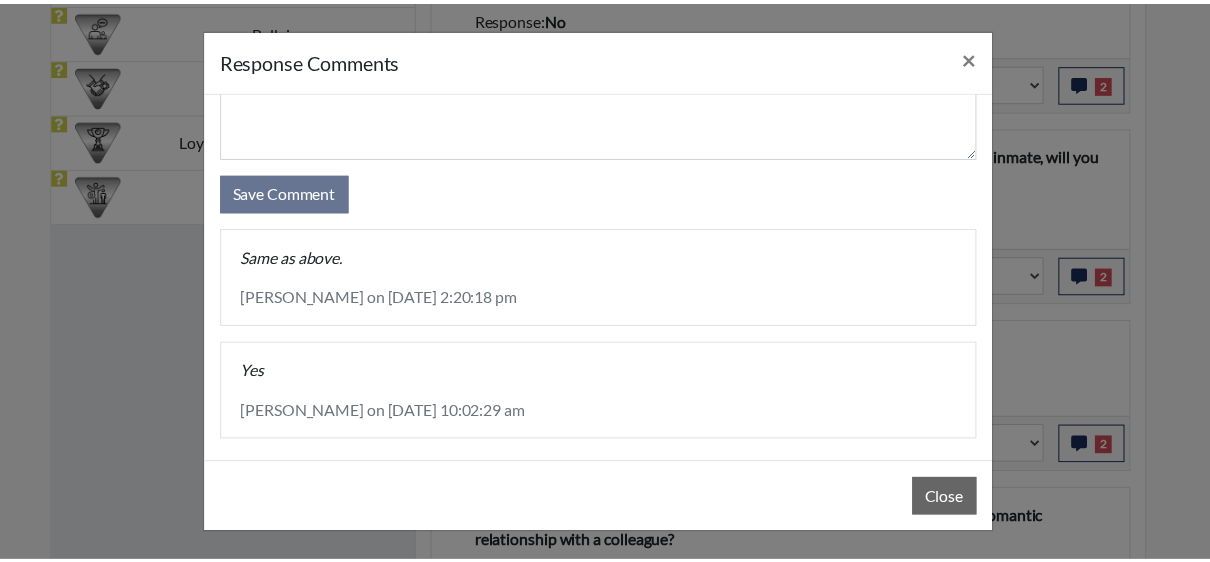 scroll, scrollTop: 128, scrollLeft: 0, axis: vertical 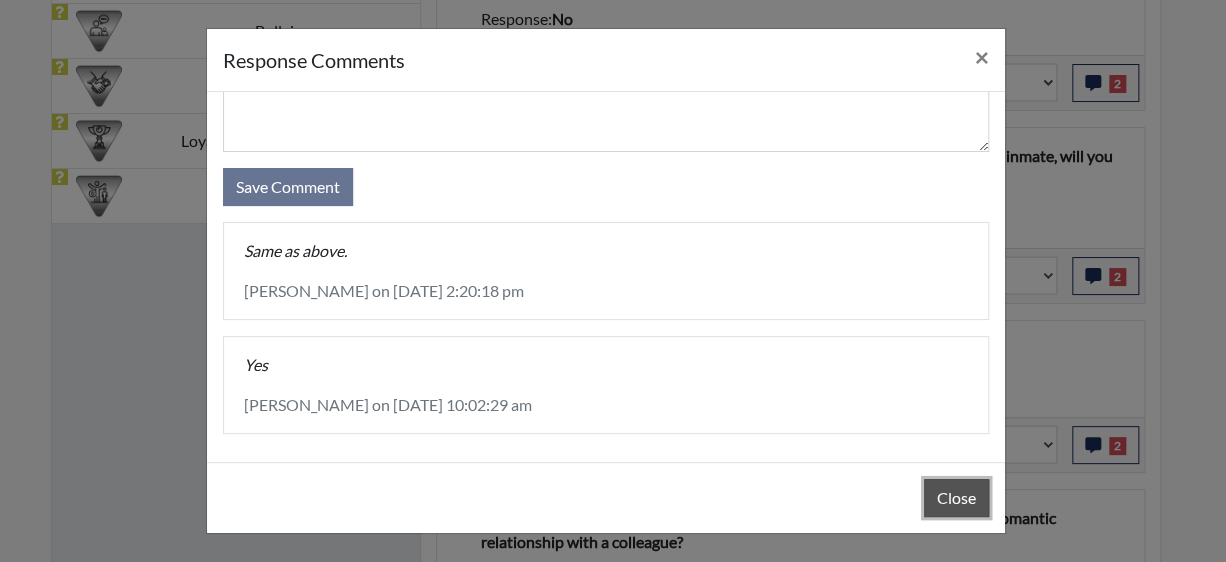click on "Close" at bounding box center [956, 498] 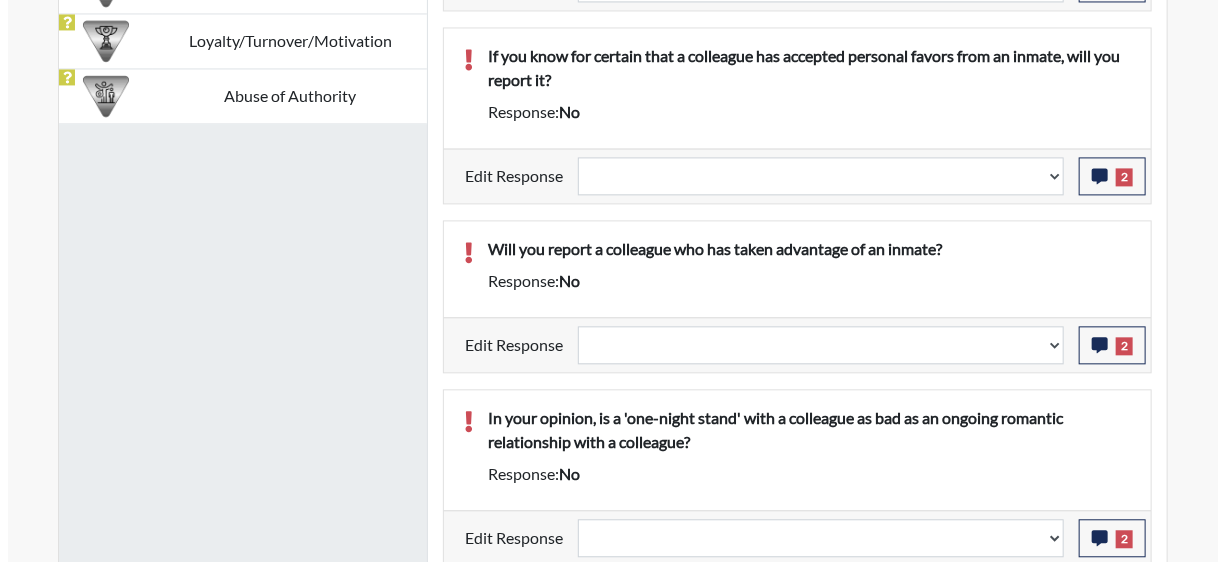 scroll, scrollTop: 1732, scrollLeft: 0, axis: vertical 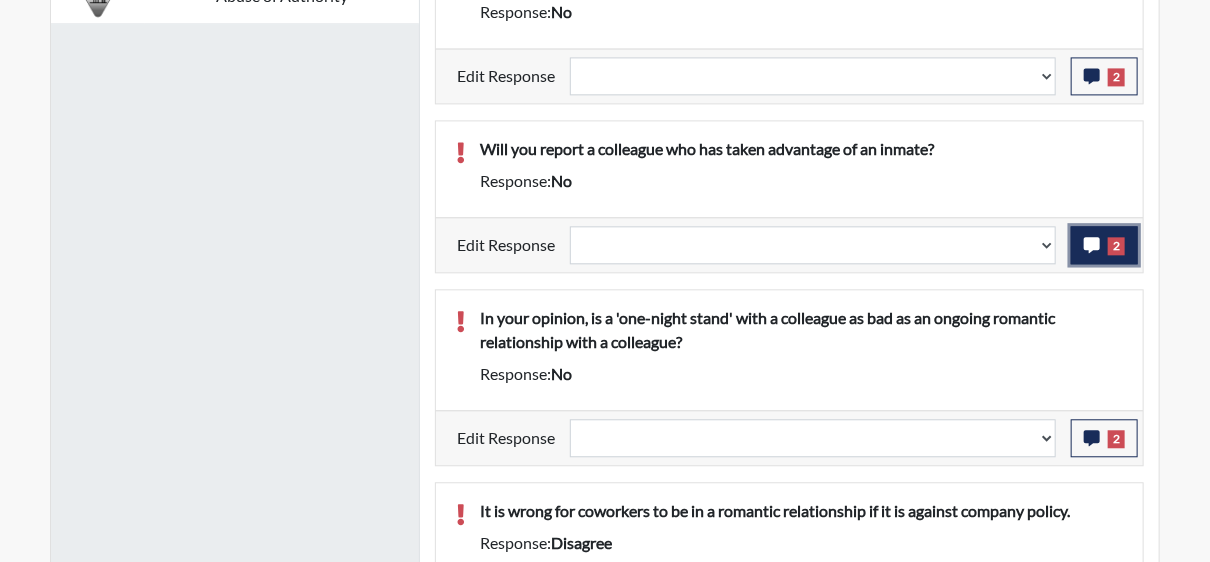 click 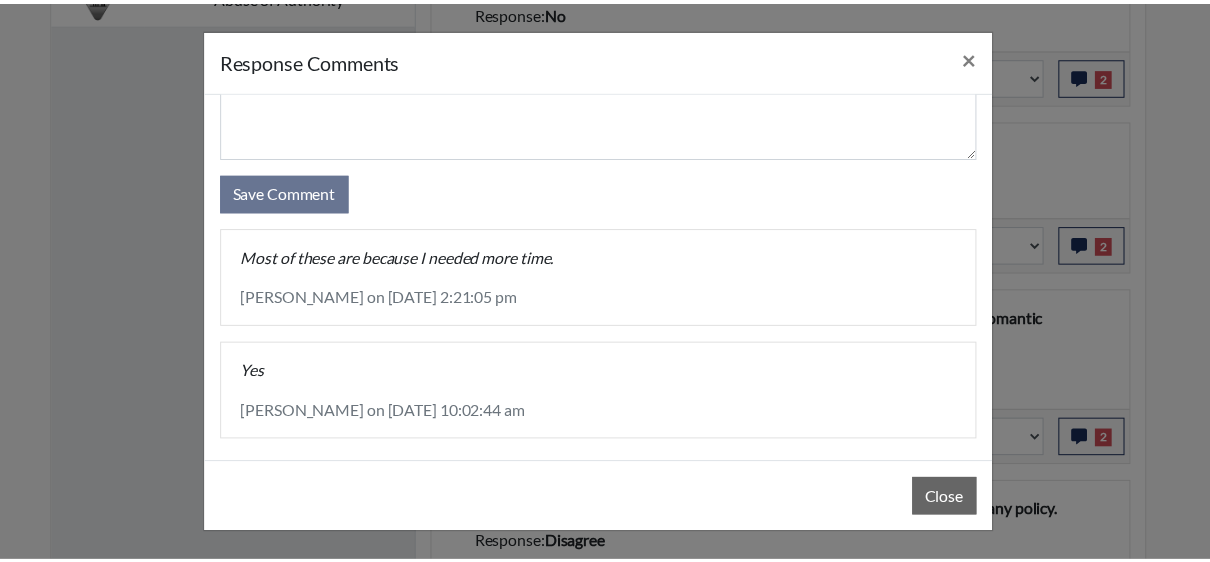 scroll, scrollTop: 128, scrollLeft: 0, axis: vertical 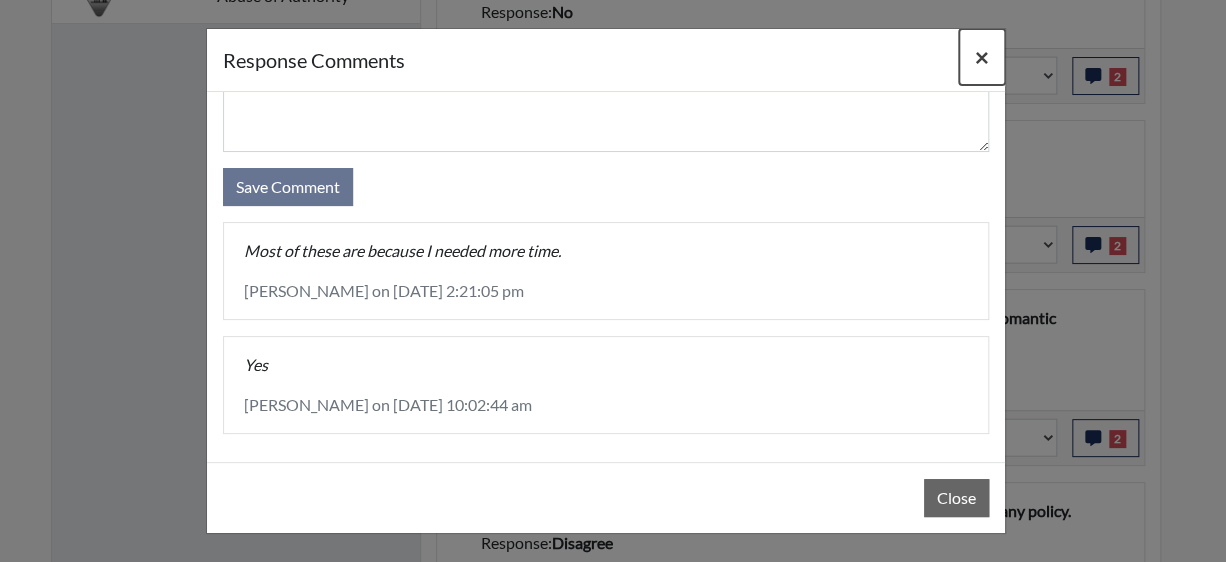 click on "×" at bounding box center [982, 56] 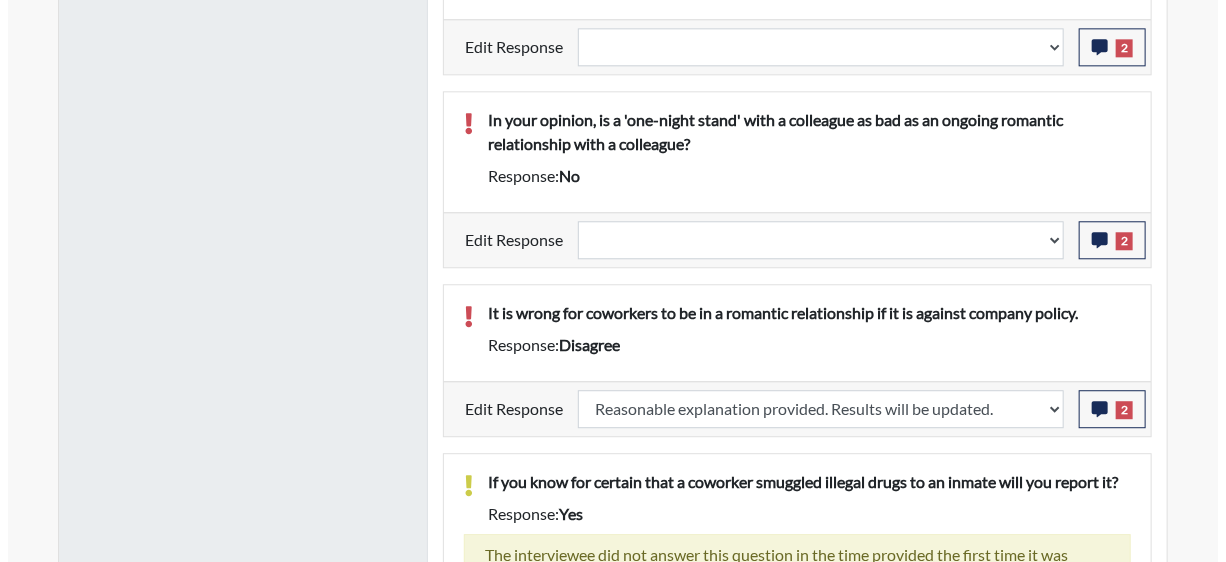 scroll, scrollTop: 1932, scrollLeft: 0, axis: vertical 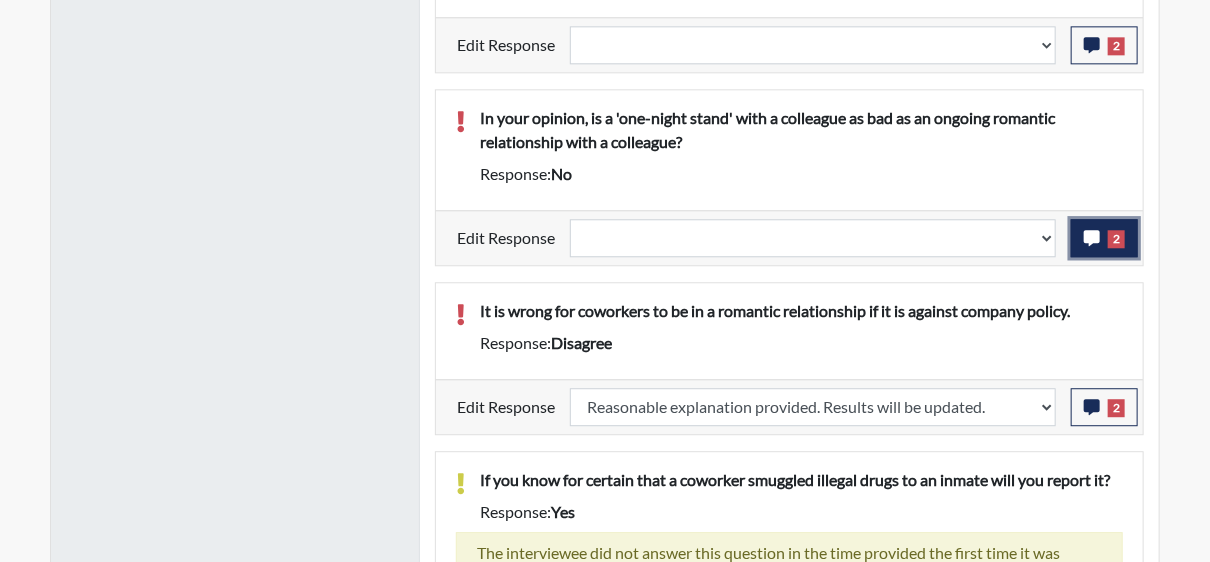 click 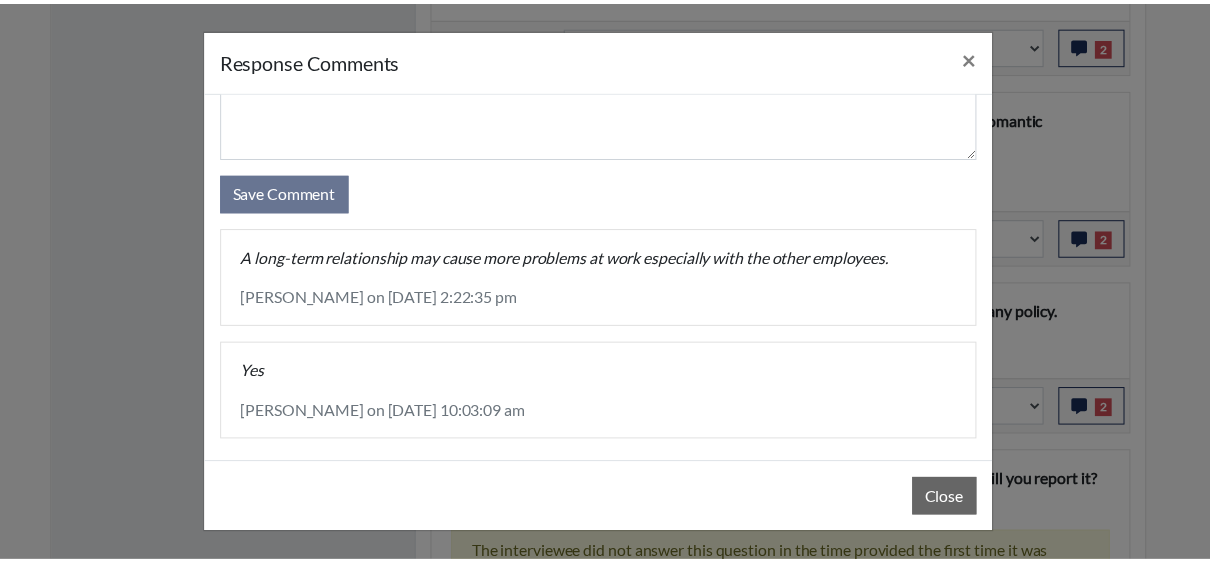 scroll, scrollTop: 128, scrollLeft: 0, axis: vertical 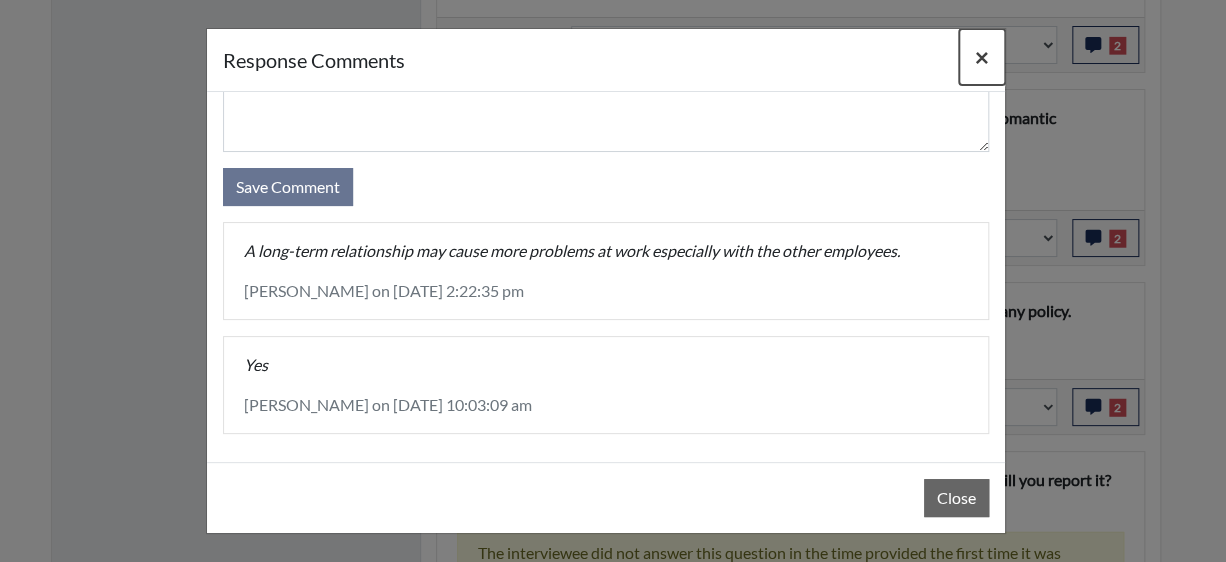 click on "×" at bounding box center [982, 56] 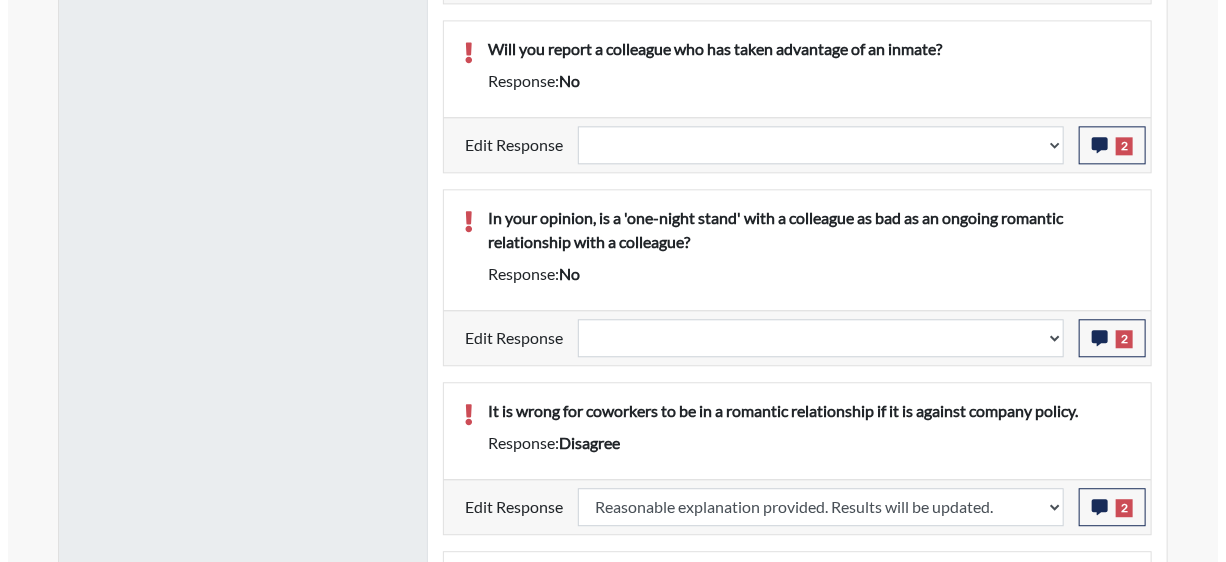 scroll, scrollTop: 1932, scrollLeft: 0, axis: vertical 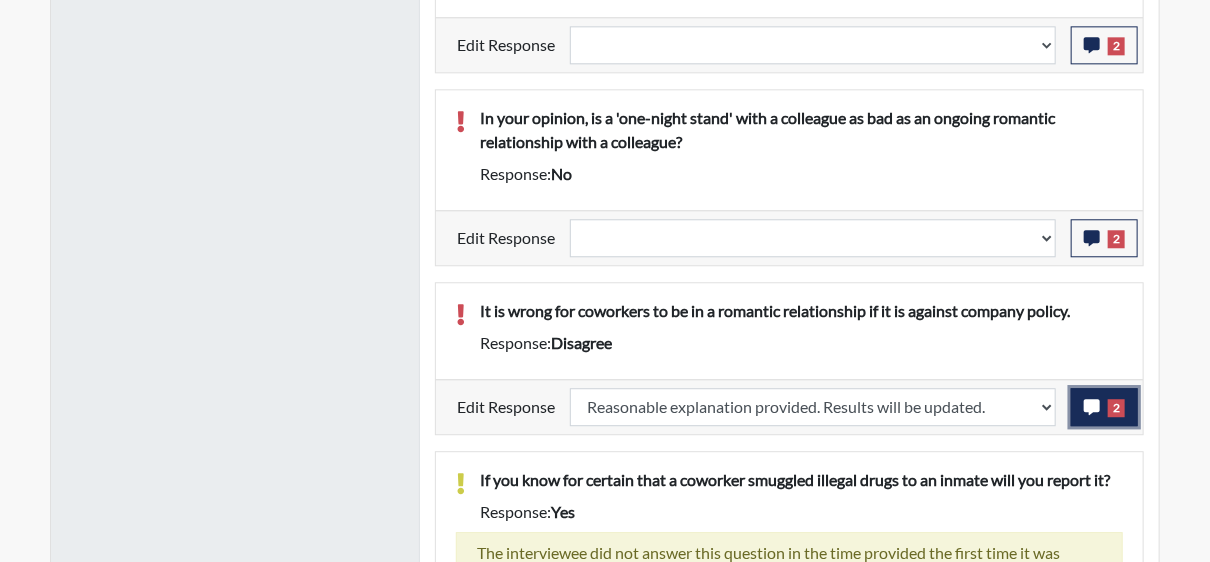 click 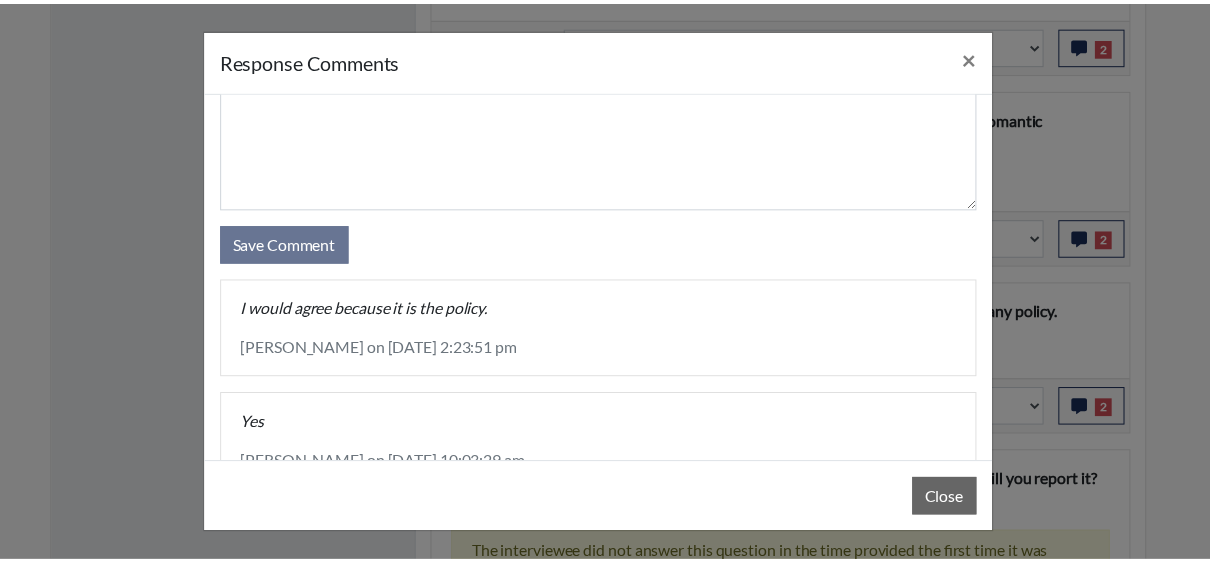 scroll, scrollTop: 128, scrollLeft: 0, axis: vertical 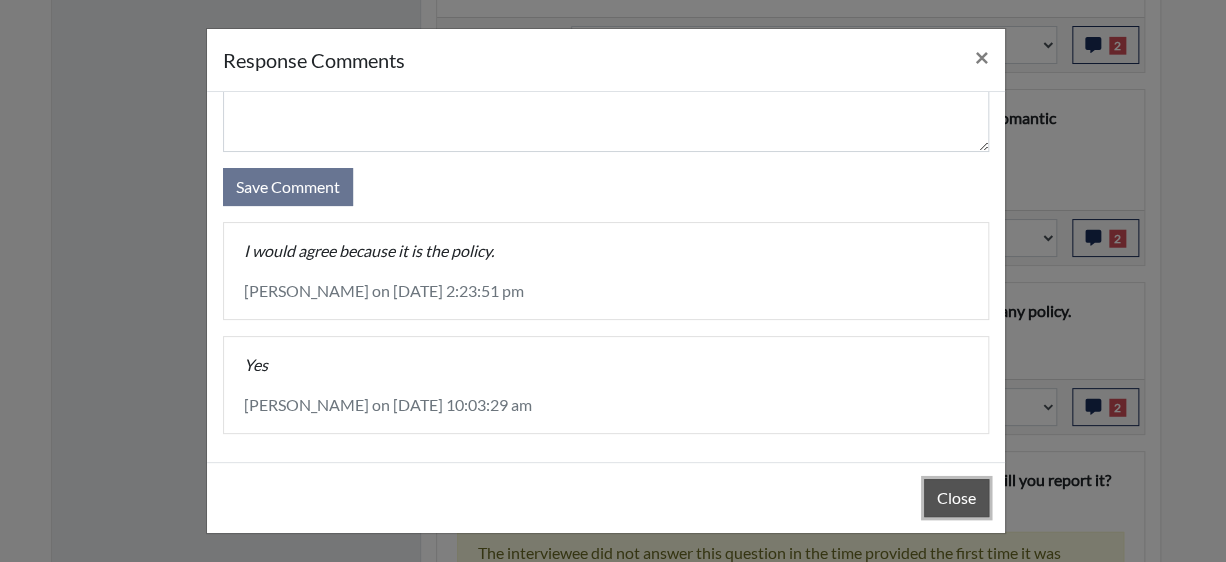 click on "Close" at bounding box center (956, 498) 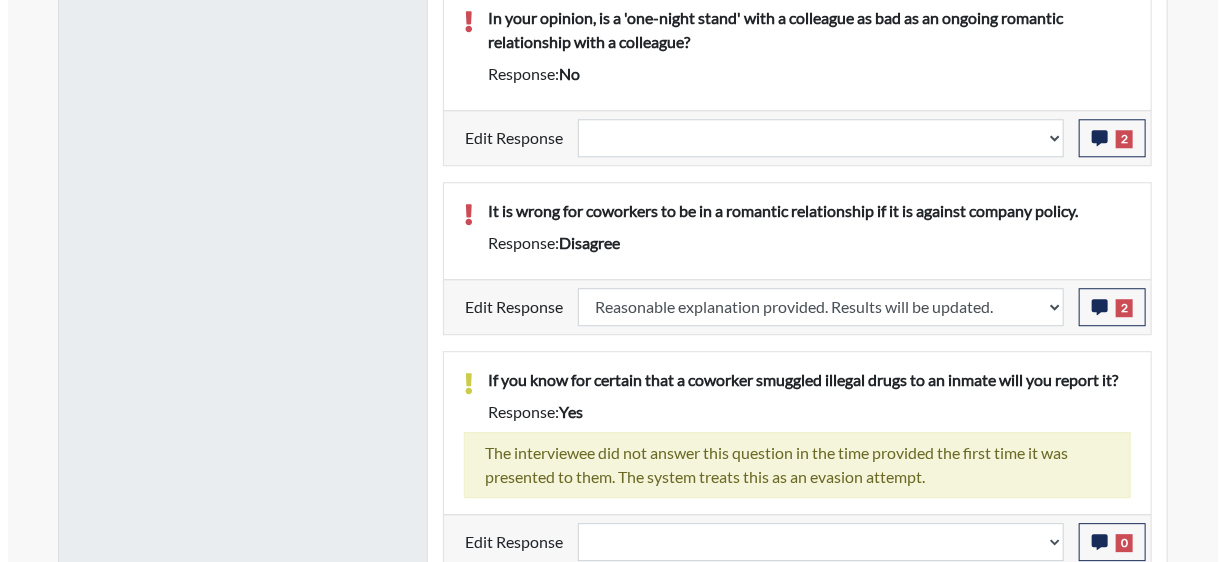 scroll, scrollTop: 1932, scrollLeft: 0, axis: vertical 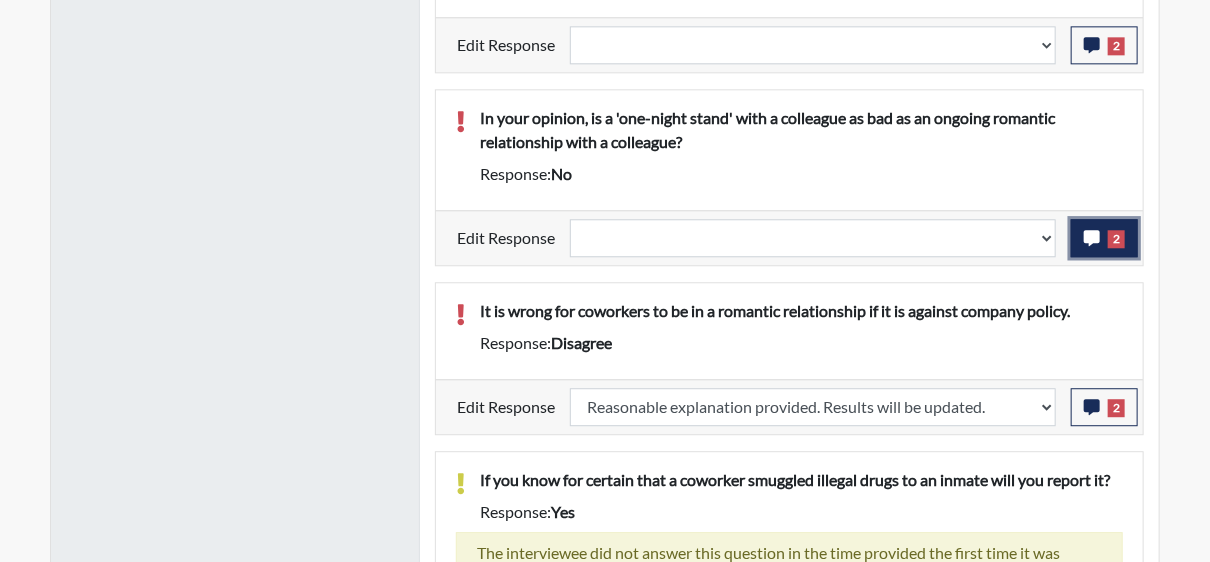click 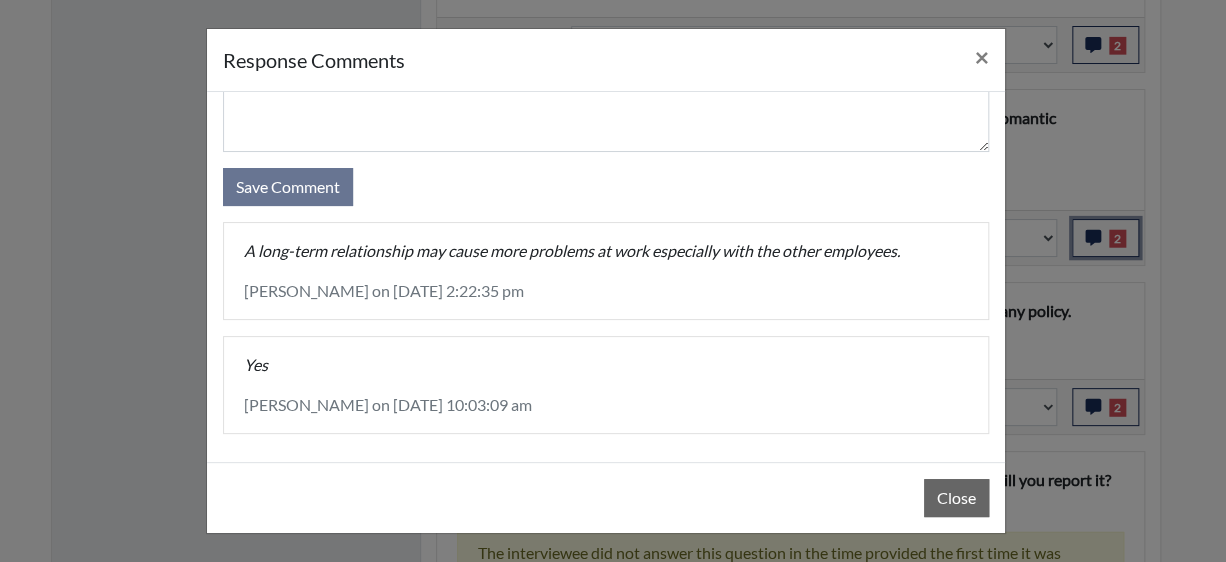 scroll, scrollTop: 0, scrollLeft: 0, axis: both 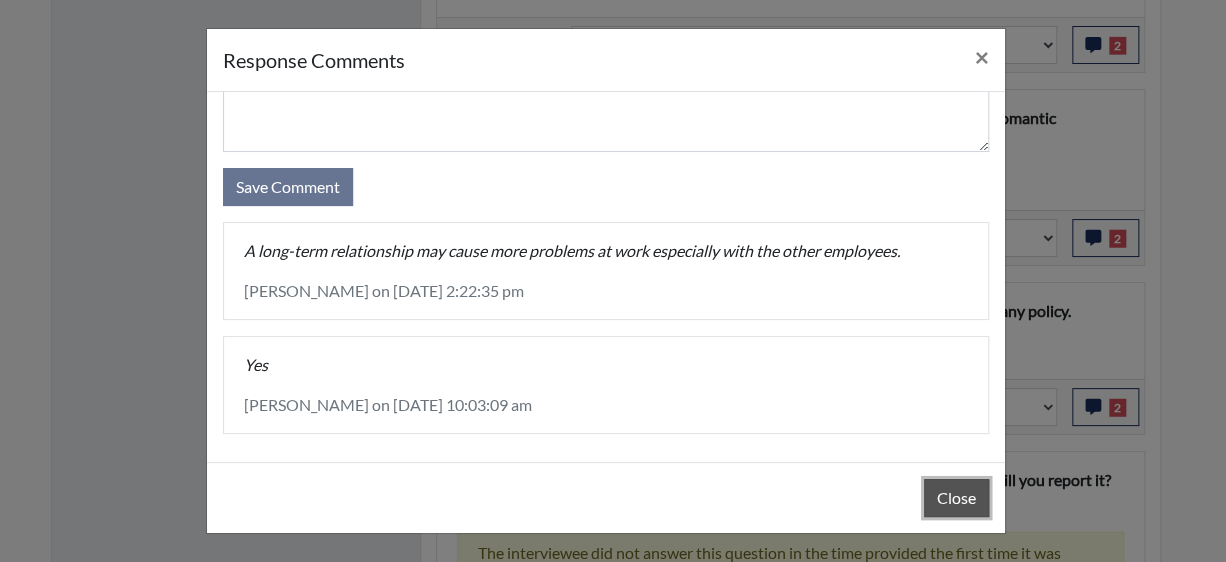 drag, startPoint x: 933, startPoint y: 492, endPoint x: 939, endPoint y: 454, distance: 38.470768 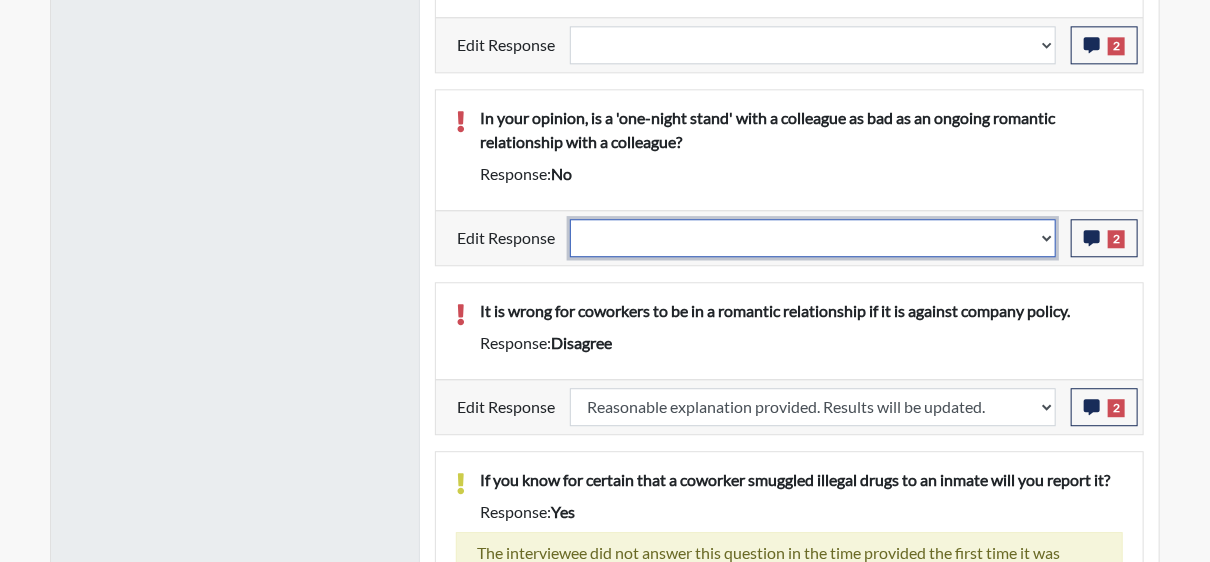 click on "Question is not relevant. Results will be updated. Reasonable explanation provided. Results will be updated. Response confirmed, which places the score below conditions. Clear the response edit. Results will be updated." at bounding box center (813, 238) 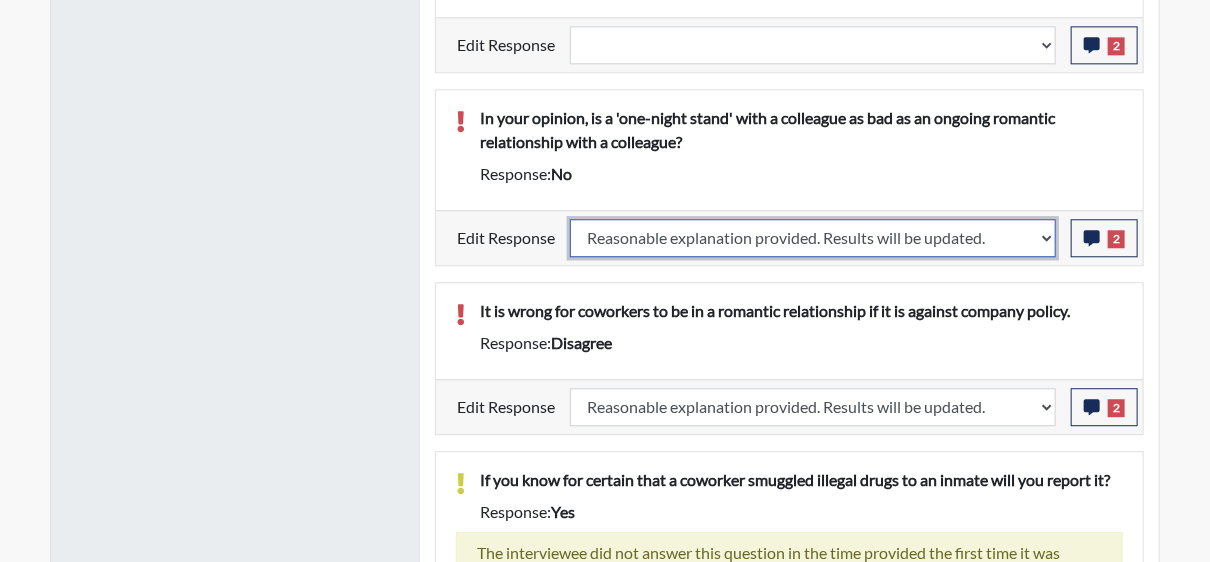 click on "Question is not relevant. Results will be updated. Reasonable explanation provided. Results will be updated. Response confirmed, which places the score below conditions. Clear the response edit. Results will be updated." at bounding box center (813, 238) 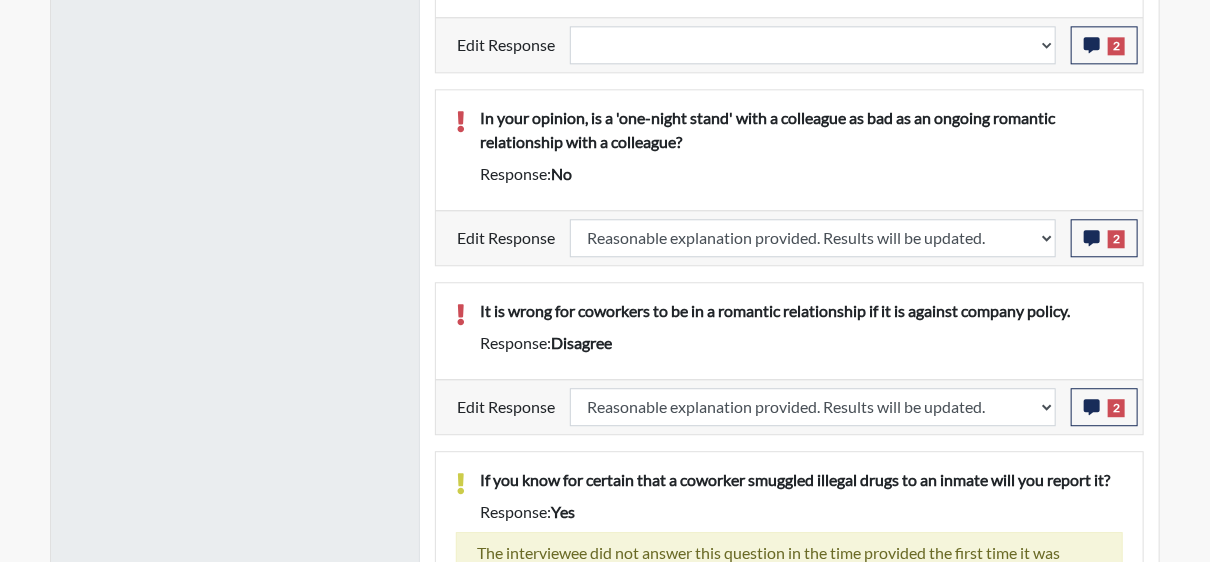 select 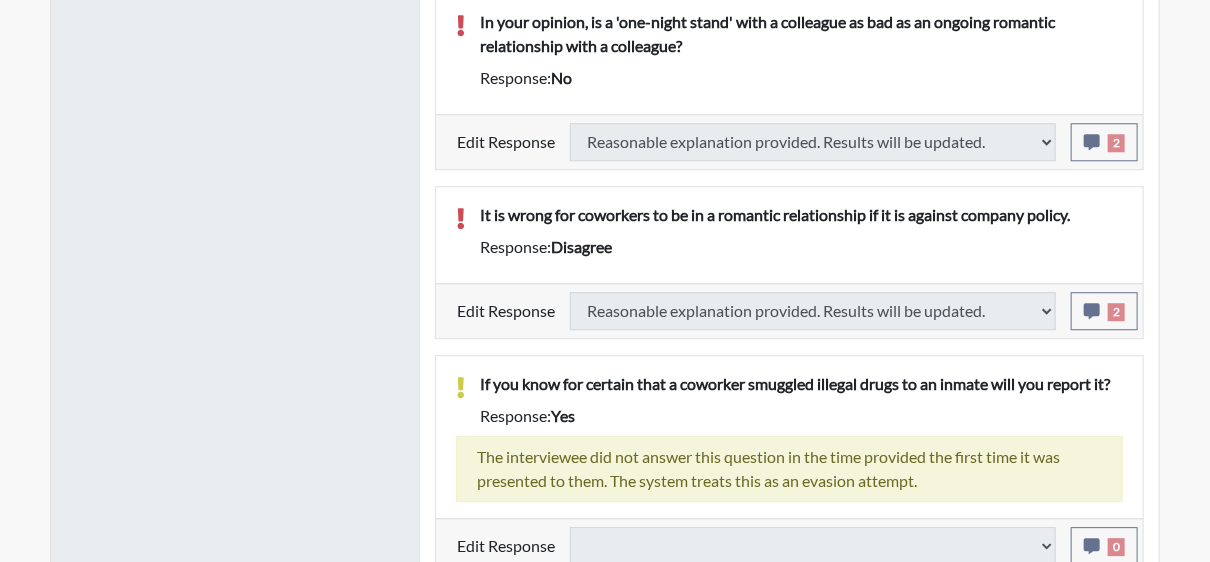 scroll, scrollTop: 2032, scrollLeft: 0, axis: vertical 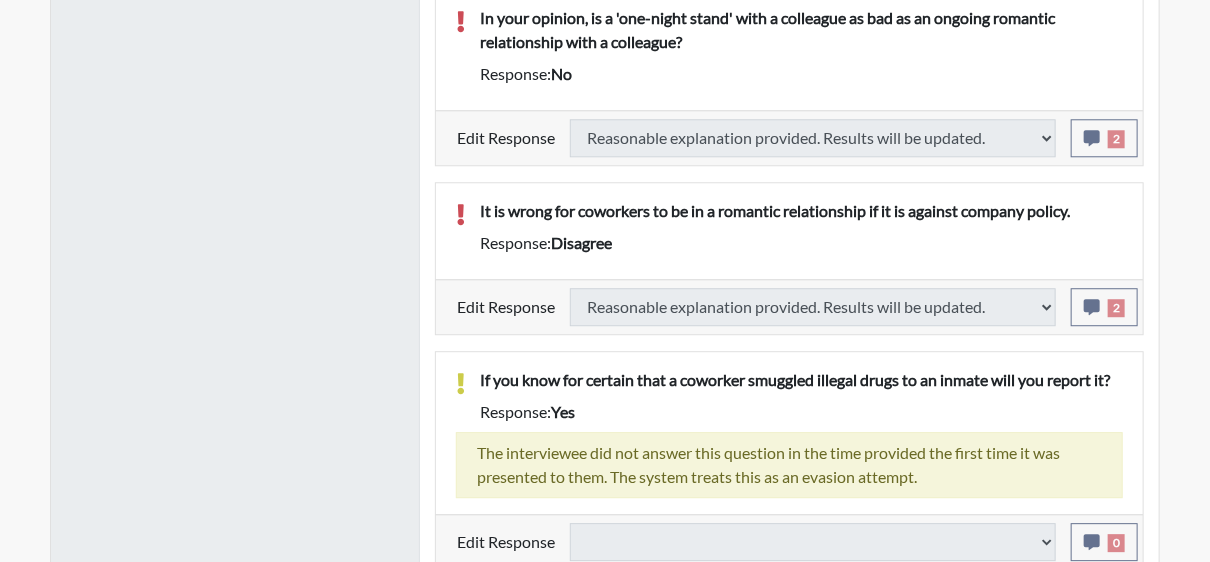 select 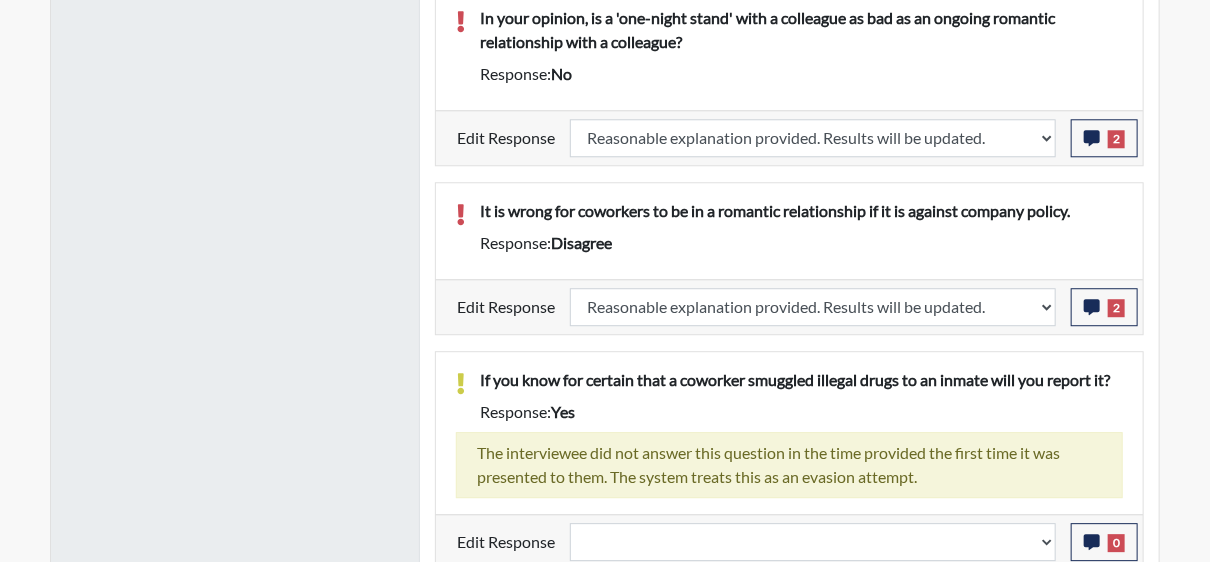 scroll, scrollTop: 1932, scrollLeft: 0, axis: vertical 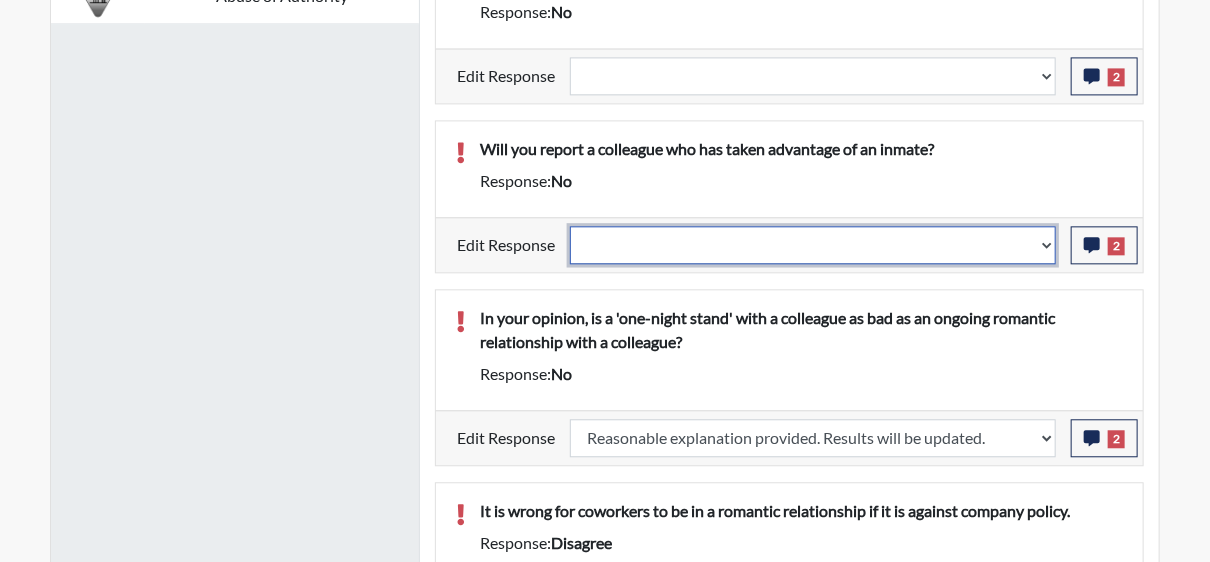 click on "Question is not relevant. Results will be updated. Reasonable explanation provided. Results will be updated. Response confirmed, which places the score below conditions. Clear the response edit. Results will be updated." at bounding box center (813, 245) 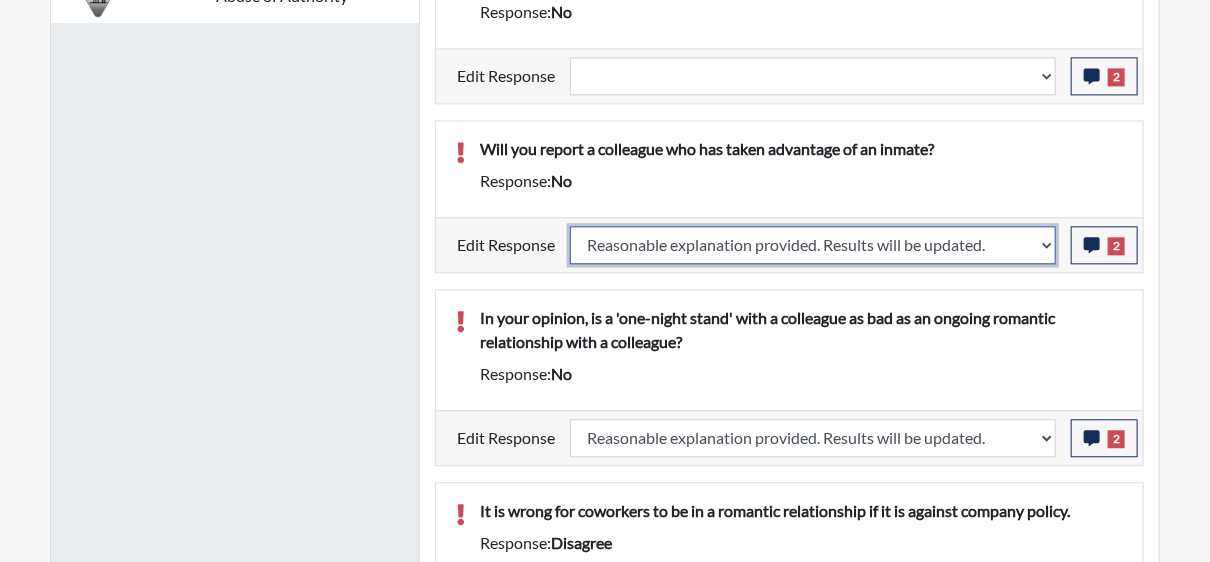 click on "Question is not relevant. Results will be updated. Reasonable explanation provided. Results will be updated. Response confirmed, which places the score below conditions. Clear the response edit. Results will be updated." at bounding box center [813, 245] 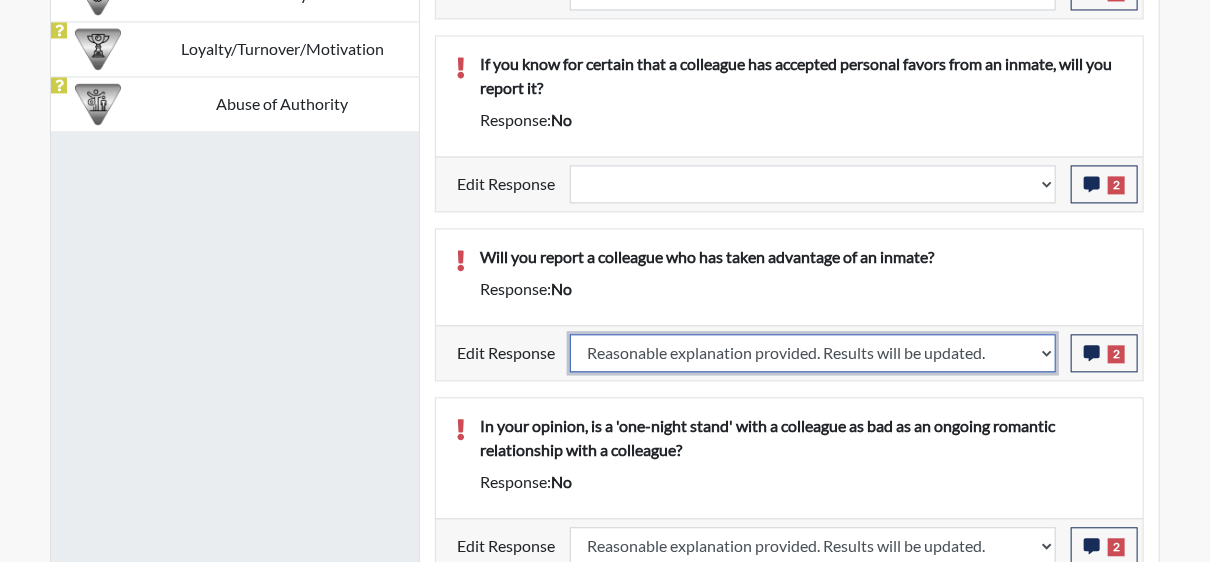 scroll, scrollTop: 1432, scrollLeft: 0, axis: vertical 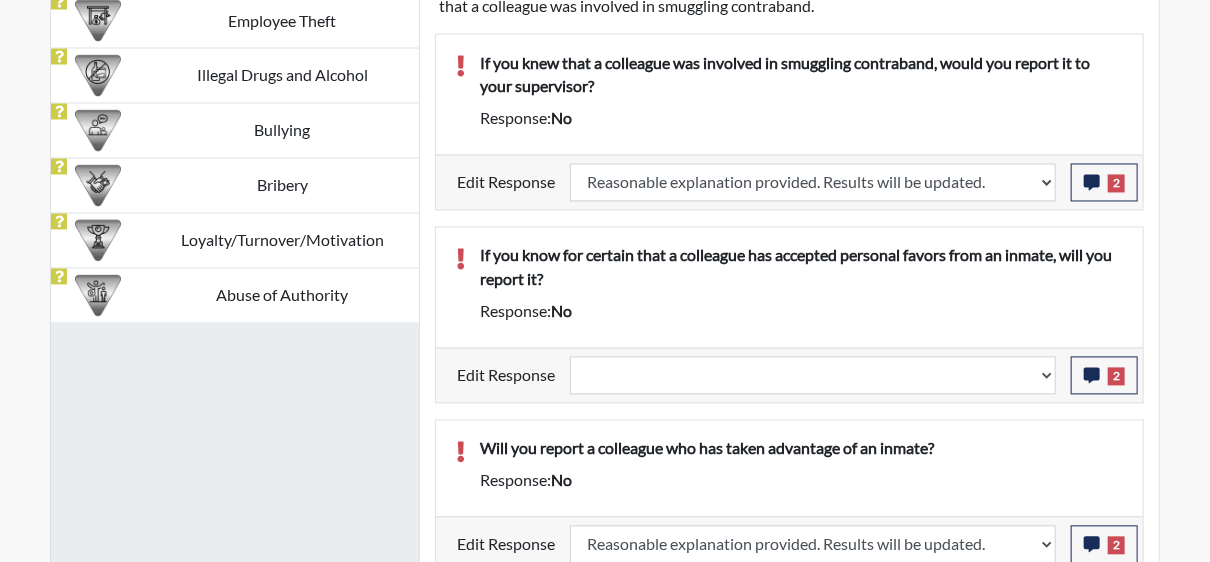 select 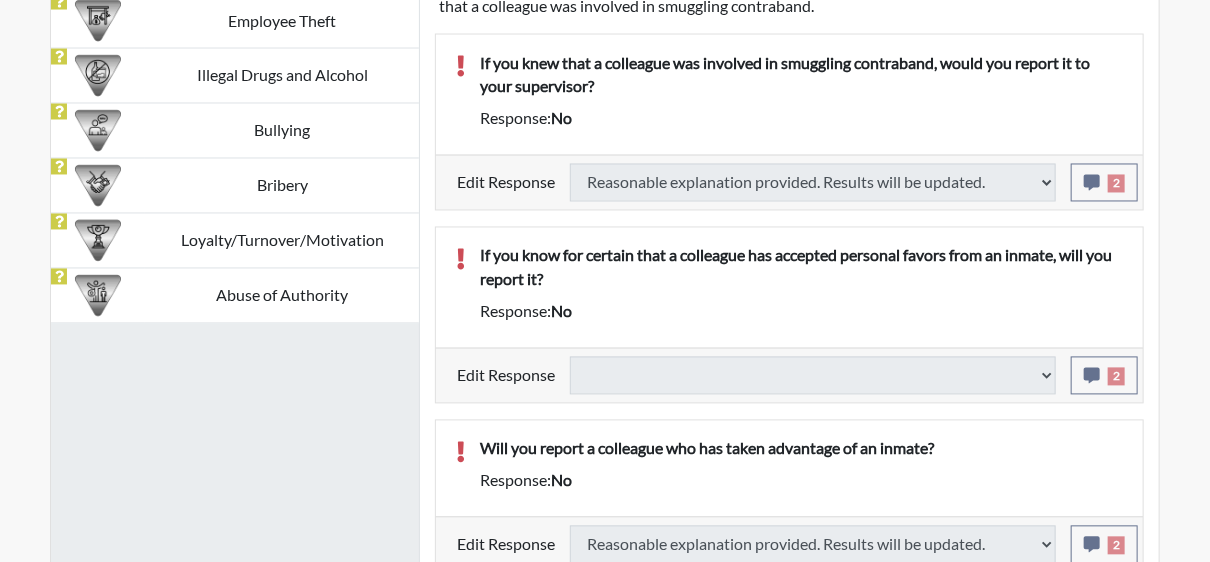select 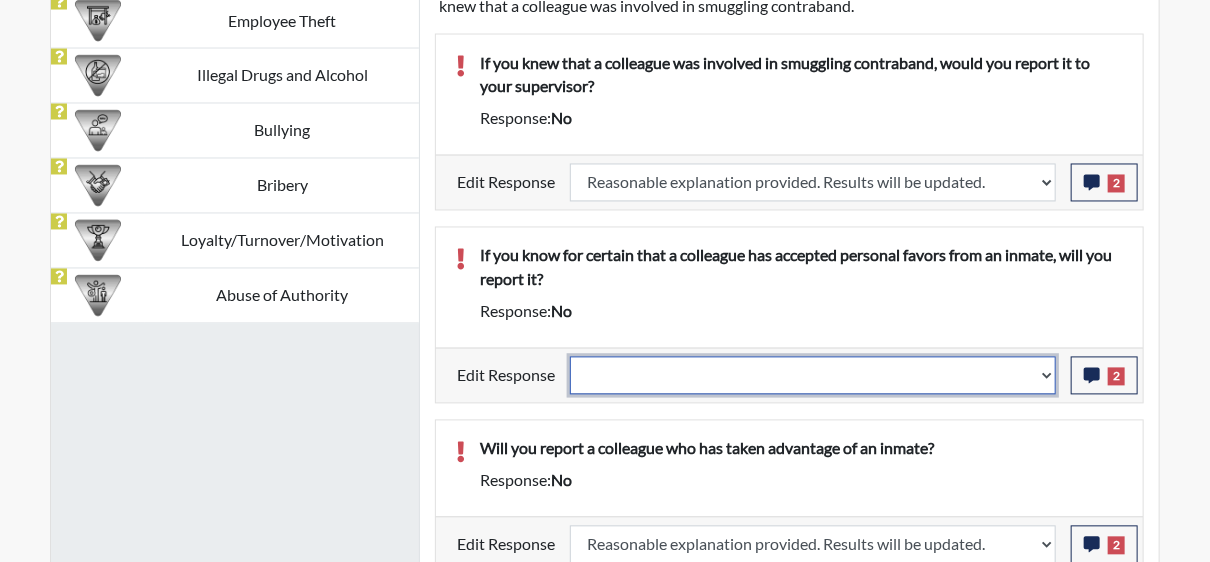click on "Question is not relevant. Results will be updated. Reasonable explanation provided. Results will be updated. Response confirmed, which places the score below conditions. Clear the response edit. Results will be updated." at bounding box center (813, 376) 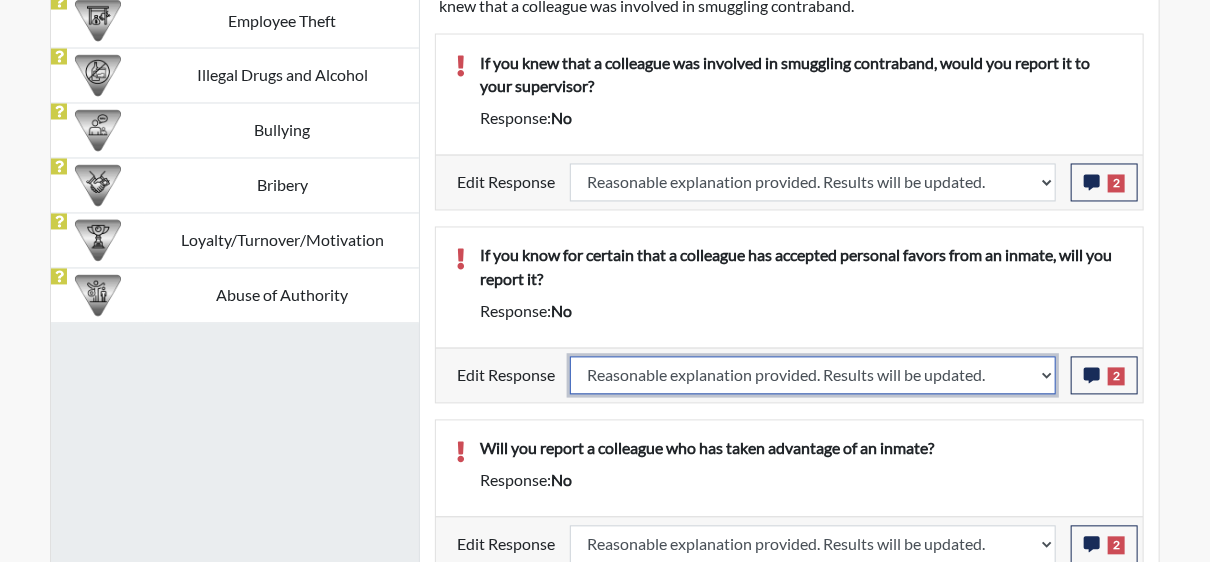 click on "Question is not relevant. Results will be updated. Reasonable explanation provided. Results will be updated. Response confirmed, which places the score below conditions. Clear the response edit. Results will be updated." at bounding box center [813, 376] 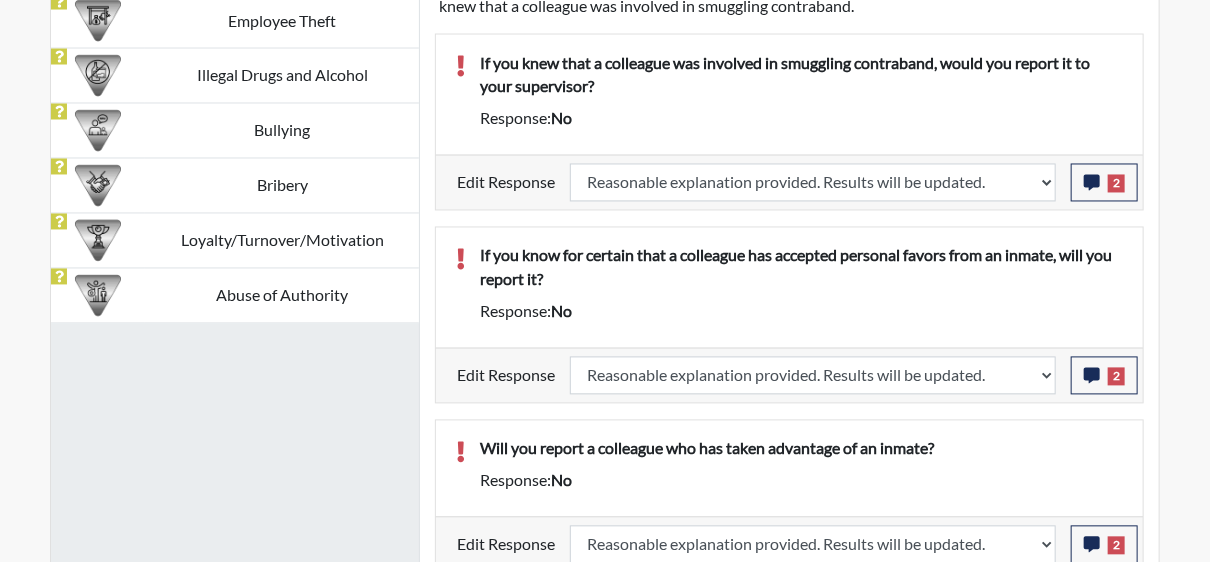select 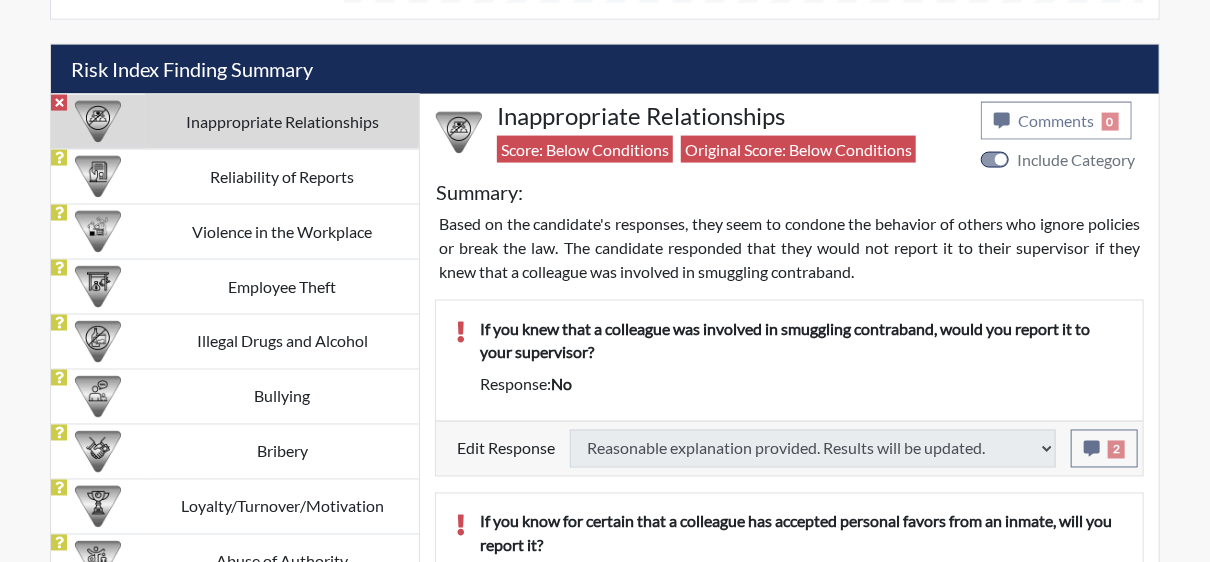scroll, scrollTop: 1132, scrollLeft: 0, axis: vertical 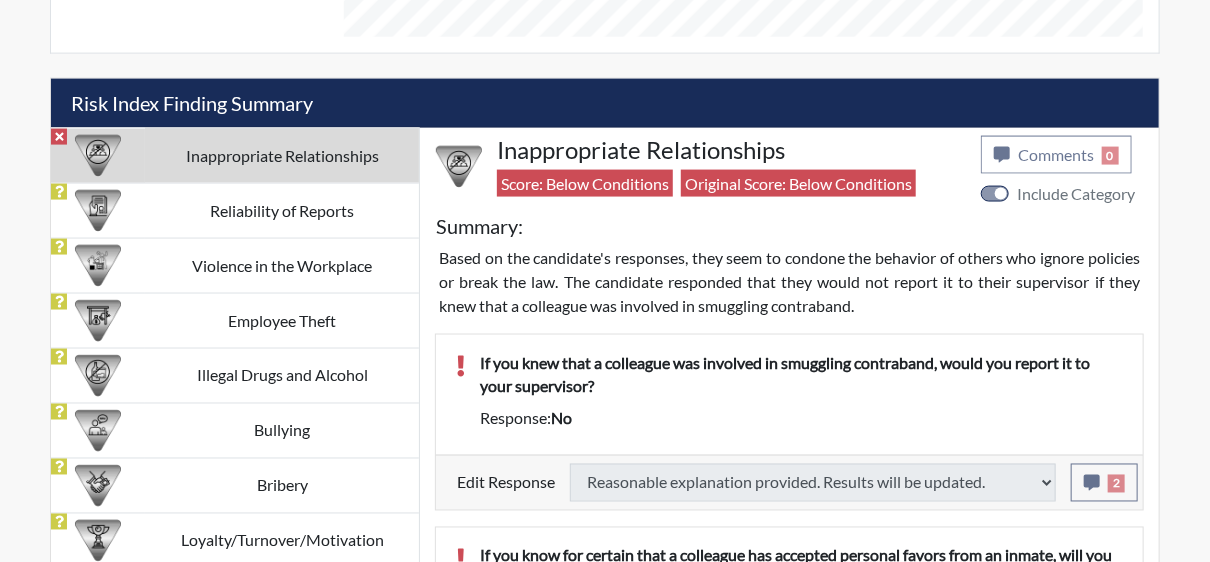 type on "Above Conditions" 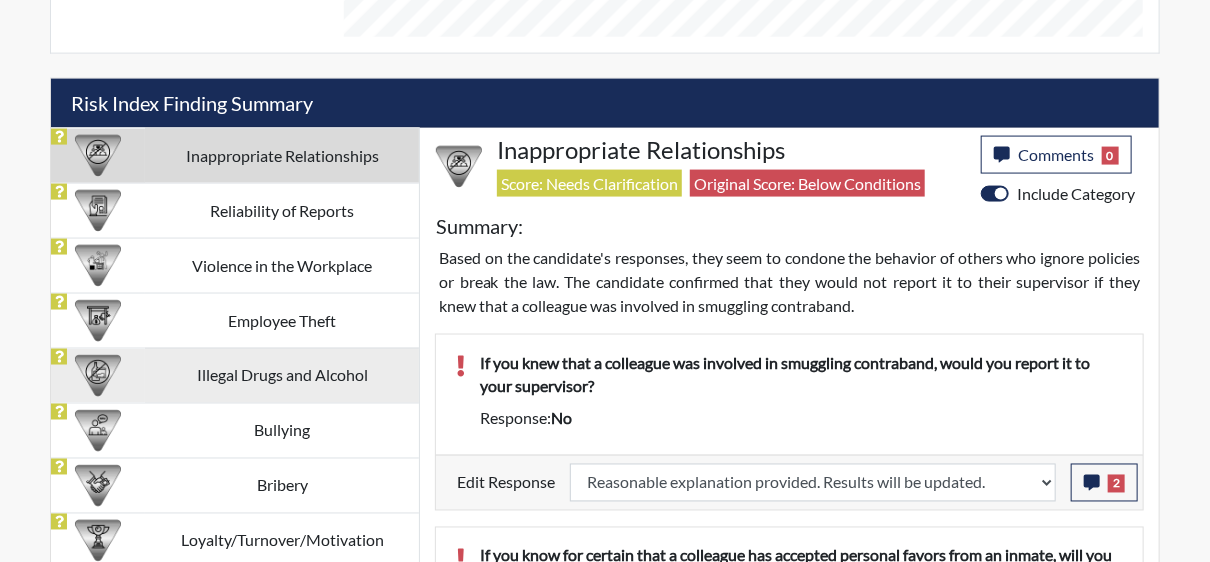 scroll, scrollTop: 999668, scrollLeft: 999168, axis: both 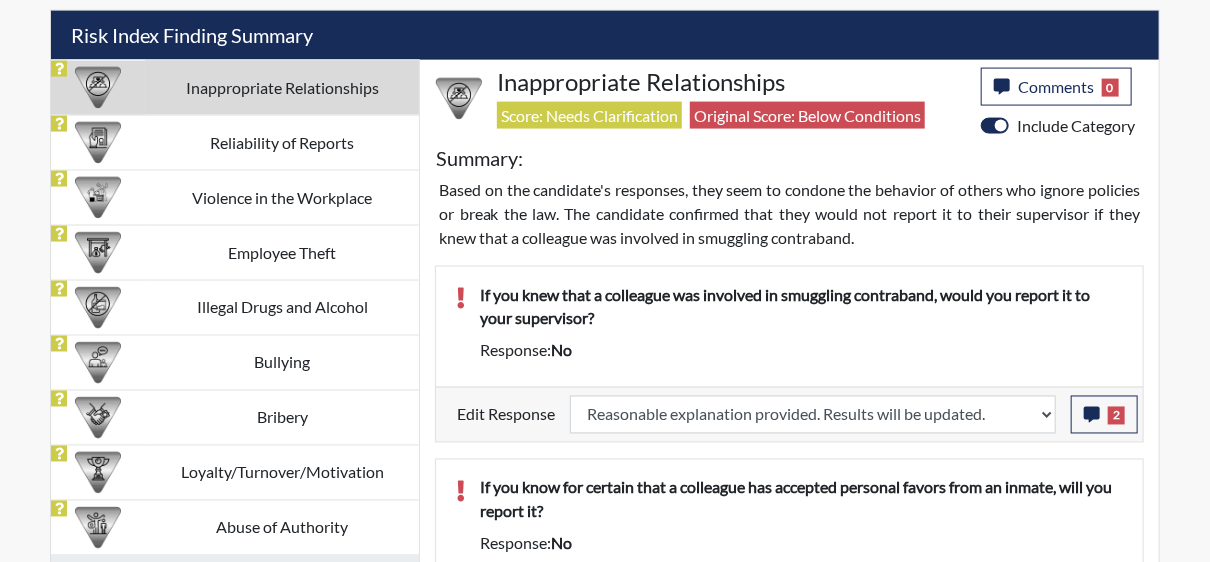 click on "Inappropriate Relationships" at bounding box center [282, 87] 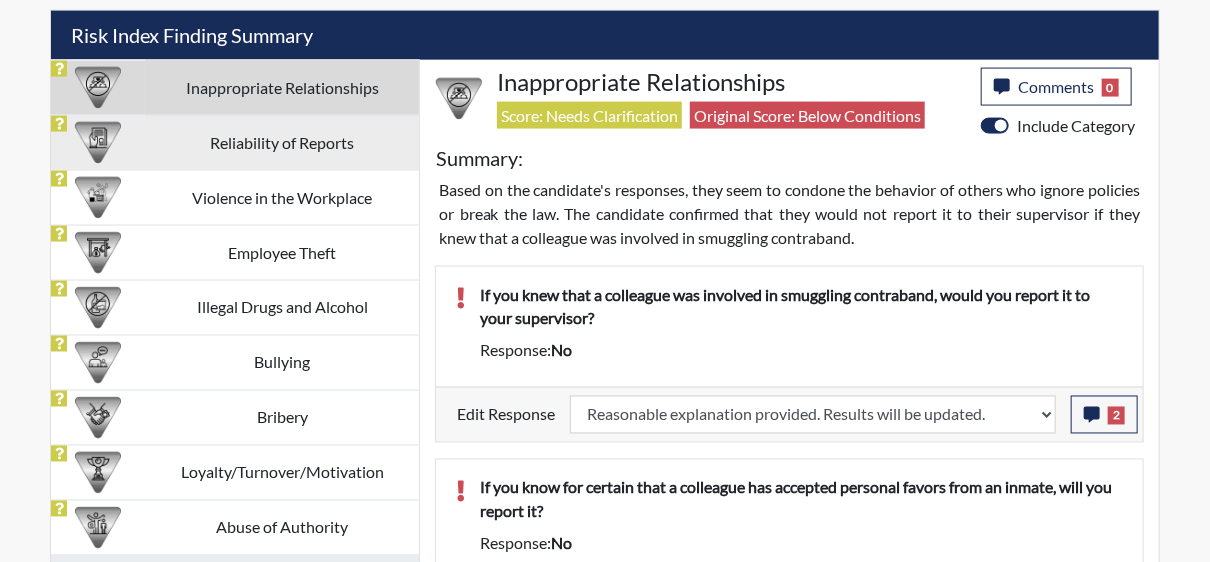 click on "Reliability of Reports" at bounding box center [282, 142] 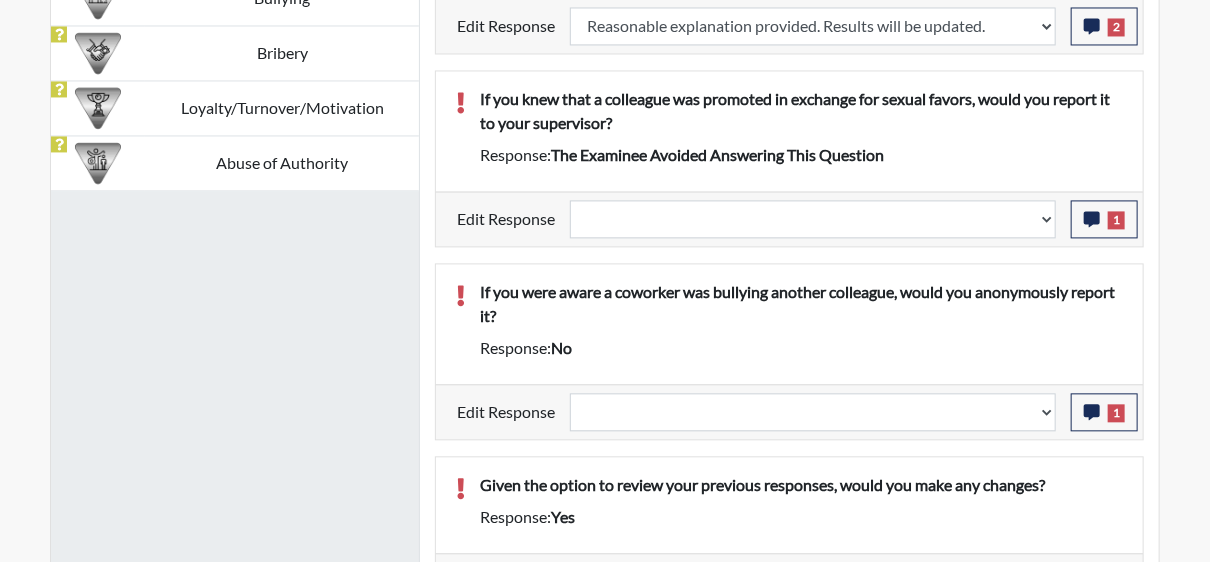 scroll, scrollTop: 1600, scrollLeft: 0, axis: vertical 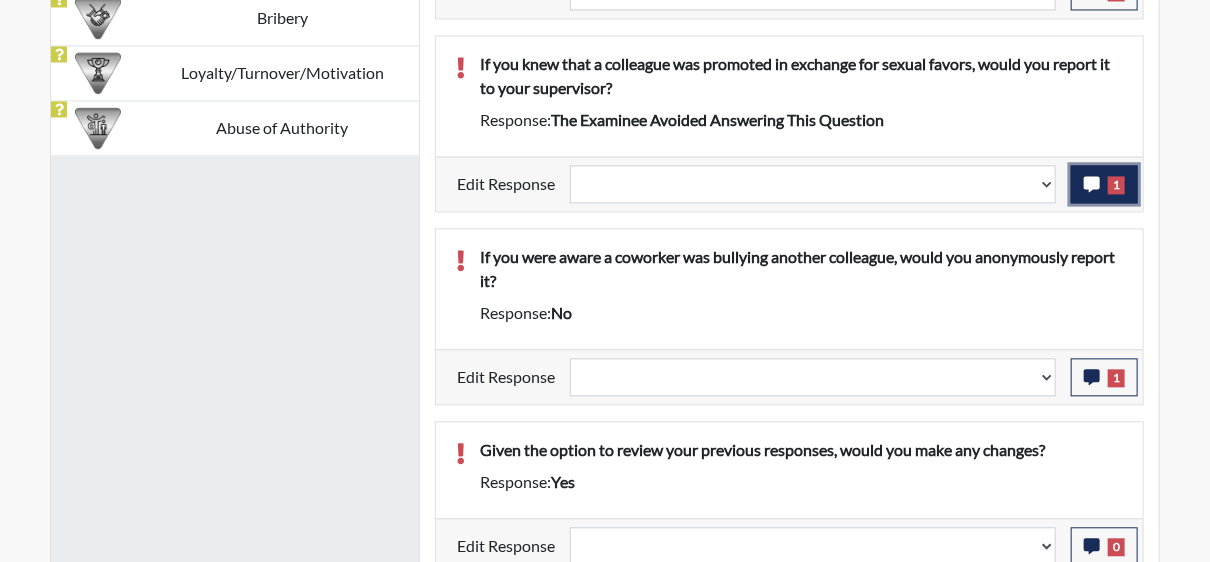 click 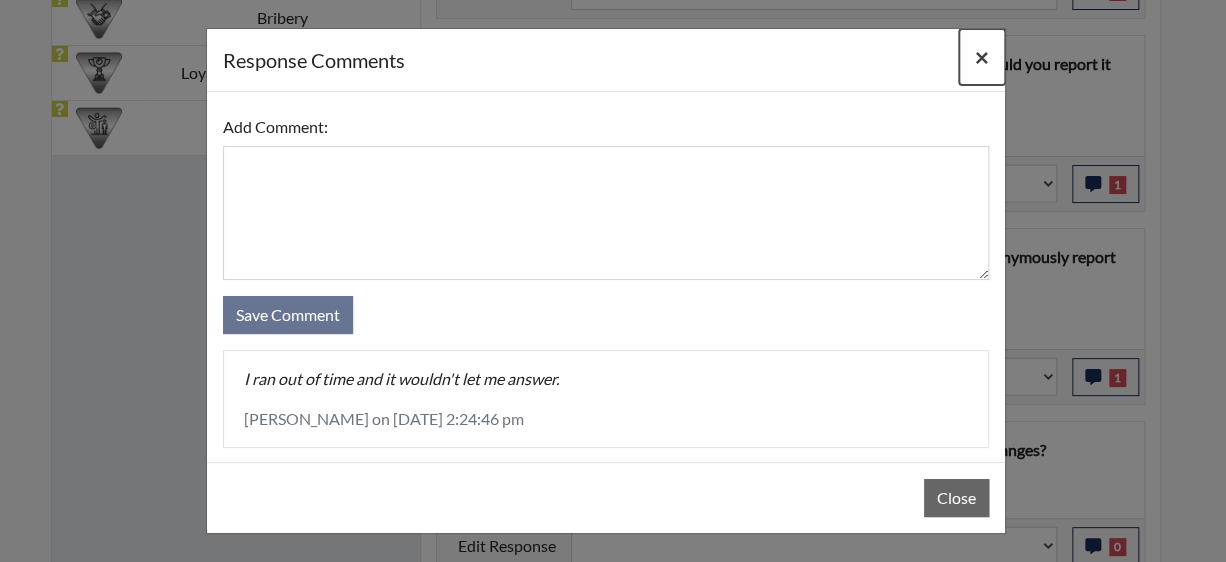 click on "×" at bounding box center (982, 56) 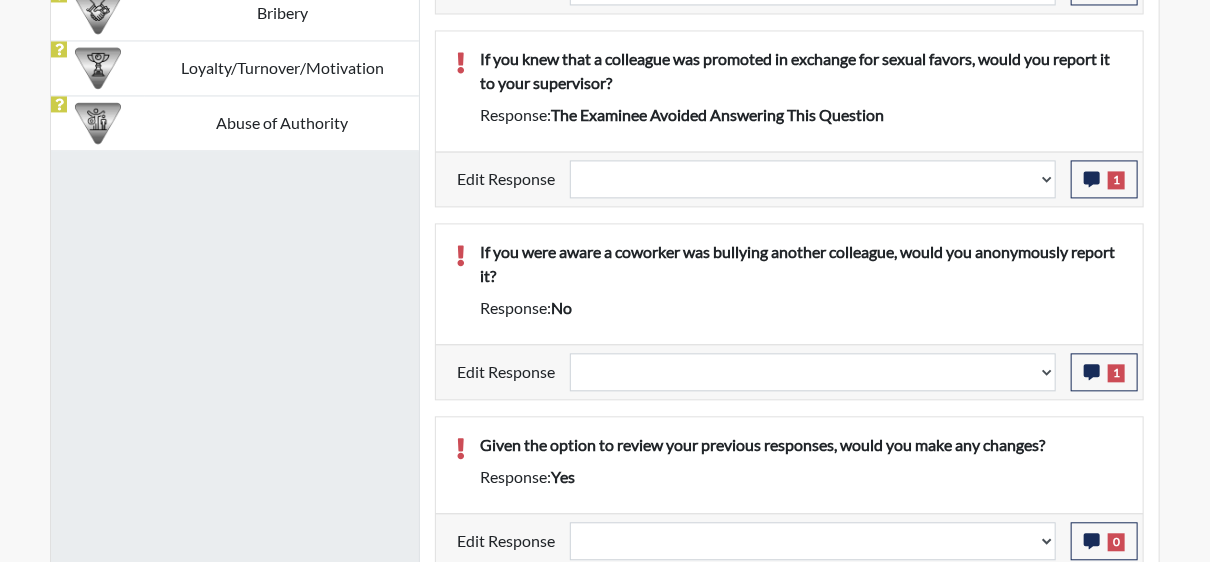 scroll, scrollTop: 1606, scrollLeft: 0, axis: vertical 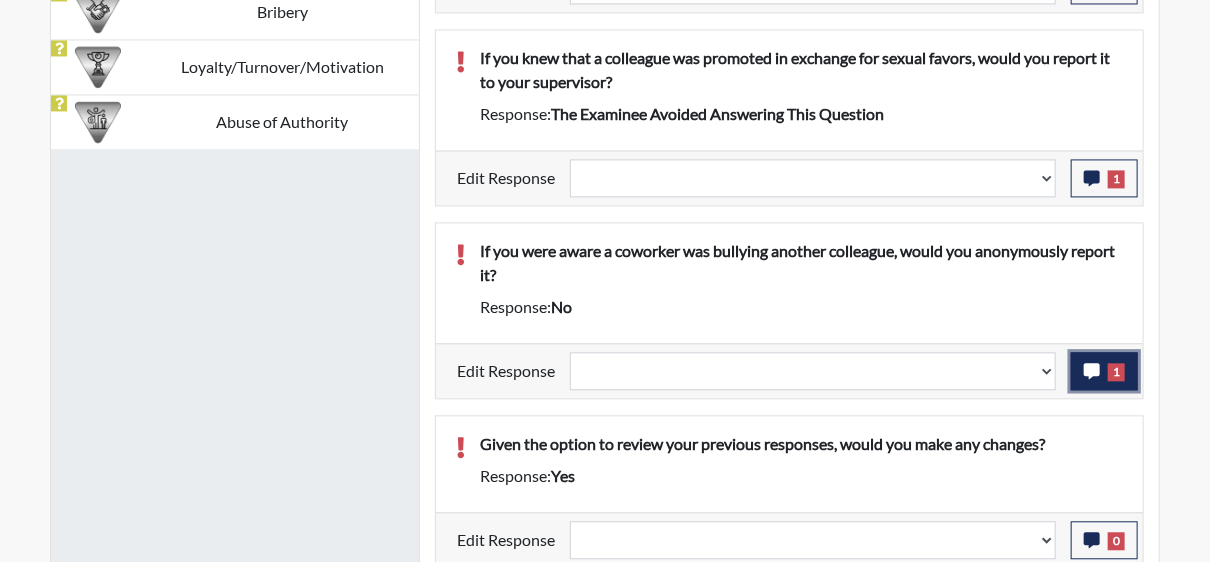click 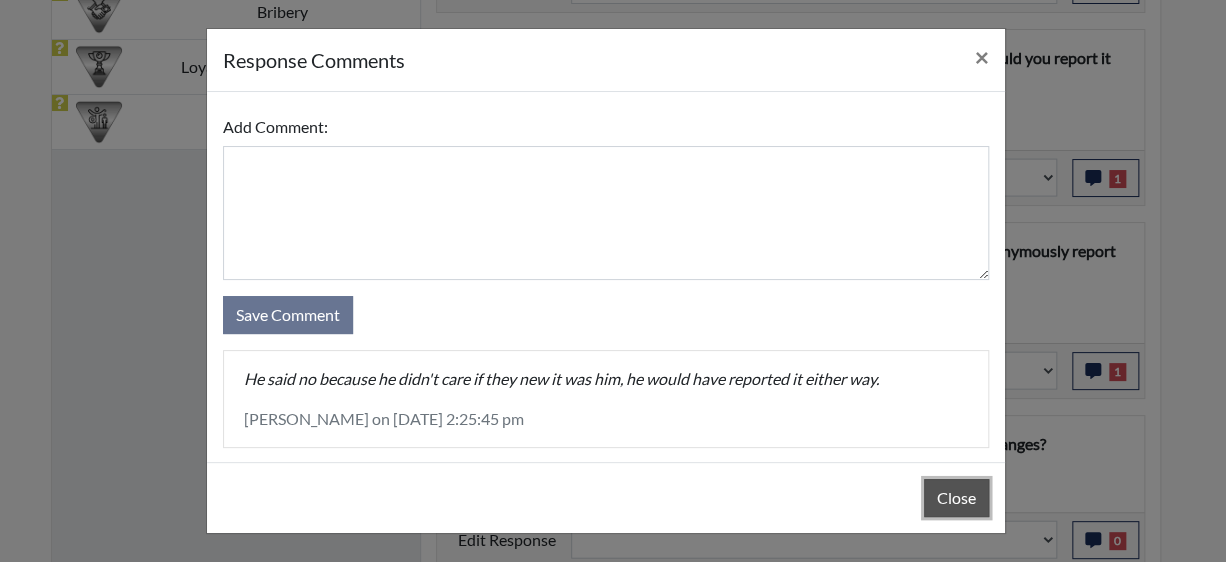 click on "Close" at bounding box center (956, 498) 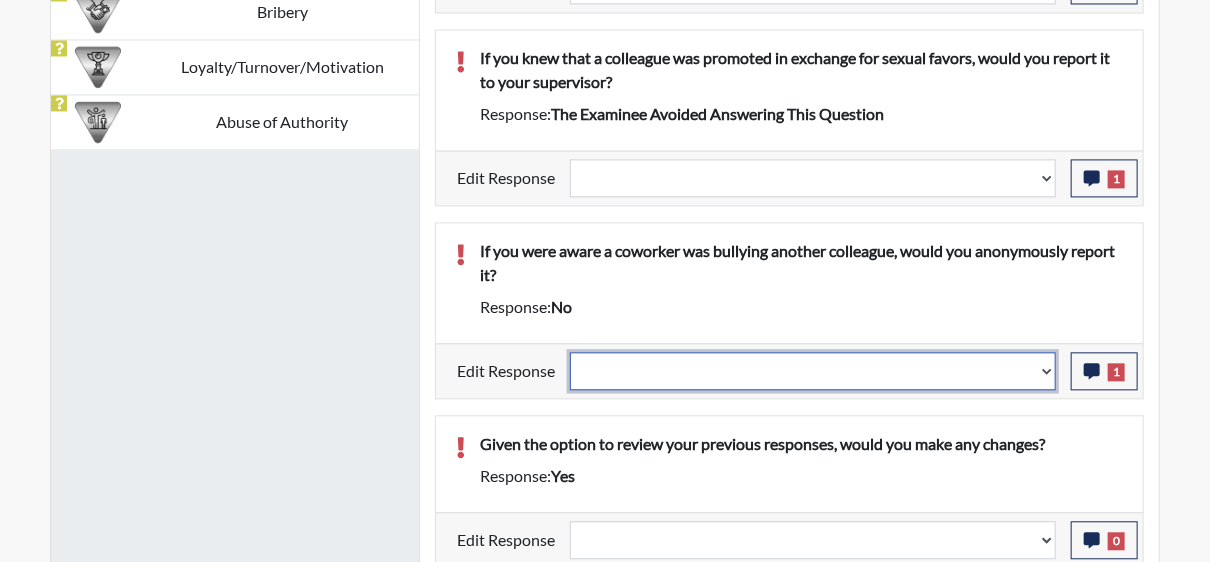 click on "Question is not relevant. Results will be updated. Reasonable explanation provided. Results will be updated. Response confirmed, which places the score below conditions. Clear the response edit. Results will be updated." at bounding box center [813, 371] 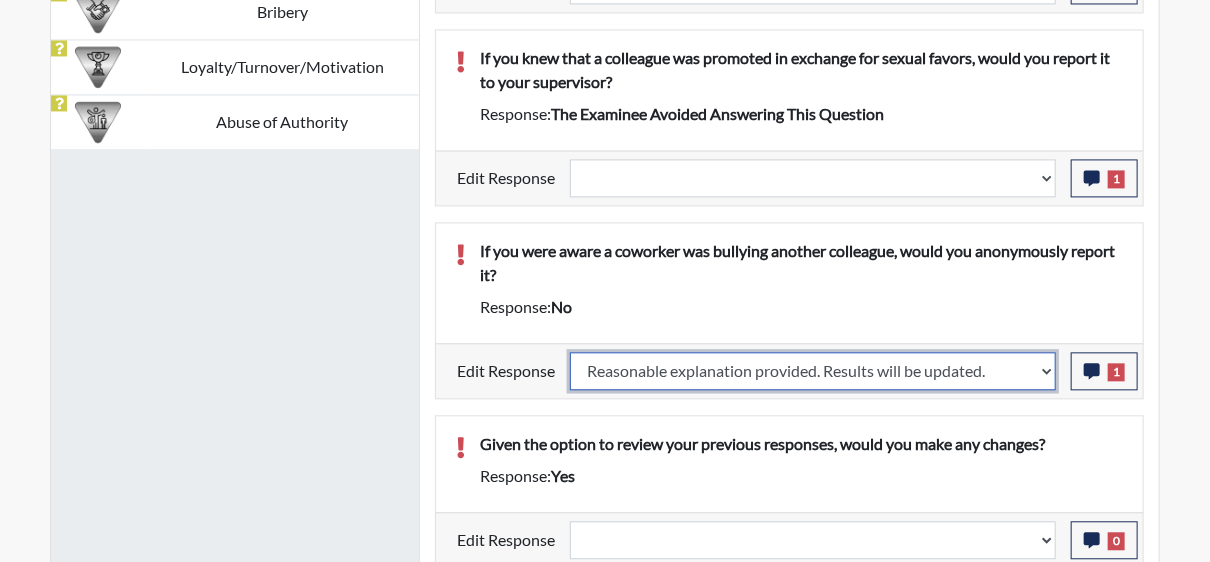 click on "Question is not relevant. Results will be updated. Reasonable explanation provided. Results will be updated. Response confirmed, which places the score below conditions. Clear the response edit. Results will be updated." at bounding box center (813, 371) 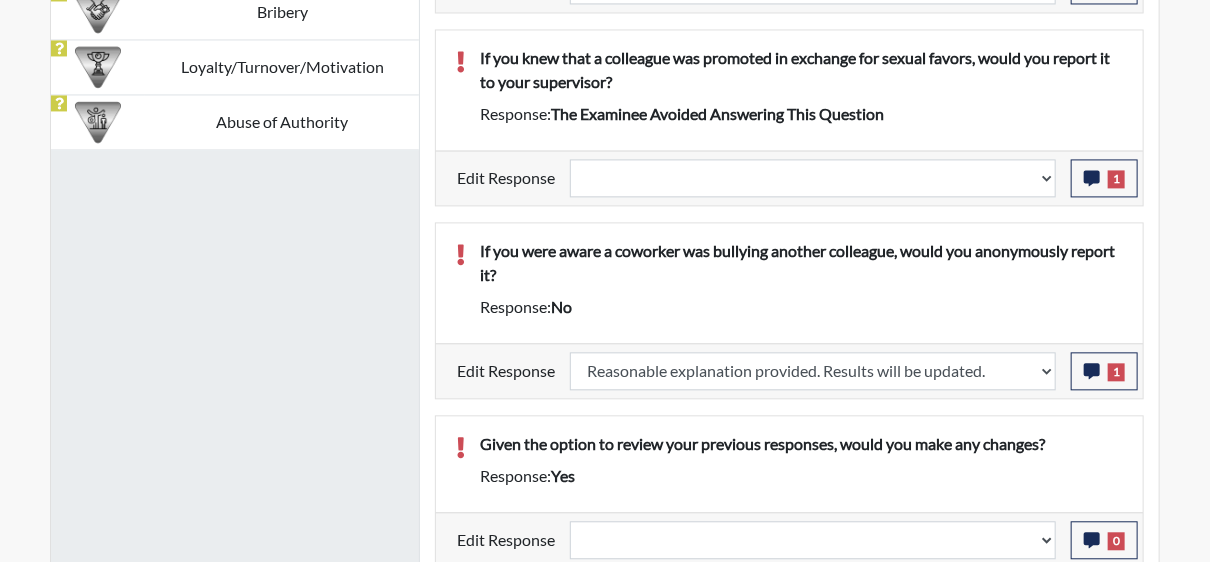 select 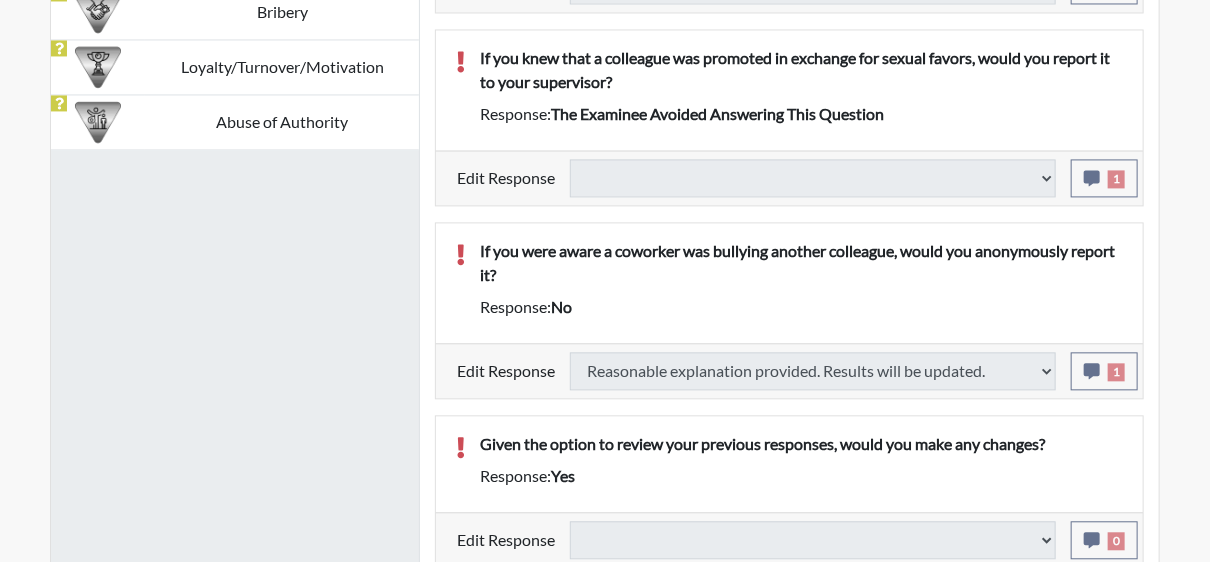 select 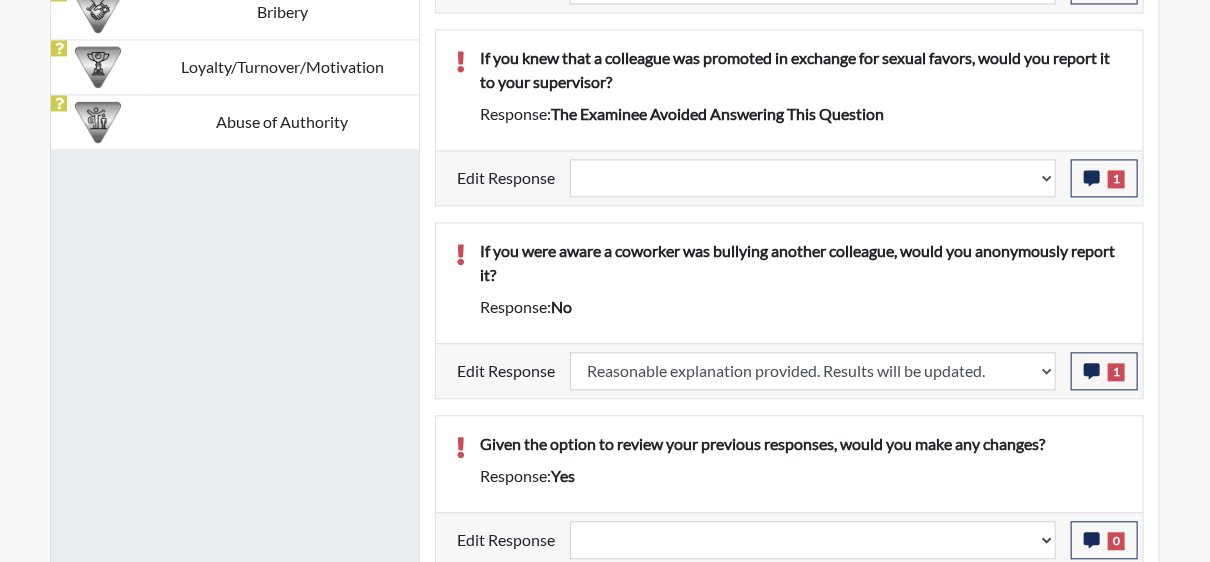 scroll, scrollTop: 999668, scrollLeft: 999168, axis: both 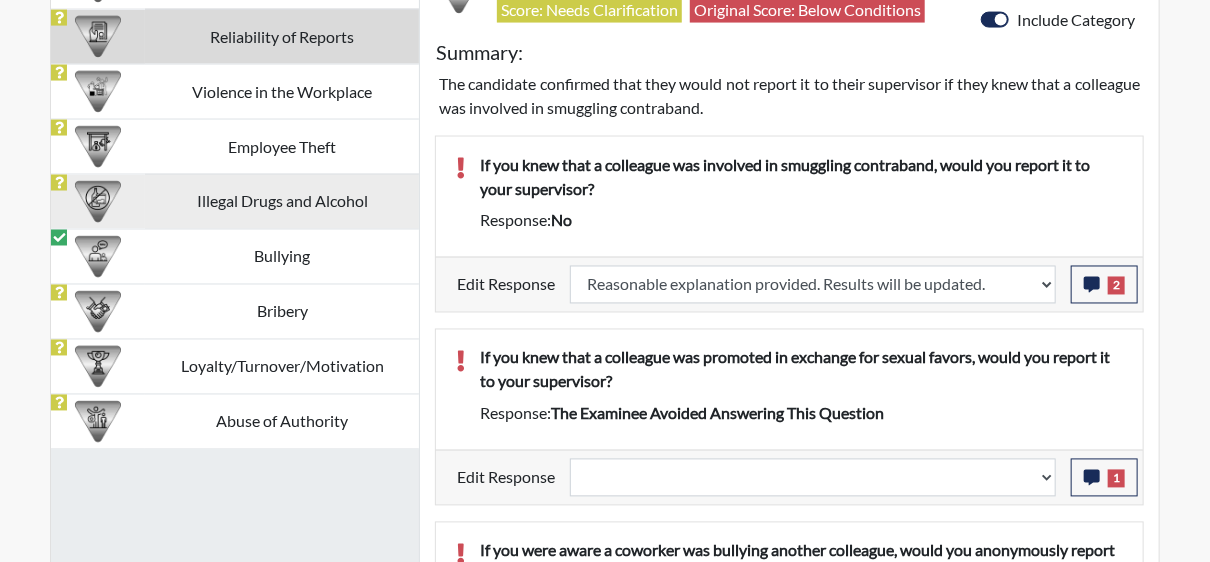 click on "Bribery" at bounding box center (282, 311) 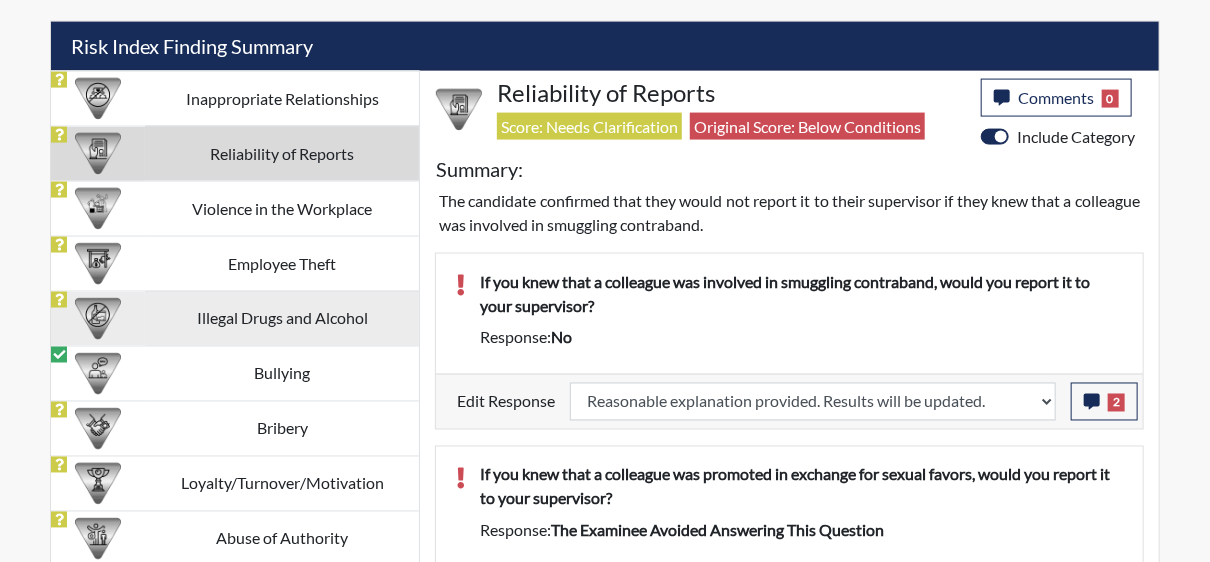 select 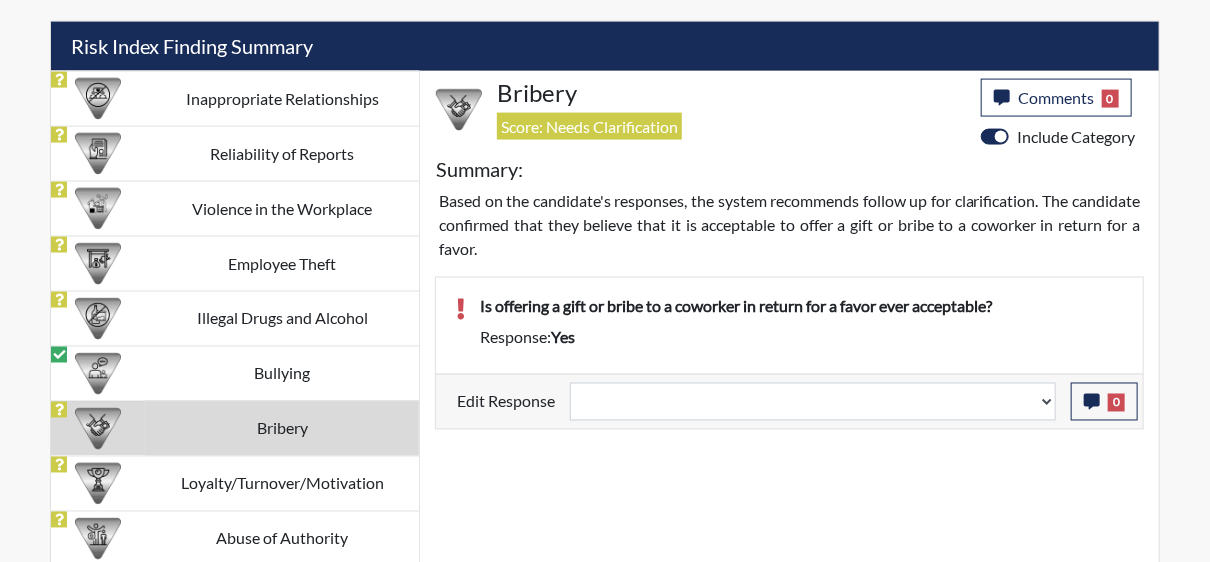 click on "Loyalty/Turnover/Motivation" at bounding box center [282, 483] 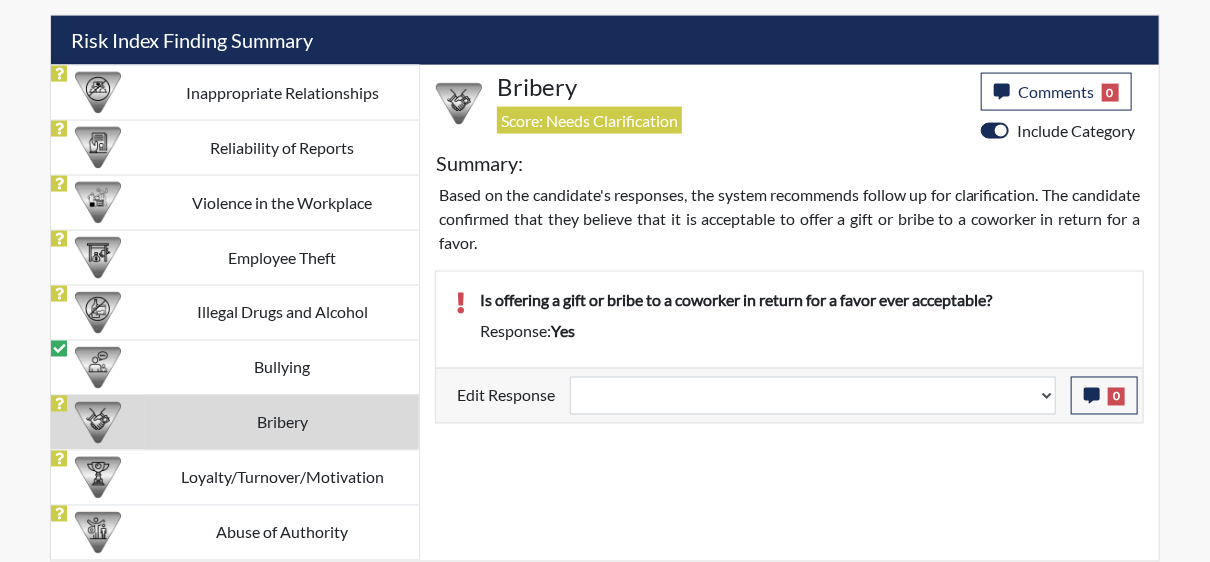 select 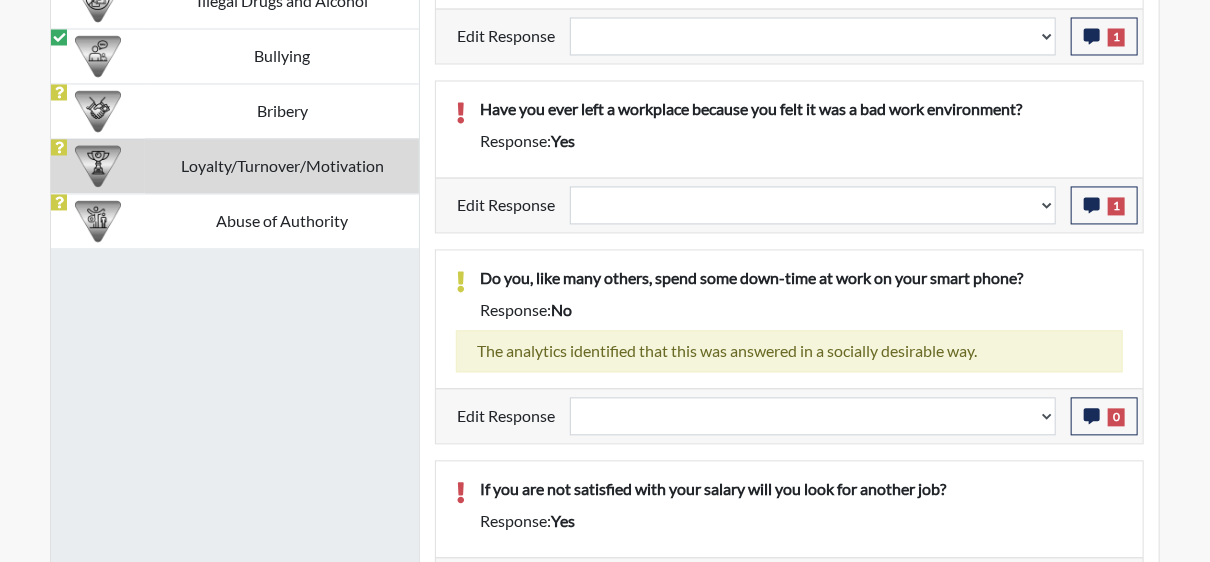 scroll, scrollTop: 1552, scrollLeft: 0, axis: vertical 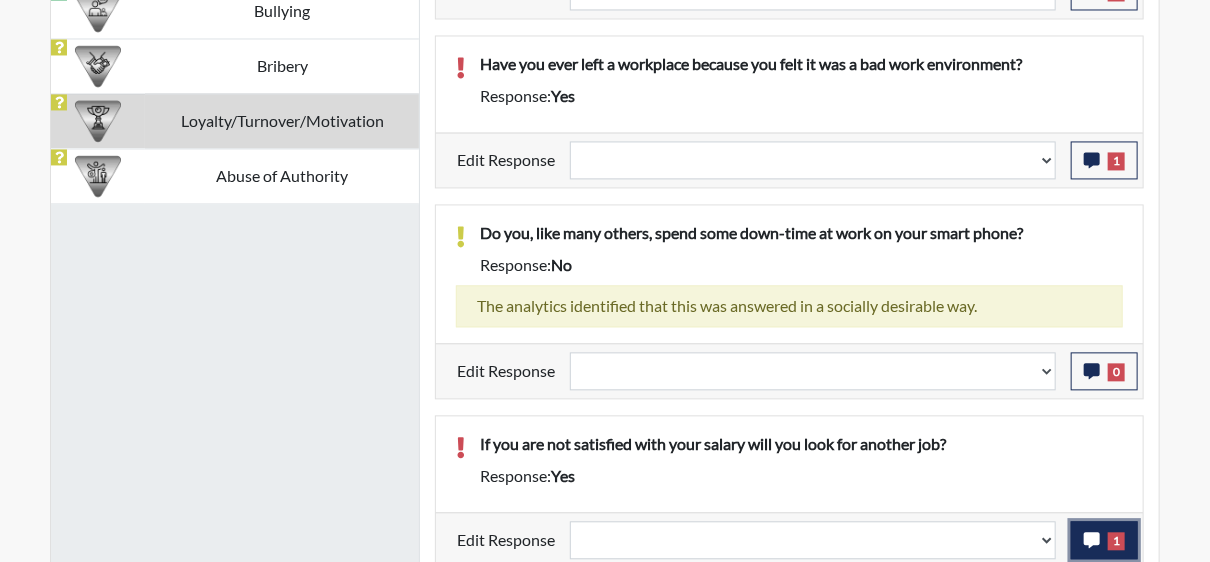 click 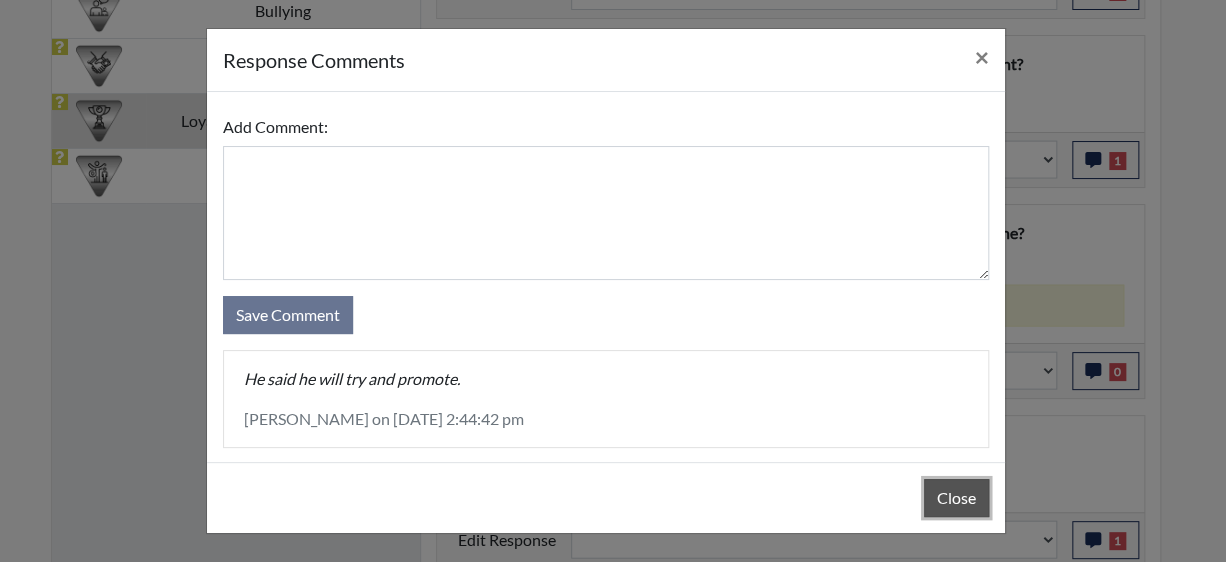 click on "Close" at bounding box center [956, 498] 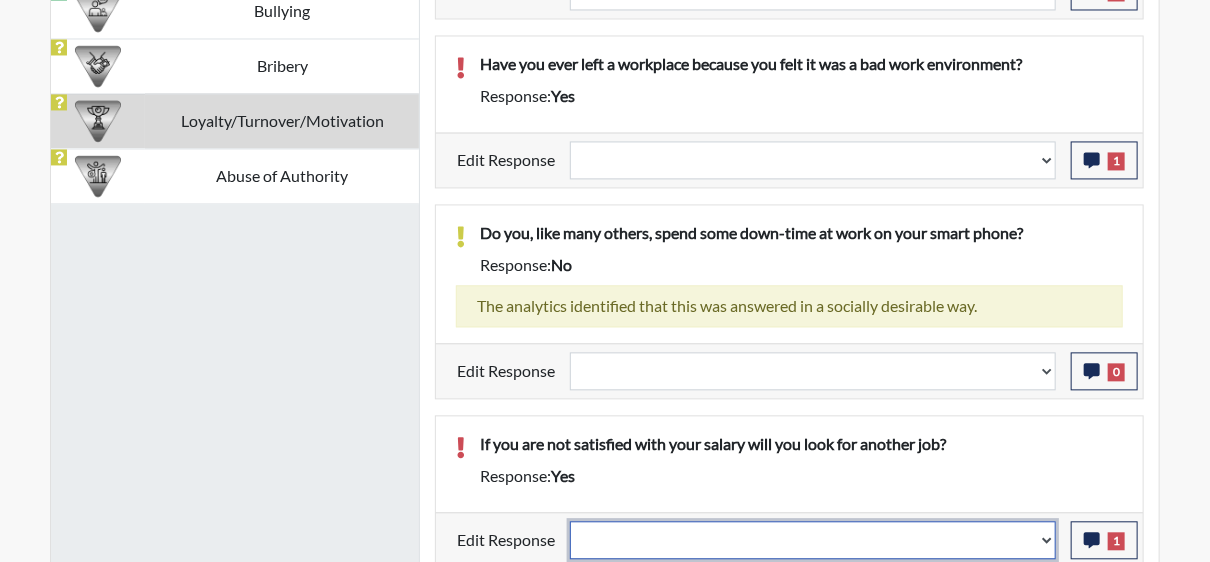 click on "Question is not relevant. Results will be updated. Reasonable explanation provided. Results will be updated. Response confirmed, which places the score below conditions. Clear the response edit. Results will be updated." at bounding box center (813, 540) 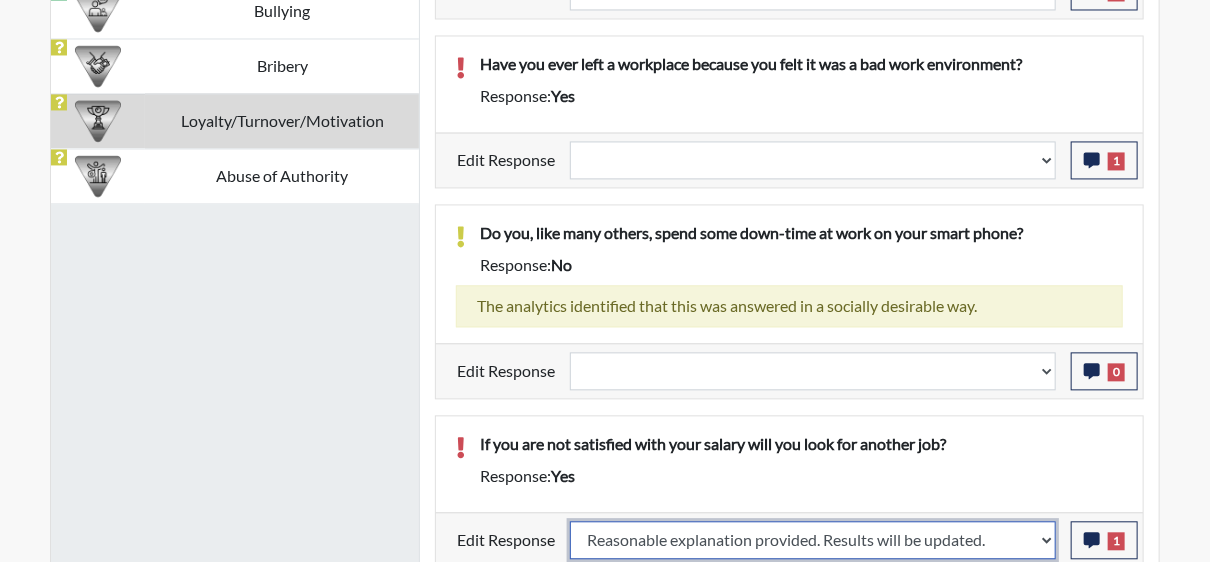 click on "Question is not relevant. Results will be updated. Reasonable explanation provided. Results will be updated. Response confirmed, which places the score below conditions. Clear the response edit. Results will be updated." at bounding box center [813, 540] 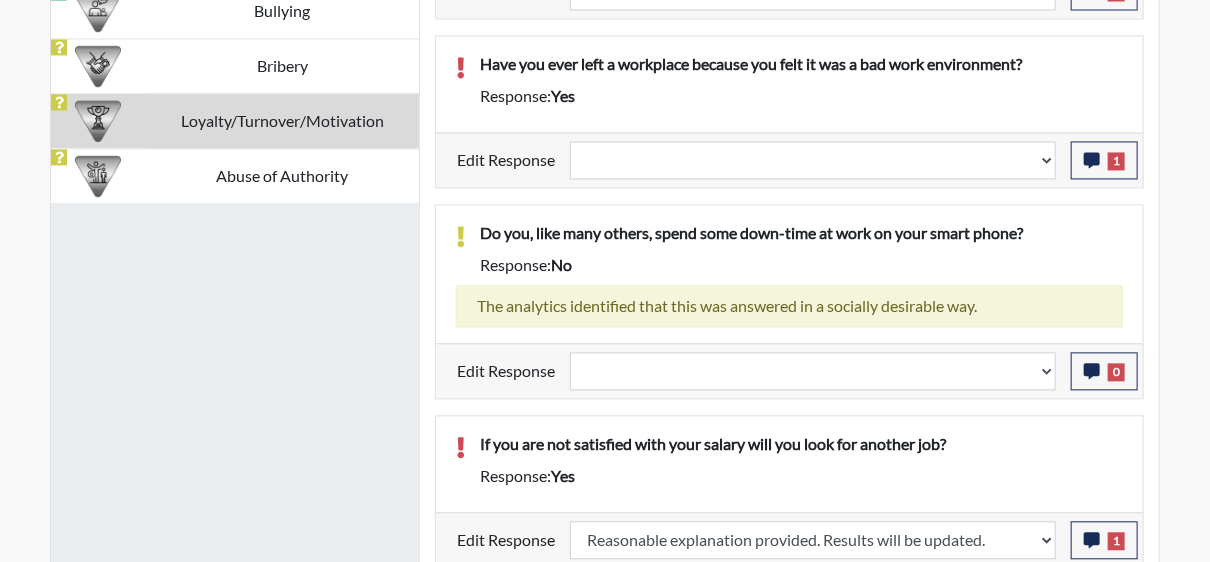 select 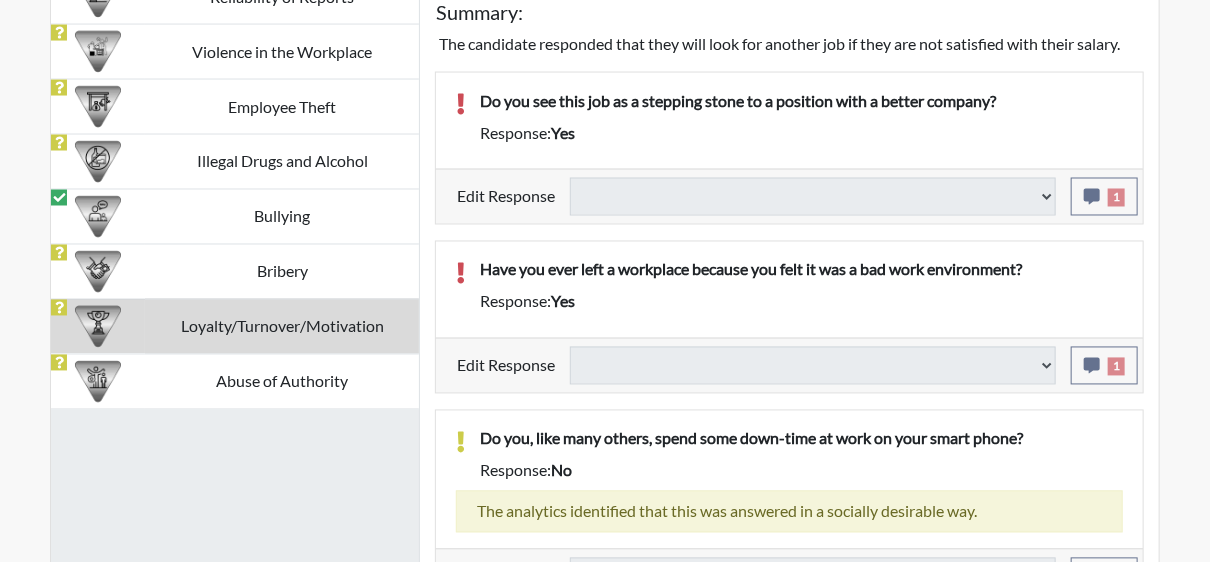 select 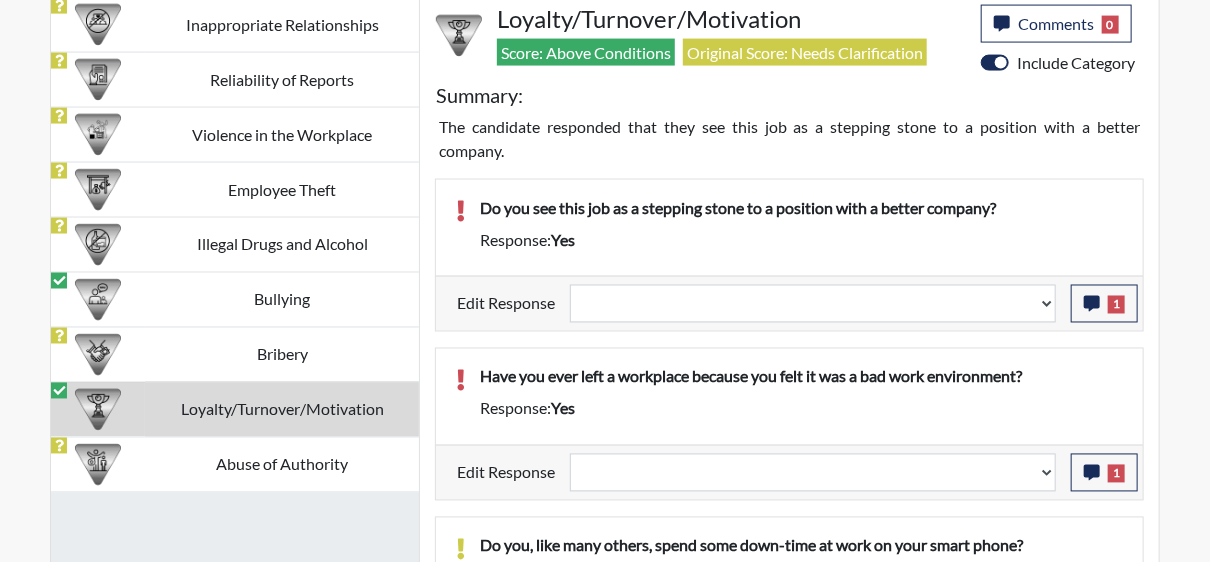 scroll, scrollTop: 1252, scrollLeft: 0, axis: vertical 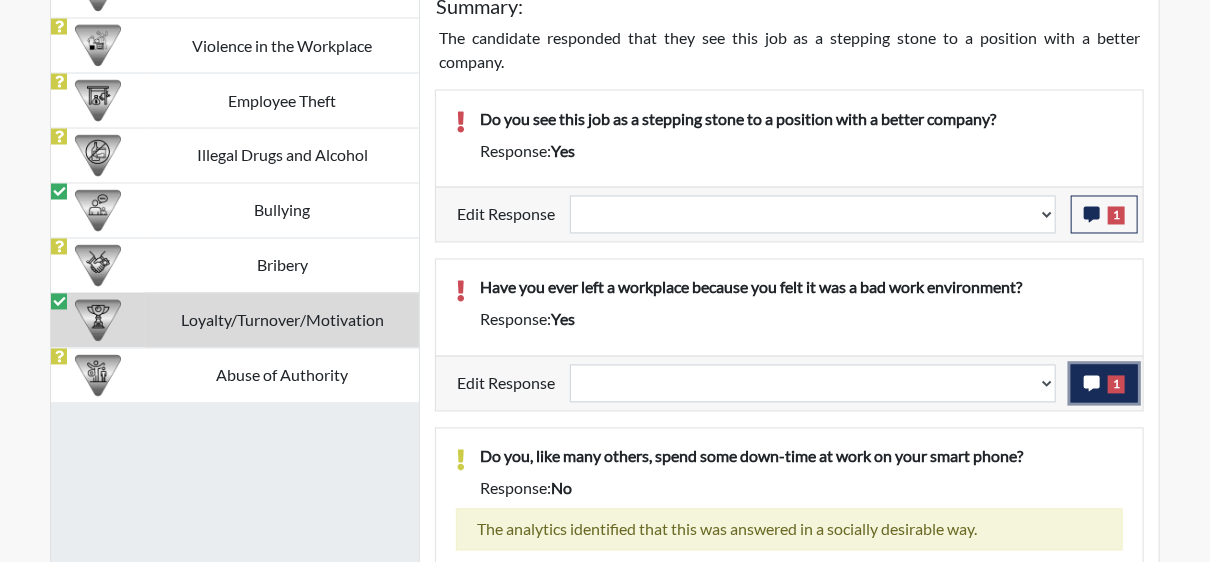 click 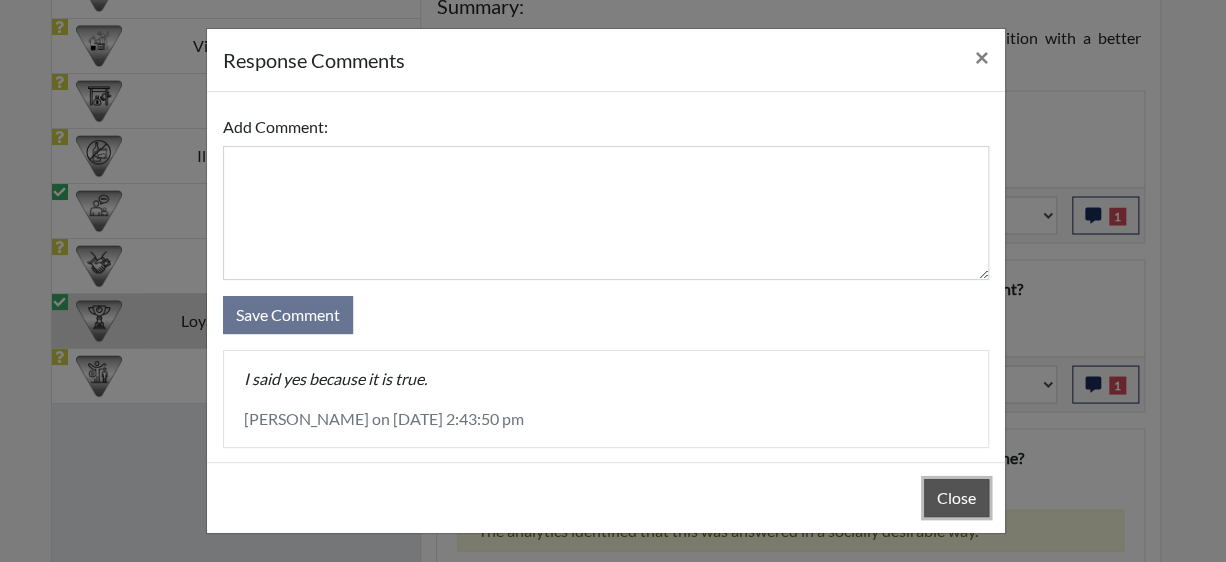 click on "Close" at bounding box center (956, 498) 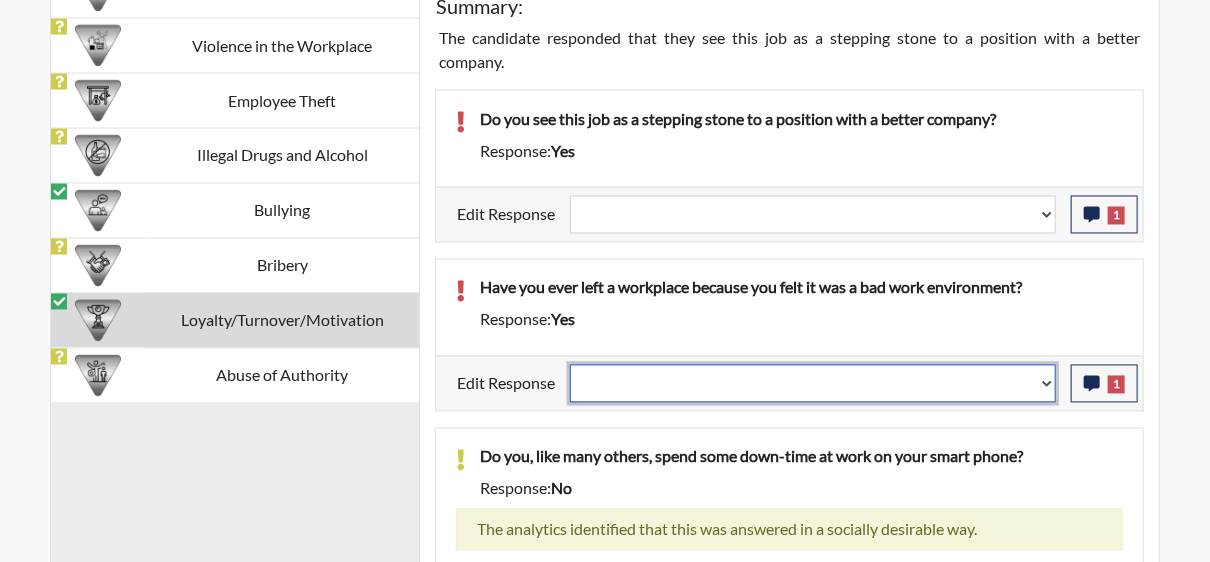 click on "Question is not relevant. Results will be updated. Reasonable explanation provided. Results will be updated. Response confirmed, which places the score below conditions. Clear the response edit. Results will be updated." at bounding box center [813, 384] 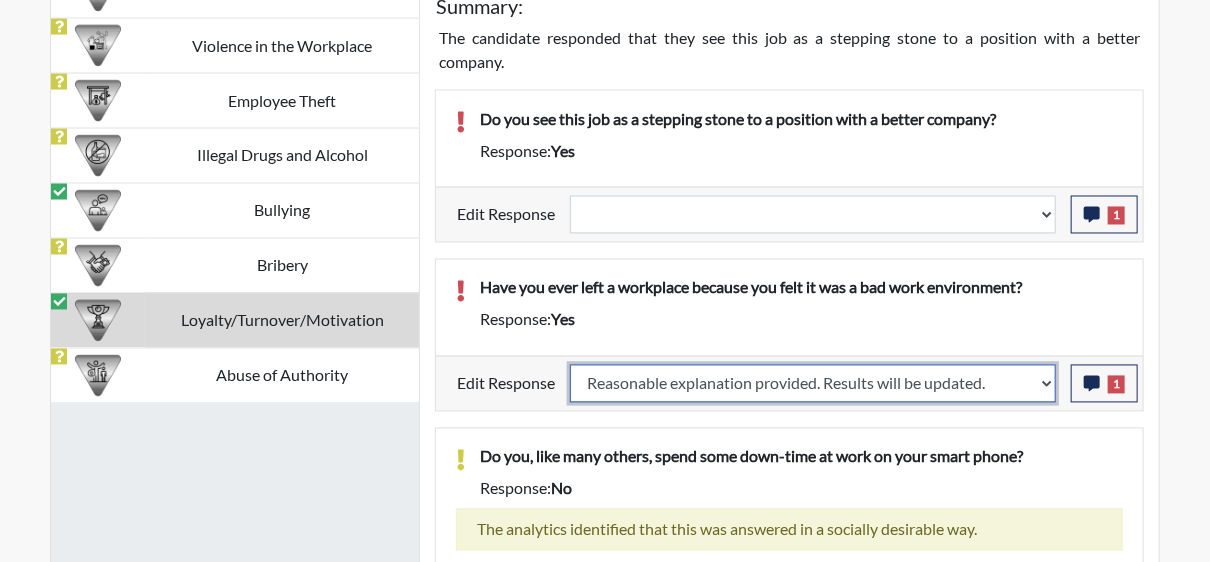 click on "Question is not relevant. Results will be updated. Reasonable explanation provided. Results will be updated. Response confirmed, which places the score below conditions. Clear the response edit. Results will be updated." at bounding box center [813, 384] 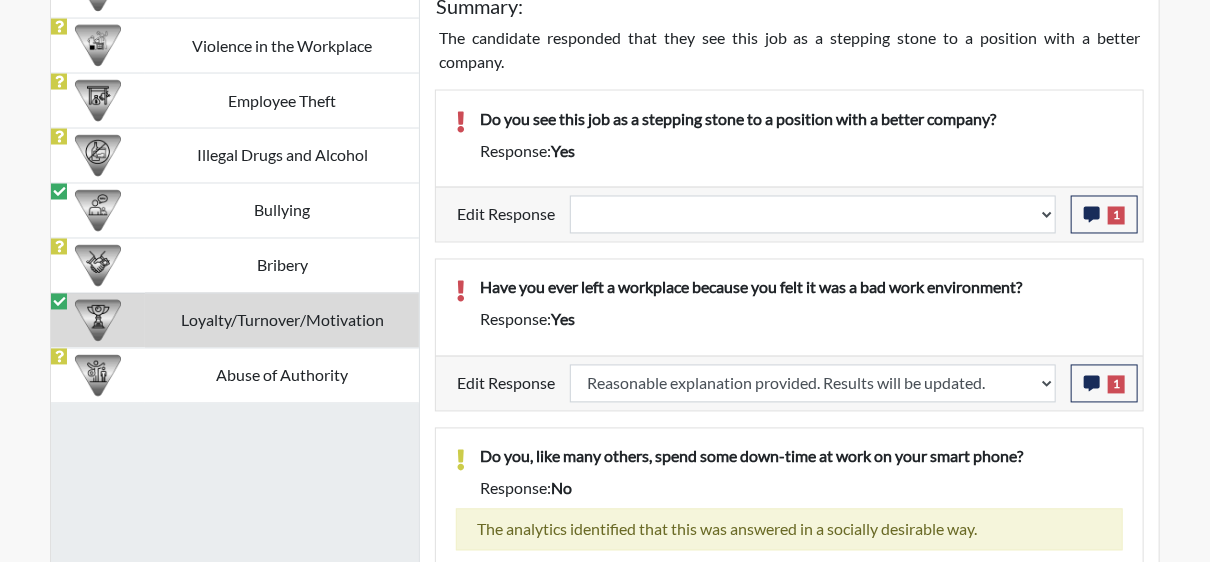 select 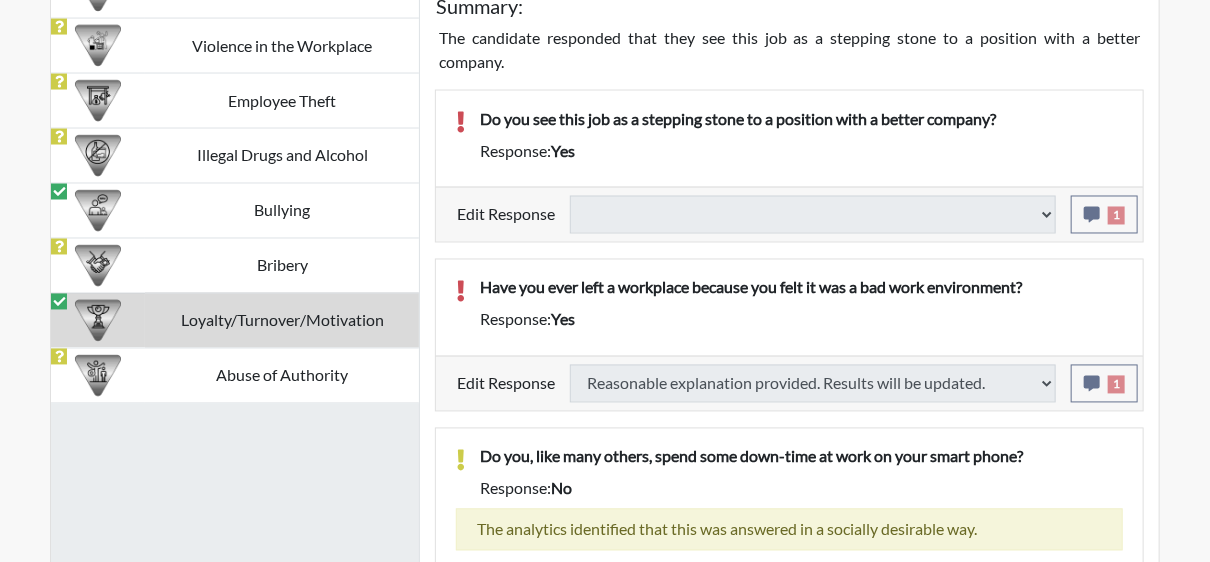 select 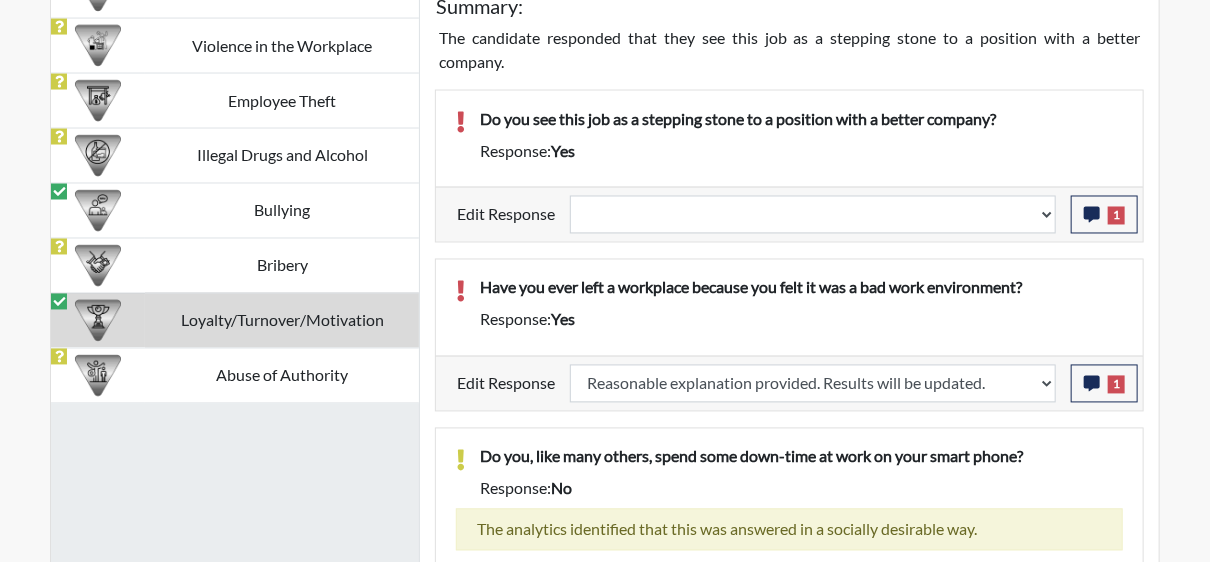scroll, scrollTop: 999668, scrollLeft: 999168, axis: both 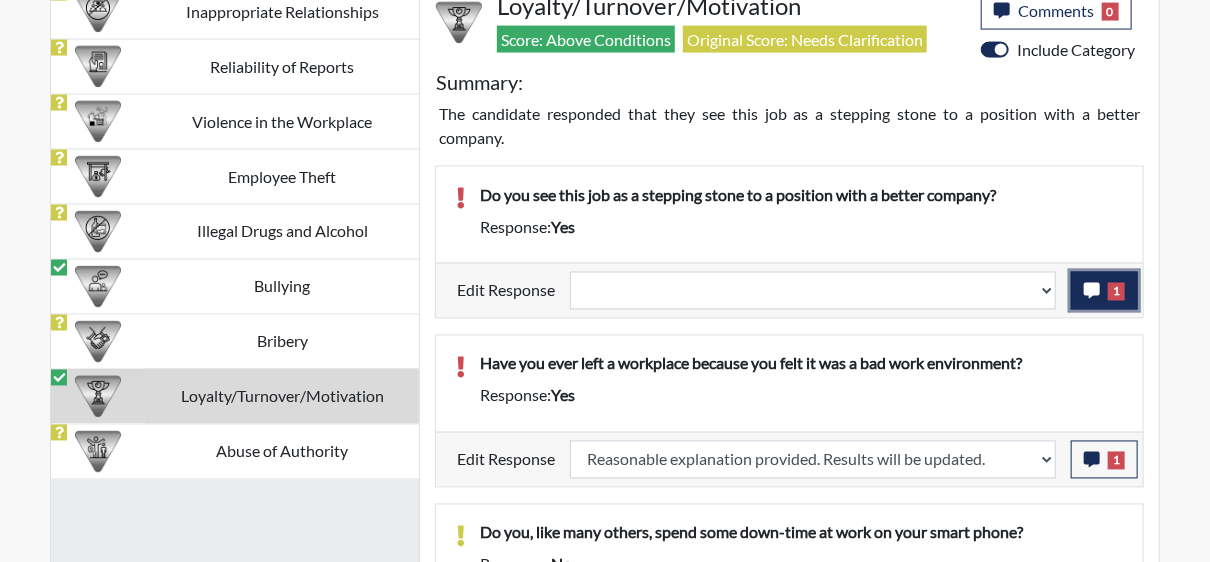 click 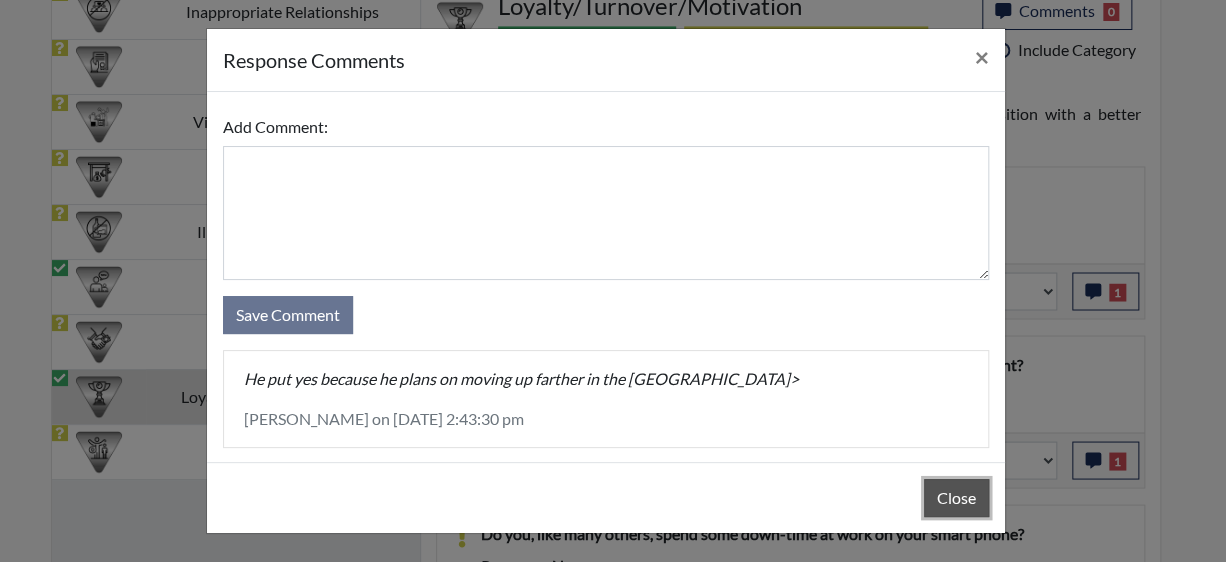 click on "Close" at bounding box center (956, 498) 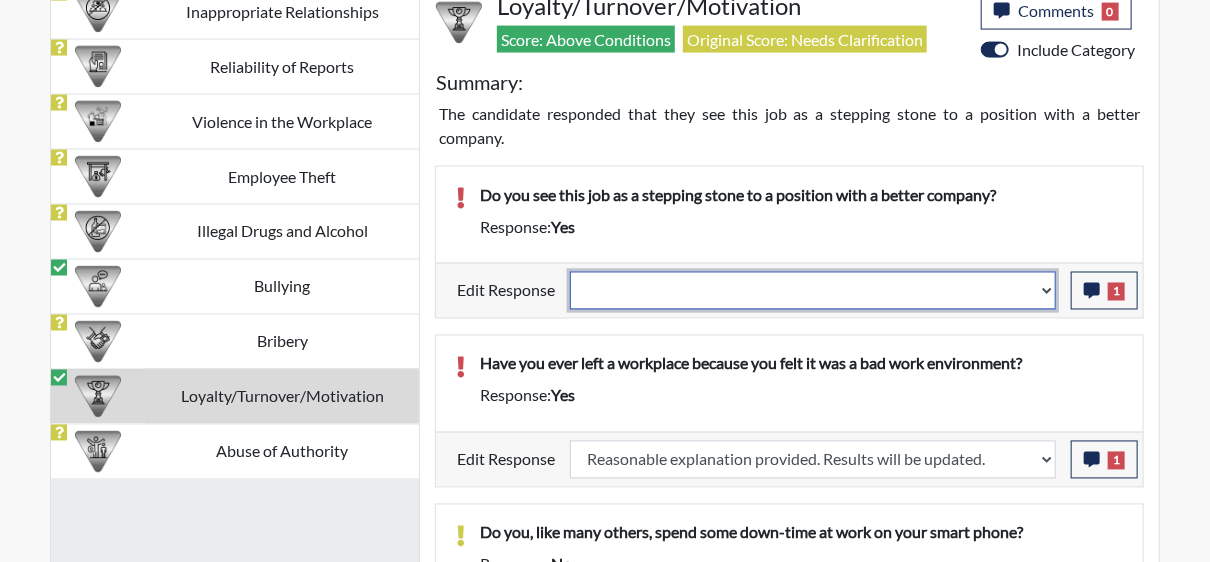 click on "Question is not relevant. Results will be updated. Reasonable explanation provided. Results will be updated. Response confirmed, which places the score below conditions. Clear the response edit. Results will be updated." at bounding box center [813, 291] 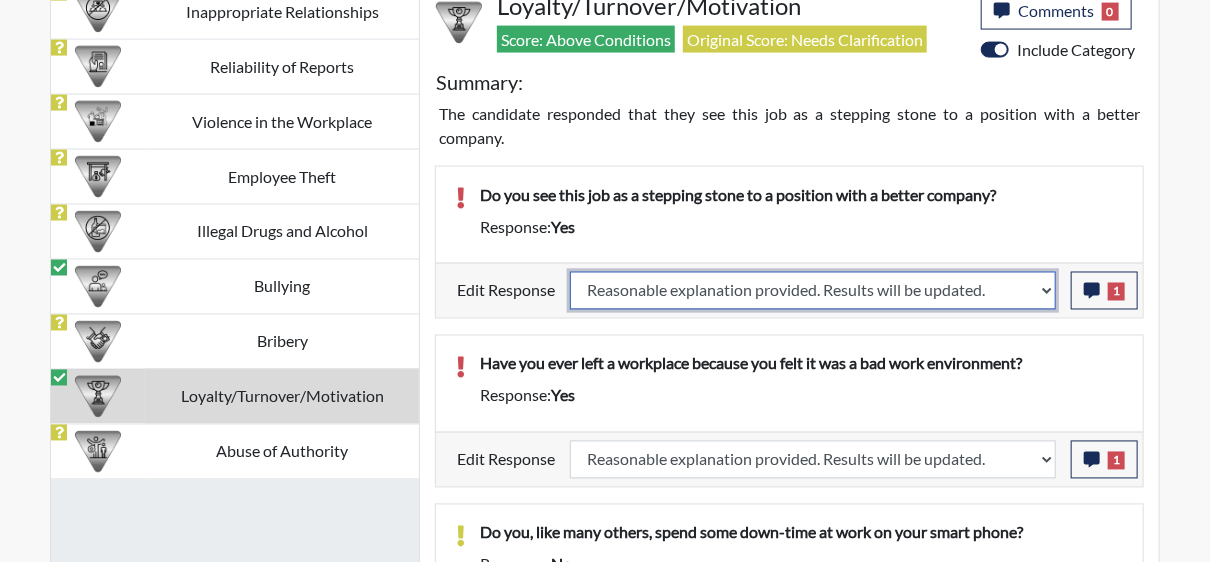 click on "Question is not relevant. Results will be updated. Reasonable explanation provided. Results will be updated. Response confirmed, which places the score below conditions. Clear the response edit. Results will be updated." at bounding box center [813, 291] 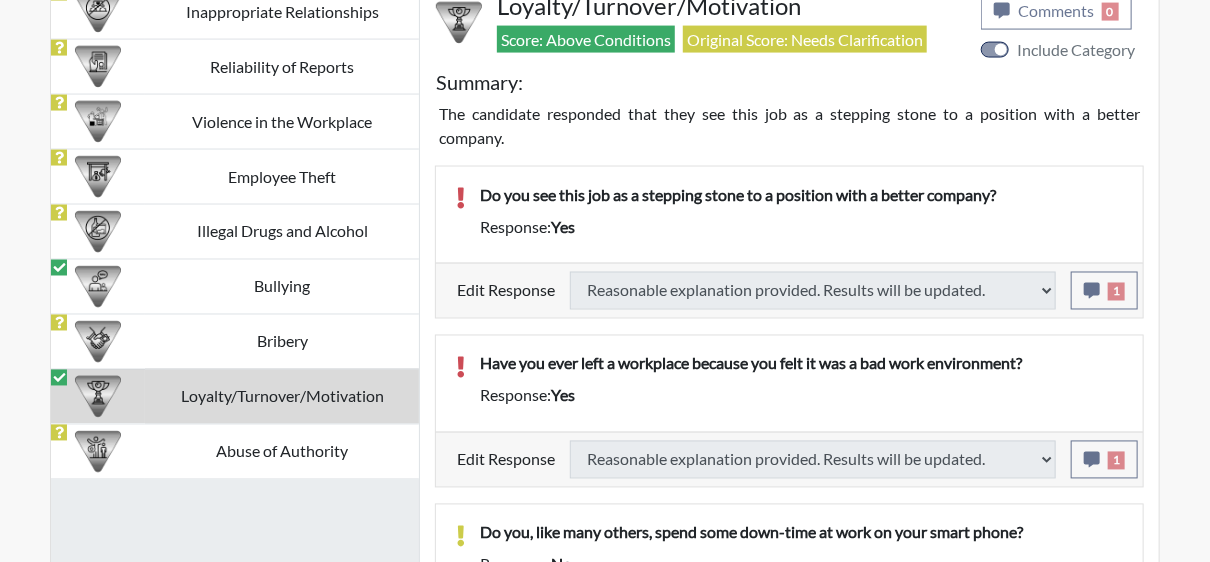 select 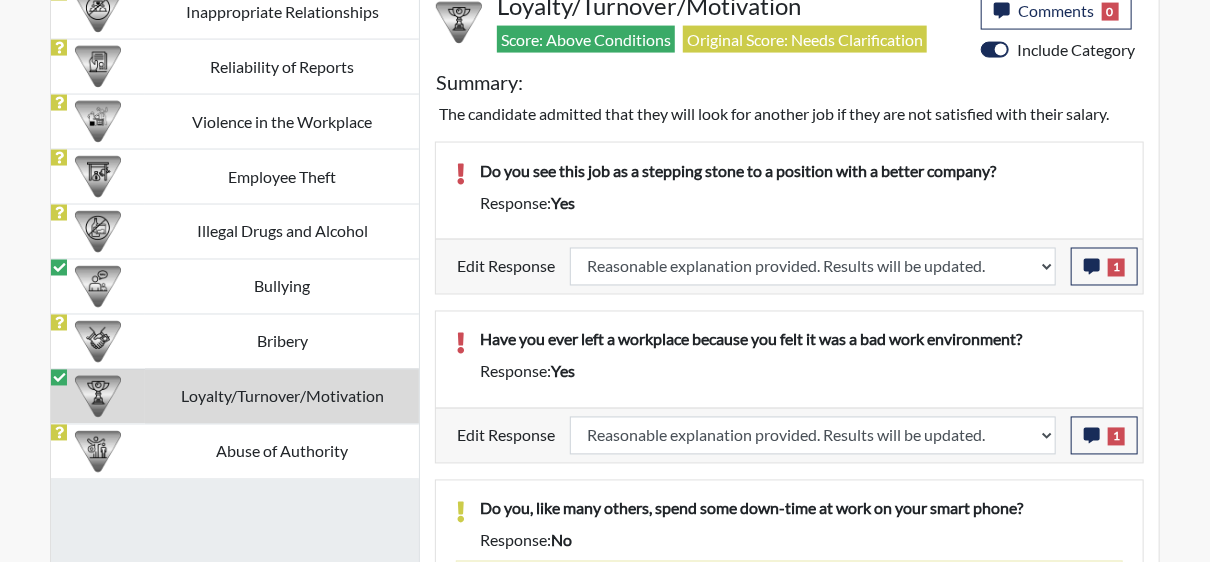 scroll, scrollTop: 999668, scrollLeft: 999168, axis: both 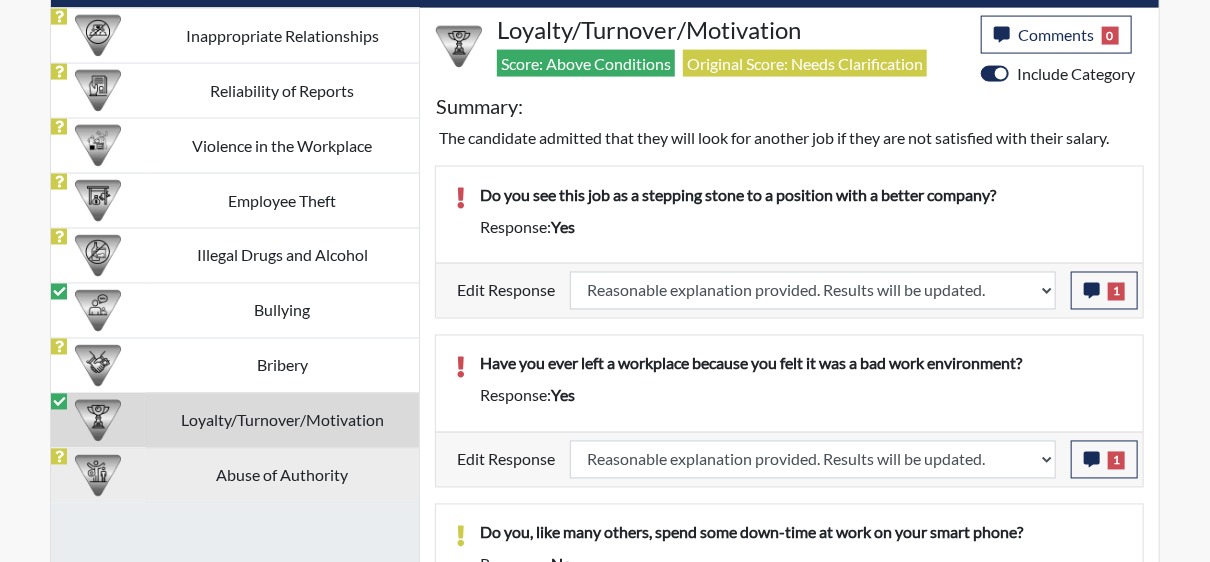 click on "Abuse of Authority" at bounding box center [282, 475] 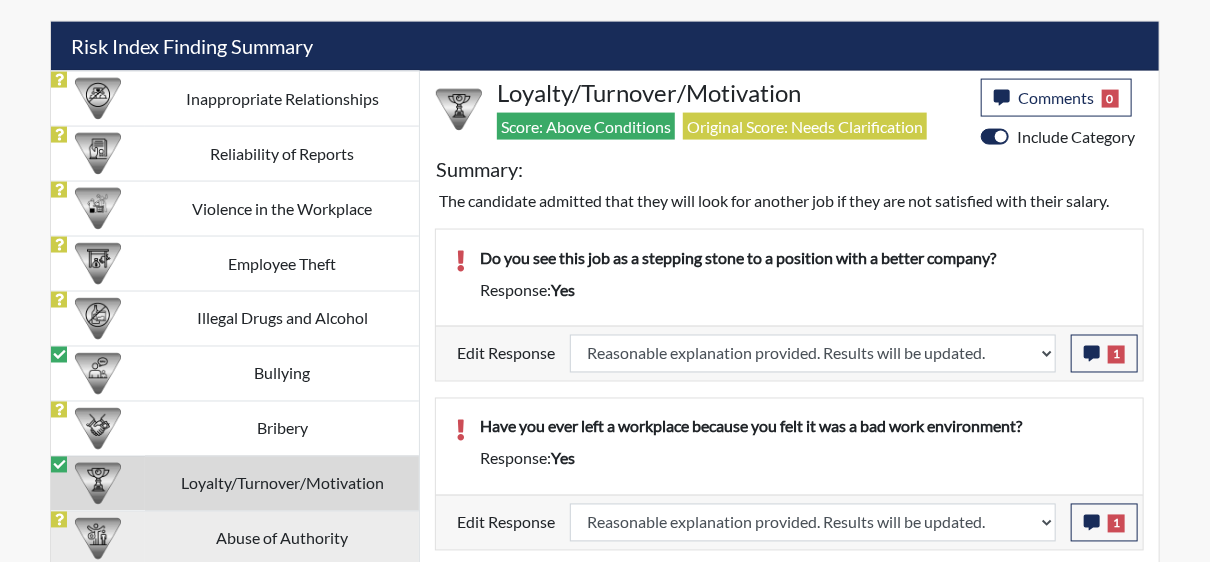 select 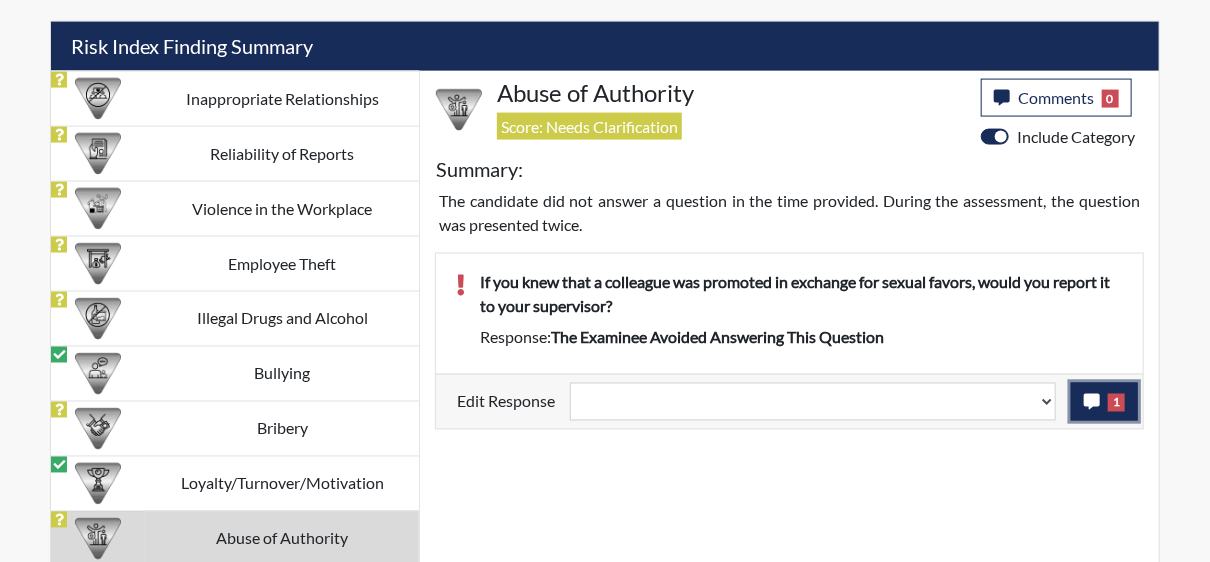 click on "1" at bounding box center [1116, 403] 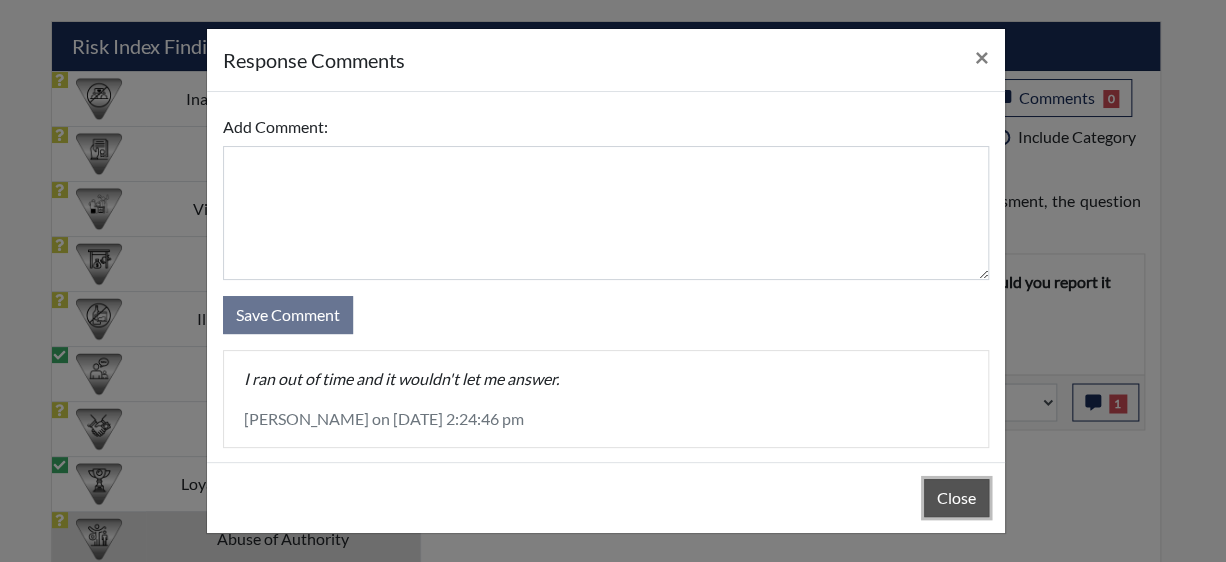 click on "Close" at bounding box center (956, 498) 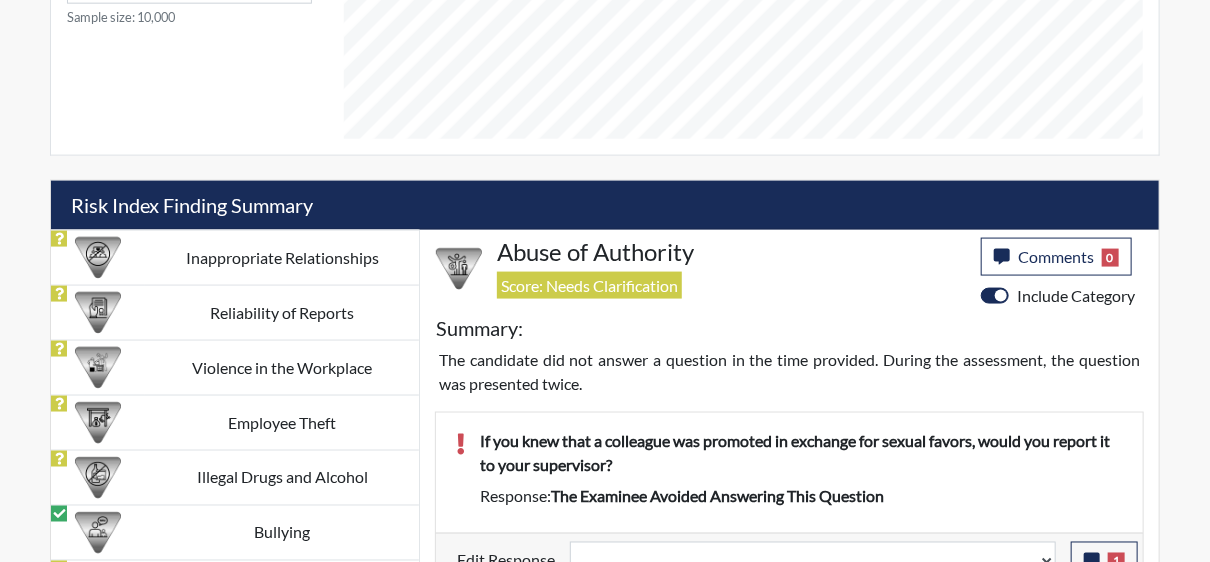 scroll, scrollTop: 1189, scrollLeft: 0, axis: vertical 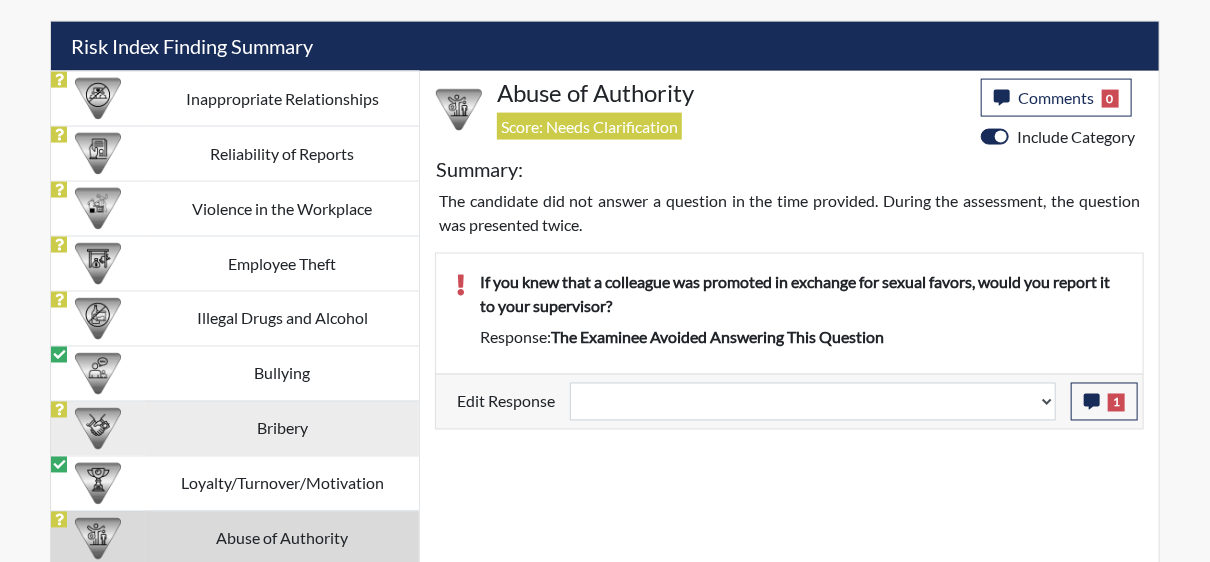 click on "Bribery" at bounding box center [282, 428] 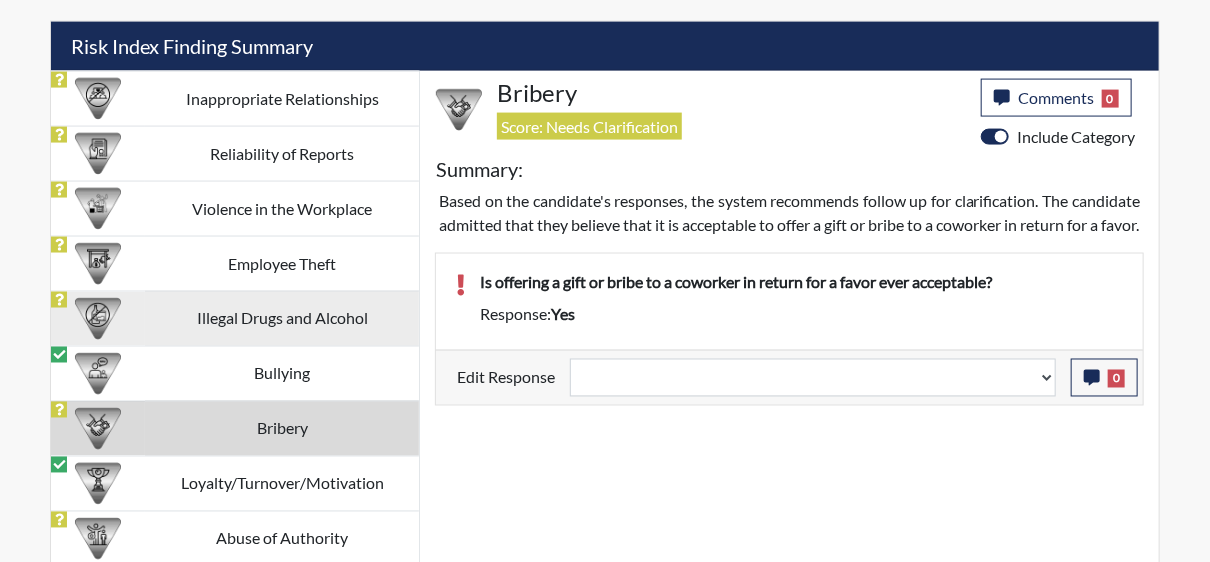 click on "Illegal Drugs and Alcohol" at bounding box center [282, 318] 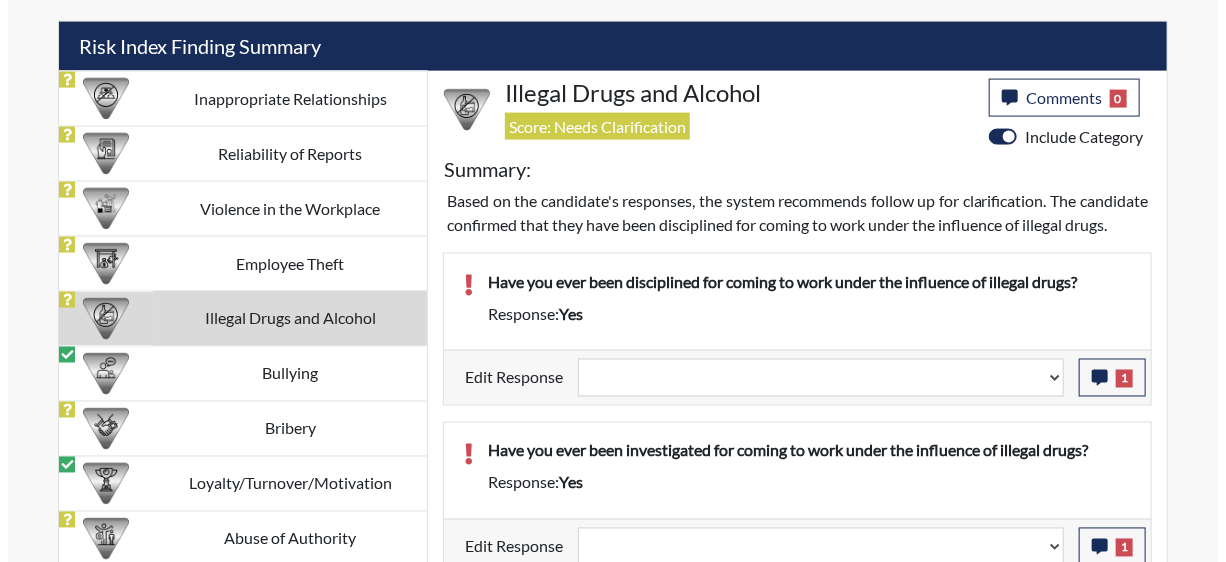 scroll, scrollTop: 1289, scrollLeft: 0, axis: vertical 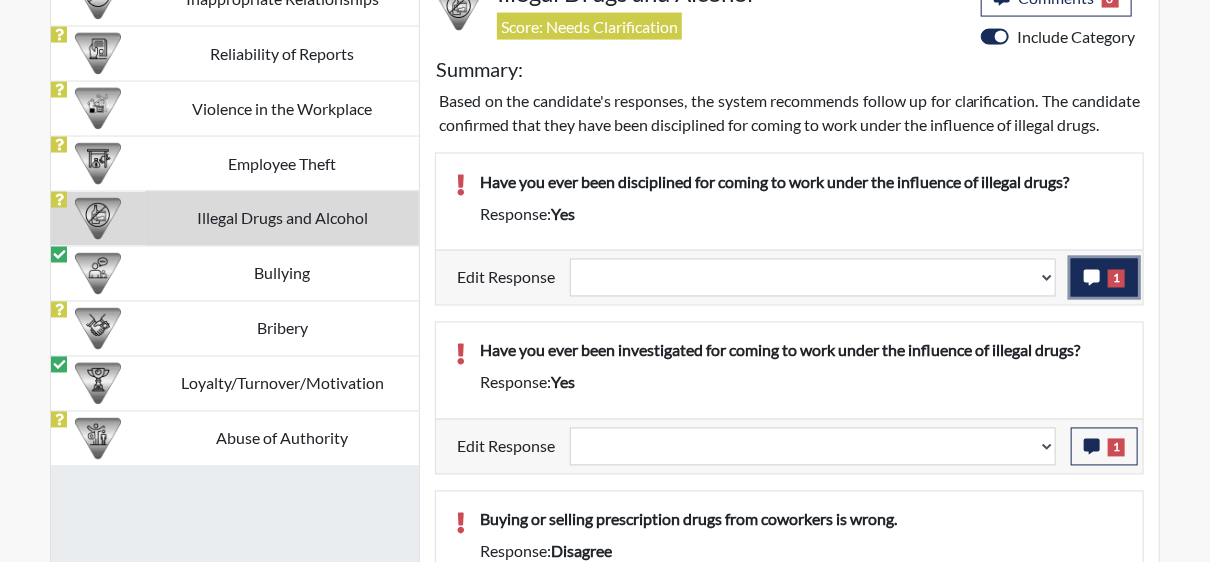 click 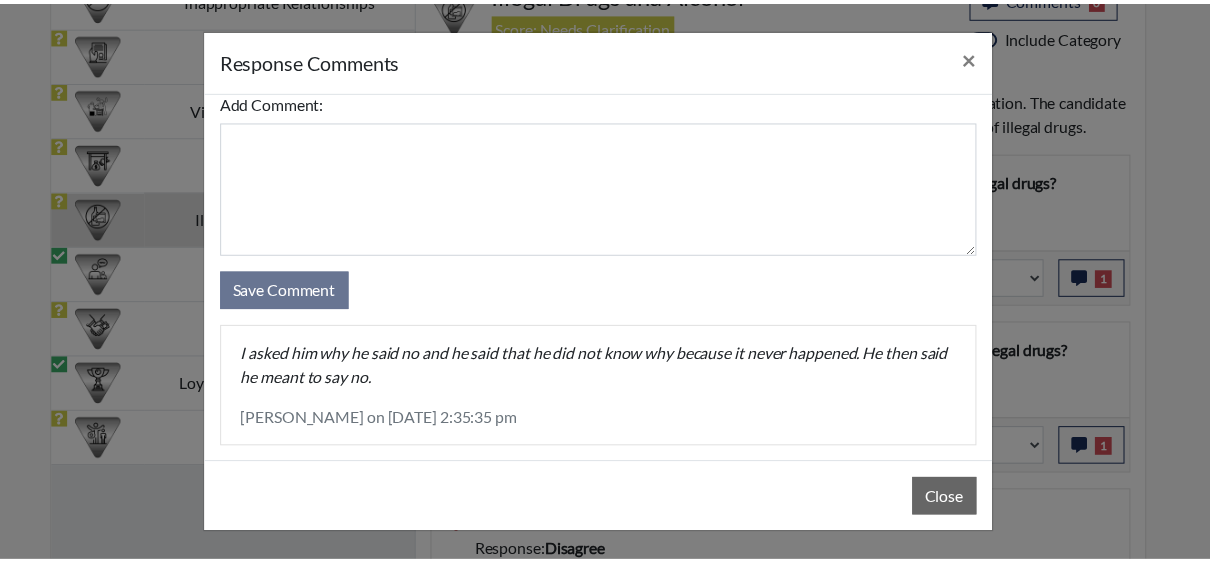 scroll, scrollTop: 39, scrollLeft: 0, axis: vertical 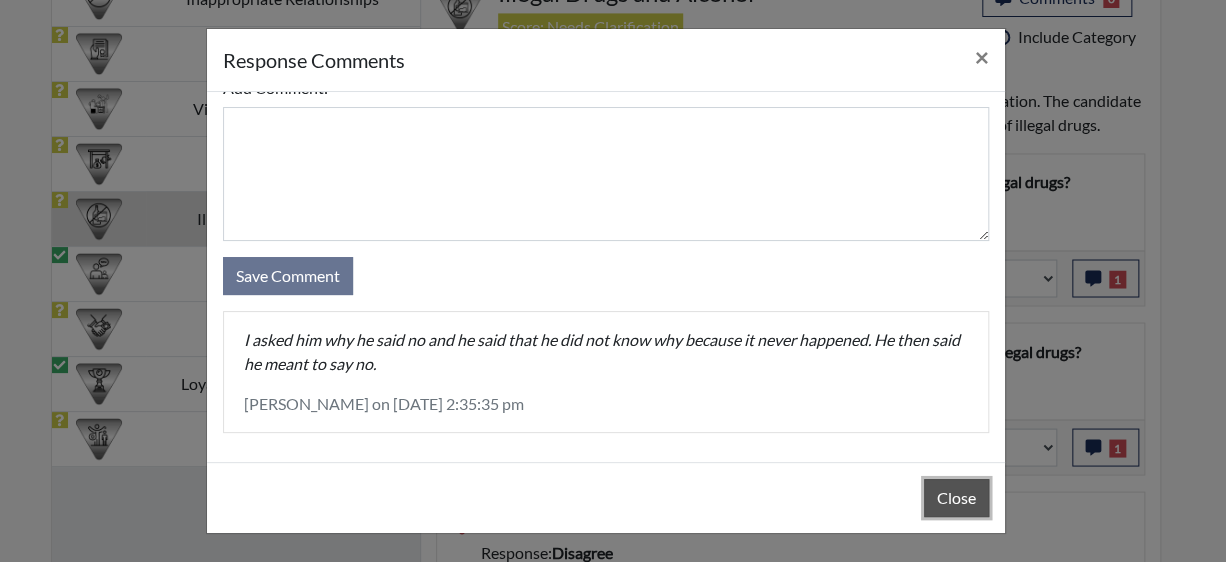 click on "Close" at bounding box center [956, 498] 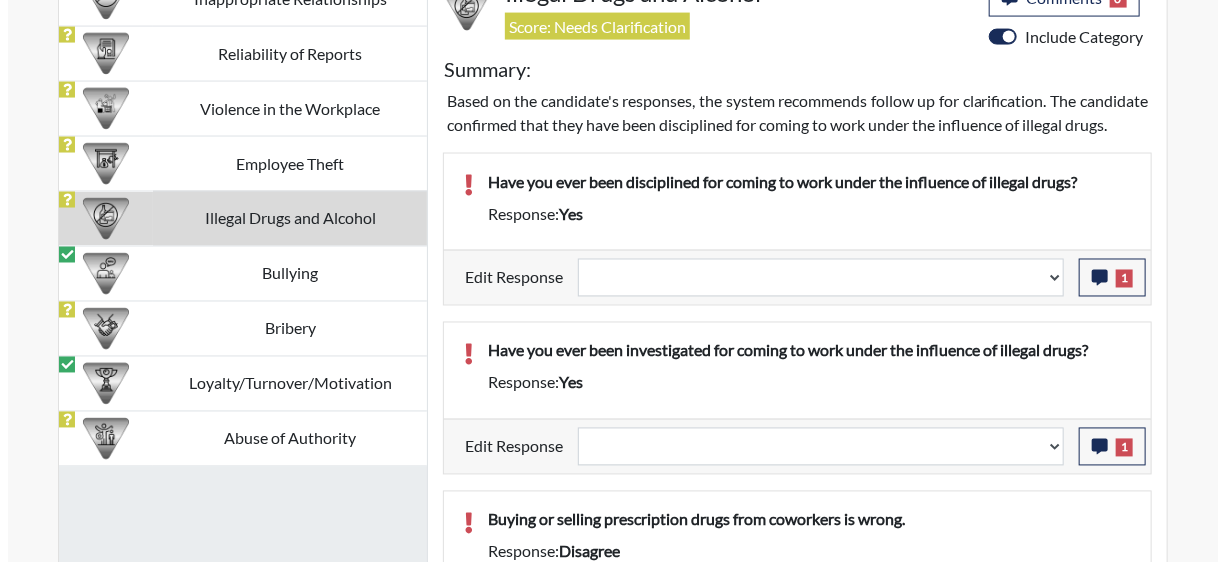 scroll, scrollTop: 1389, scrollLeft: 0, axis: vertical 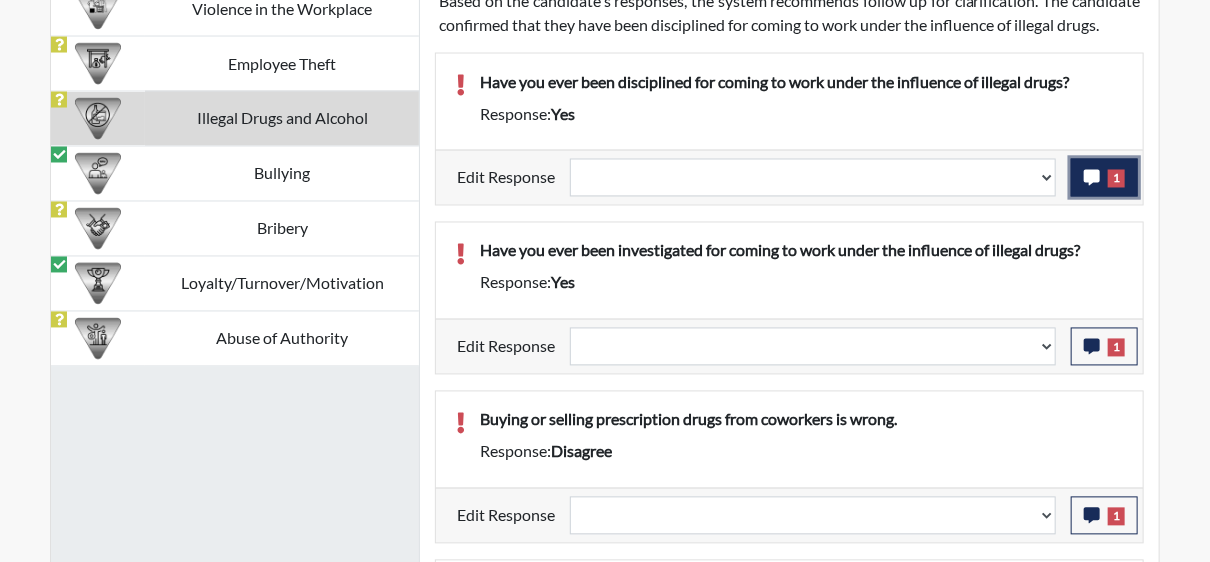 click 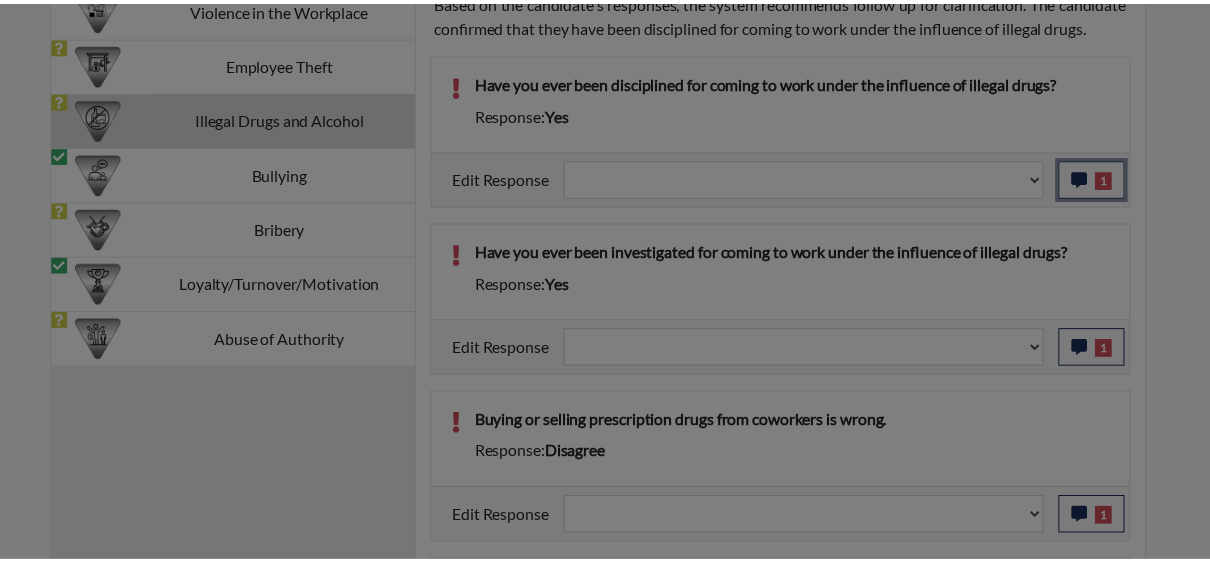 scroll, scrollTop: 0, scrollLeft: 0, axis: both 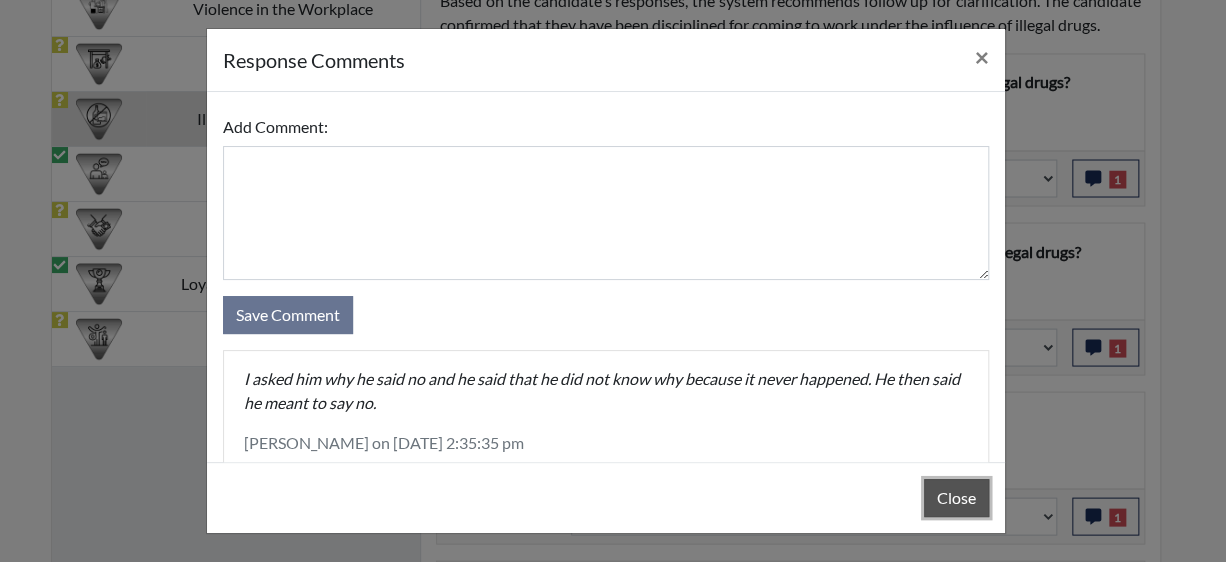 click on "Close" at bounding box center (956, 498) 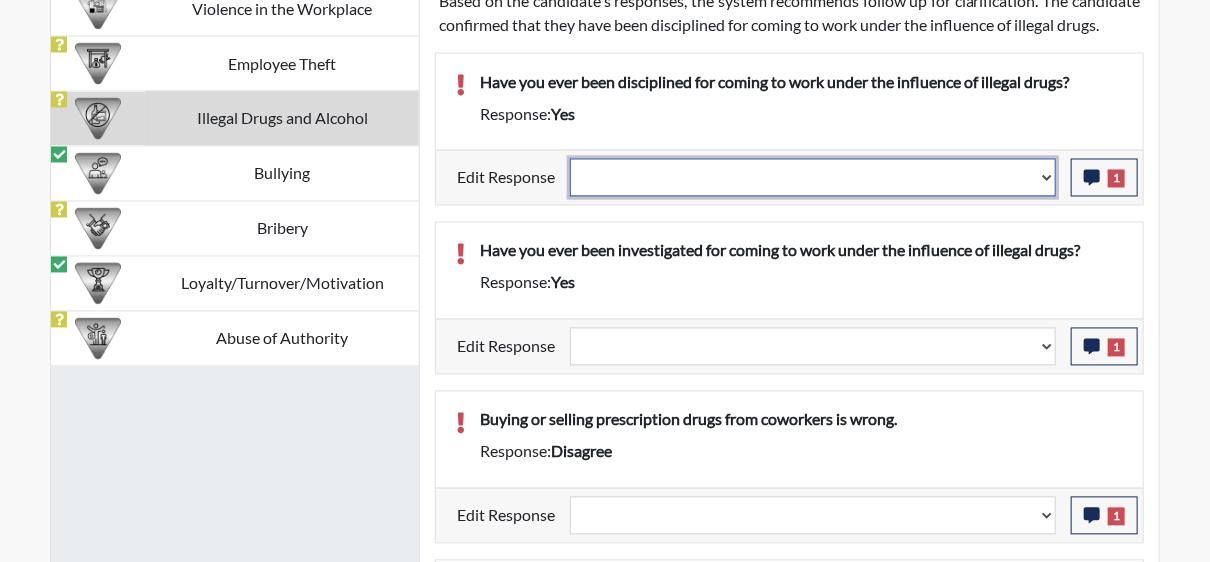 click on "Question is not relevant. Results will be updated. Reasonable explanation provided. Results will be updated. Response confirmed, which places the score below conditions. Clear the response edit. Results will be updated." at bounding box center (813, 178) 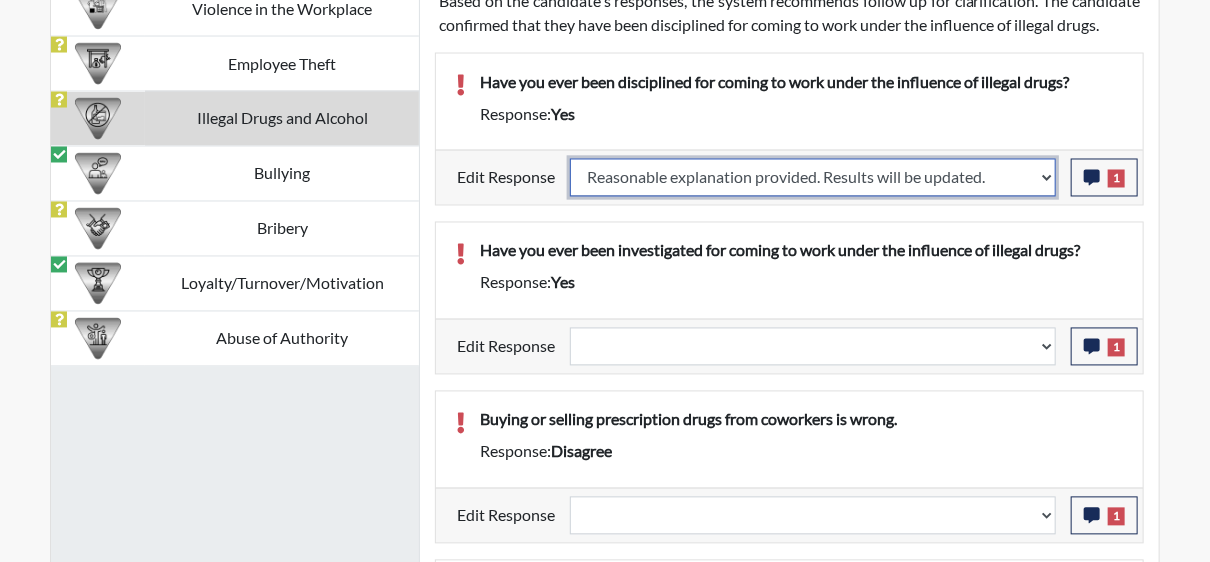 click on "Question is not relevant. Results will be updated. Reasonable explanation provided. Results will be updated. Response confirmed, which places the score below conditions. Clear the response edit. Results will be updated." at bounding box center (813, 178) 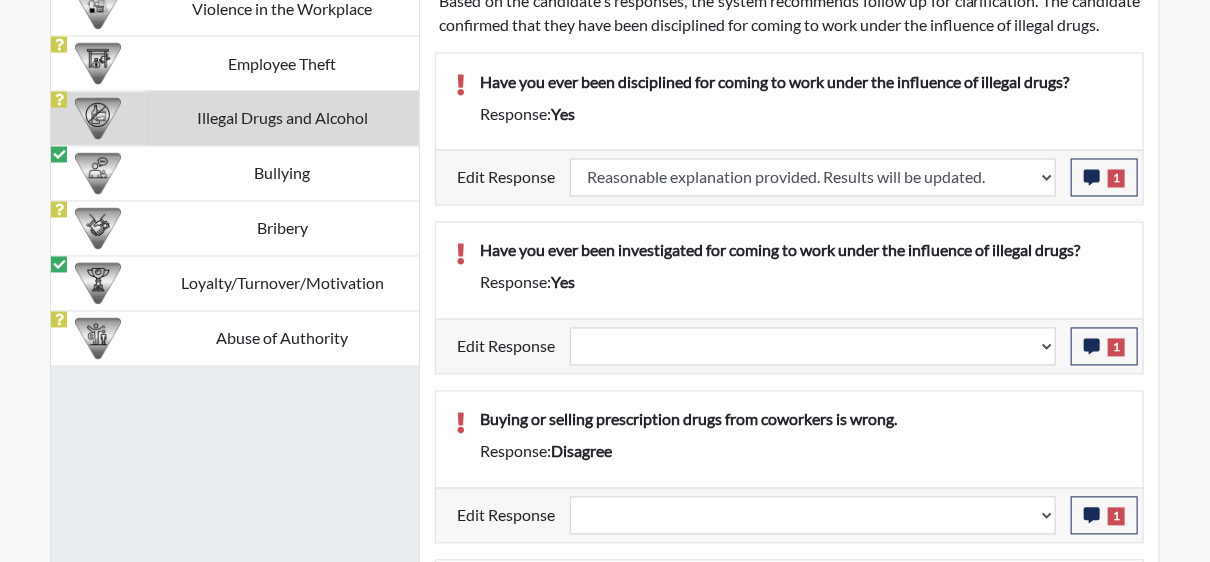 select 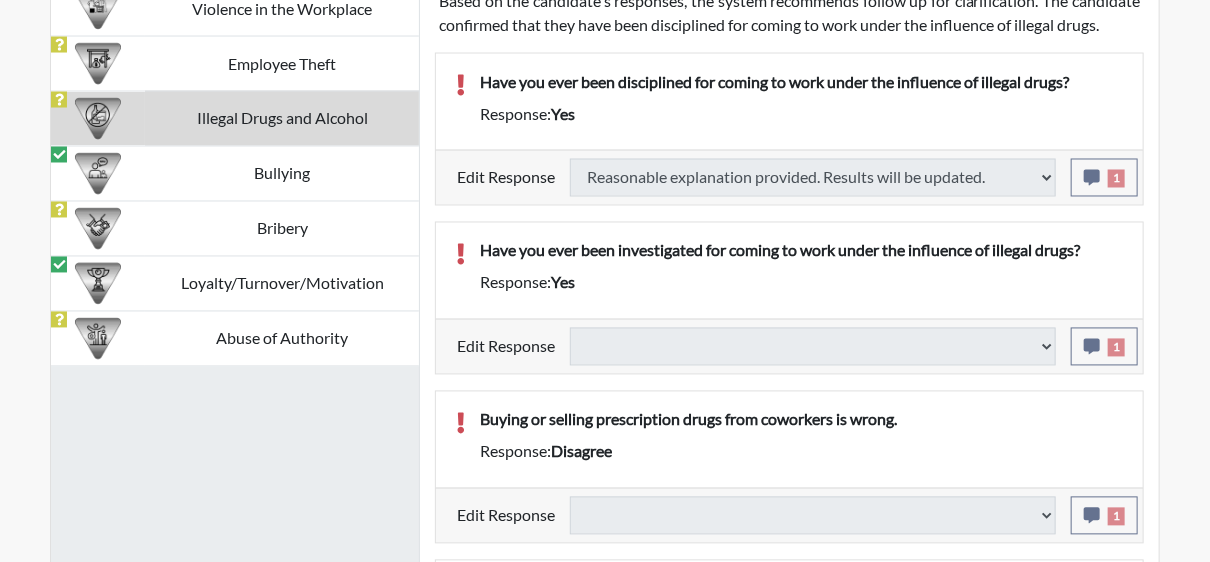 select 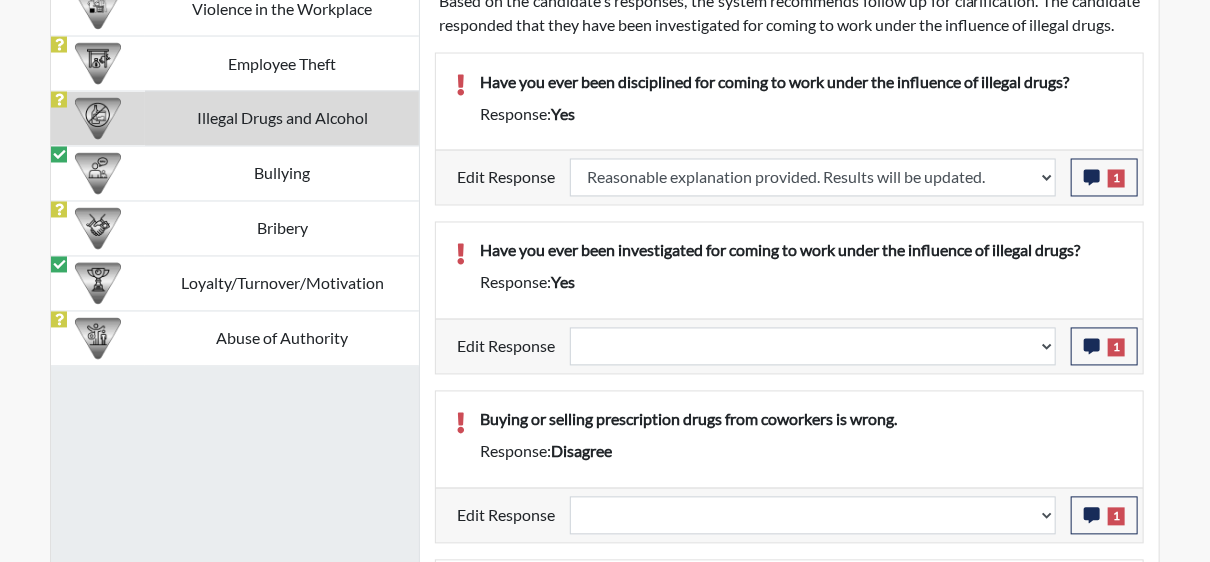 scroll, scrollTop: 999668, scrollLeft: 999168, axis: both 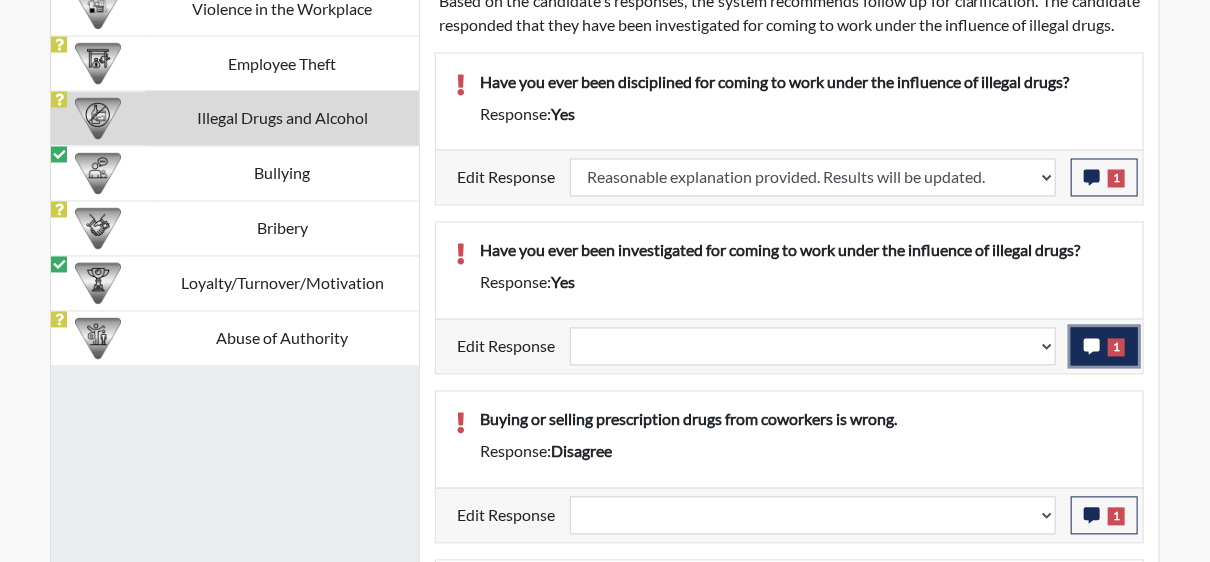 click 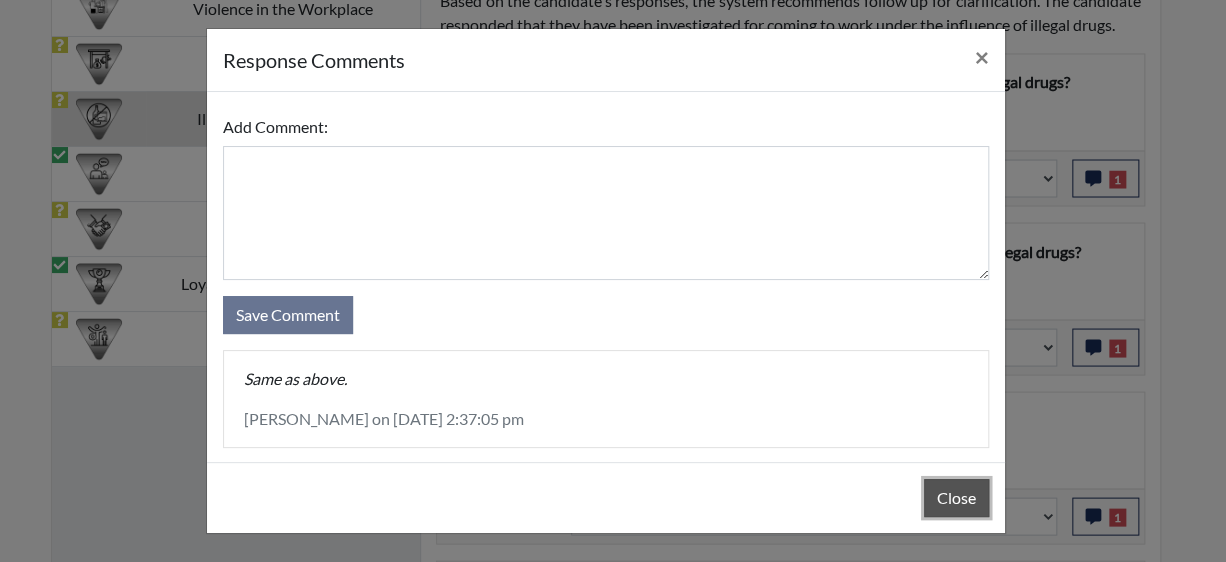 click on "Close" at bounding box center (956, 498) 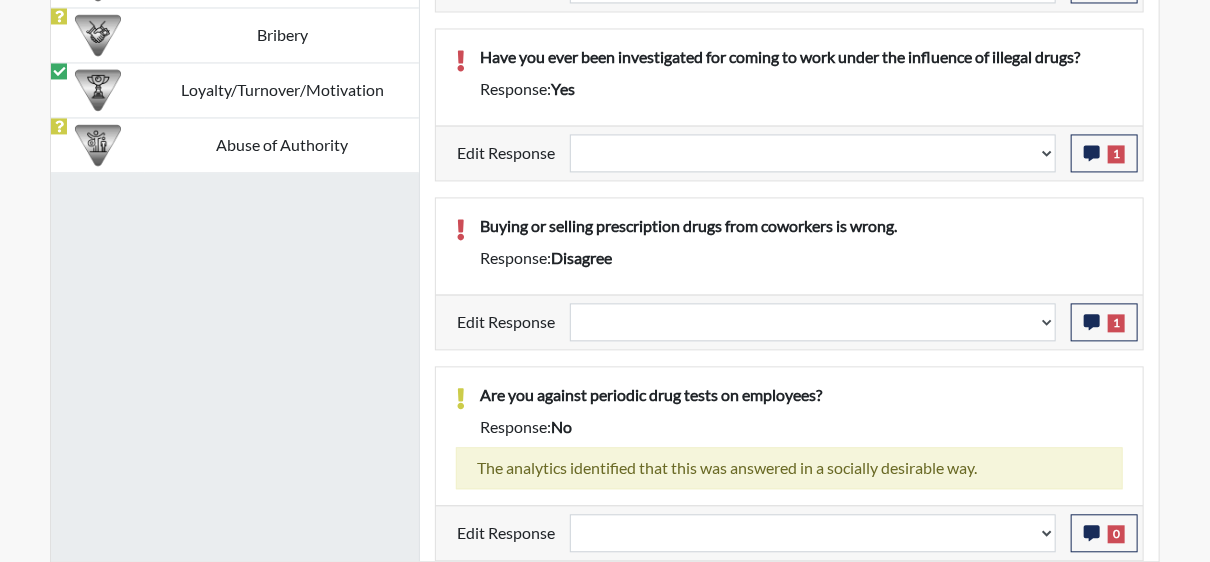 scroll, scrollTop: 1600, scrollLeft: 0, axis: vertical 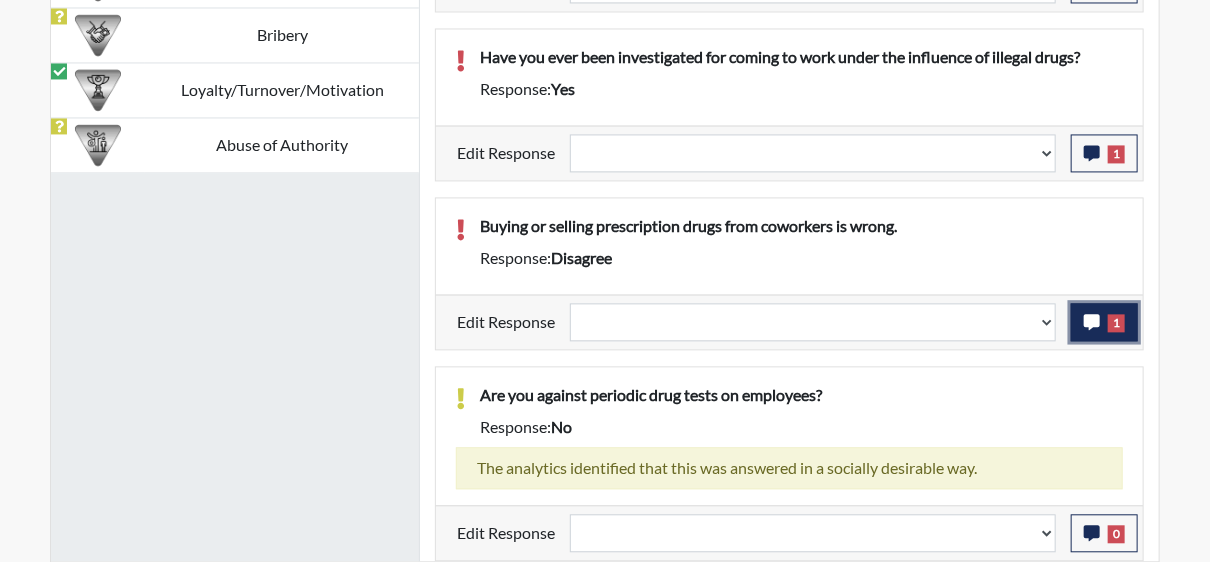 click 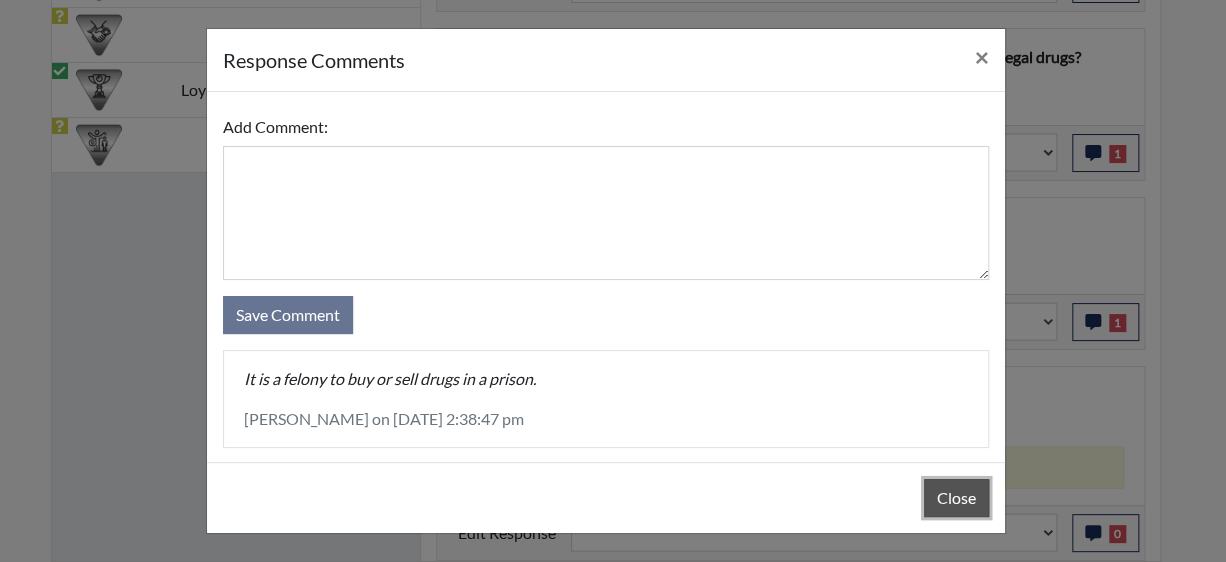 click on "Close" at bounding box center [956, 498] 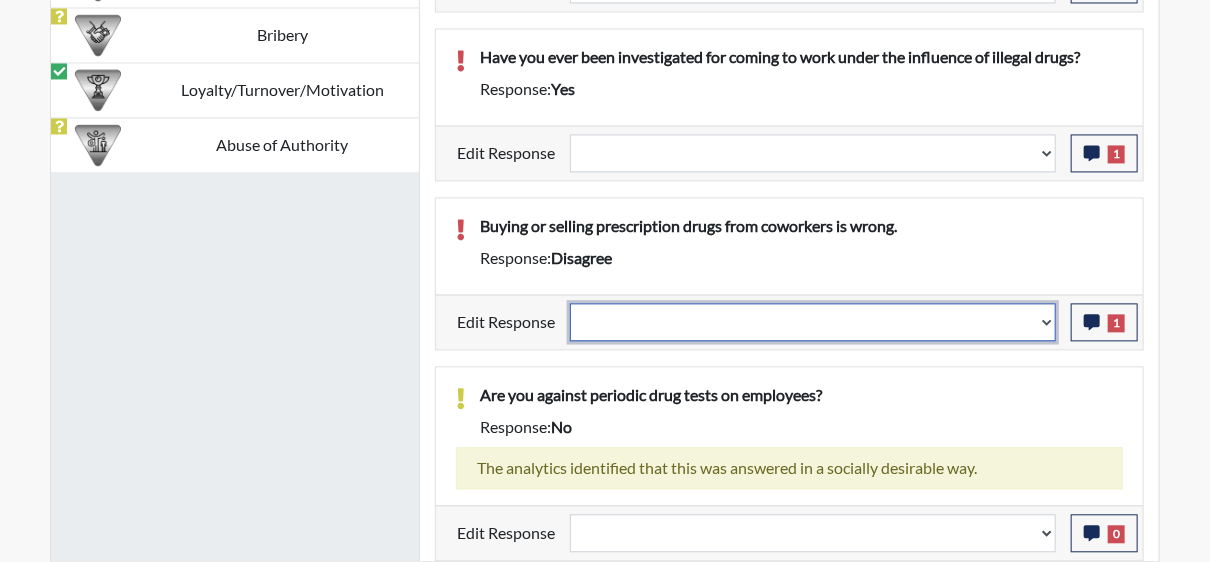 click on "Question is not relevant. Results will be updated. Reasonable explanation provided. Results will be updated. Response confirmed, which places the score below conditions. Clear the response edit. Results will be updated." at bounding box center (813, 322) 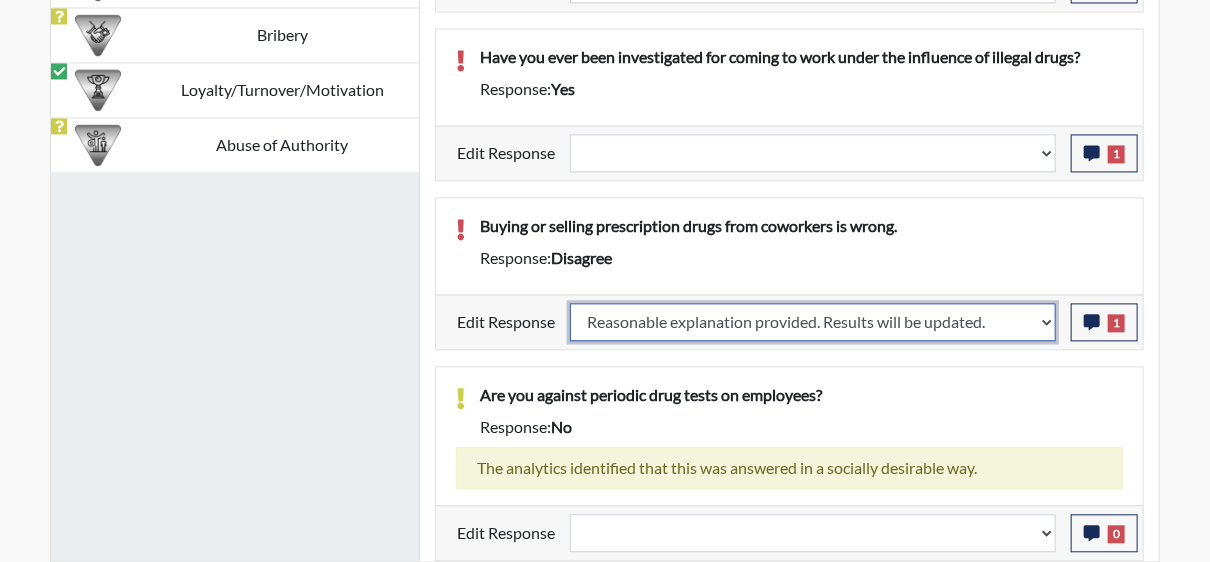 click on "Question is not relevant. Results will be updated. Reasonable explanation provided. Results will be updated. Response confirmed, which places the score below conditions. Clear the response edit. Results will be updated." at bounding box center (813, 322) 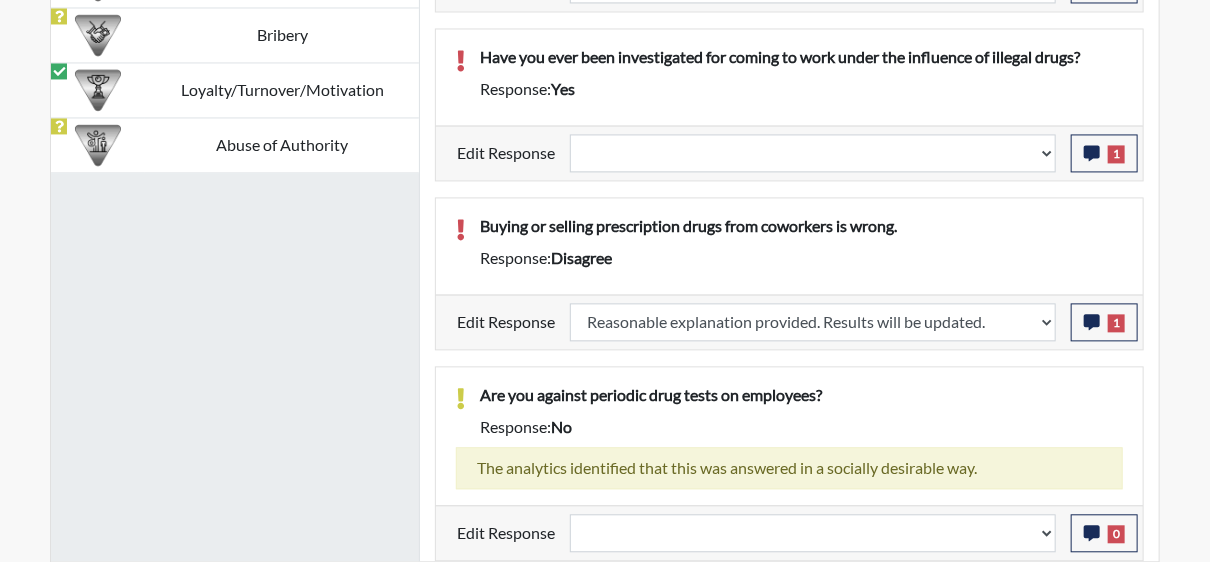 select 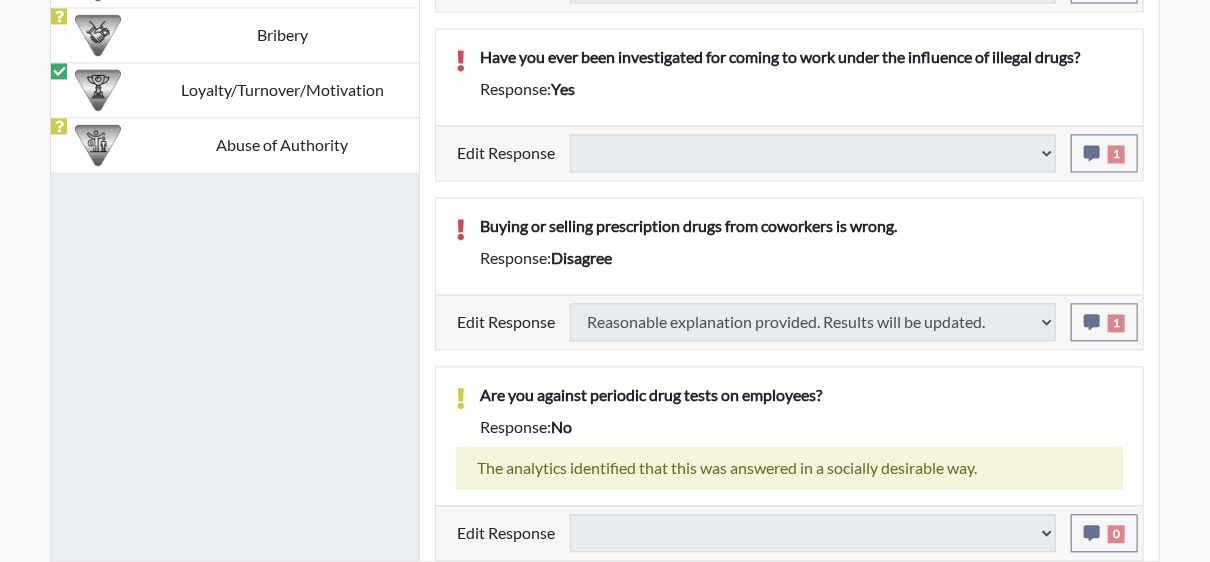 select 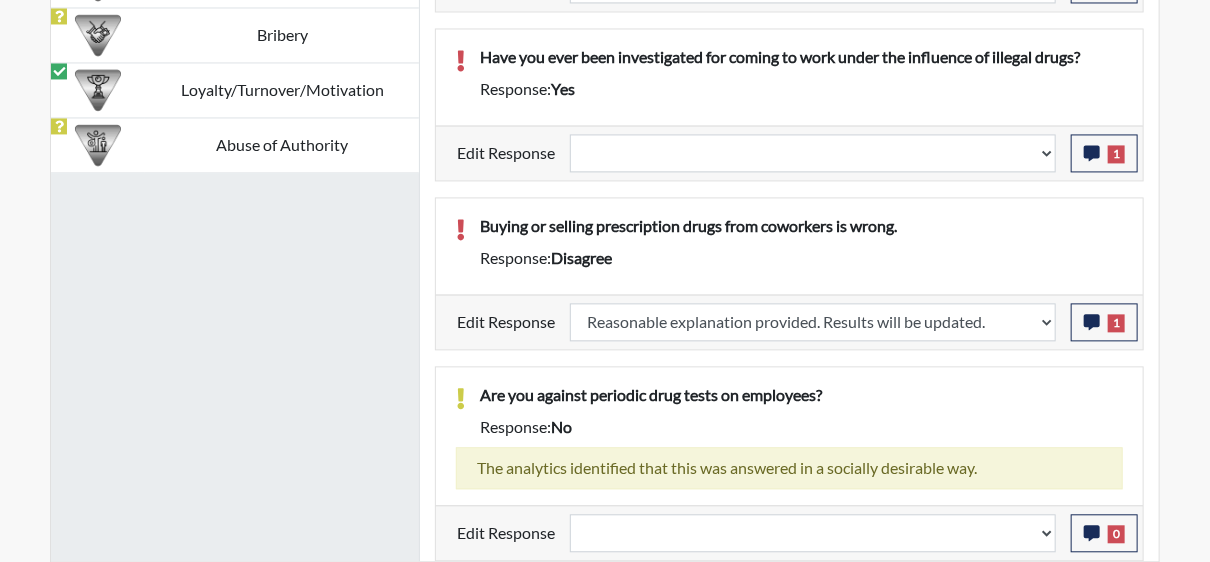 scroll, scrollTop: 999668, scrollLeft: 999168, axis: both 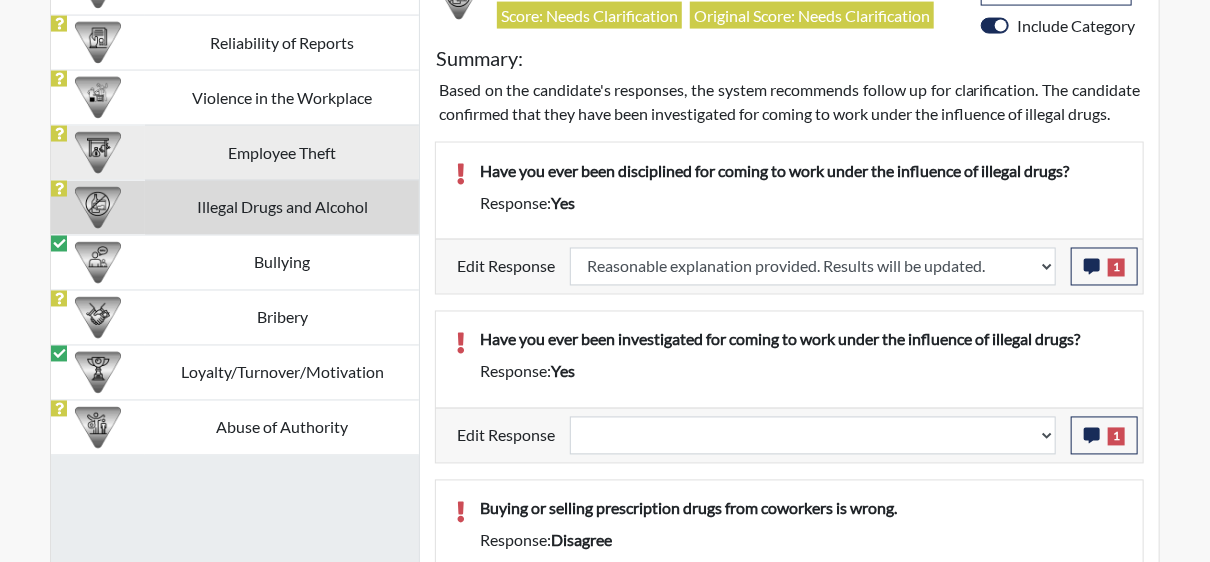 click on "Employee Theft" at bounding box center [282, 152] 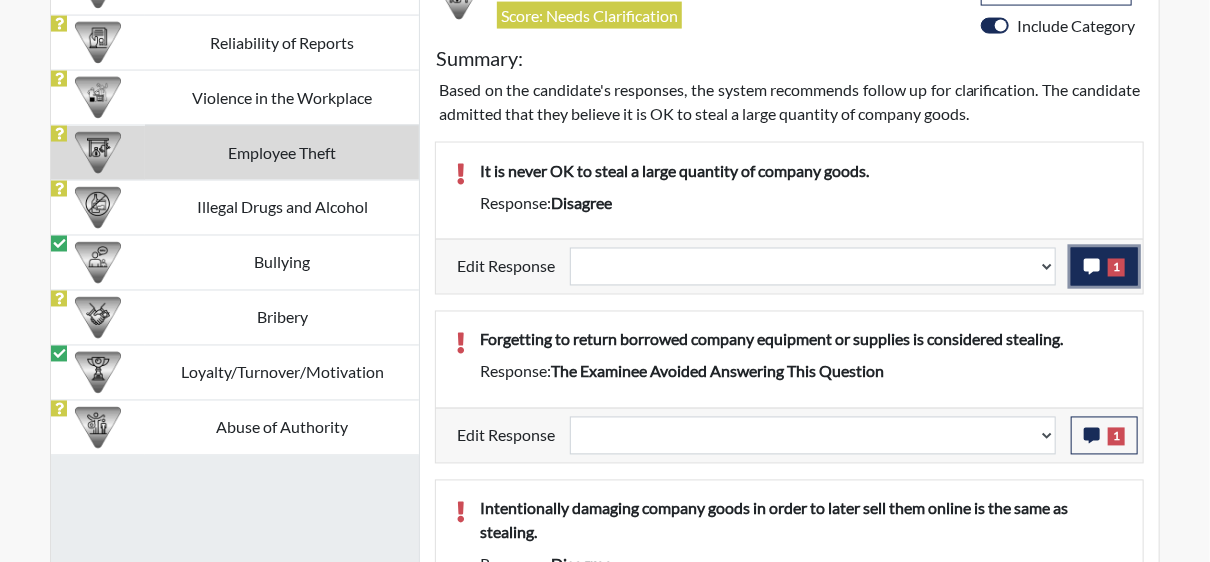 click 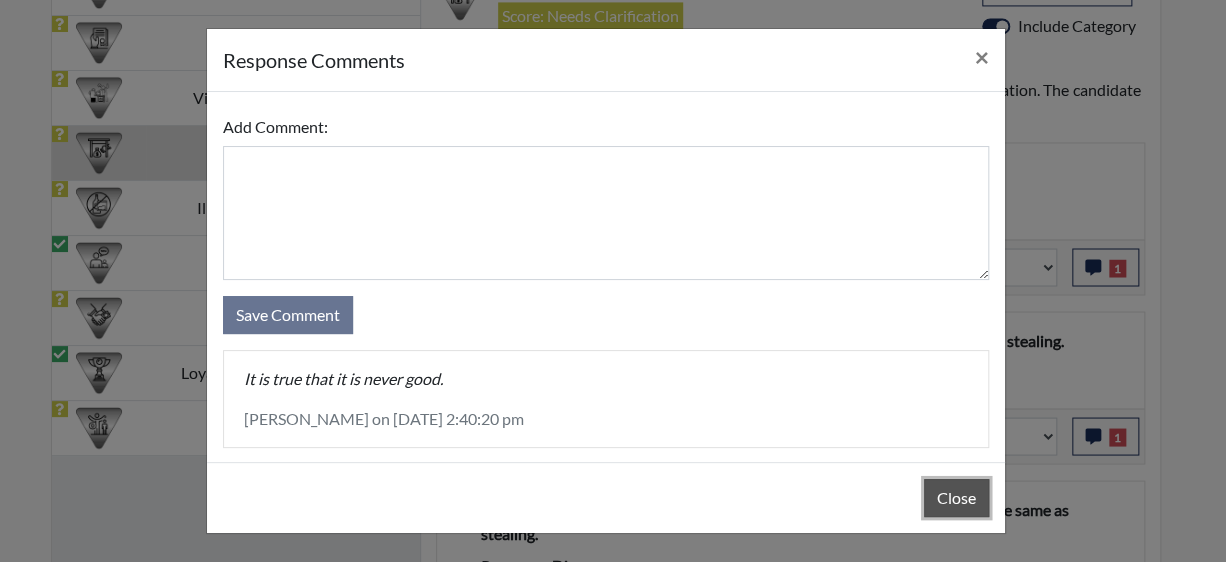 click on "Close" at bounding box center [956, 498] 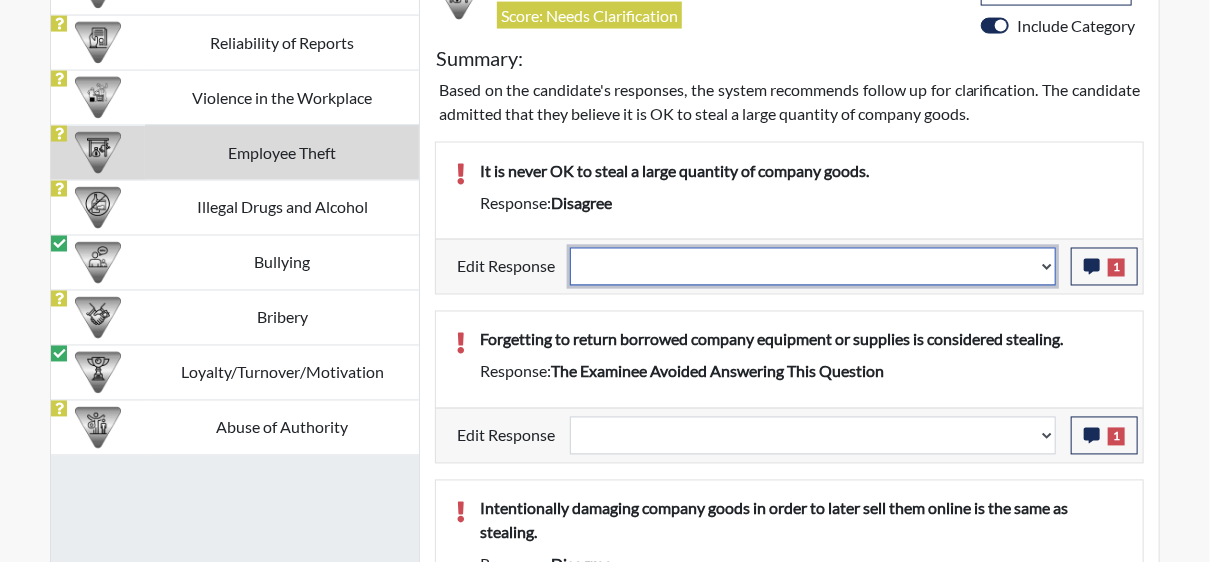 click on "Question is not relevant. Results will be updated. Reasonable explanation provided. Results will be updated. Response confirmed, which places the score below conditions. Clear the response edit. Results will be updated." at bounding box center (813, 267) 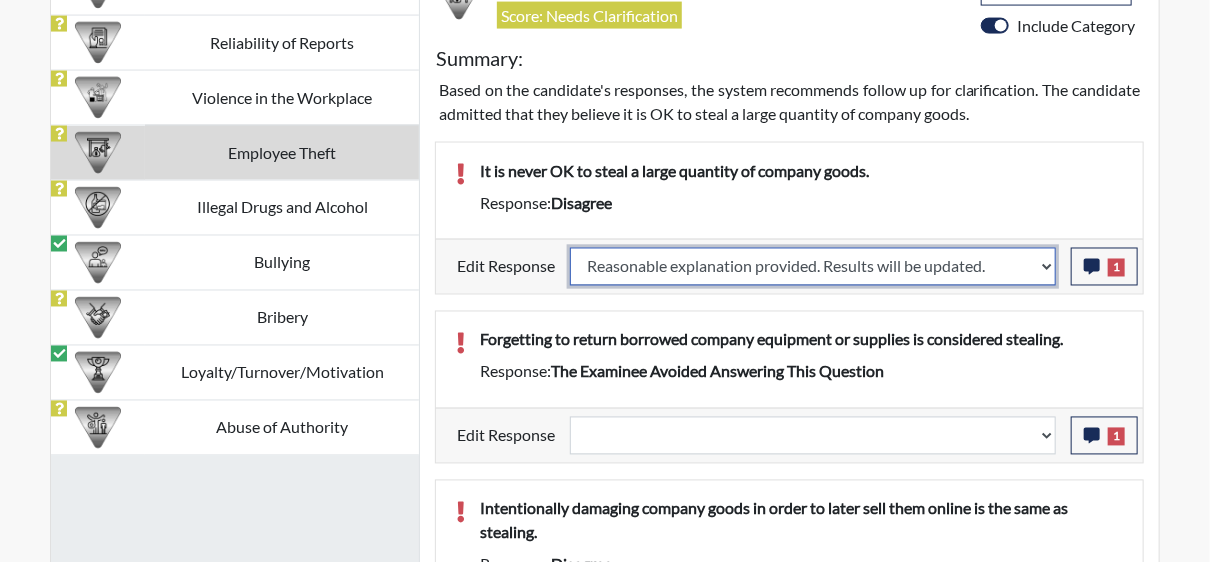 click on "Question is not relevant. Results will be updated. Reasonable explanation provided. Results will be updated. Response confirmed, which places the score below conditions. Clear the response edit. Results will be updated." at bounding box center [813, 267] 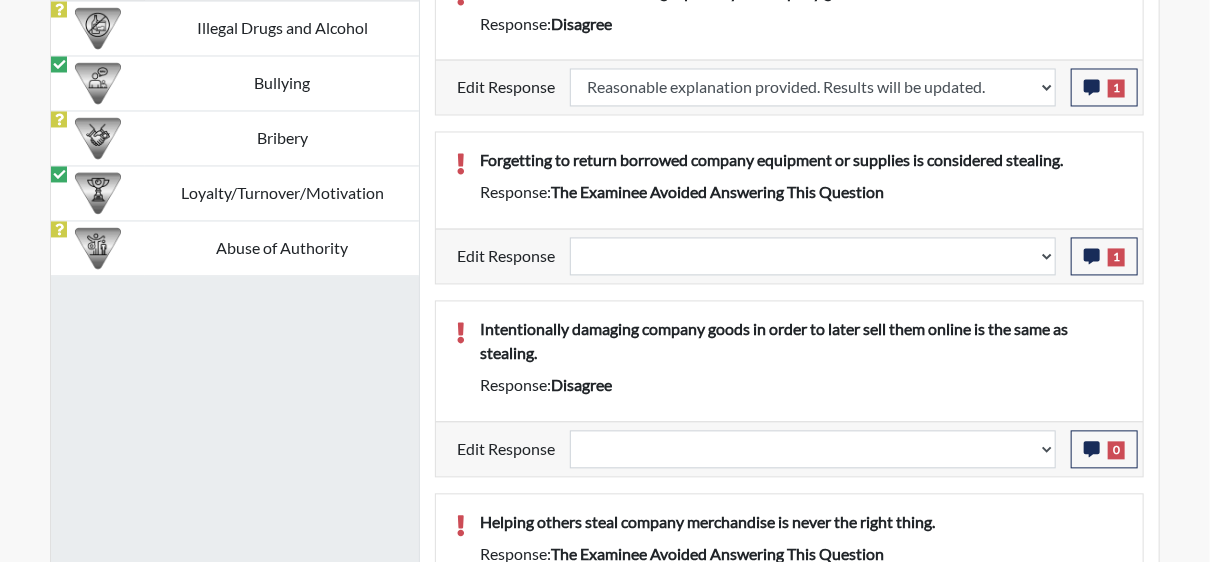 select 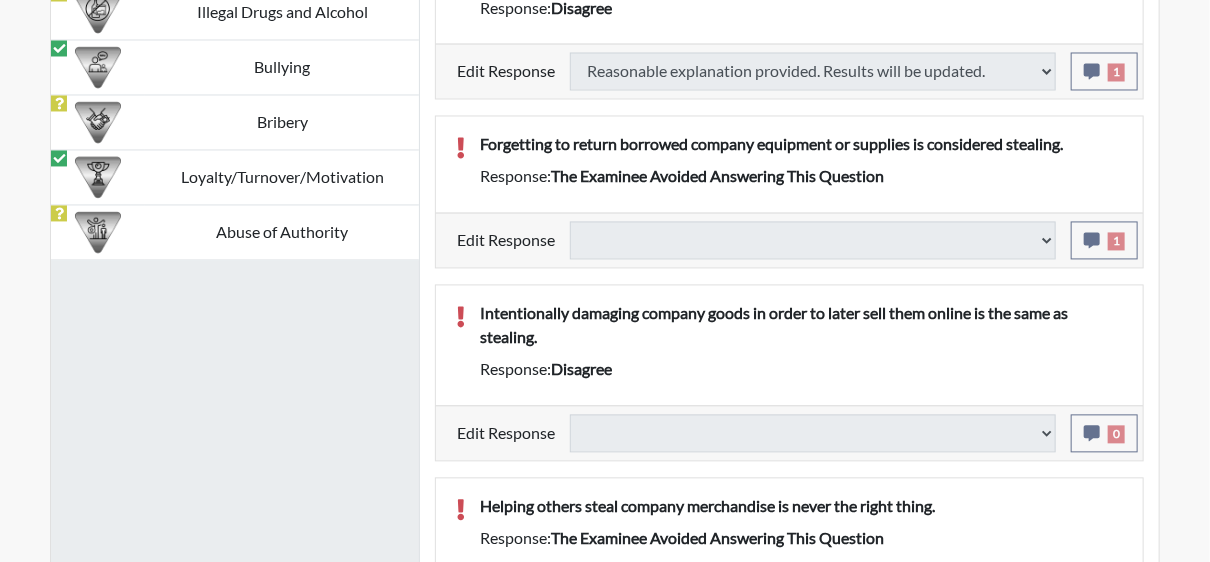 scroll, scrollTop: 1500, scrollLeft: 0, axis: vertical 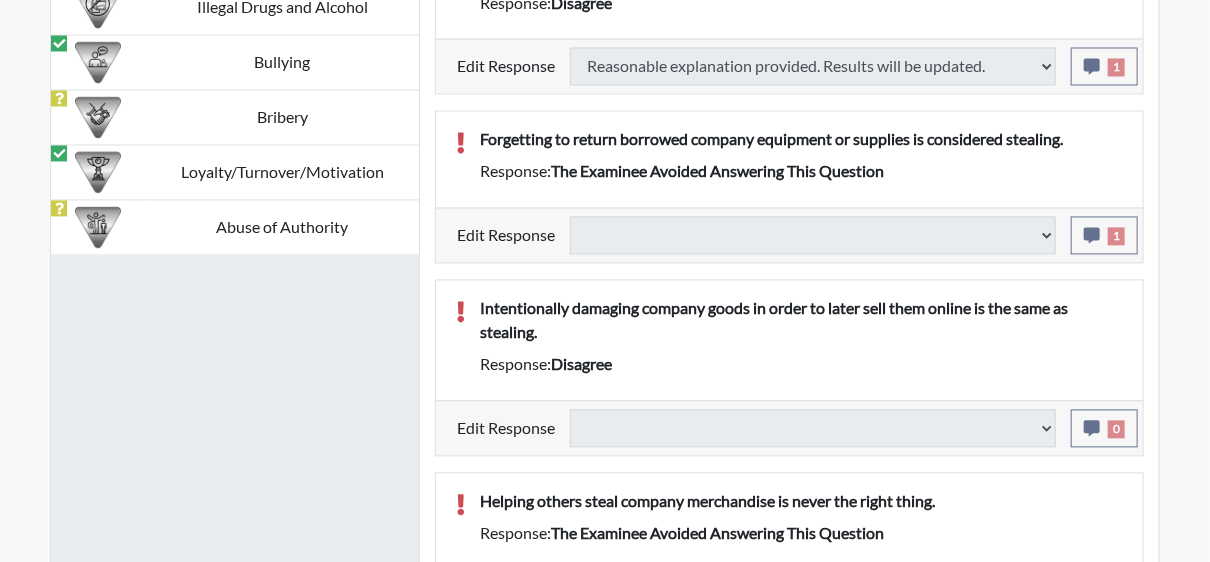 type on "Below Conditions" 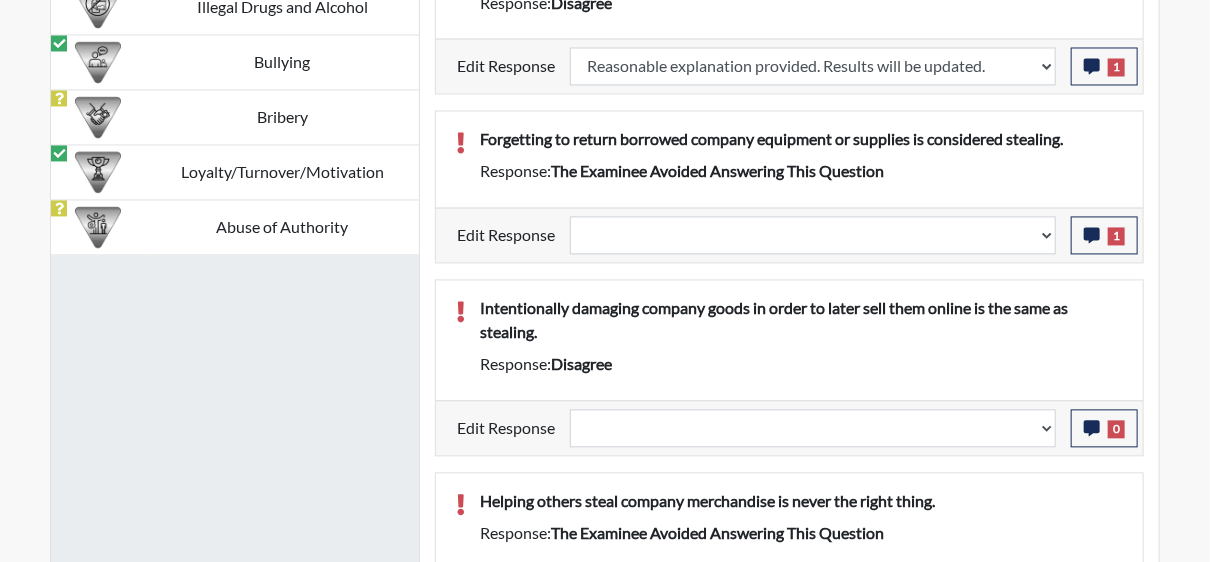 scroll, scrollTop: 999668, scrollLeft: 999168, axis: both 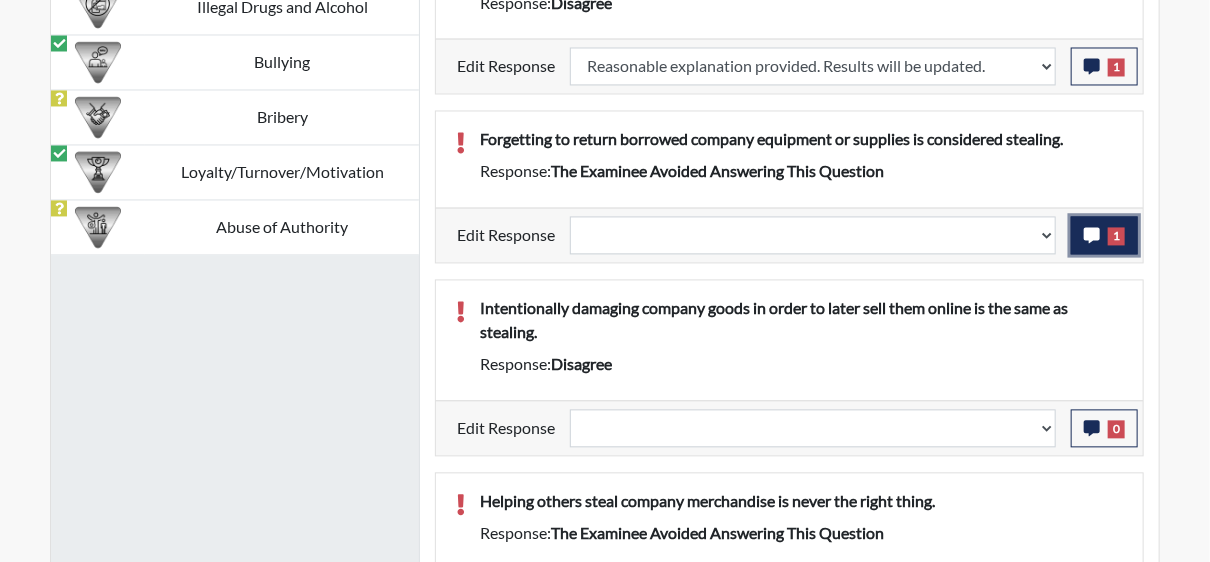 click on "1" at bounding box center [1104, 236] 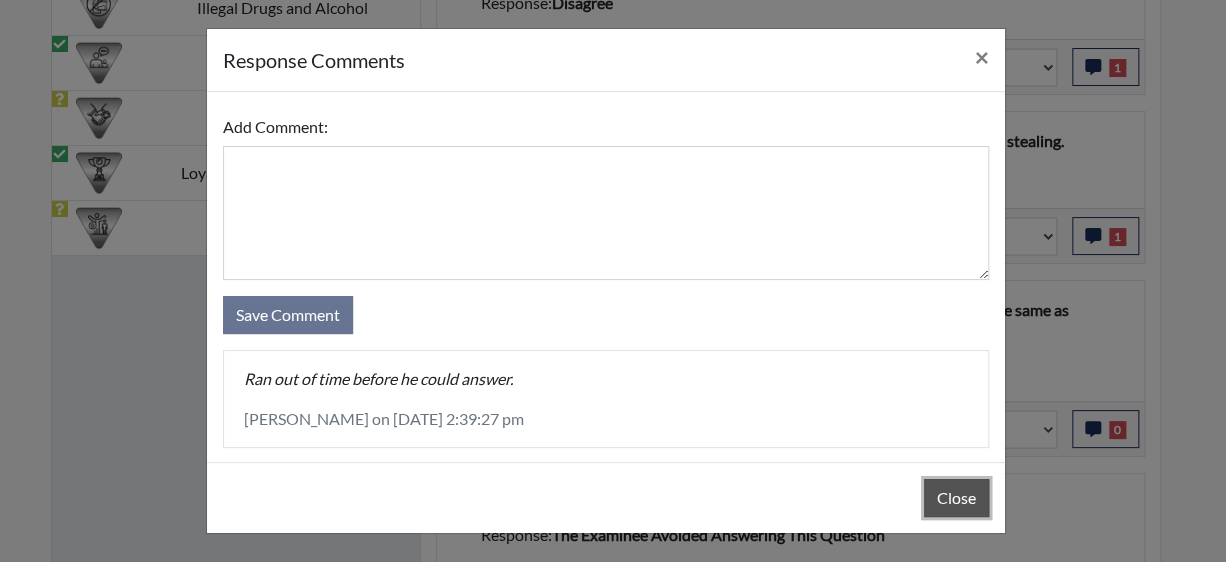 click on "Close" at bounding box center [956, 498] 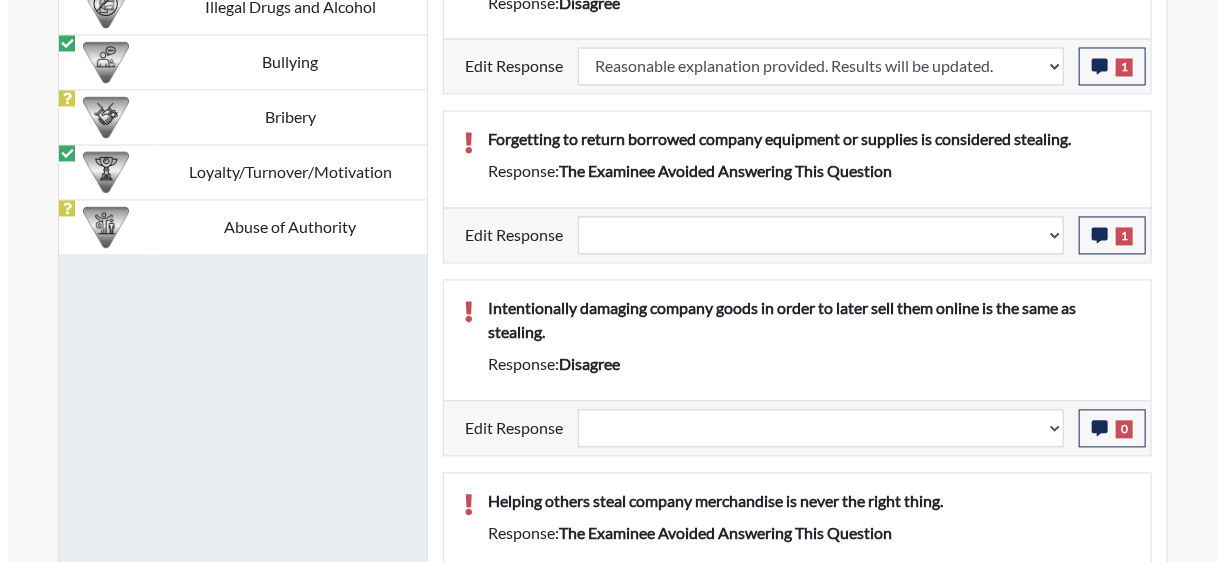 scroll, scrollTop: 1400, scrollLeft: 0, axis: vertical 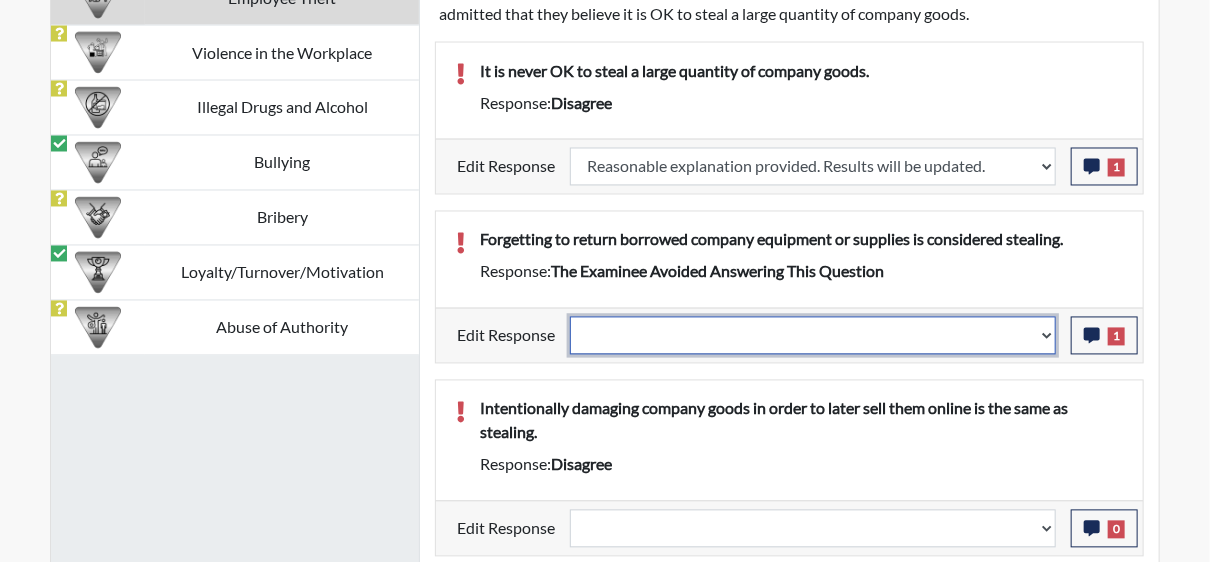 click on "Question is not relevant. Results will be updated. Reasonable explanation provided. Results will be updated. Response confirmed, which places the score below conditions. Clear the response edit. Results will be updated." at bounding box center (813, 336) 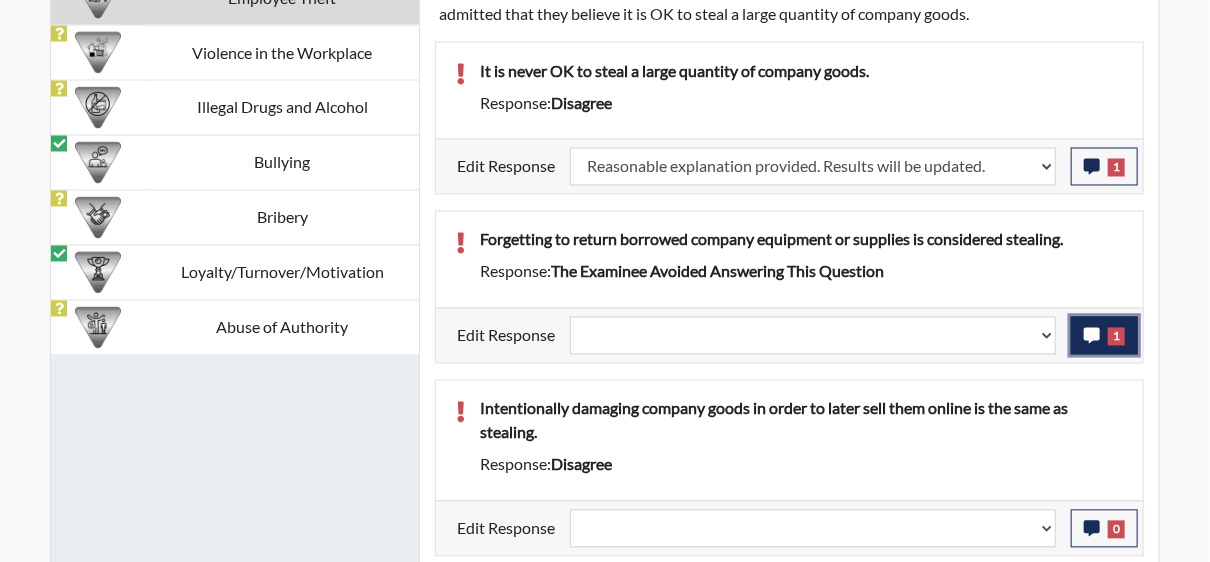 click 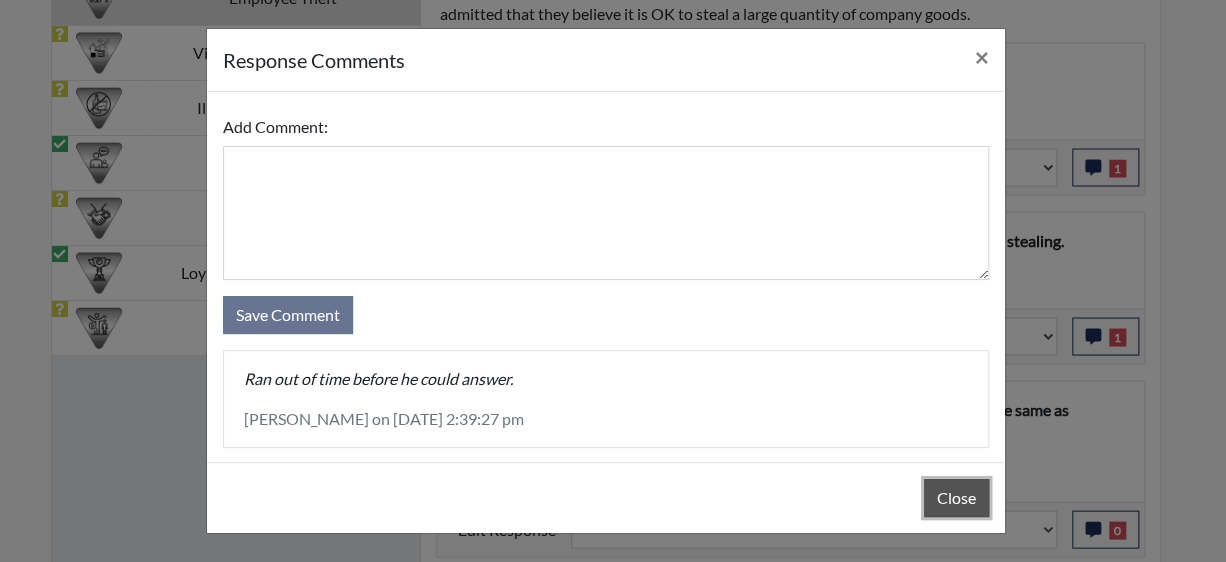click on "Close" at bounding box center (956, 498) 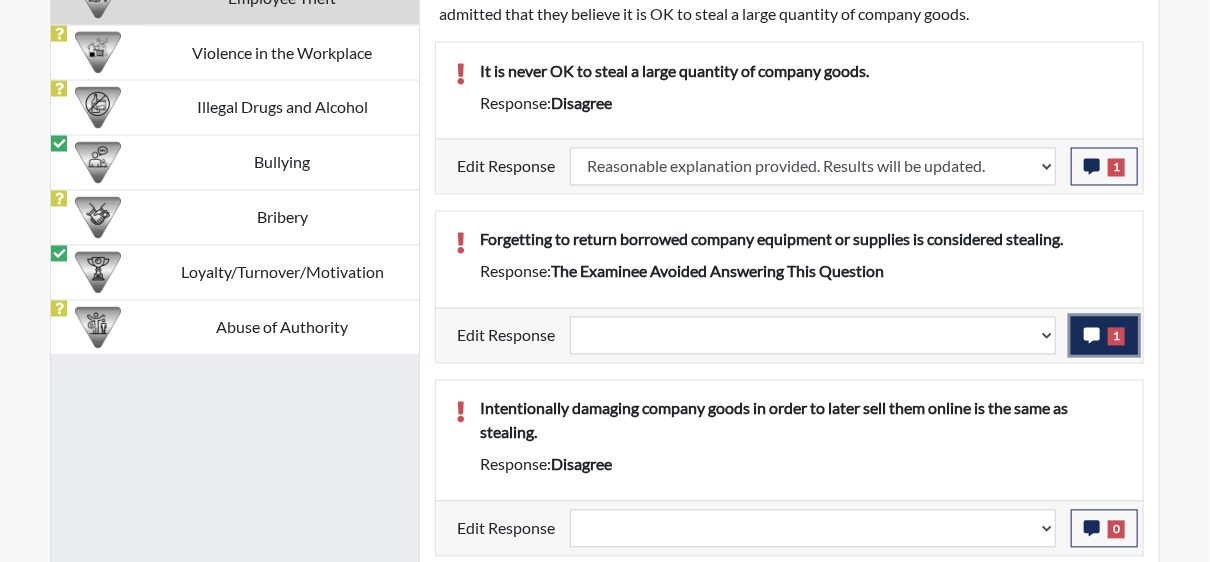 click on "1" at bounding box center (1116, 337) 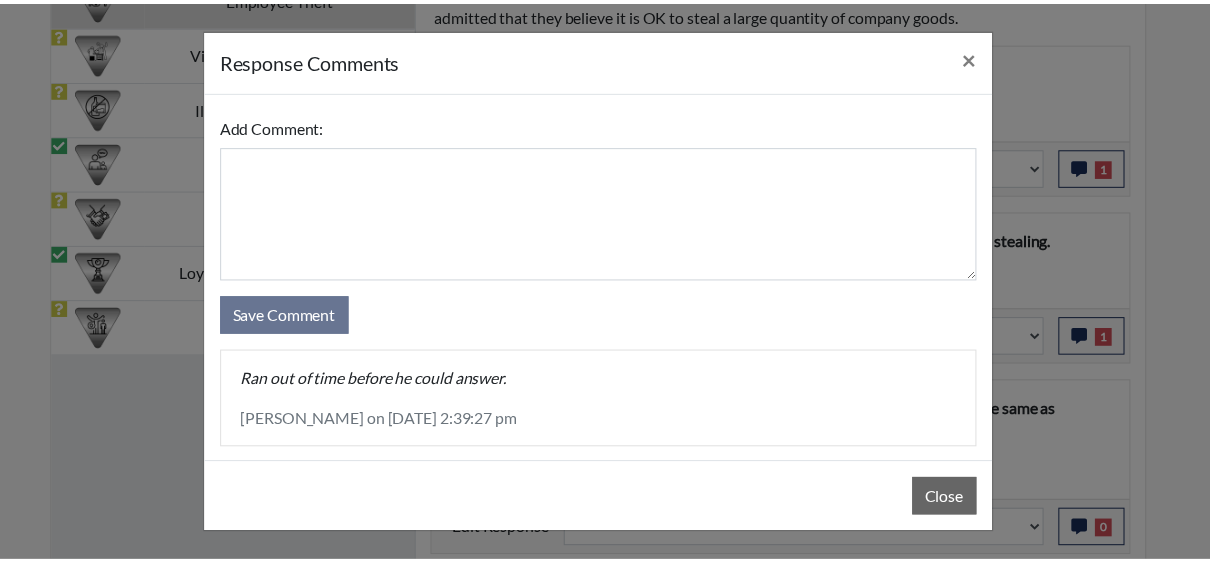 scroll, scrollTop: 15, scrollLeft: 0, axis: vertical 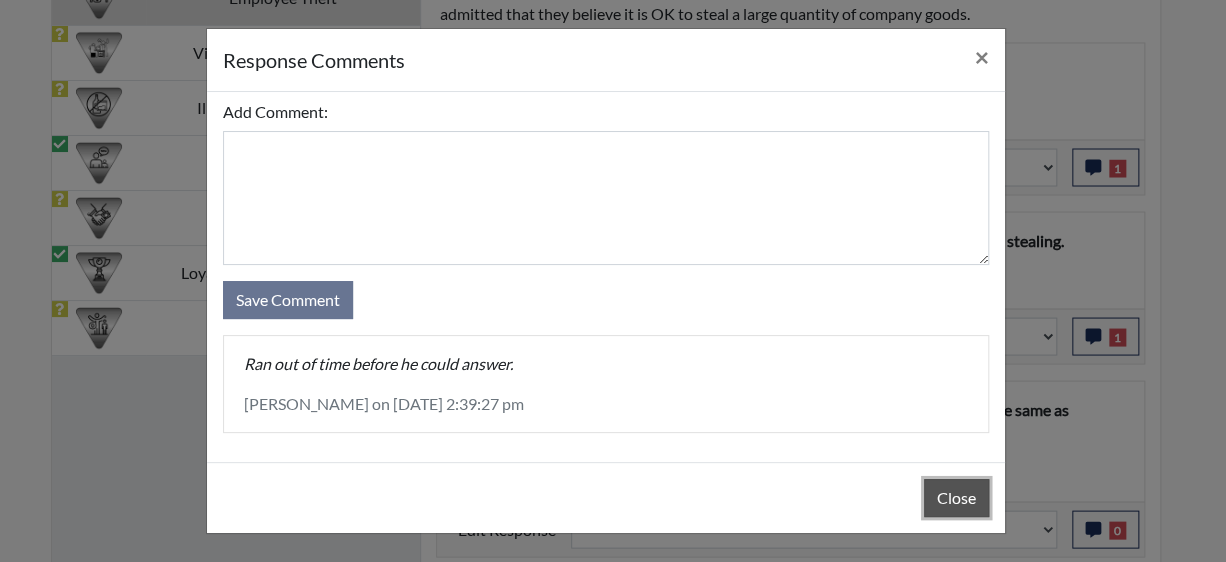 click on "Close" at bounding box center (956, 498) 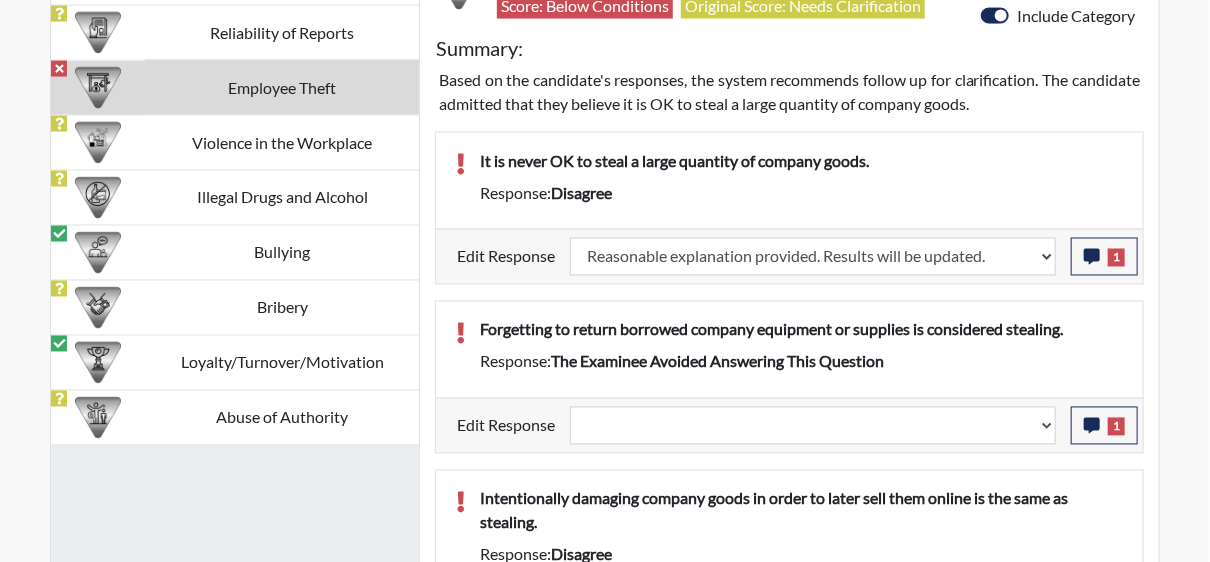 scroll, scrollTop: 1210, scrollLeft: 0, axis: vertical 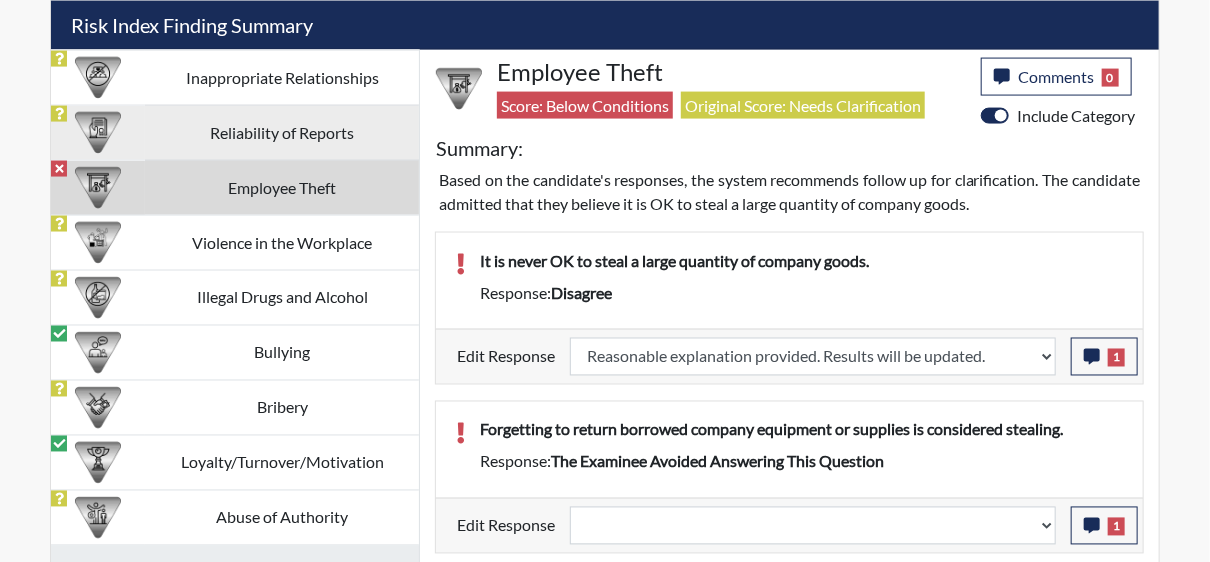 click on "Reliability of Reports" at bounding box center (282, 132) 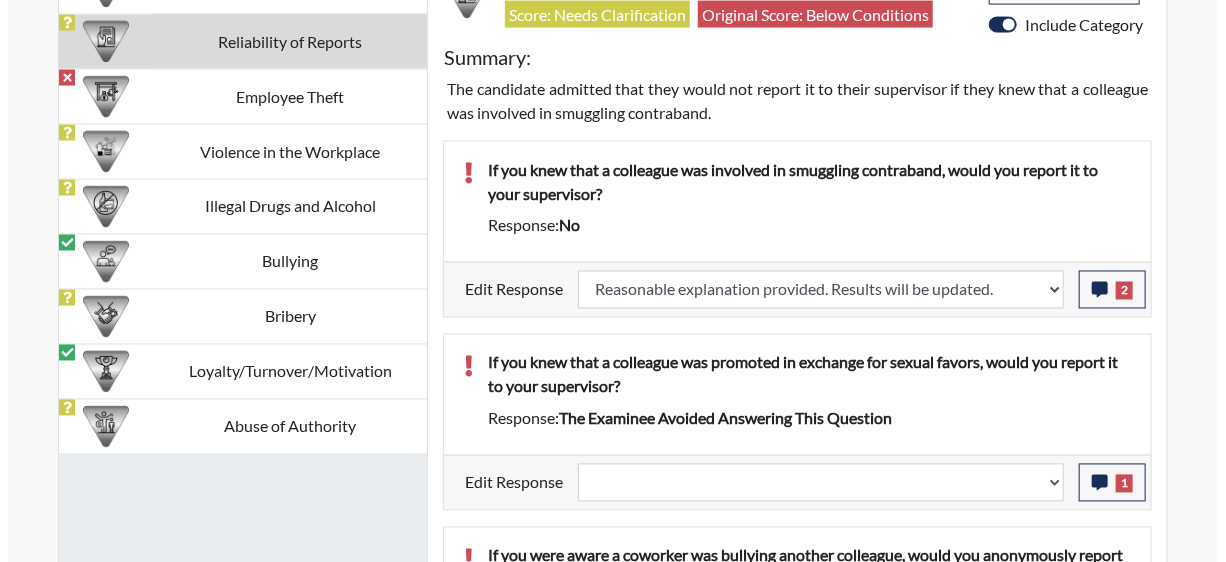 scroll, scrollTop: 1400, scrollLeft: 0, axis: vertical 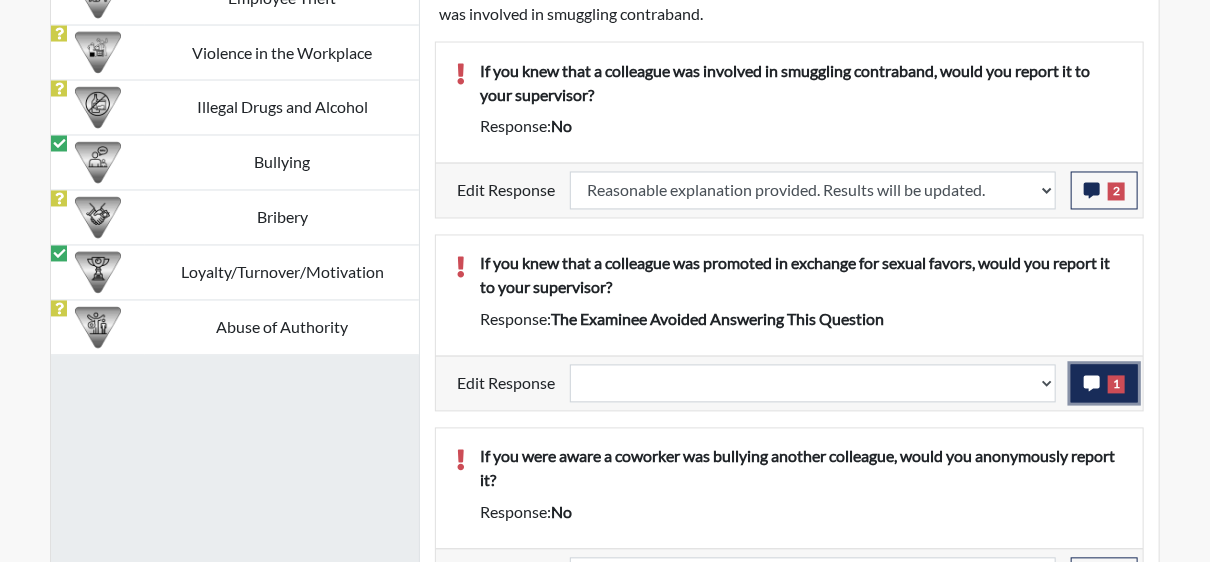 click 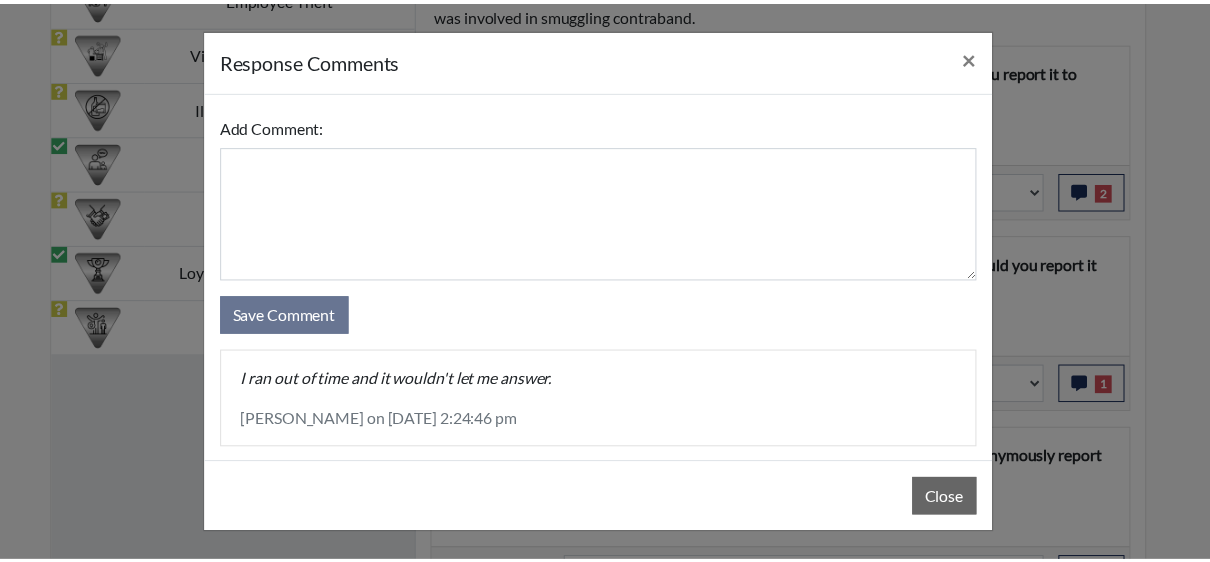 scroll, scrollTop: 15, scrollLeft: 0, axis: vertical 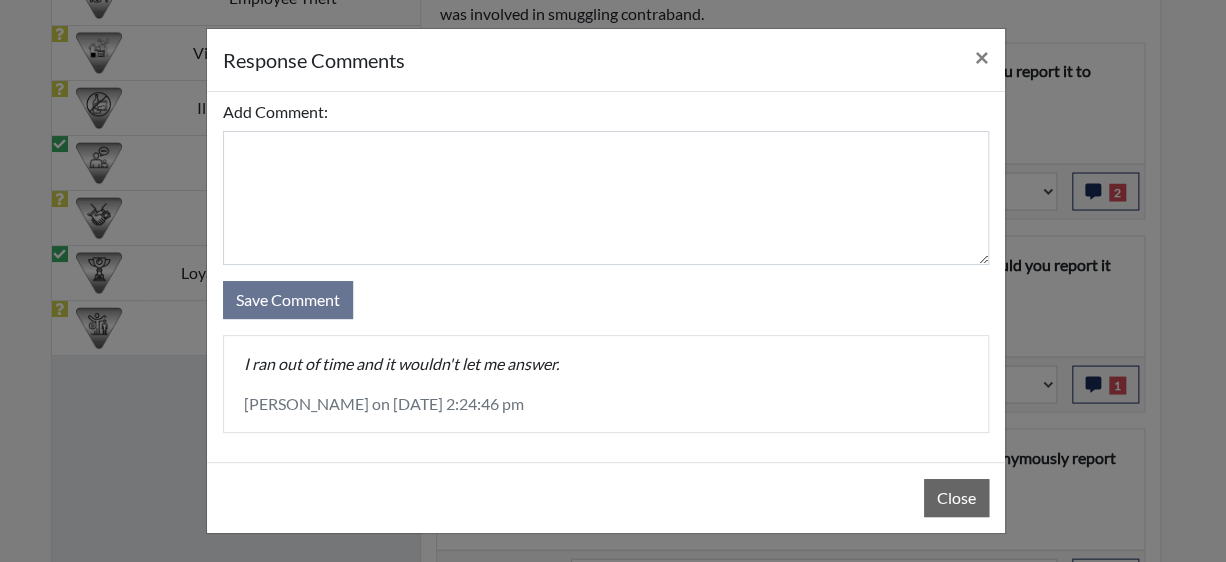 click on "response Comments × Add Comment: Save Comment I ran out of time and it wouldn't let me answer. Mary Roth on June 24th 2025, 2:24:46 pm Close" at bounding box center (613, 281) 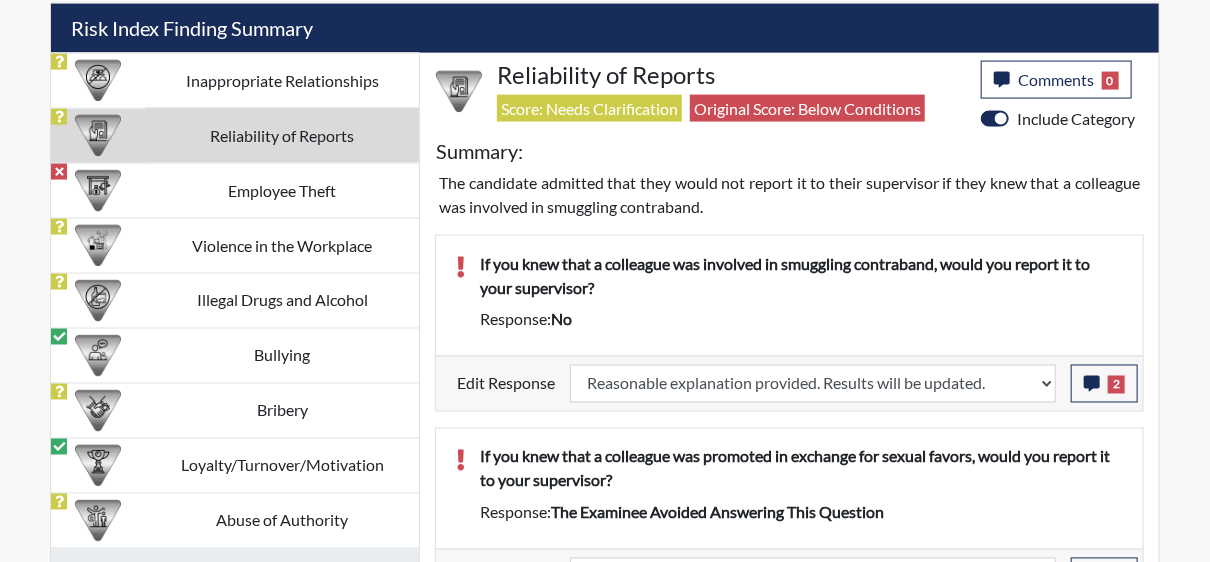 scroll, scrollTop: 1206, scrollLeft: 0, axis: vertical 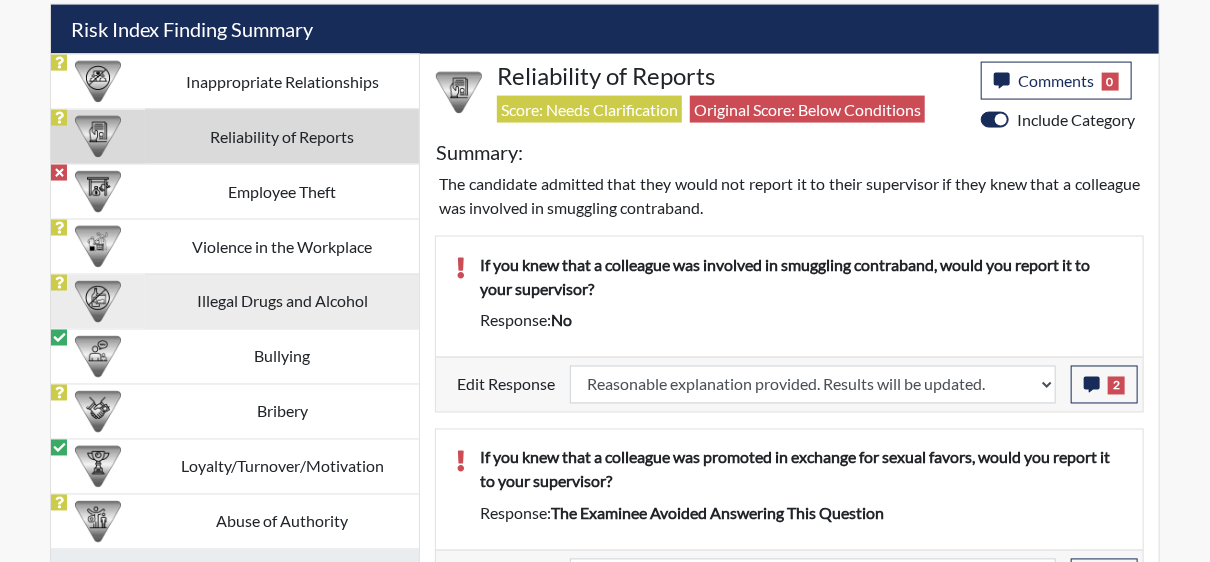 click on "Illegal Drugs and Alcohol" at bounding box center (282, 301) 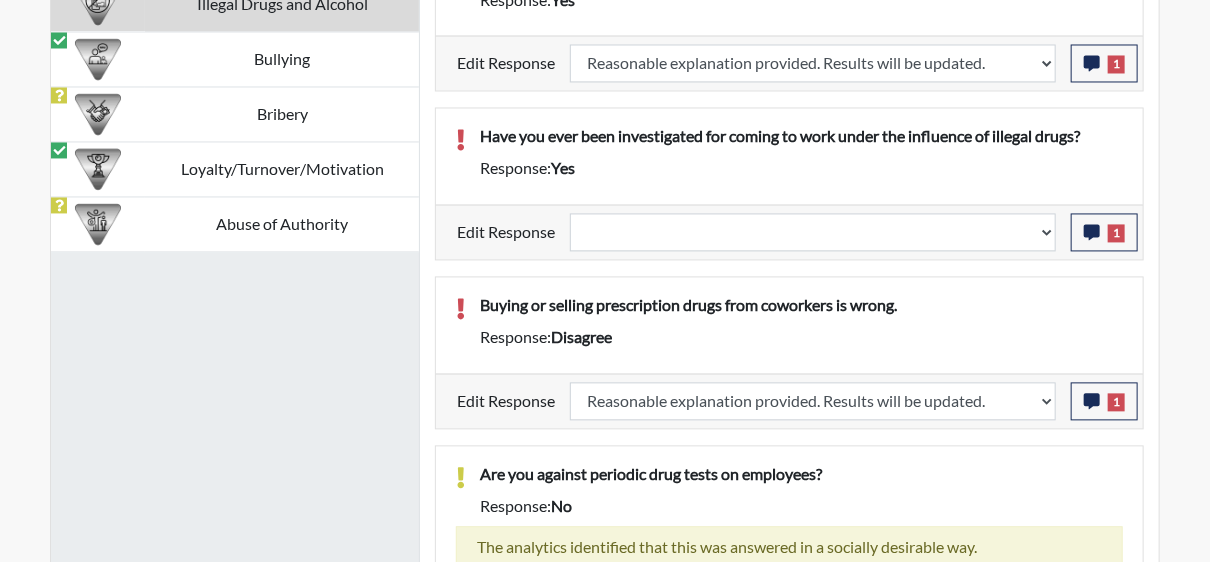 scroll, scrollTop: 1506, scrollLeft: 0, axis: vertical 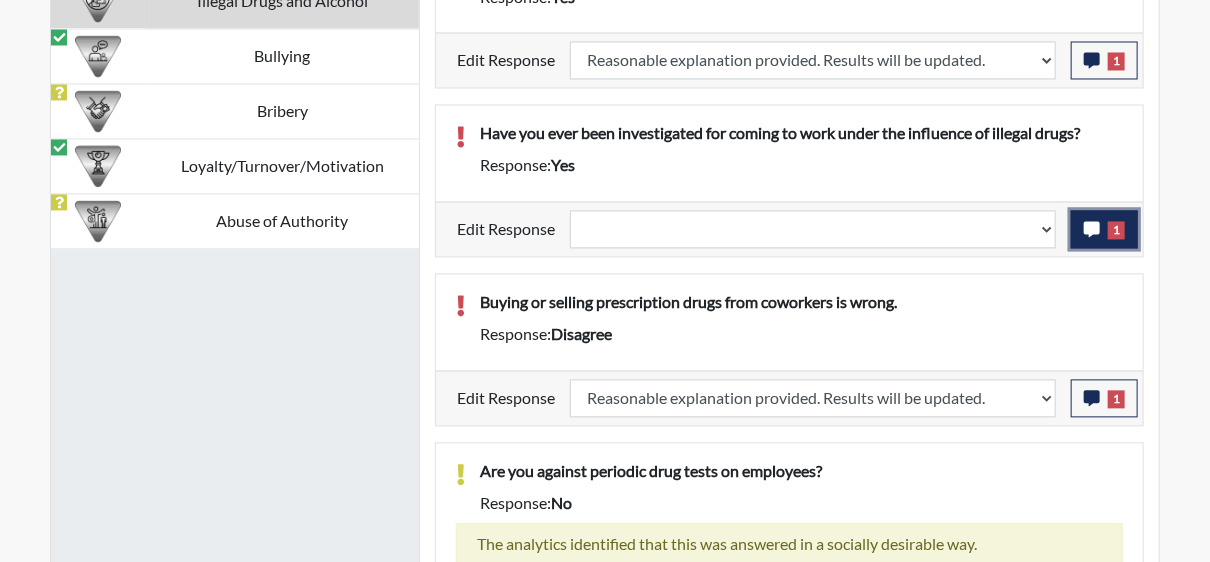click 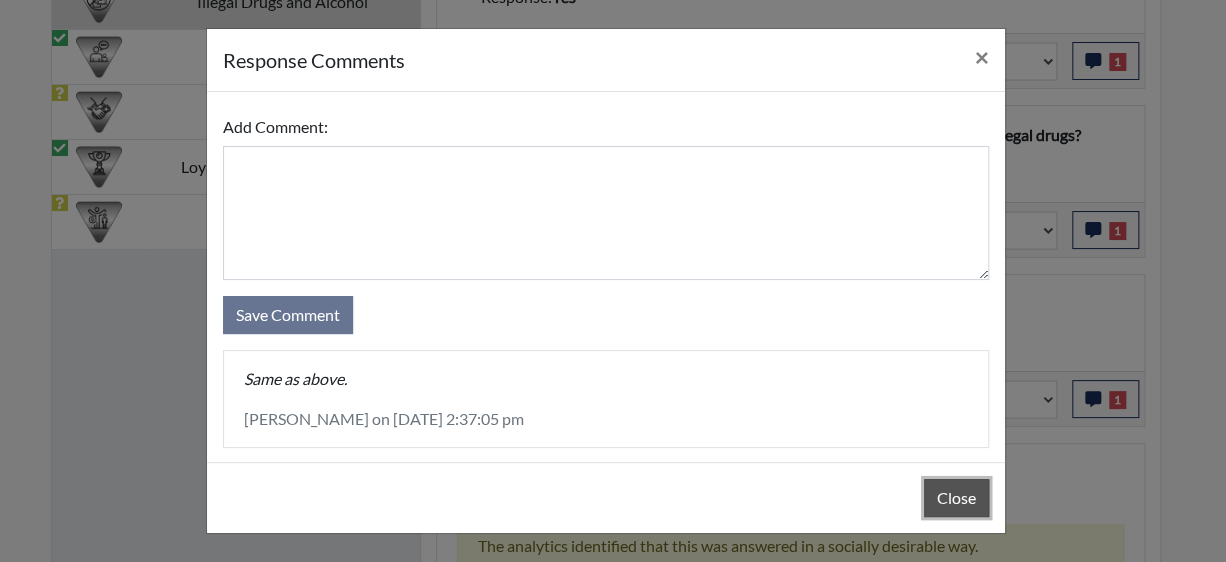 click on "Close" at bounding box center (956, 498) 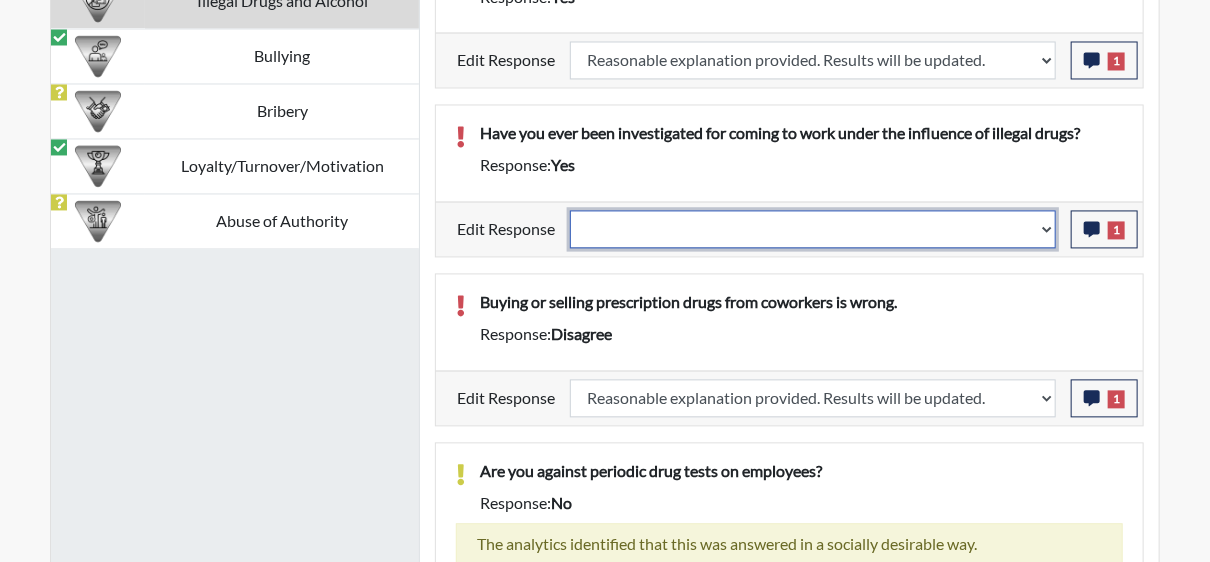 click on "Question is not relevant. Results will be updated. Reasonable explanation provided. Results will be updated. Response confirmed, which places the score below conditions. Clear the response edit. Results will be updated." at bounding box center [813, 230] 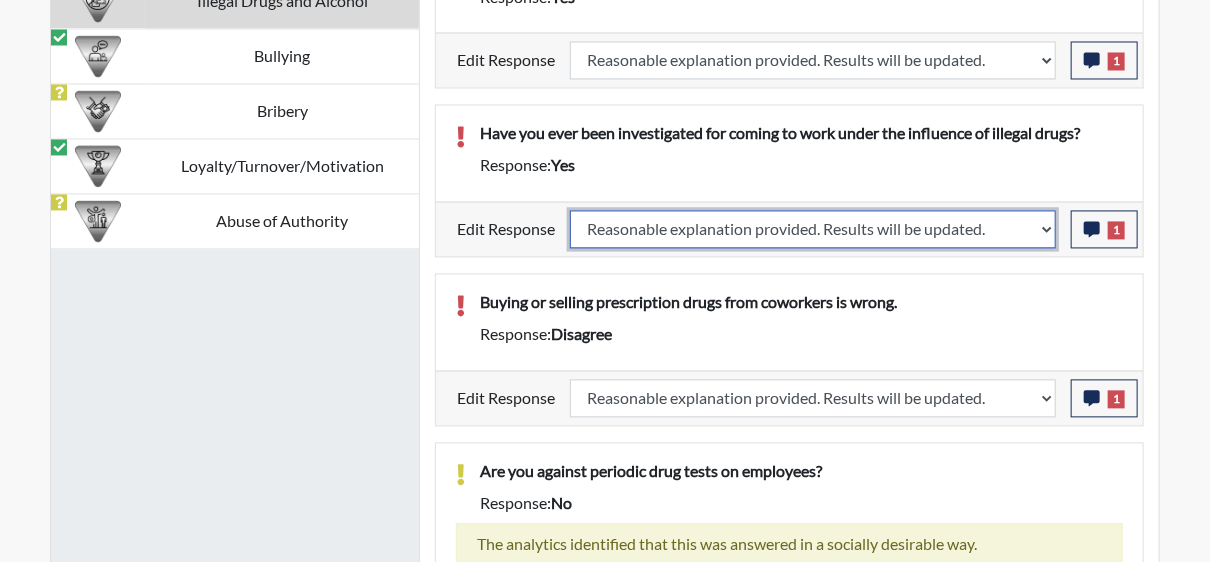 click on "Question is not relevant. Results will be updated. Reasonable explanation provided. Results will be updated. Response confirmed, which places the score below conditions. Clear the response edit. Results will be updated." at bounding box center (813, 230) 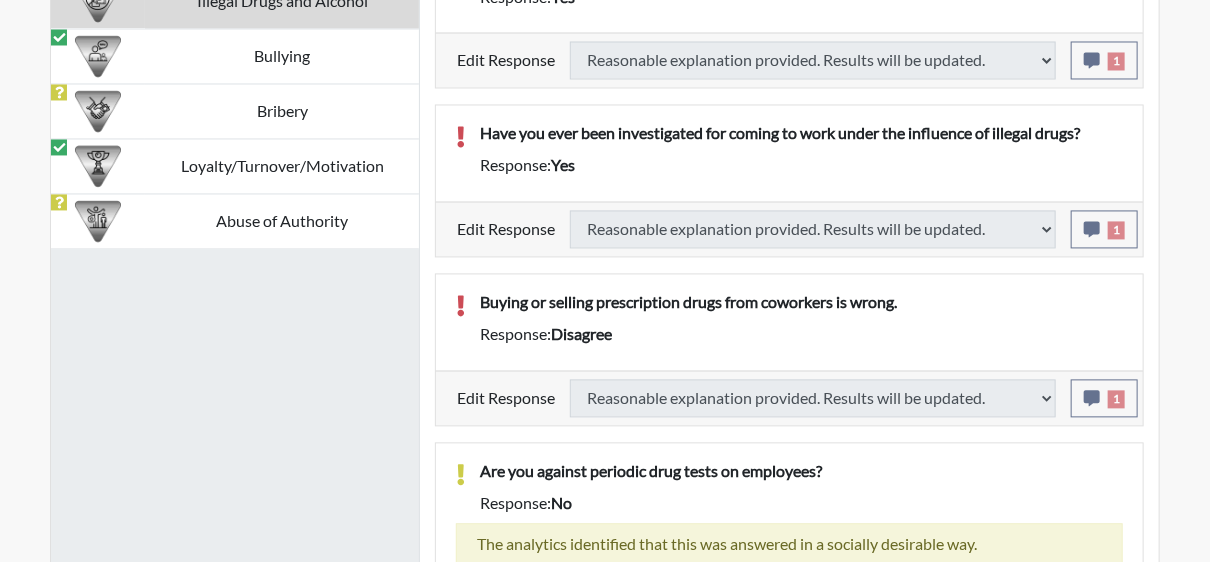 select 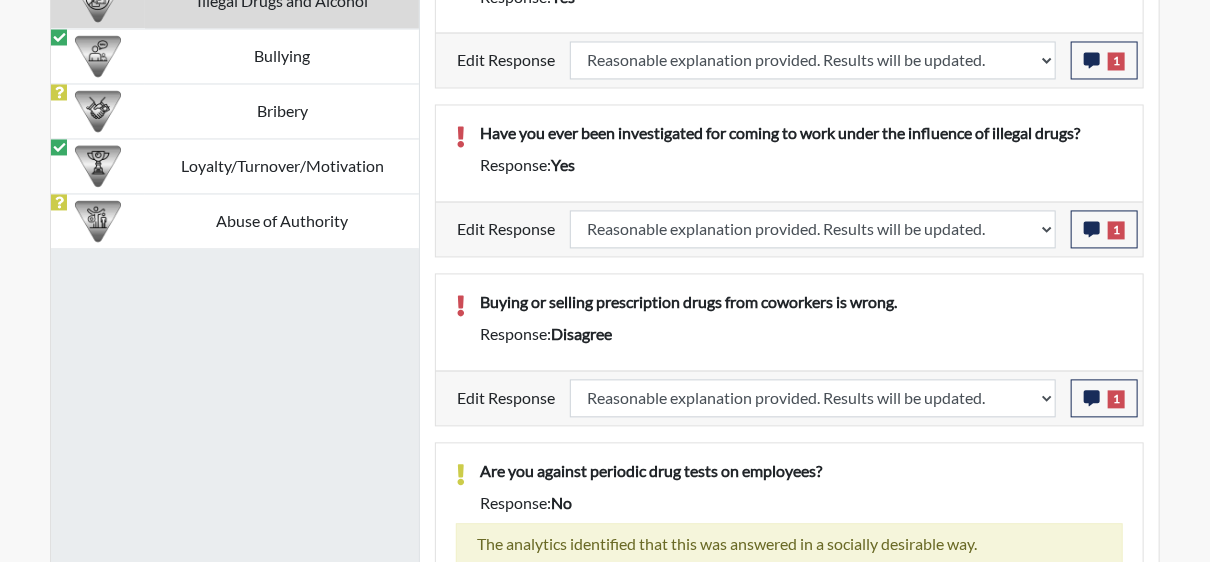 scroll, scrollTop: 1567, scrollLeft: 0, axis: vertical 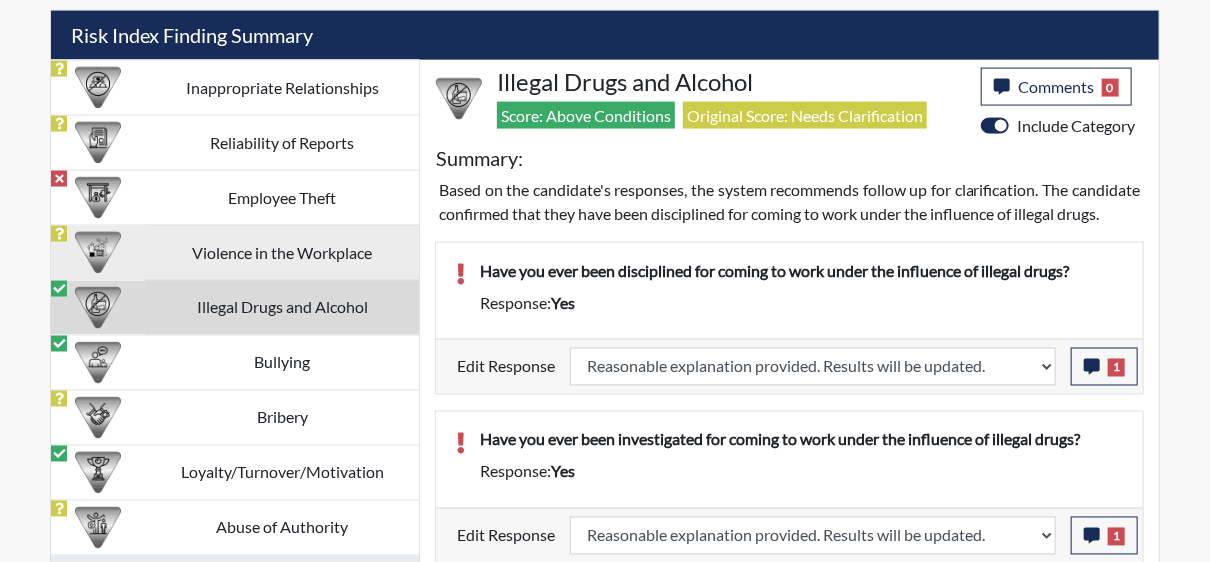 click on "Violence in the Workplace" at bounding box center [282, 252] 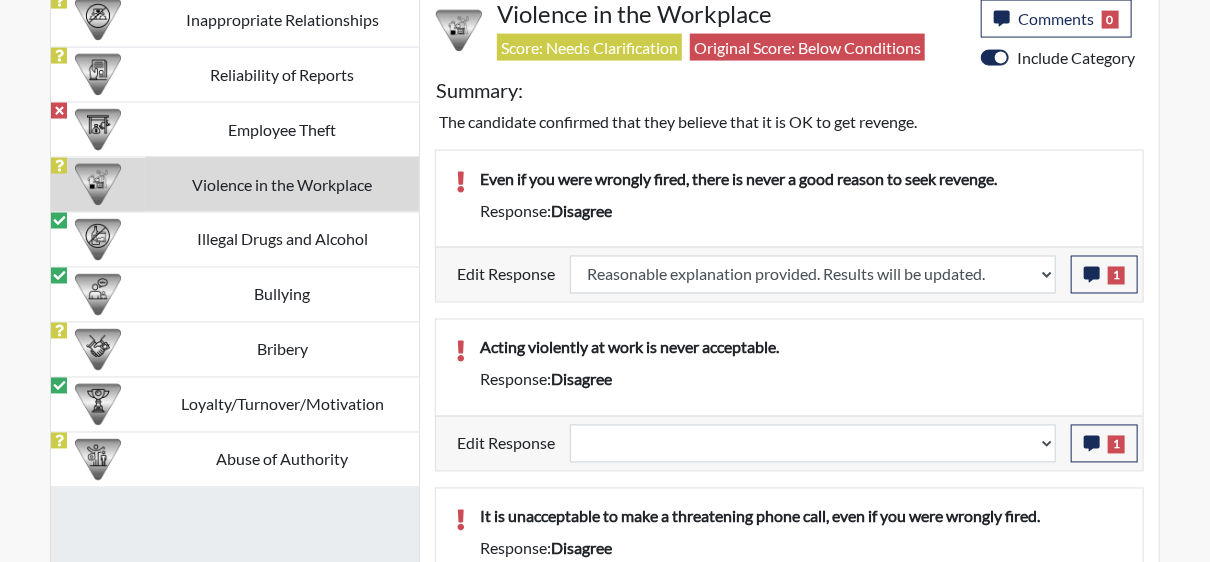 scroll, scrollTop: 1300, scrollLeft: 0, axis: vertical 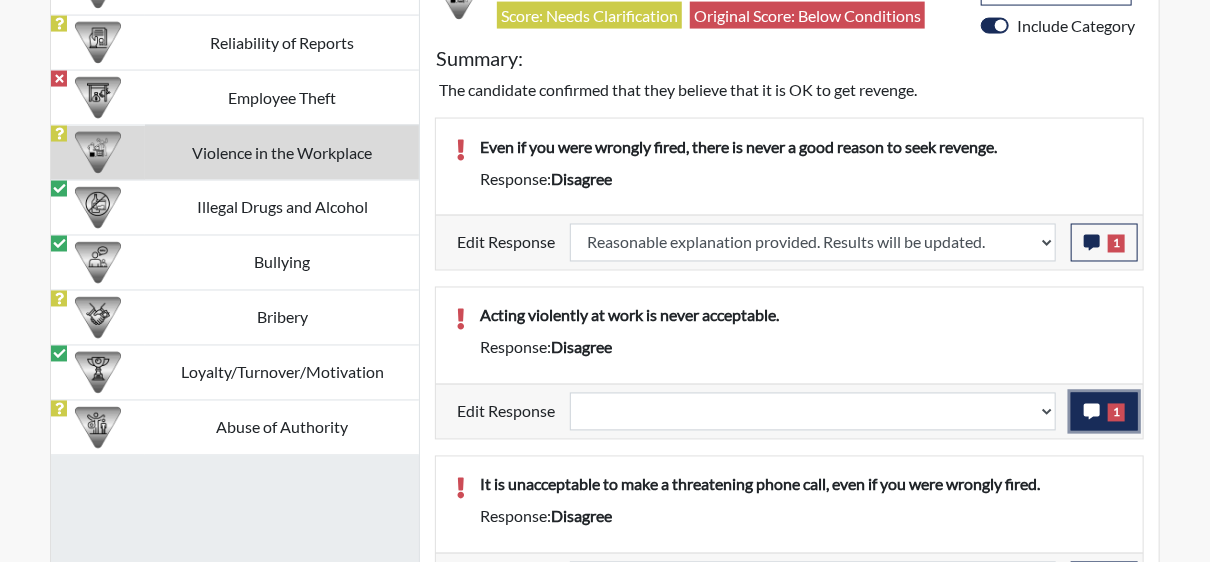 click on "1" at bounding box center (1104, 412) 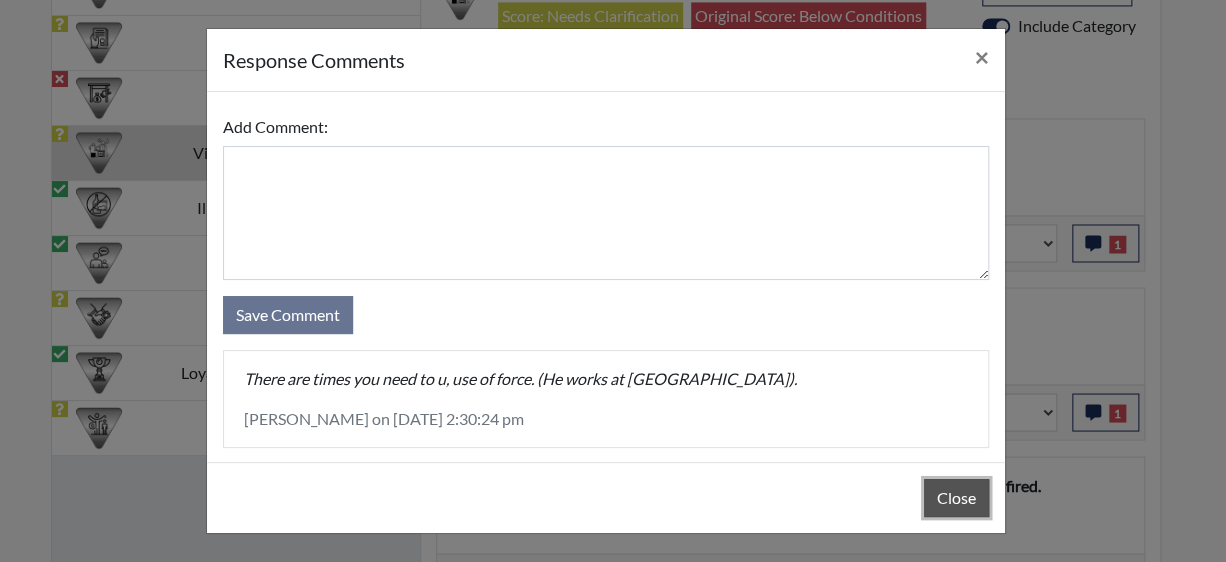 click on "Close" at bounding box center [956, 498] 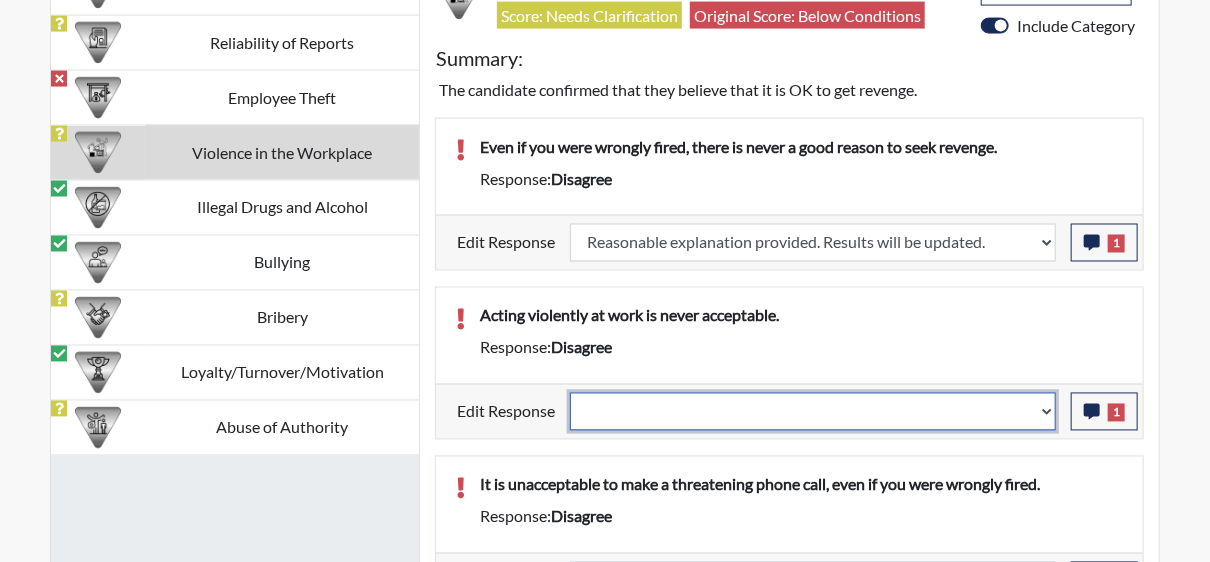 click on "Question is not relevant. Results will be updated. Reasonable explanation provided. Results will be updated. Response confirmed, which places the score below conditions. Clear the response edit. Results will be updated." at bounding box center (813, 412) 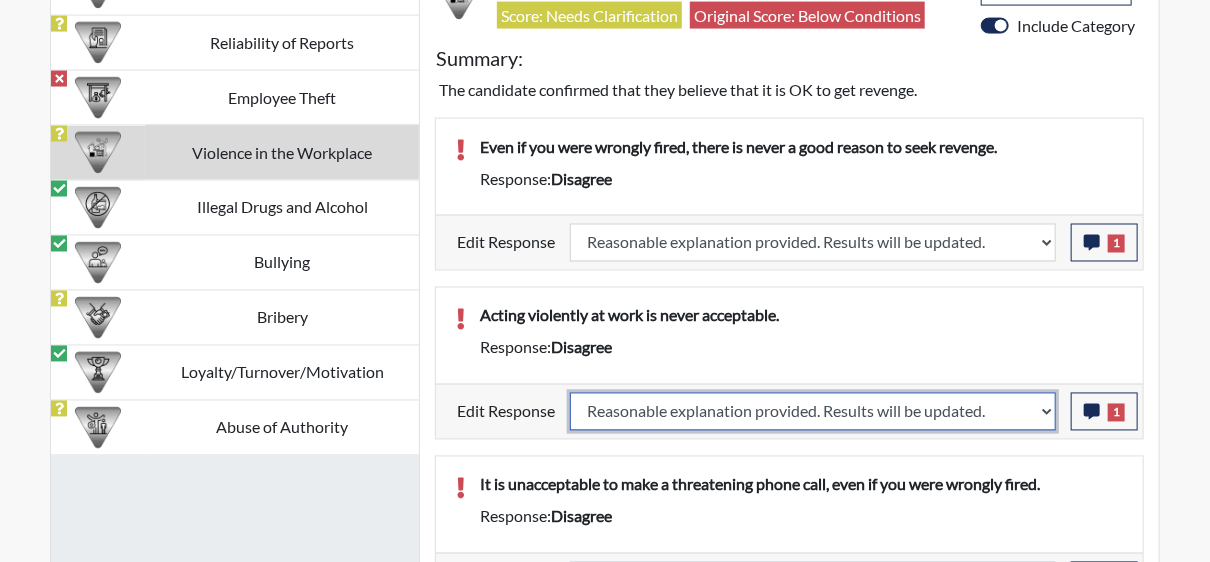 click on "Question is not relevant. Results will be updated. Reasonable explanation provided. Results will be updated. Response confirmed, which places the score below conditions. Clear the response edit. Results will be updated." at bounding box center (813, 412) 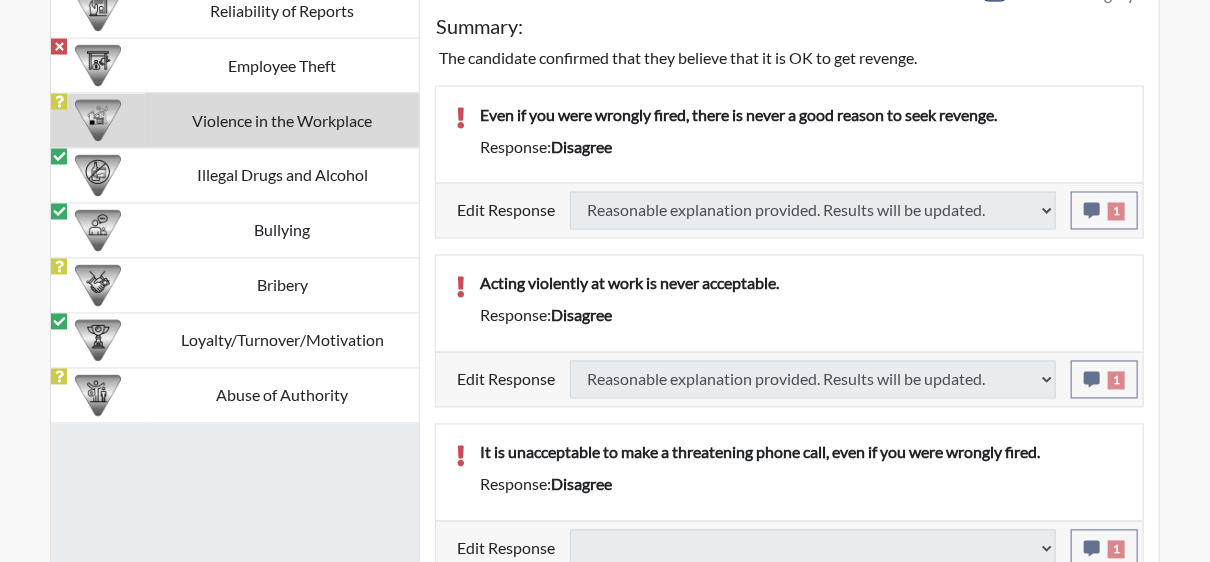 scroll, scrollTop: 1342, scrollLeft: 0, axis: vertical 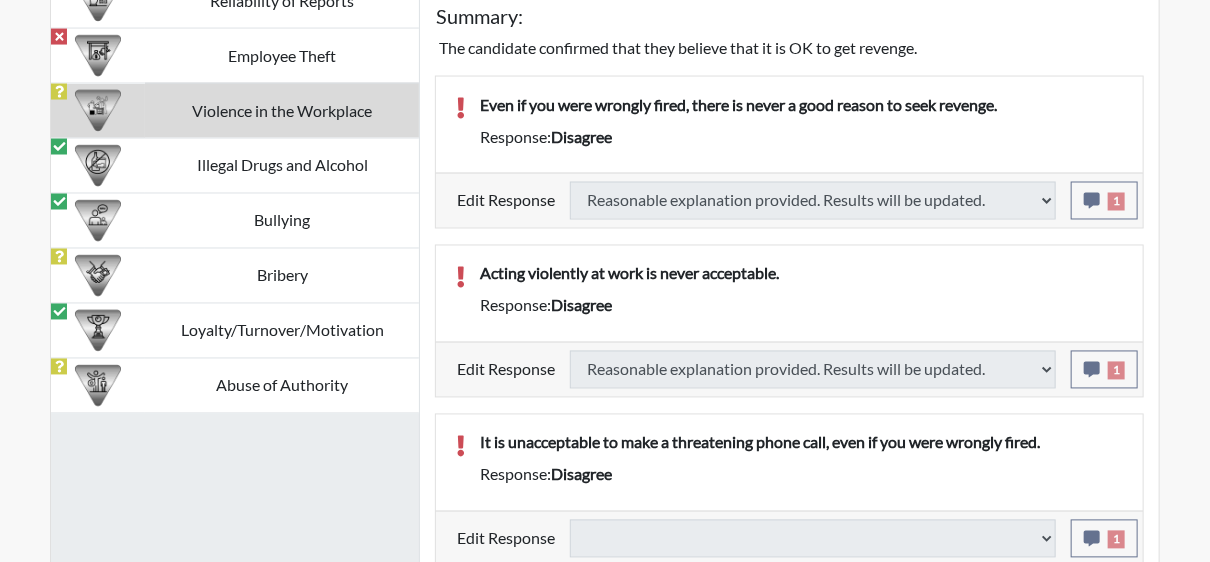 select 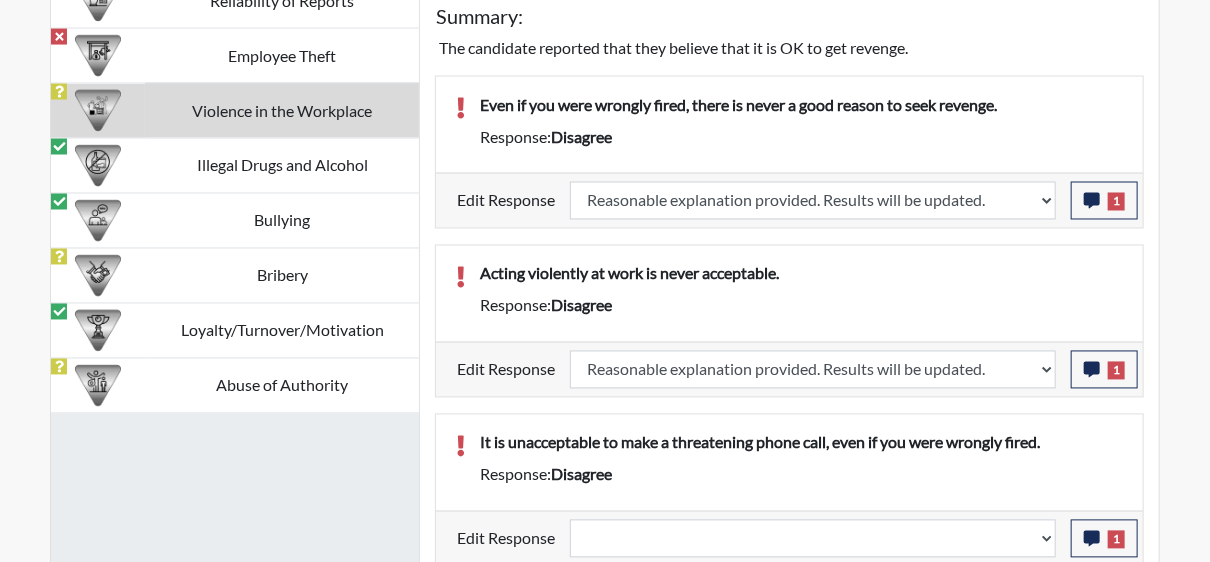 scroll, scrollTop: 999668, scrollLeft: 999168, axis: both 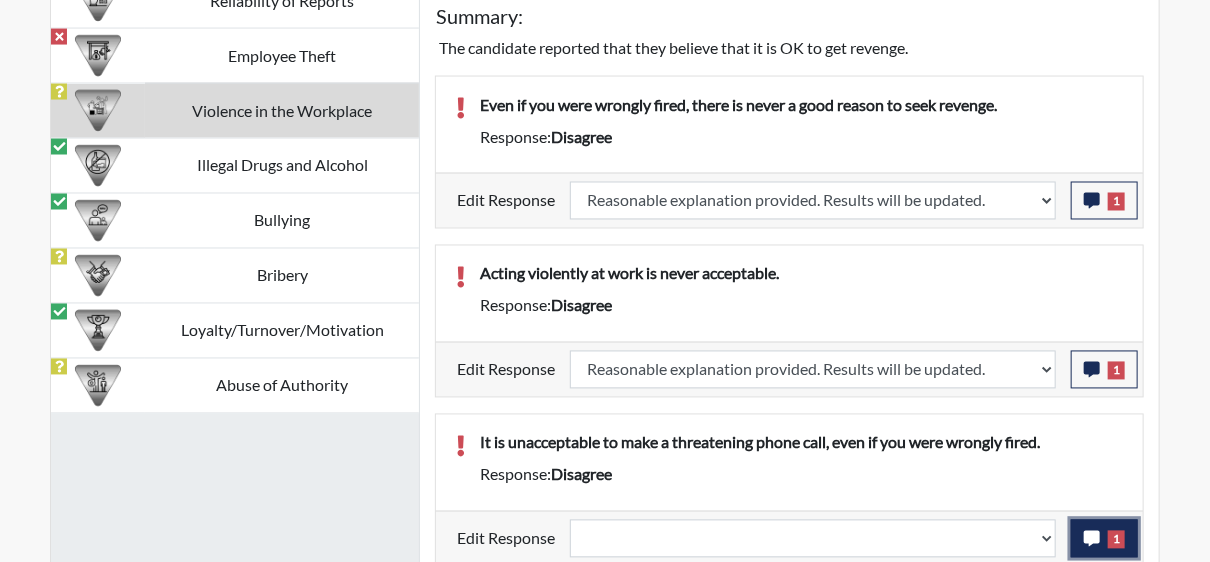 click 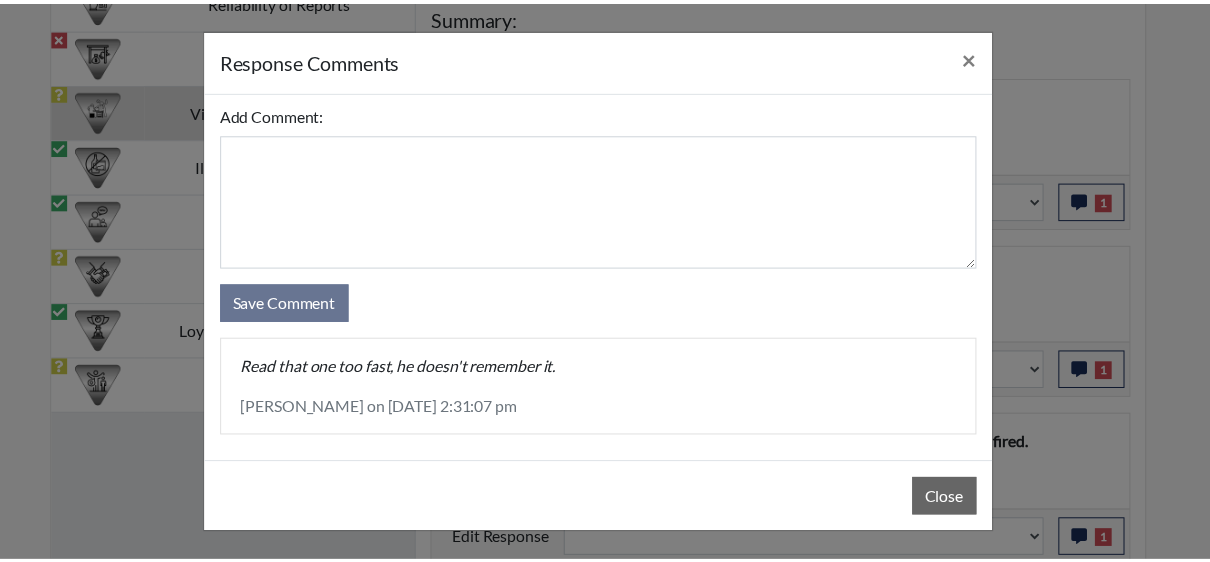 scroll, scrollTop: 15, scrollLeft: 0, axis: vertical 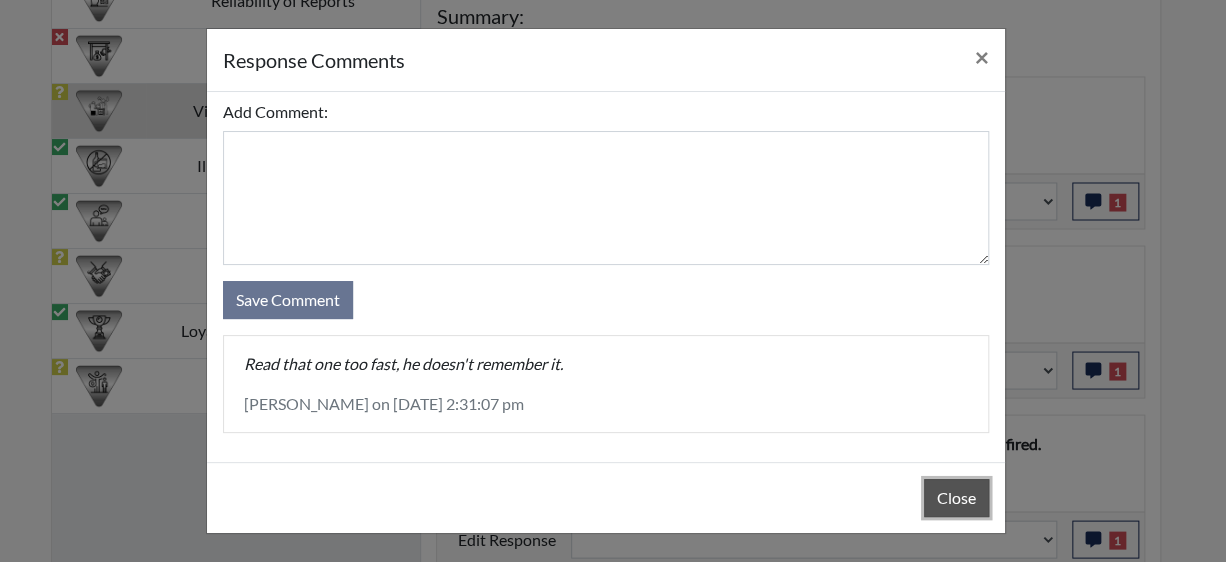 click on "Close" at bounding box center [956, 498] 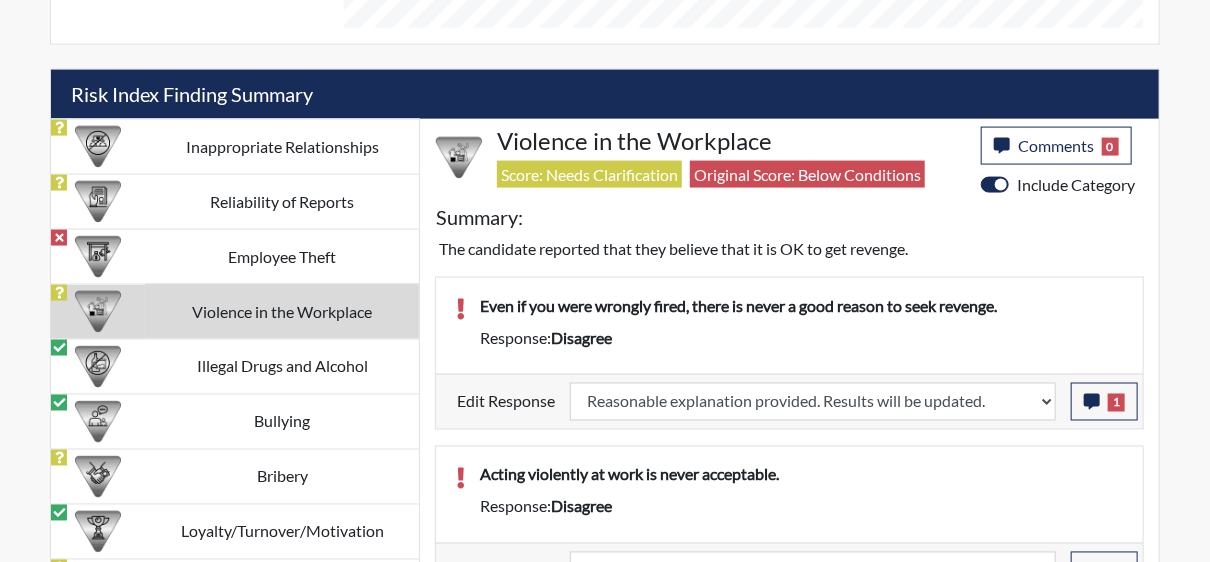 scroll, scrollTop: 1142, scrollLeft: 0, axis: vertical 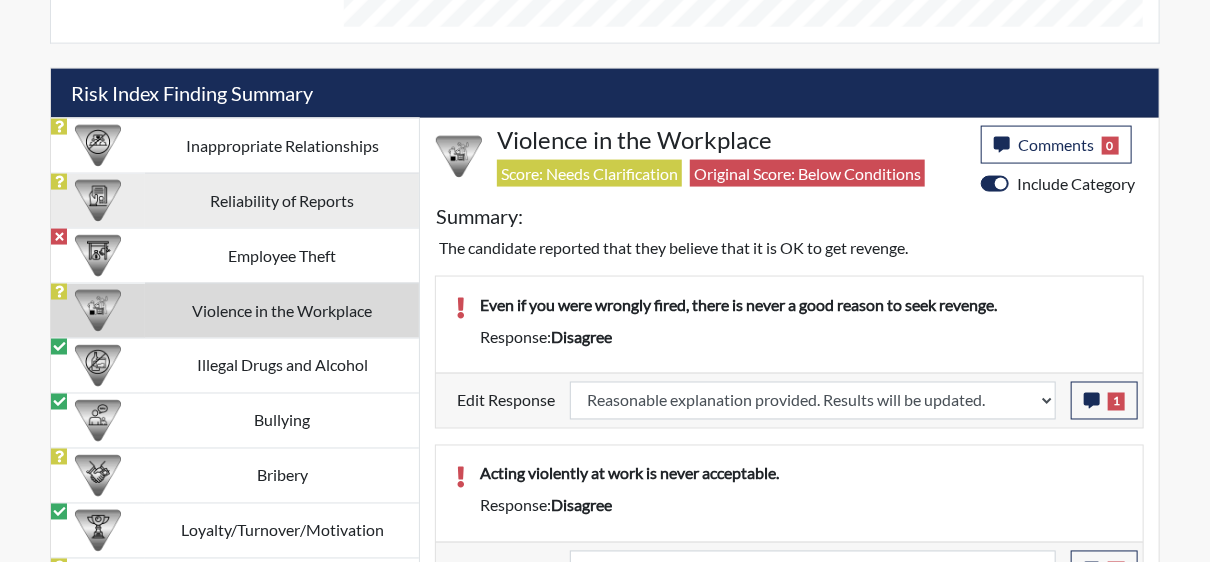 click on "Reliability of Reports" at bounding box center [282, 200] 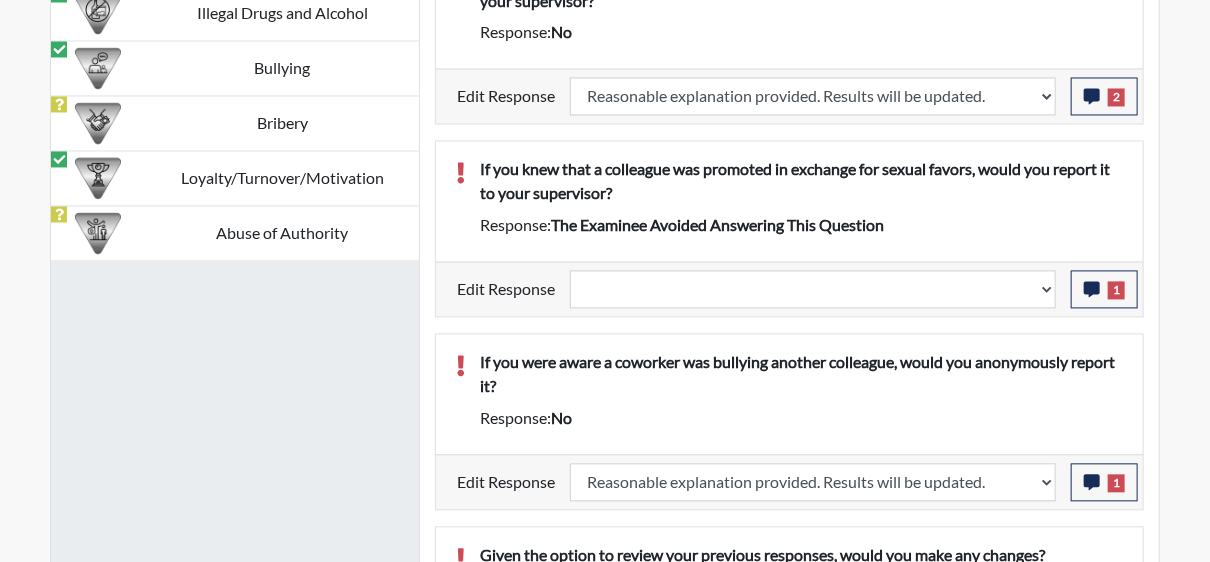 scroll, scrollTop: 1542, scrollLeft: 0, axis: vertical 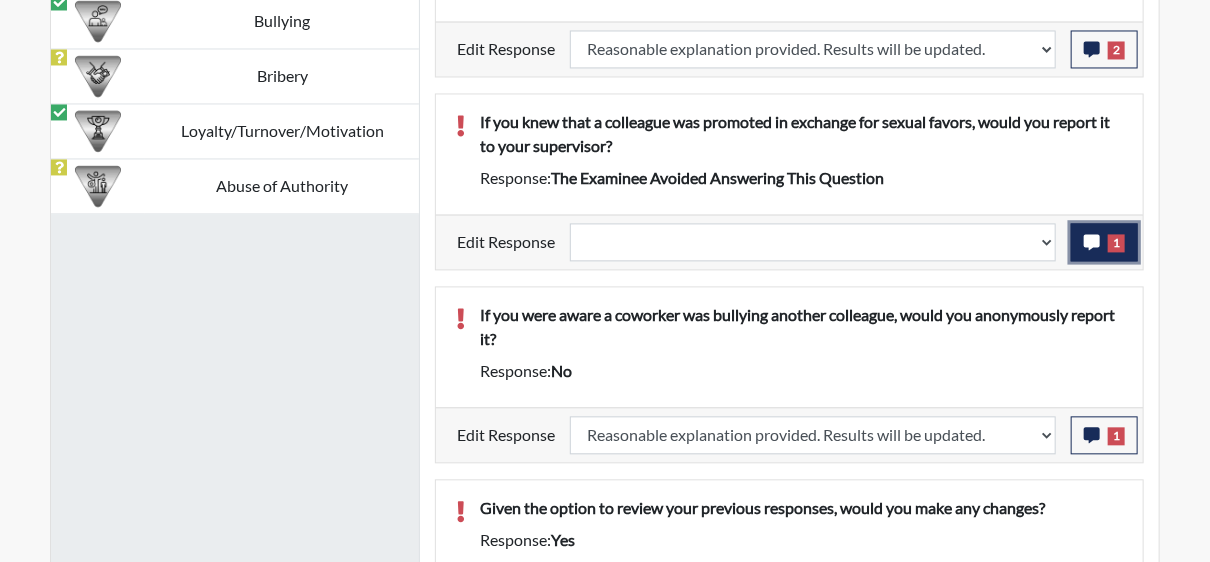 click 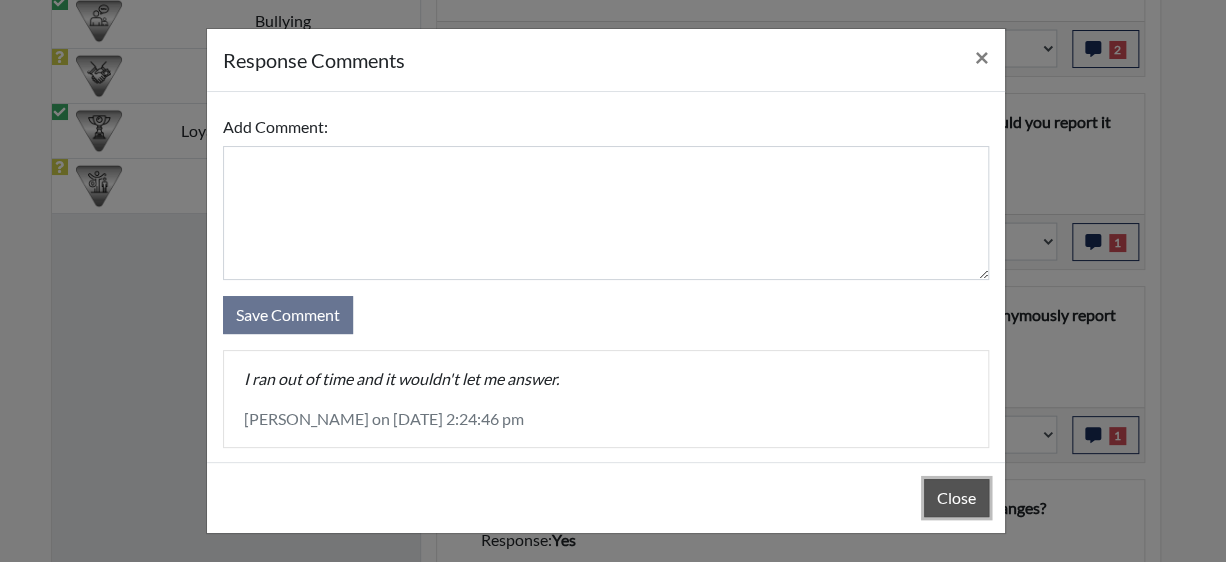 click on "Close" at bounding box center [956, 498] 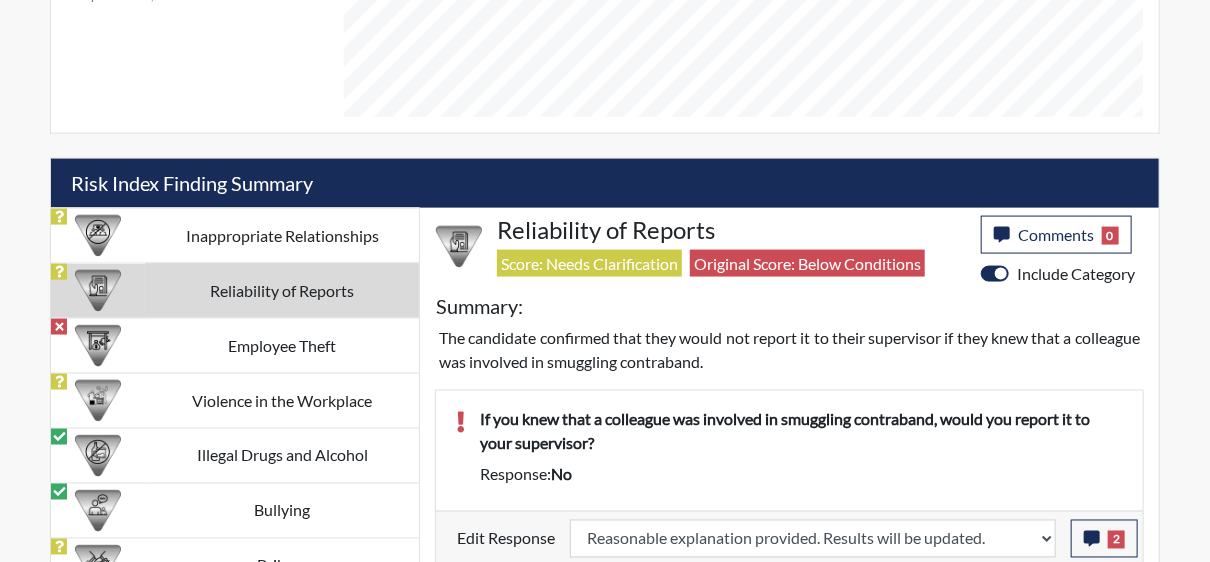 scroll, scrollTop: 1106, scrollLeft: 0, axis: vertical 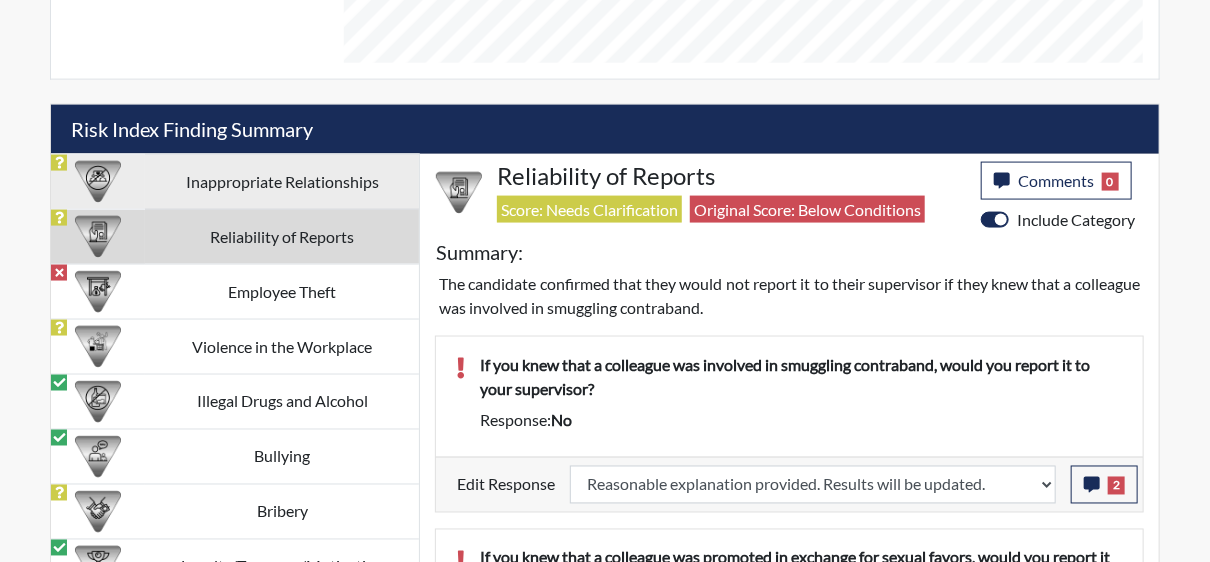 click on "Inappropriate Relationships" at bounding box center (282, 181) 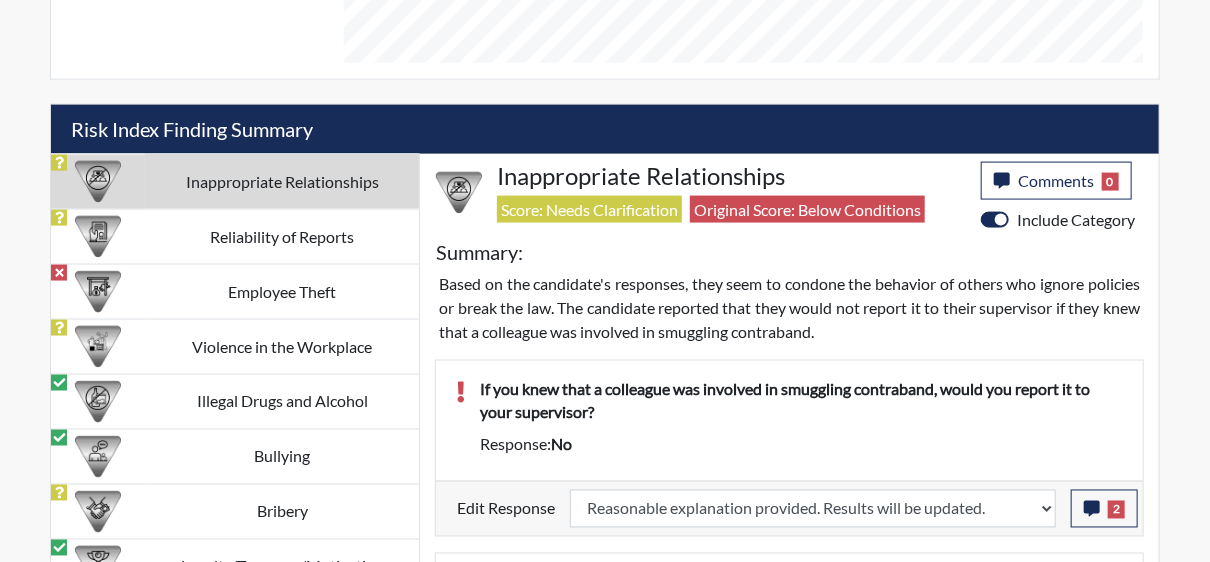 click on "Inappropriate Relationships" at bounding box center [282, 181] 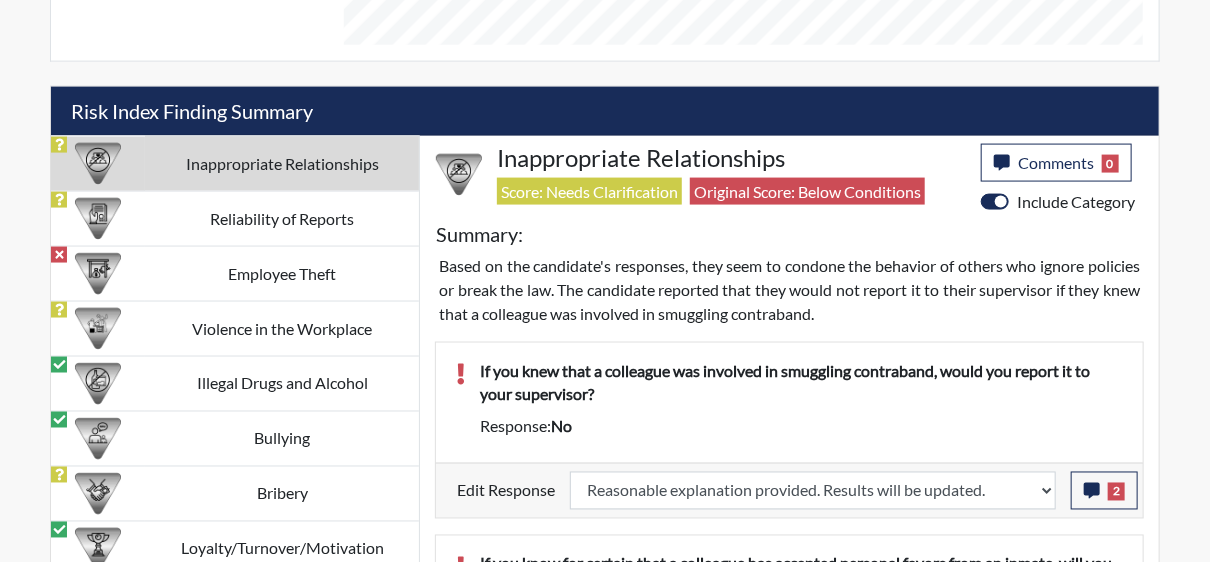 scroll, scrollTop: 1032, scrollLeft: 0, axis: vertical 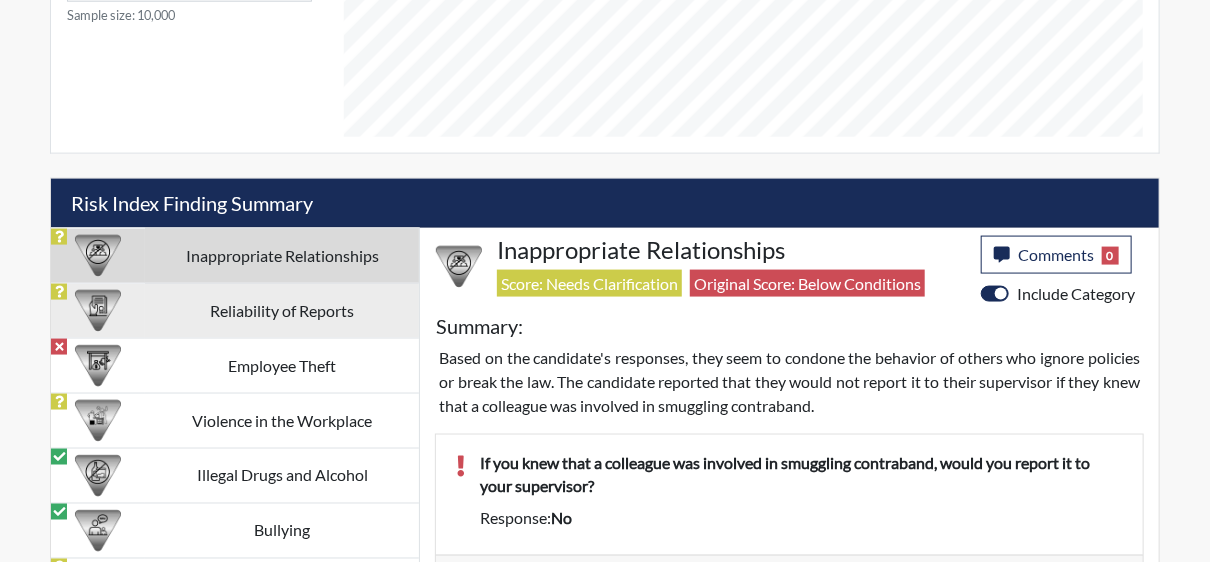 click on "Reliability of Reports" at bounding box center [282, 310] 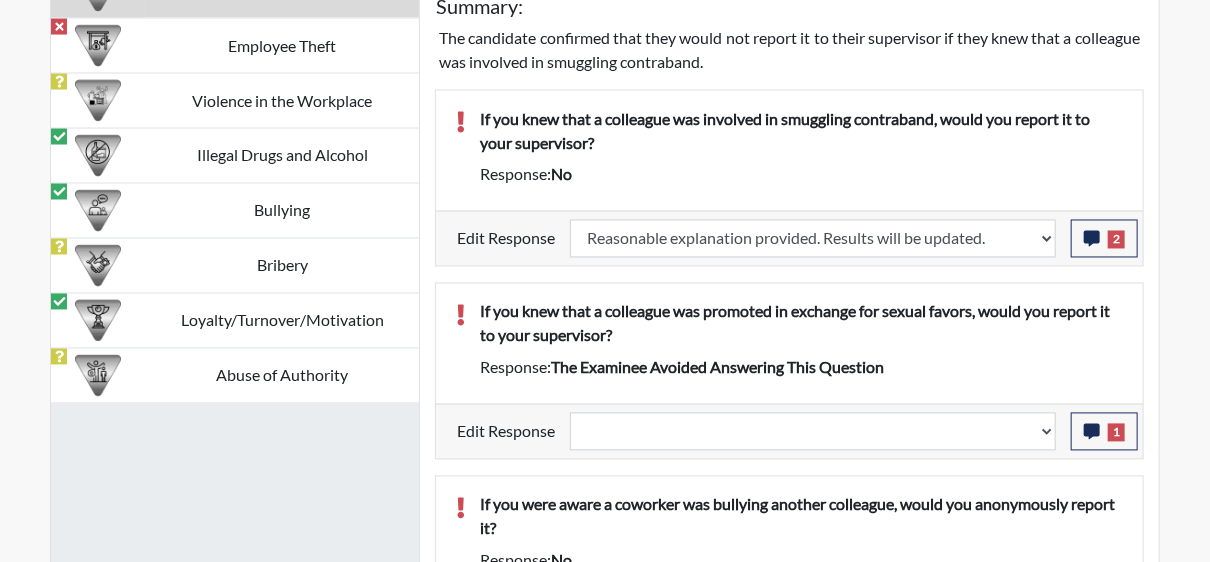 scroll, scrollTop: 1306, scrollLeft: 0, axis: vertical 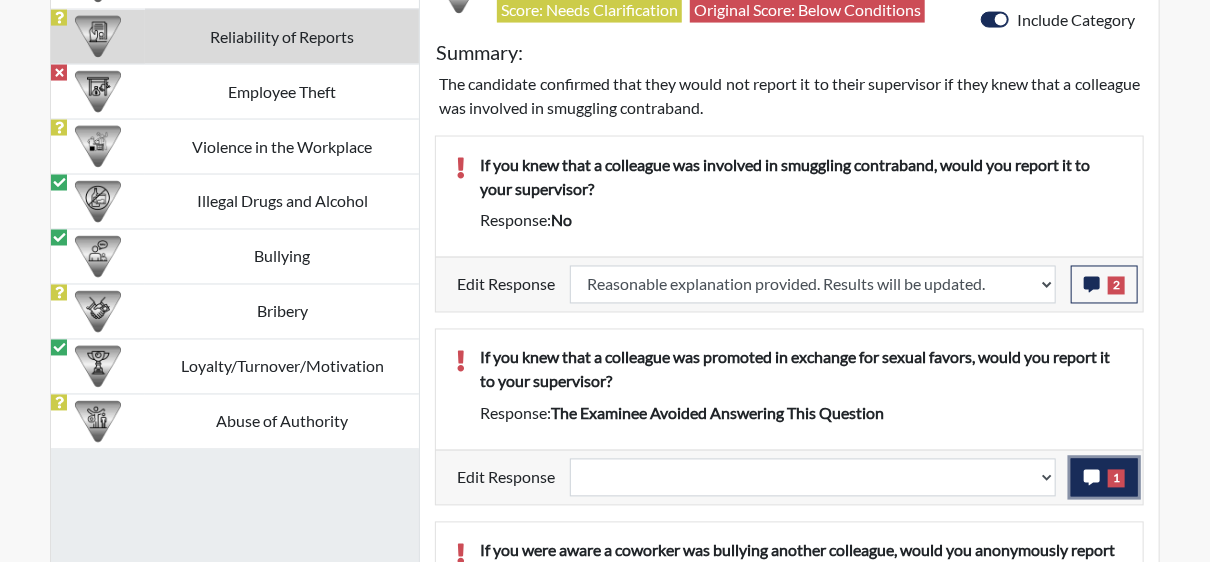 click on "1" at bounding box center (1104, 478) 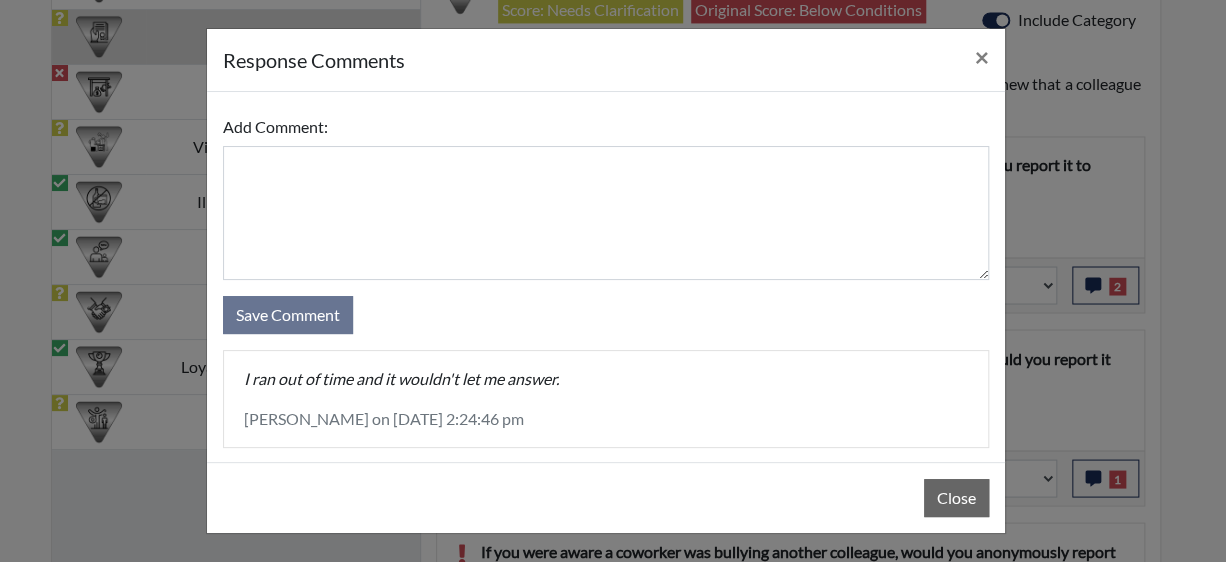 click on "response Comments × Add Comment: Save Comment I ran out of time and it wouldn't let me answer. Mary Roth on June 24th 2025, 2:24:46 pm Close" at bounding box center (613, 281) 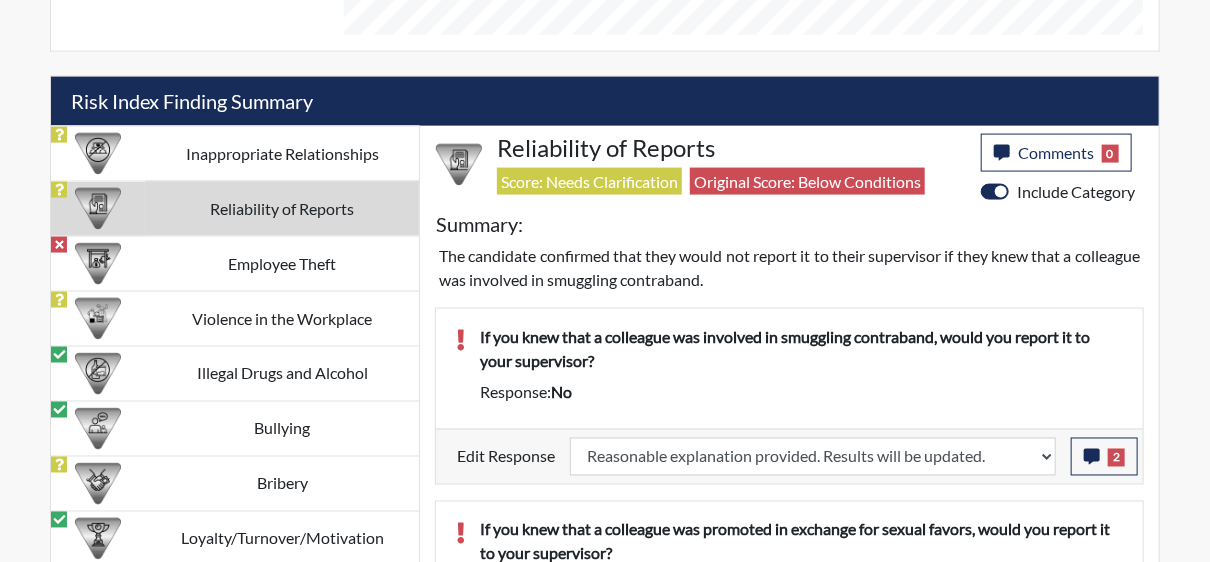 scroll, scrollTop: 1106, scrollLeft: 0, axis: vertical 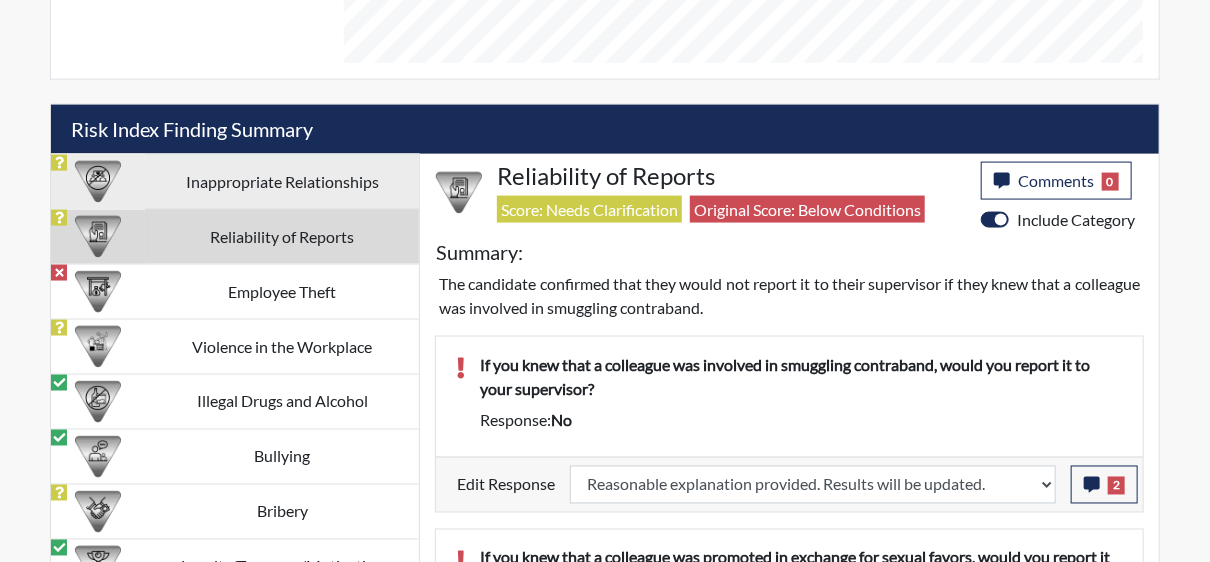 click on "Inappropriate Relationships" at bounding box center [282, 181] 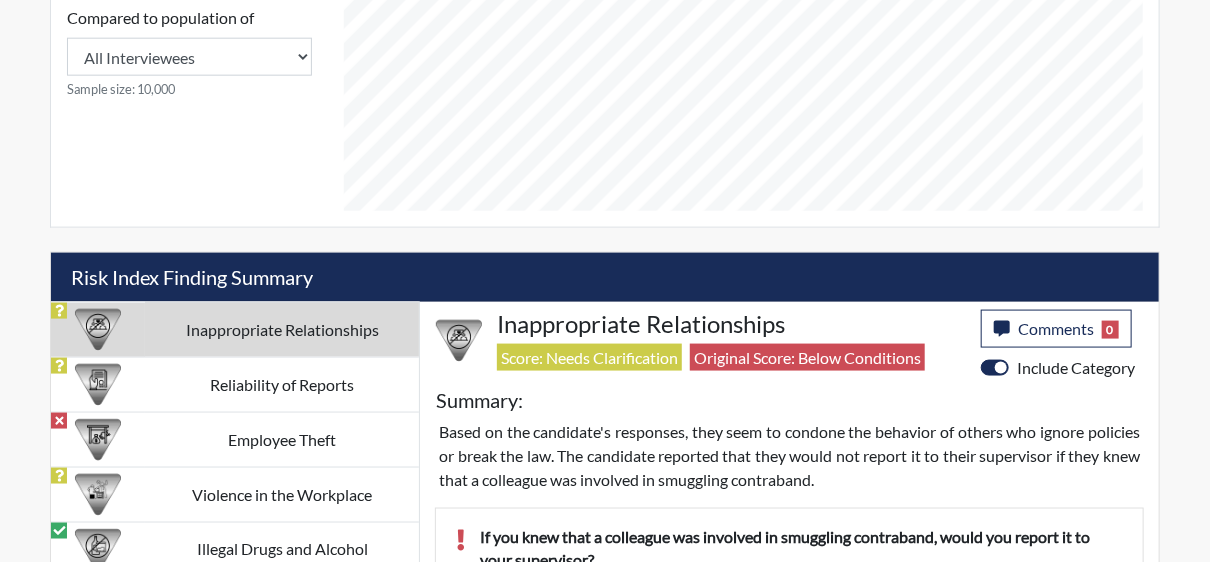 scroll, scrollTop: 932, scrollLeft: 0, axis: vertical 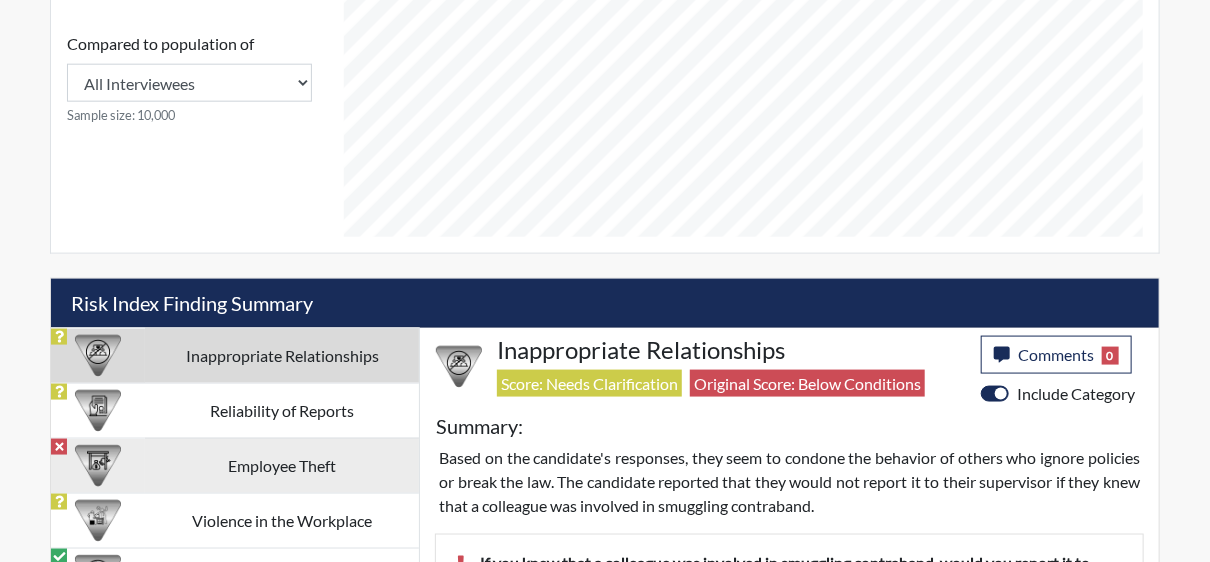 click on "Employee Theft" at bounding box center [282, 465] 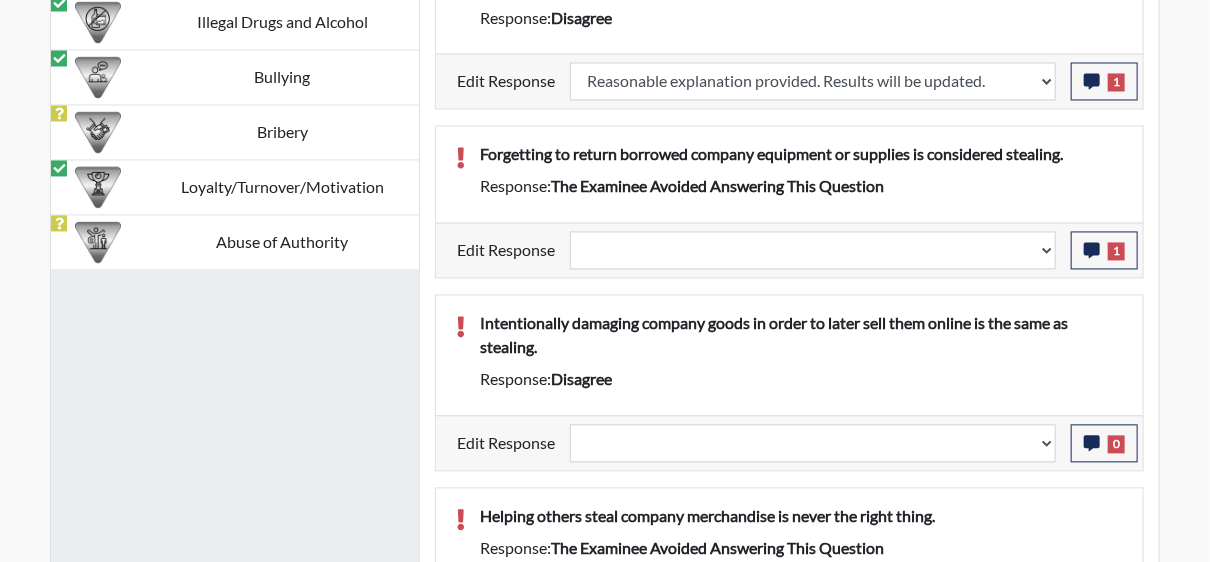 scroll, scrollTop: 1532, scrollLeft: 0, axis: vertical 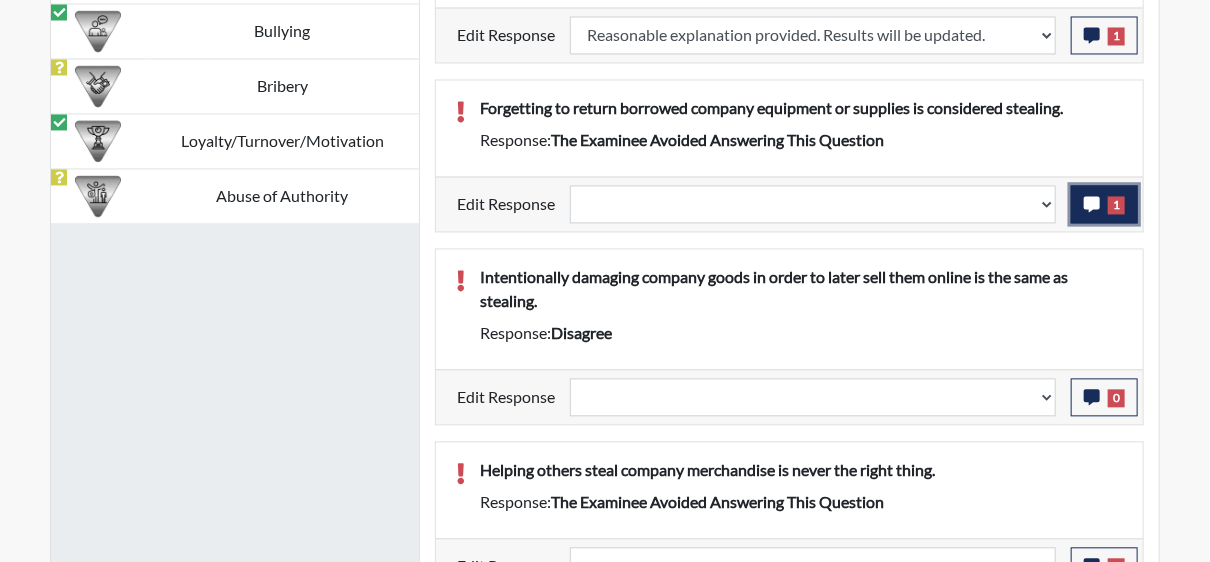 click on "1" at bounding box center [1104, 204] 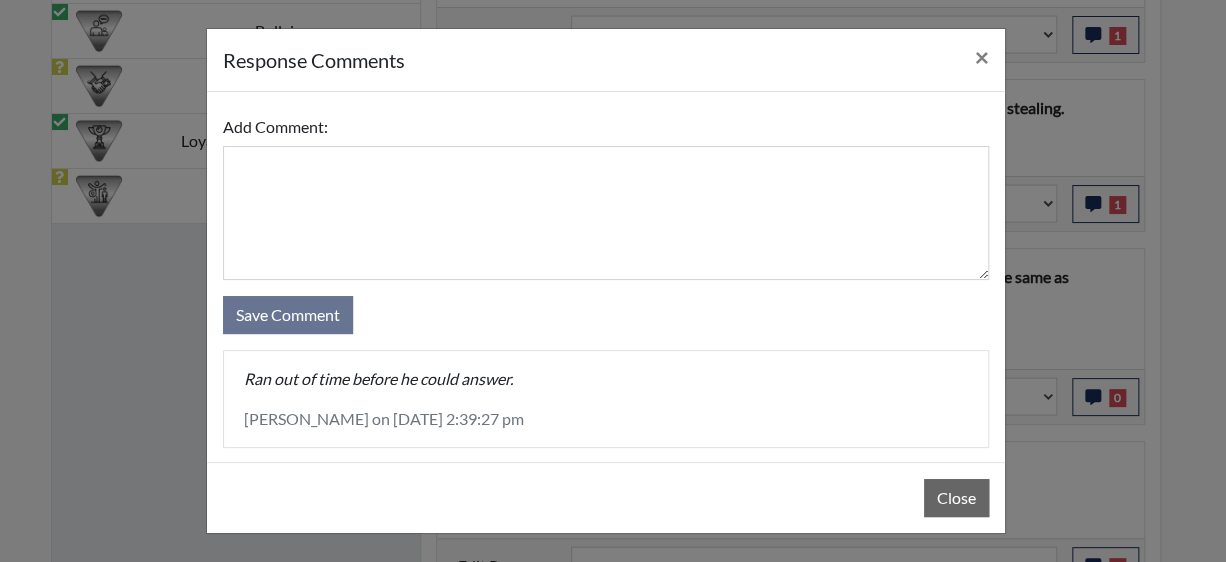 click on "response Comments × Add Comment: Save Comment Ran out of time before he could answer. Mary Roth on June 24th 2025, 2:39:27 pm Close" at bounding box center [613, 281] 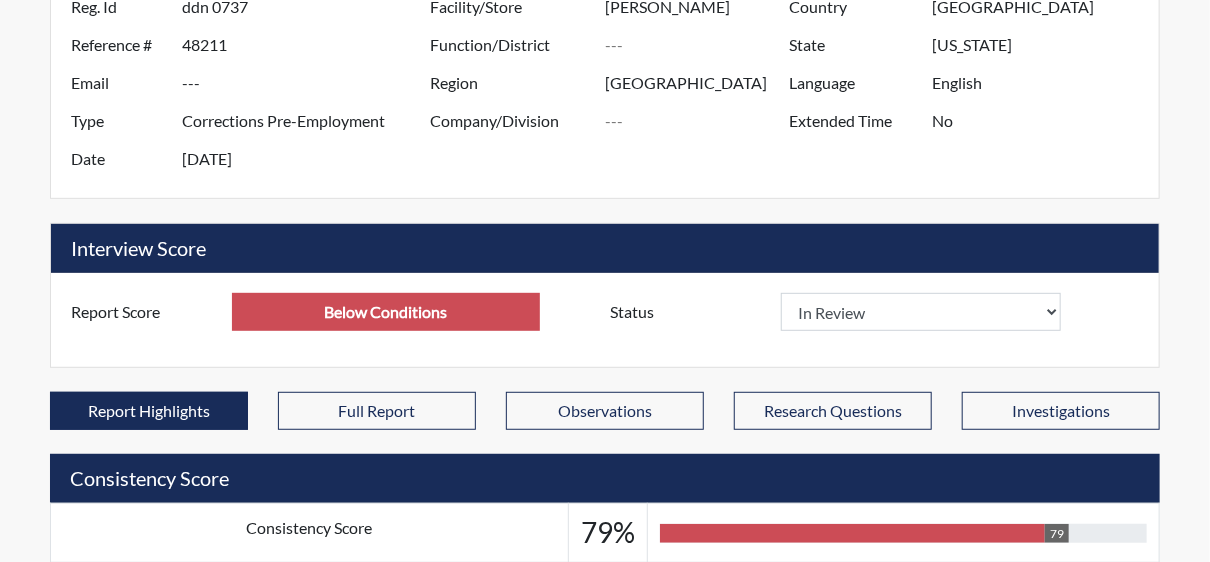 scroll, scrollTop: 210, scrollLeft: 0, axis: vertical 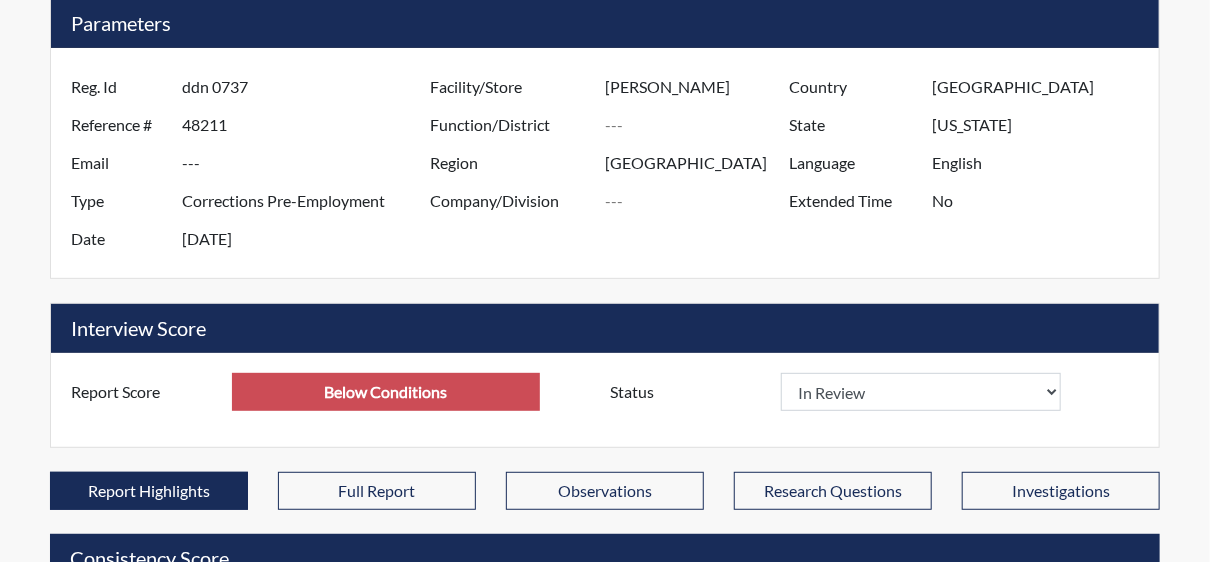drag, startPoint x: 182, startPoint y: 84, endPoint x: 248, endPoint y: 93, distance: 66.61081 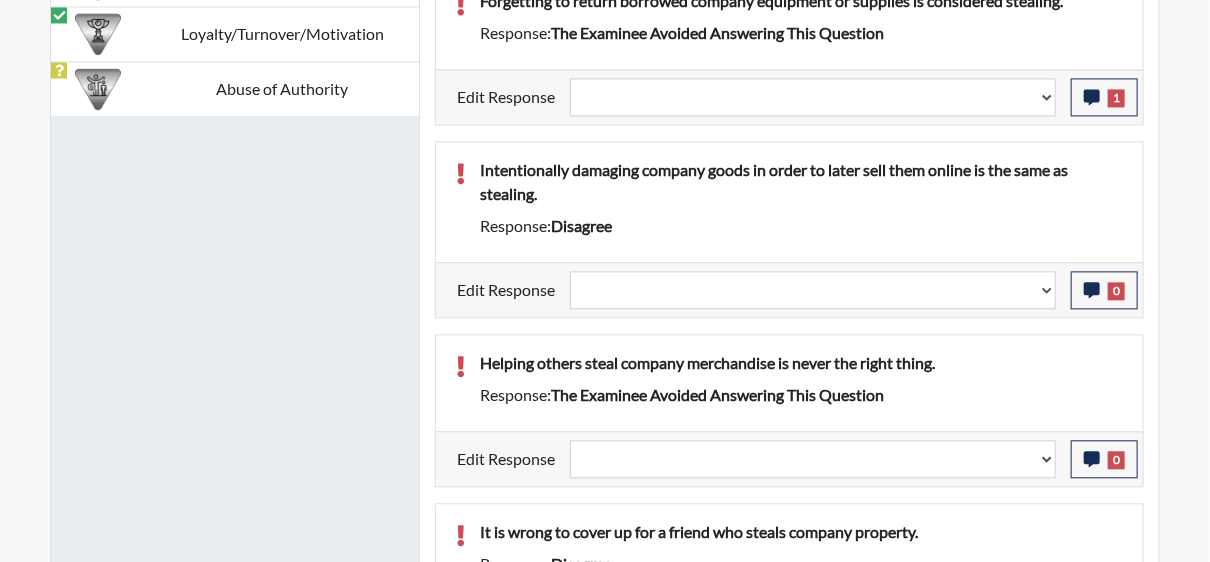 scroll, scrollTop: 1610, scrollLeft: 0, axis: vertical 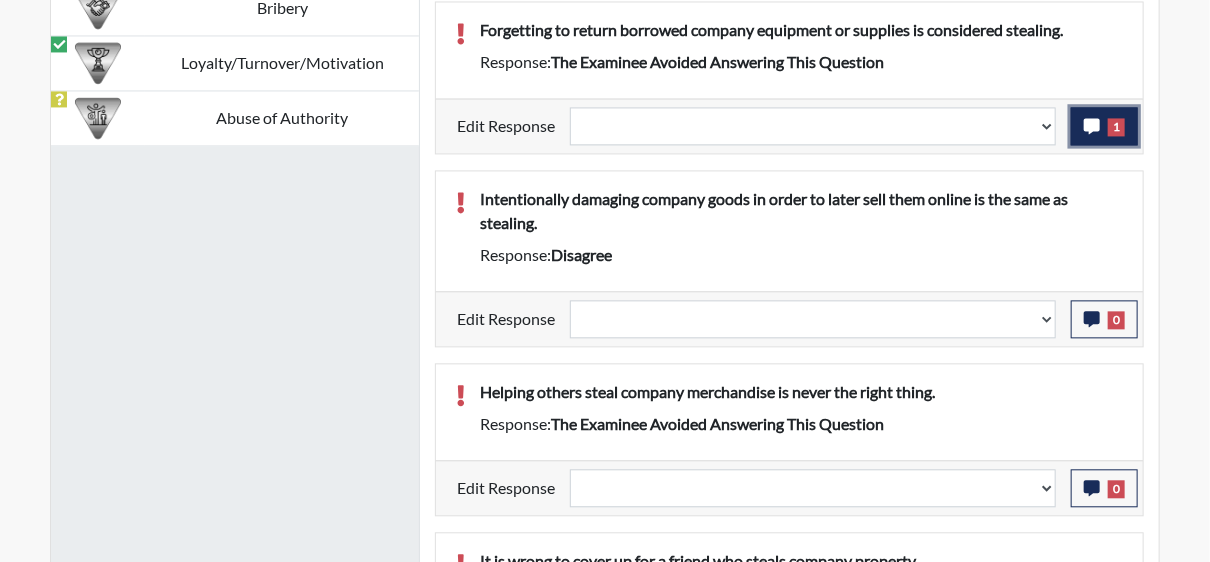 click 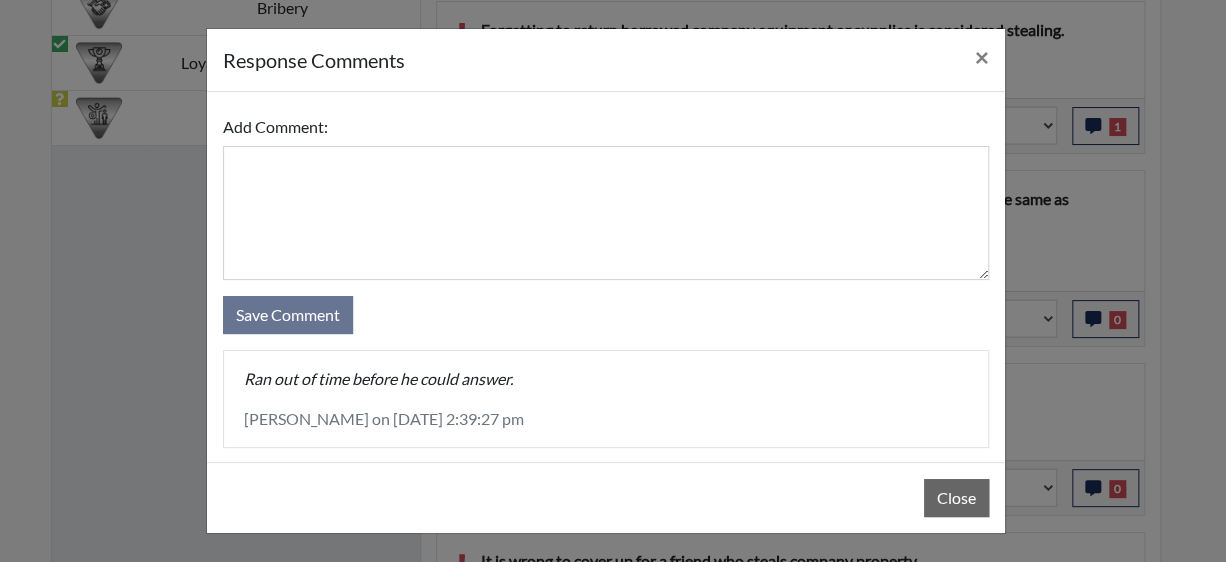 drag, startPoint x: 1154, startPoint y: 218, endPoint x: 1073, endPoint y: 203, distance: 82.37718 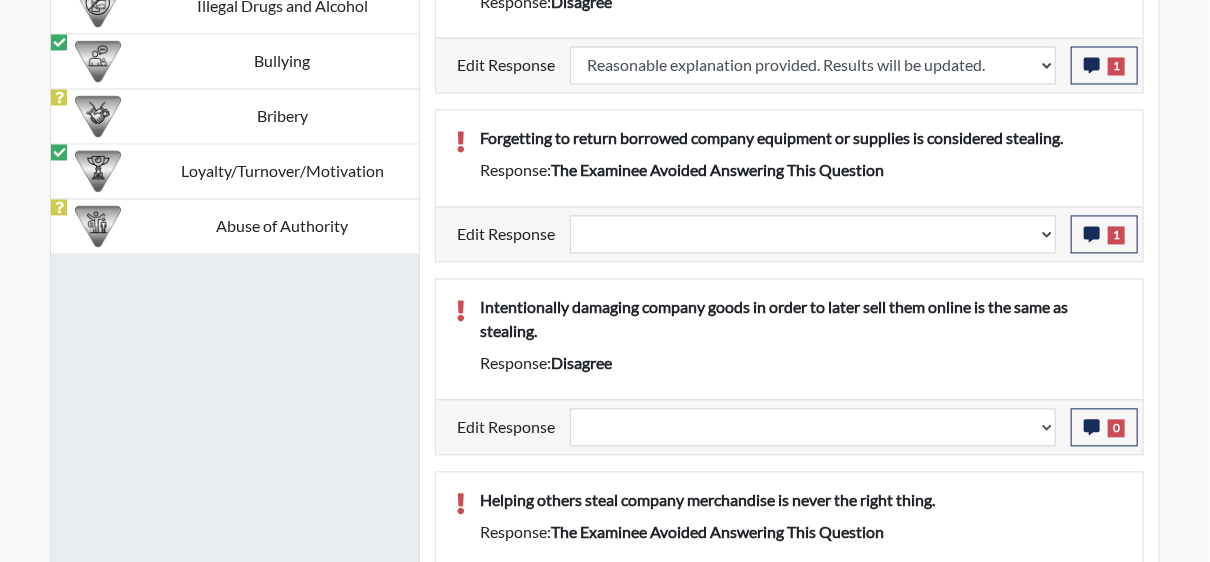 scroll, scrollTop: 1510, scrollLeft: 0, axis: vertical 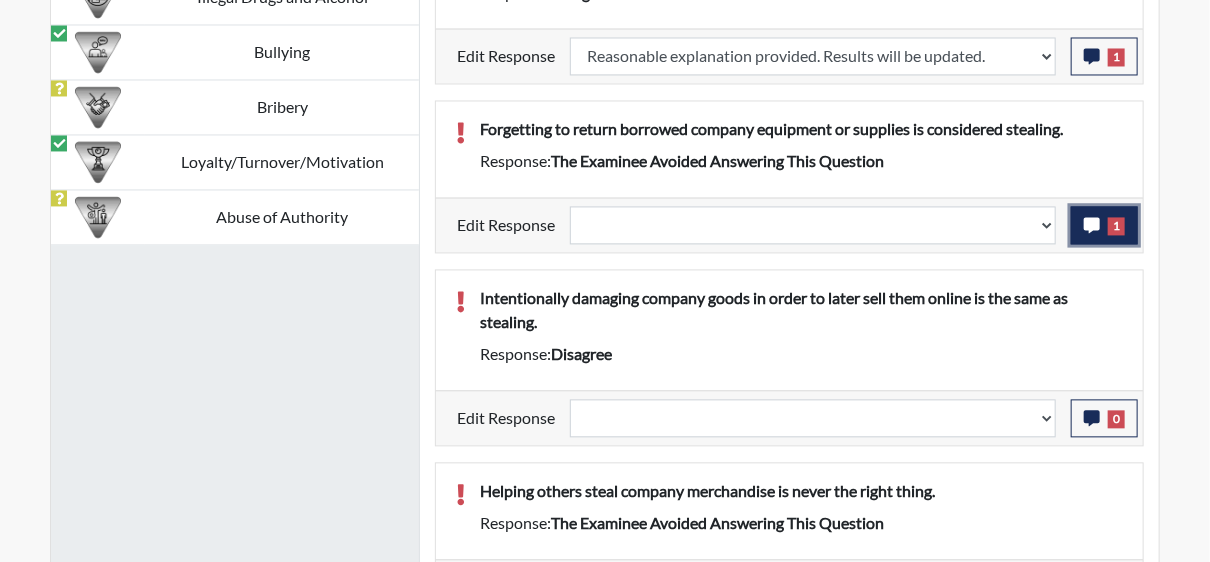 click 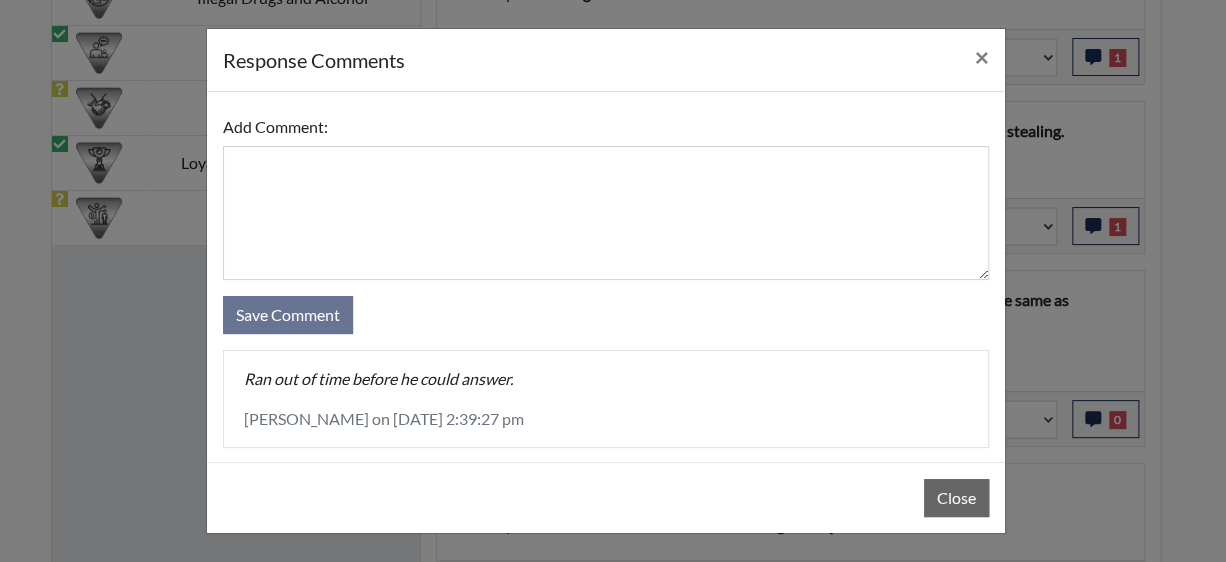 click on "response Comments × Add Comment: Save Comment Ran out of time before he could answer. Mary Roth on June 24th 2025, 2:39:27 pm Close" at bounding box center (613, 281) 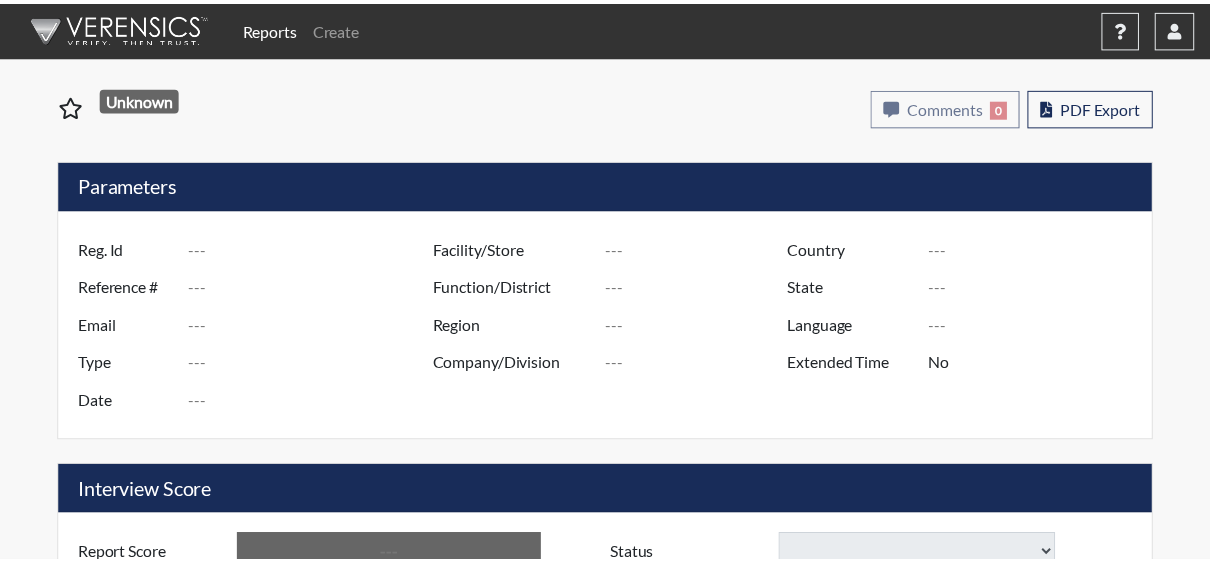 scroll, scrollTop: 0, scrollLeft: 0, axis: both 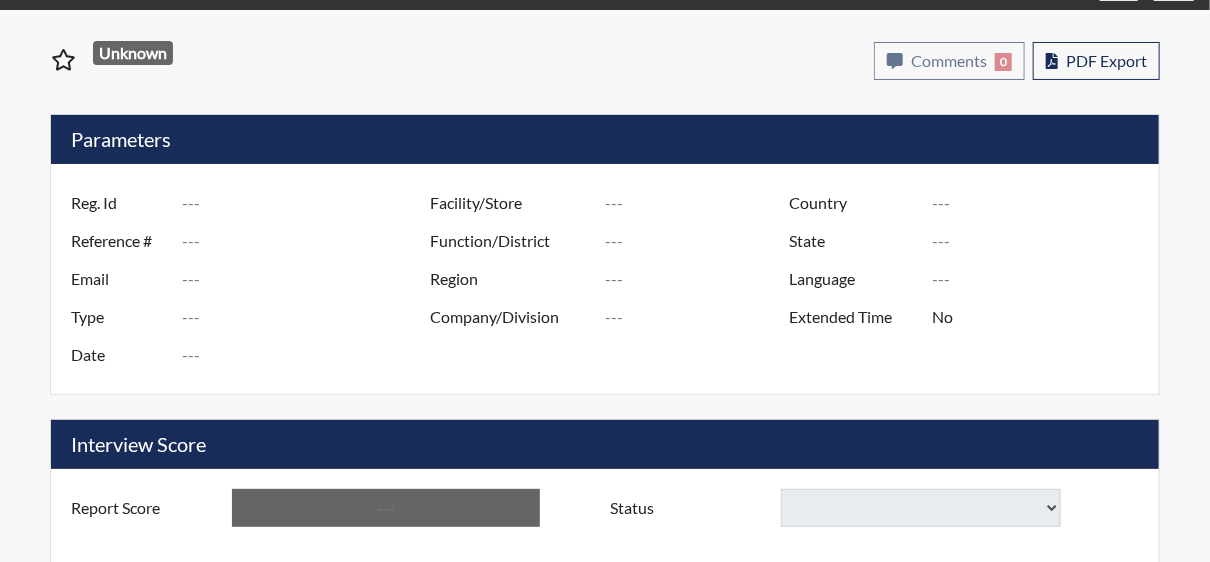 type on "JJT5722" 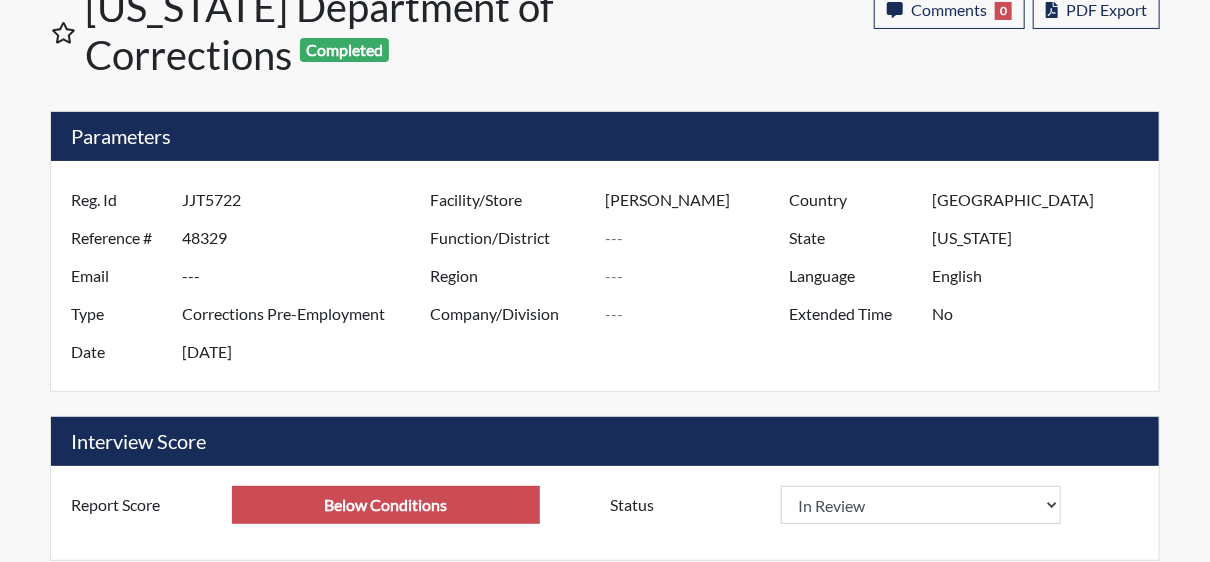 scroll, scrollTop: 146, scrollLeft: 0, axis: vertical 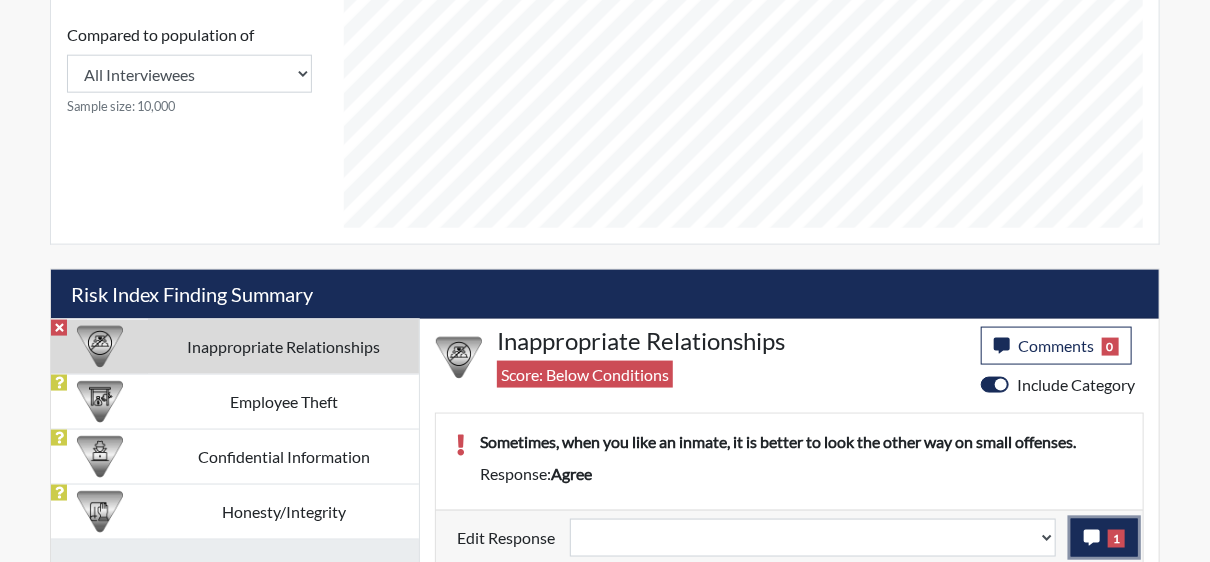click on "1" at bounding box center (1104, 538) 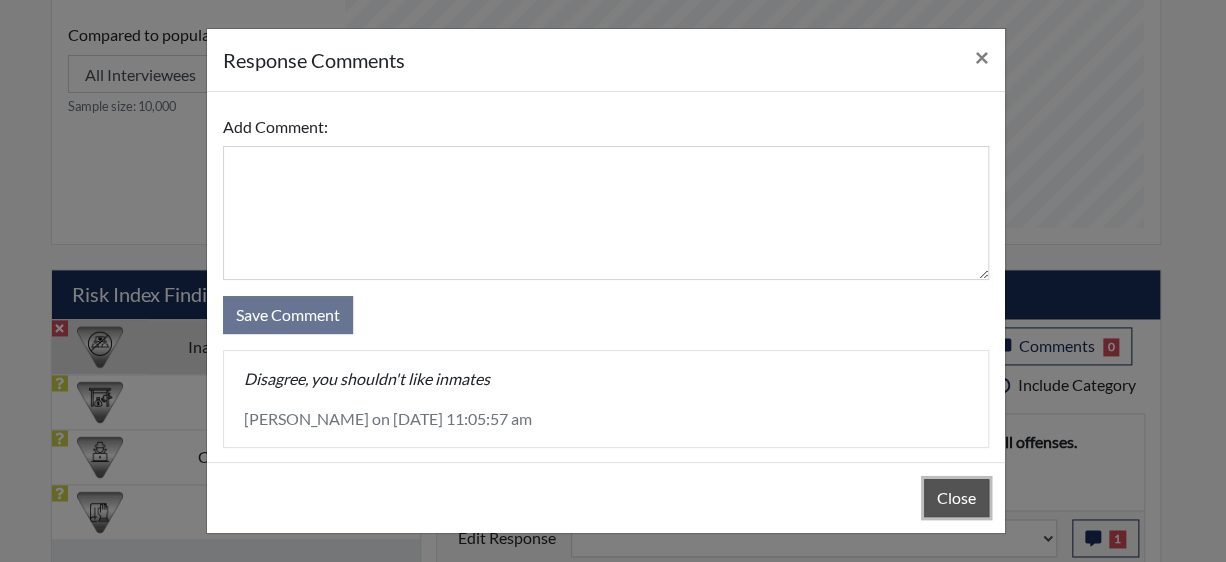 click on "Close" at bounding box center [956, 498] 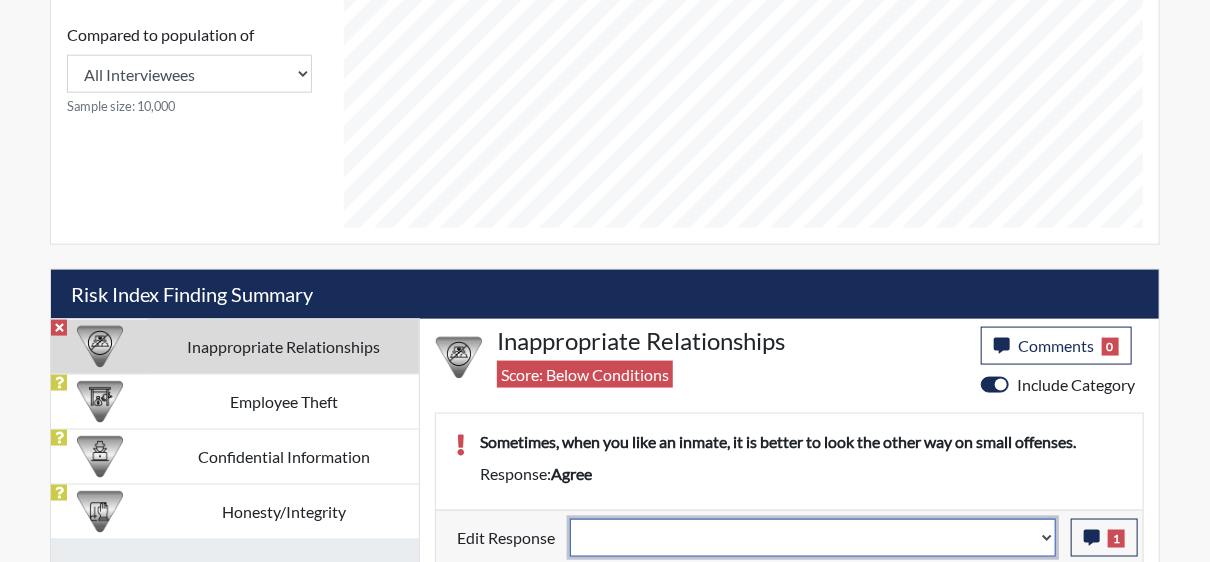 click on "Question is not relevant. Results will be updated. Reasonable explanation provided. Results will be updated. Response confirmed, which places the score below conditions. Clear the response edit. Results will be updated." at bounding box center (813, 538) 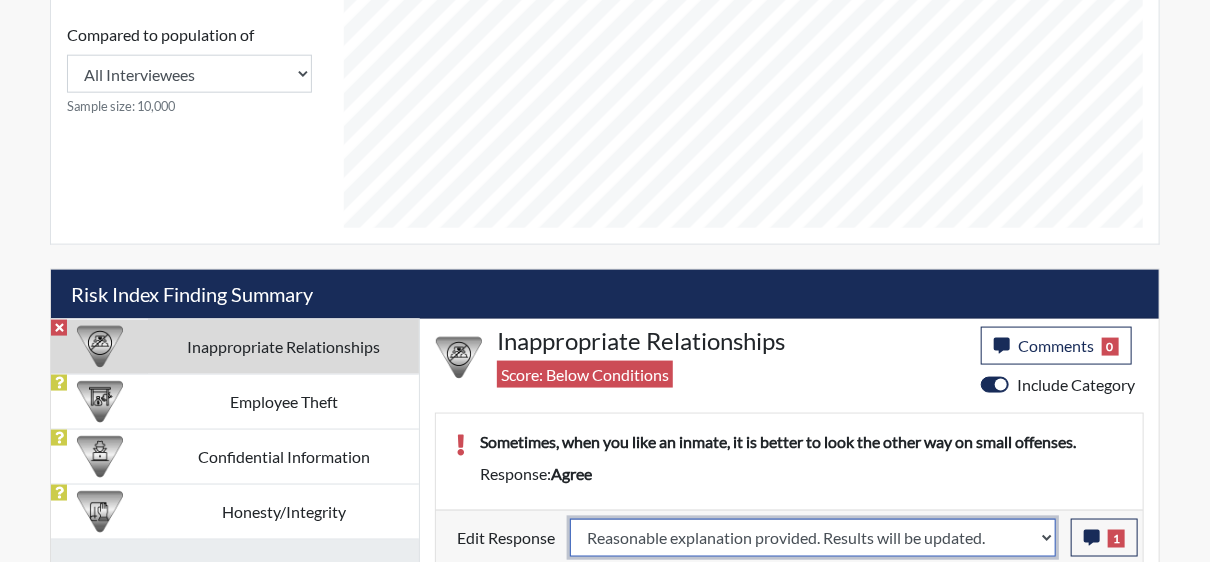 click on "Question is not relevant. Results will be updated. Reasonable explanation provided. Results will be updated. Response confirmed, which places the score below conditions. Clear the response edit. Results will be updated." at bounding box center [813, 538] 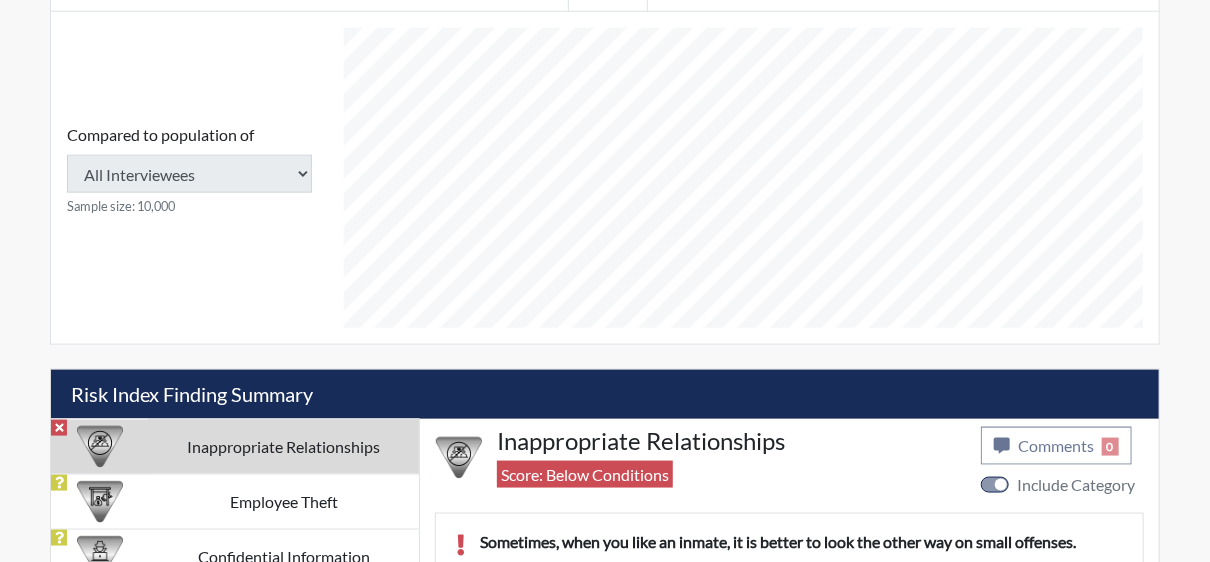 scroll, scrollTop: 941, scrollLeft: 0, axis: vertical 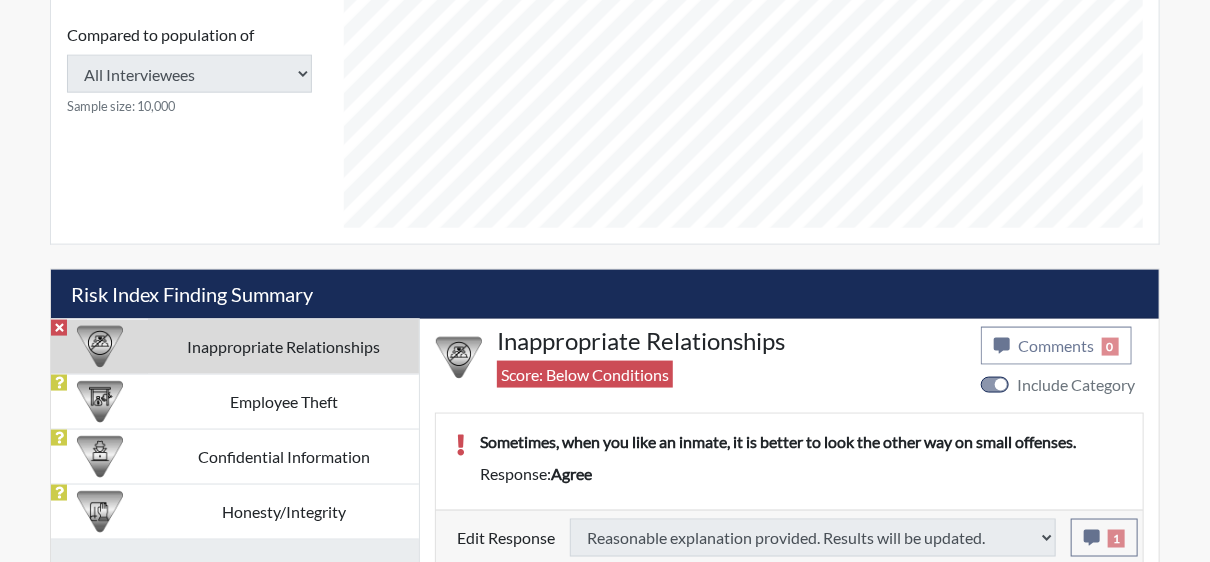 type on "Above Conditions" 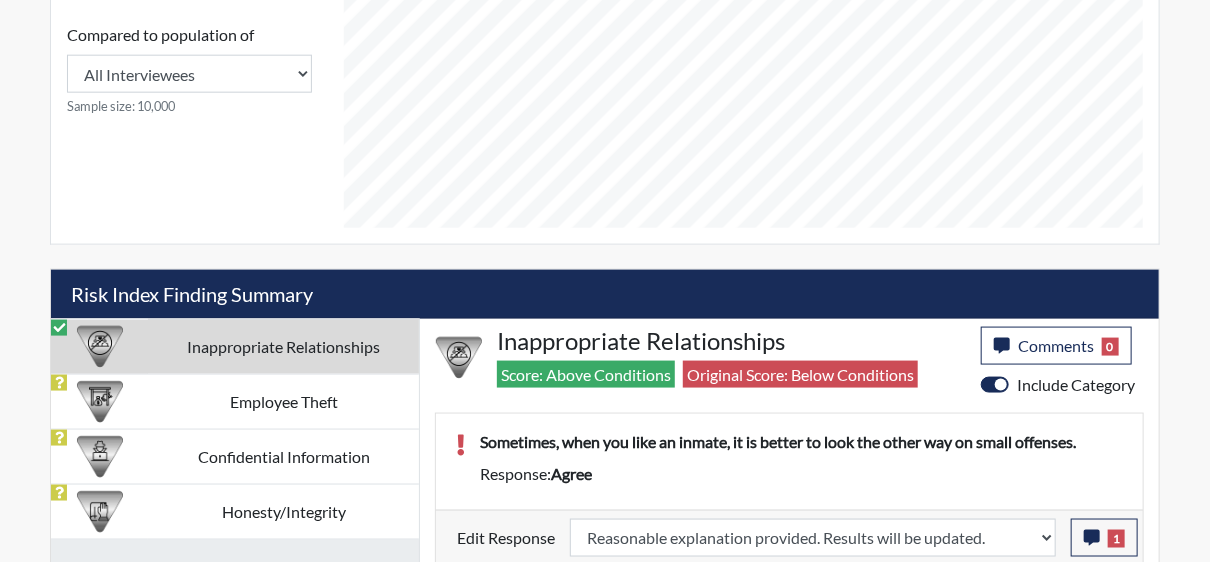 scroll, scrollTop: 999668, scrollLeft: 999168, axis: both 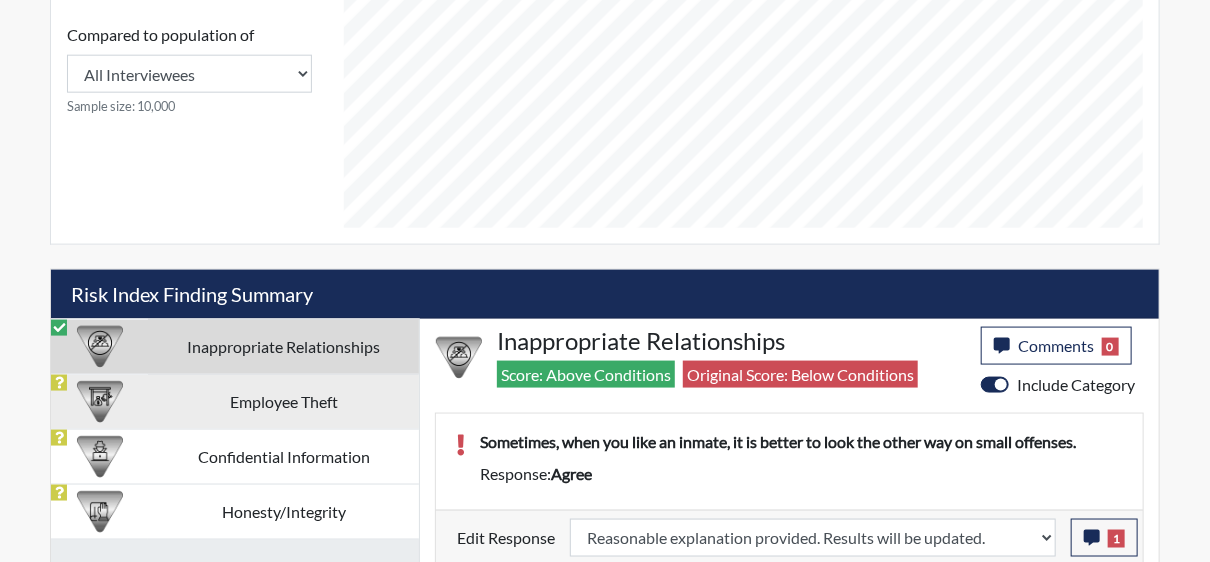 click on "Employee Theft" at bounding box center (283, 401) 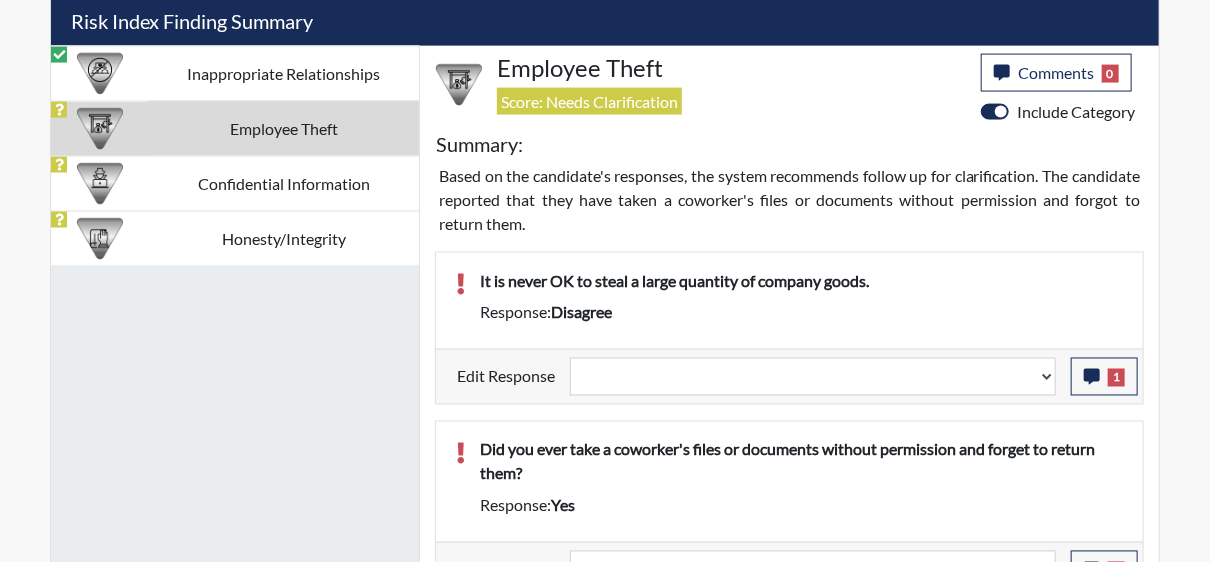 scroll, scrollTop: 1341, scrollLeft: 0, axis: vertical 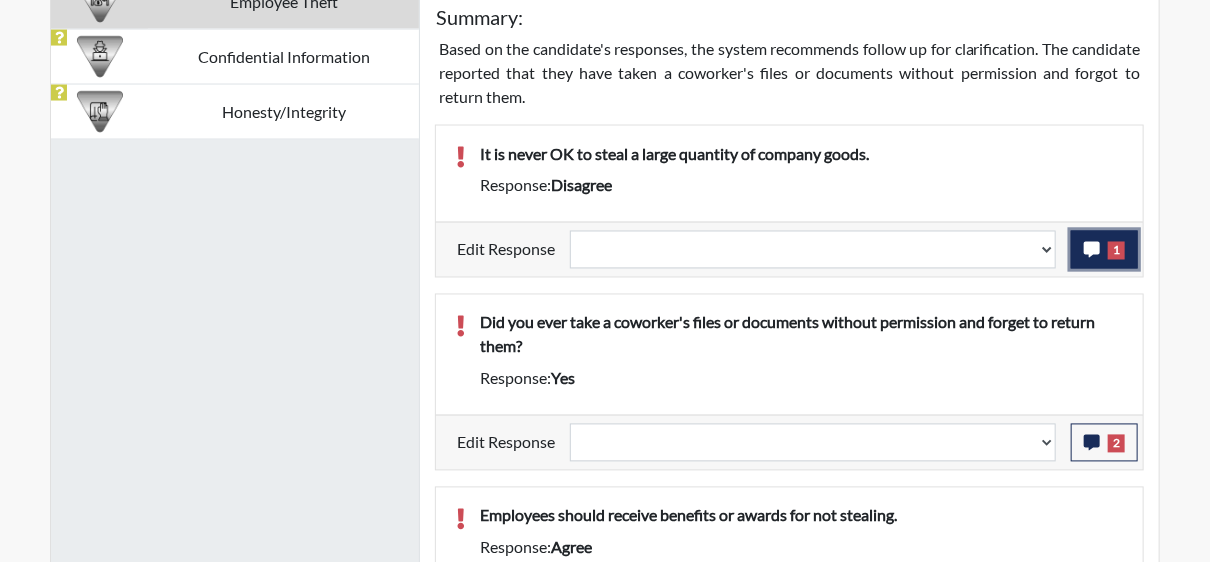 click 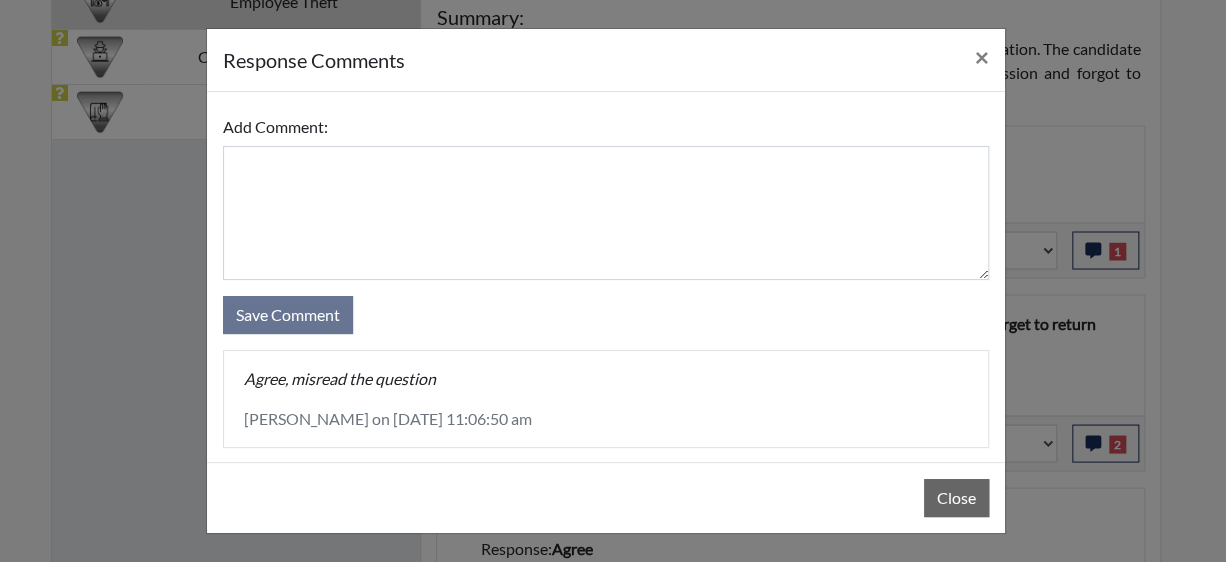 click on "Close" at bounding box center (606, 497) 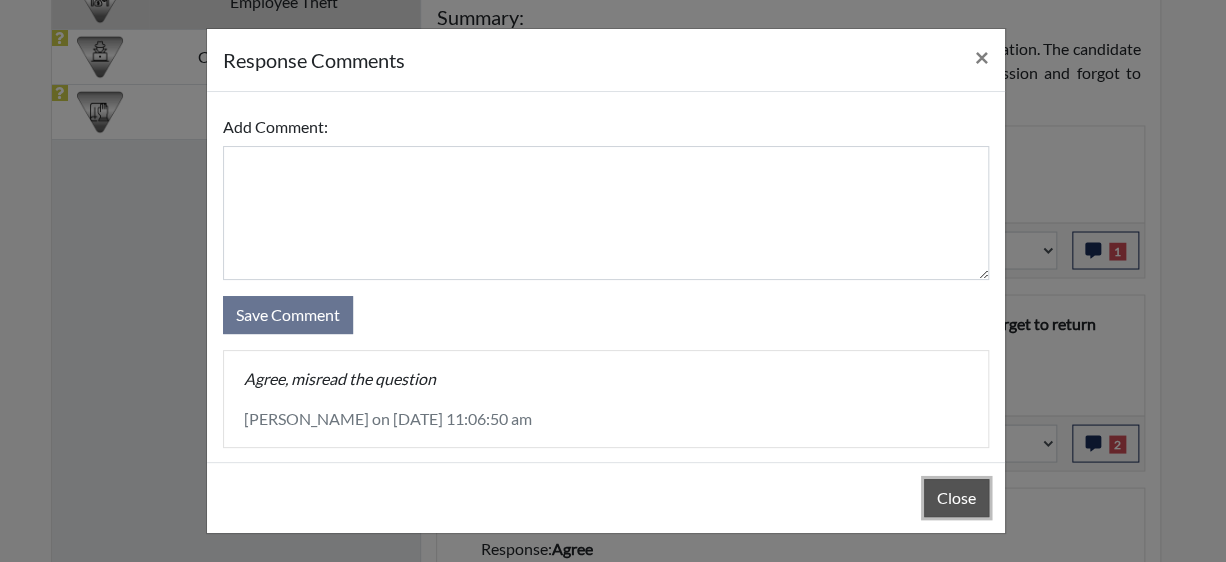 click on "Close" at bounding box center (956, 498) 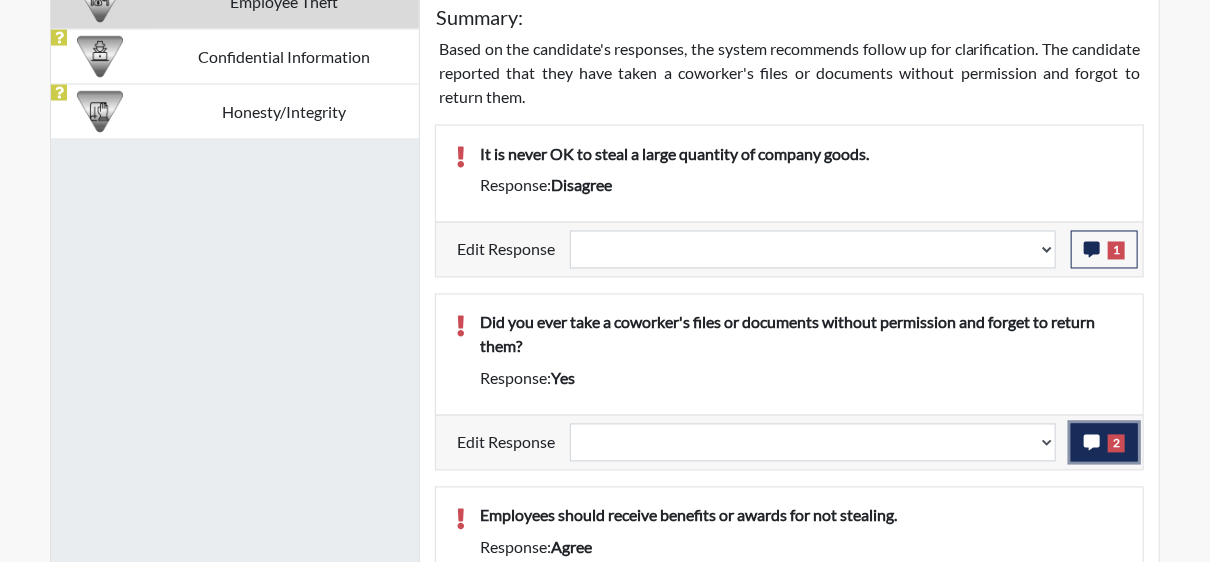 click 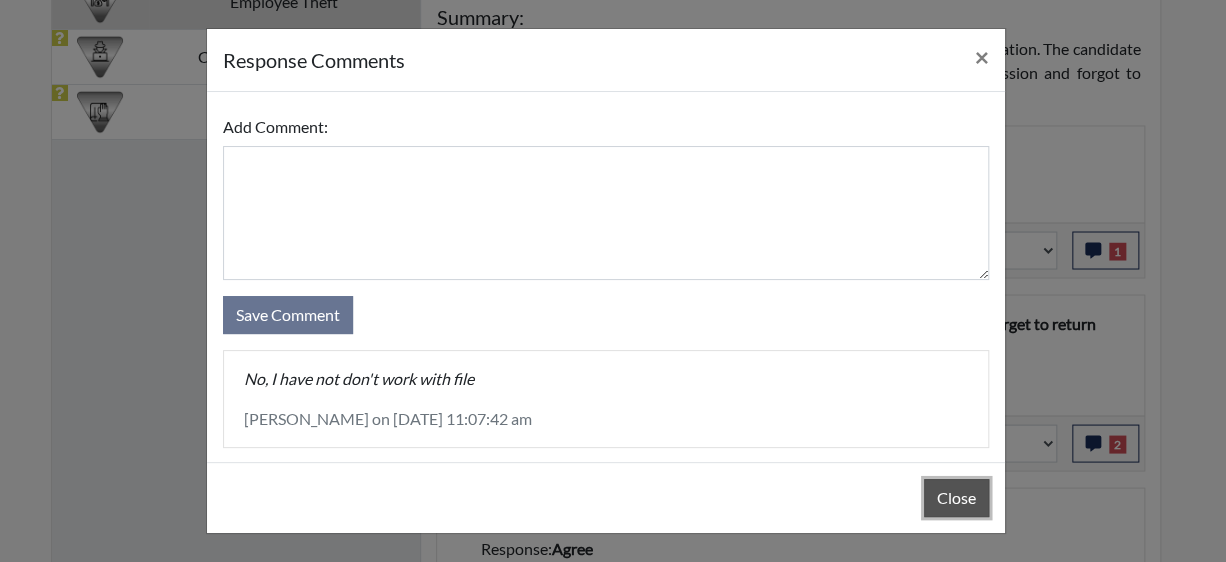click on "Close" at bounding box center (956, 498) 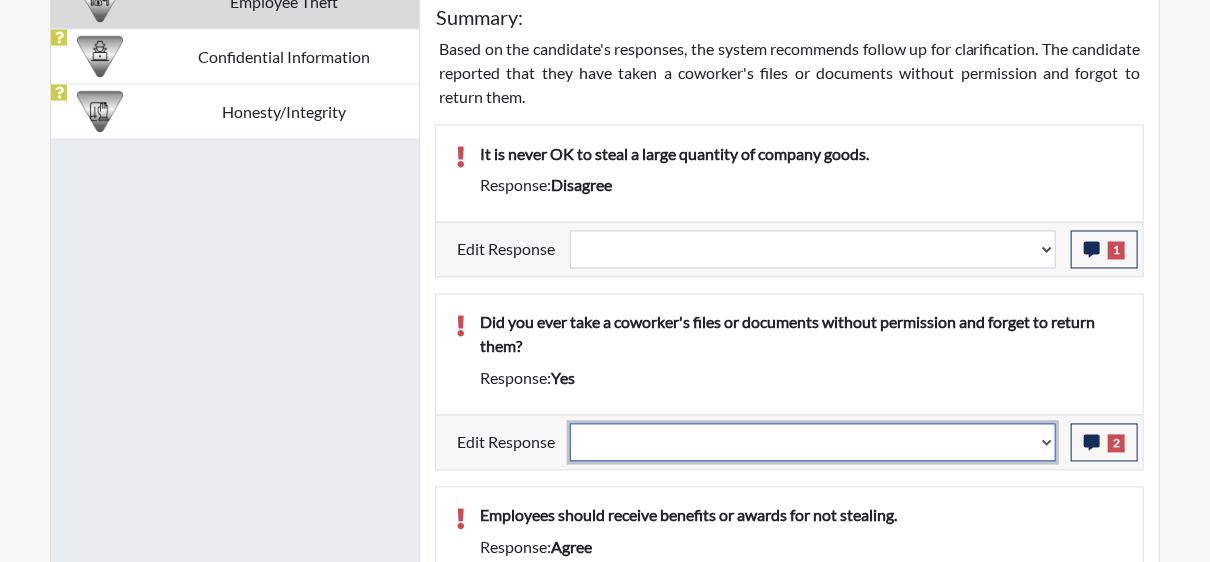 click on "Question is not relevant. Results will be updated. Reasonable explanation provided. Results will be updated. Response confirmed, which places the score below conditions. Clear the response edit. Results will be updated." at bounding box center (813, 443) 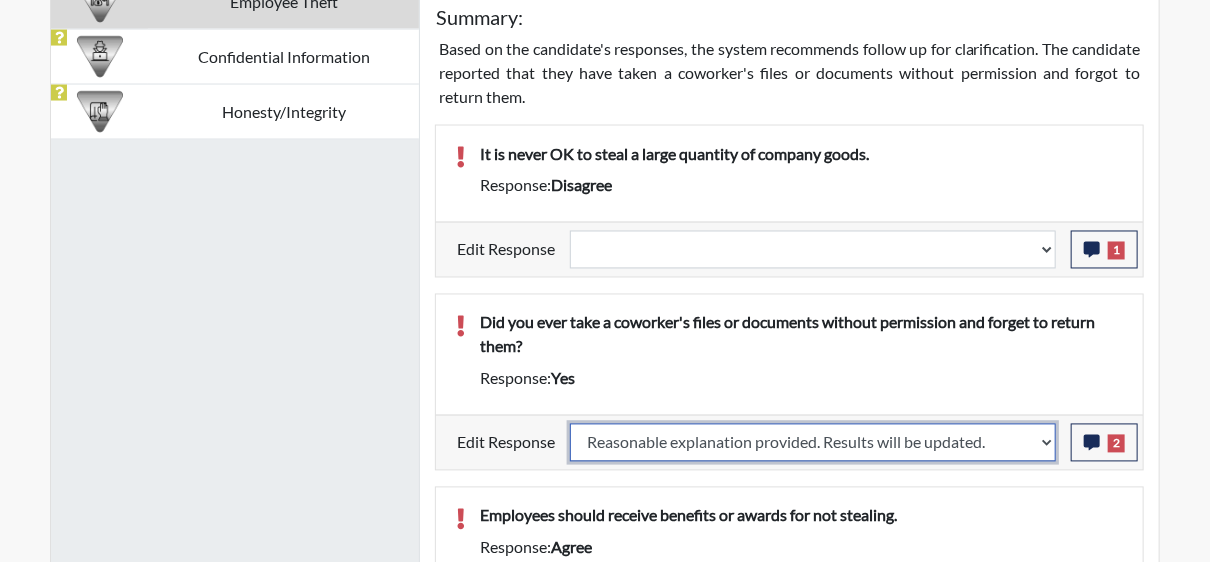 click on "Question is not relevant. Results will be updated. Reasonable explanation provided. Results will be updated. Response confirmed, which places the score below conditions. Clear the response edit. Results will be updated." at bounding box center (813, 443) 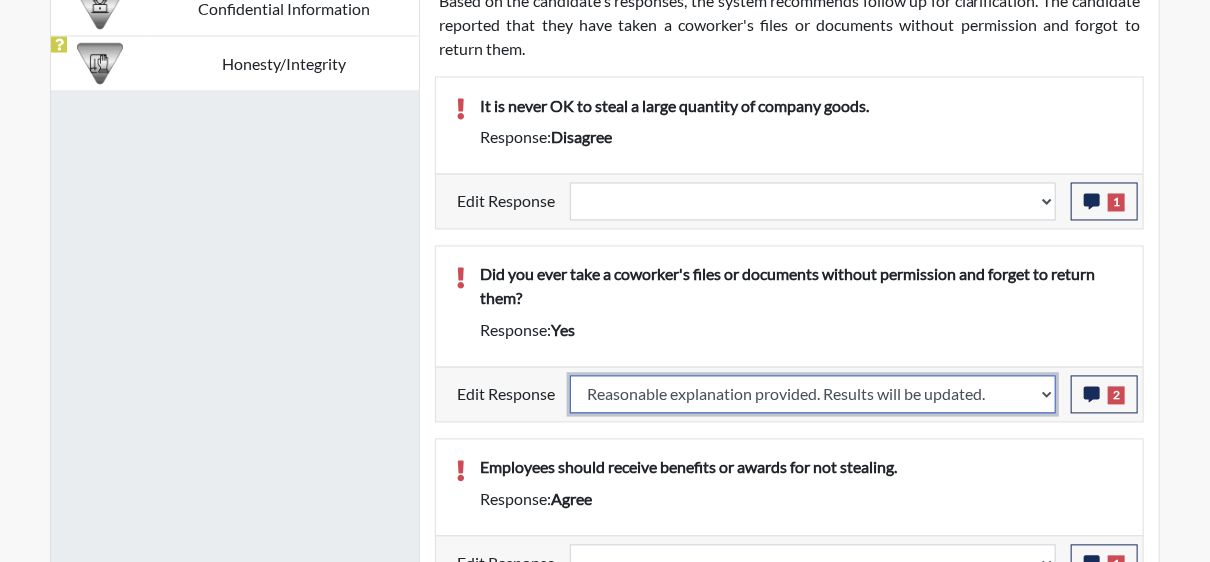 scroll, scrollTop: 1414, scrollLeft: 0, axis: vertical 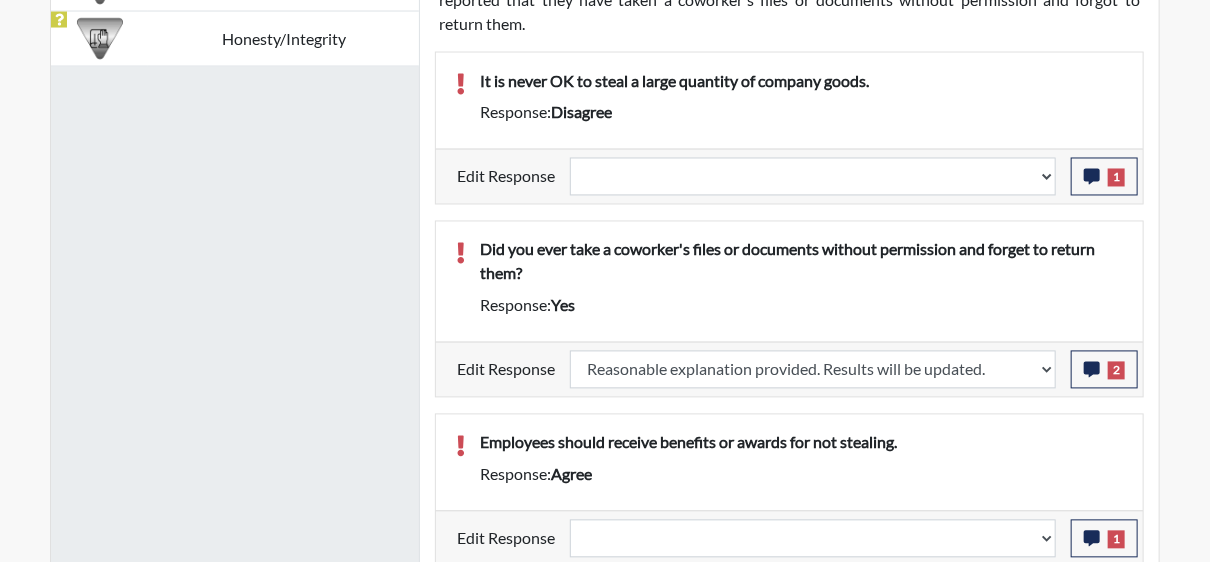 select 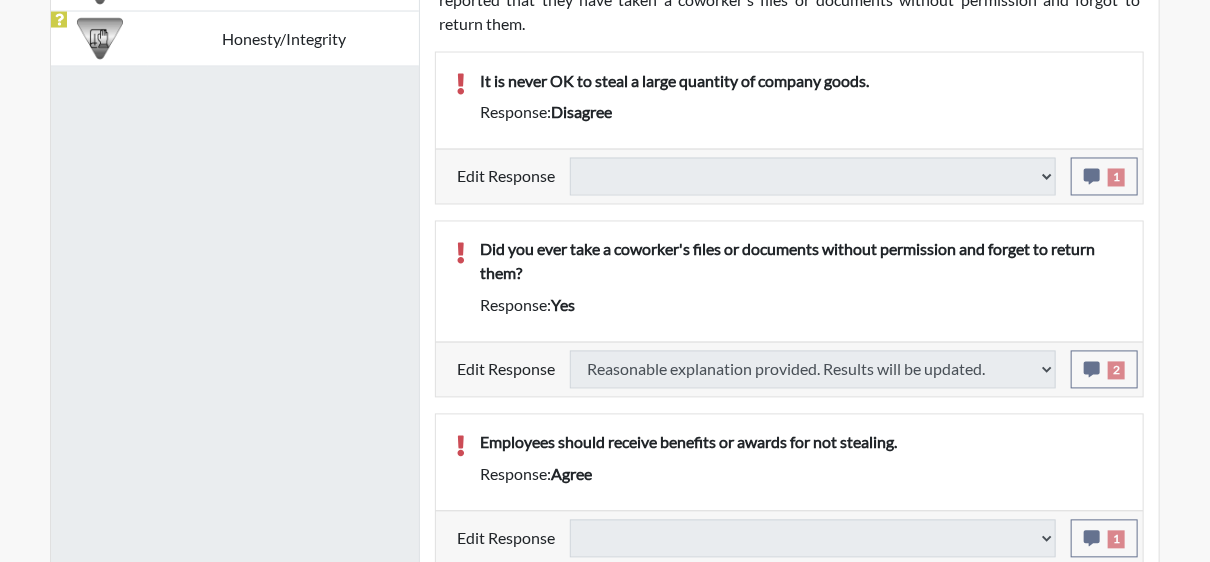 select 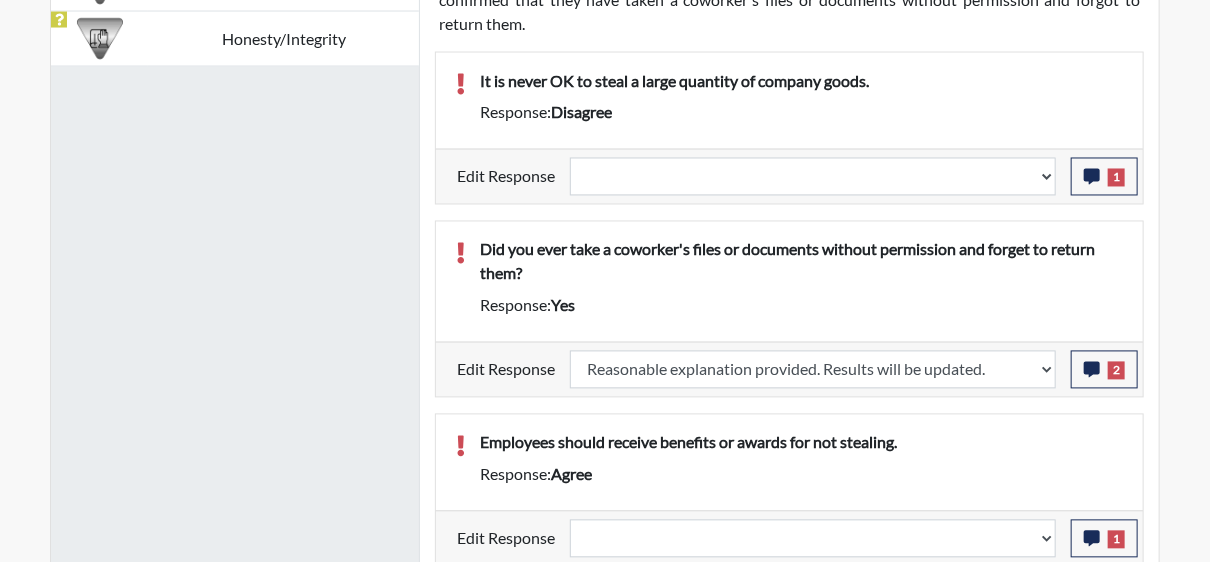 scroll, scrollTop: 999668, scrollLeft: 999168, axis: both 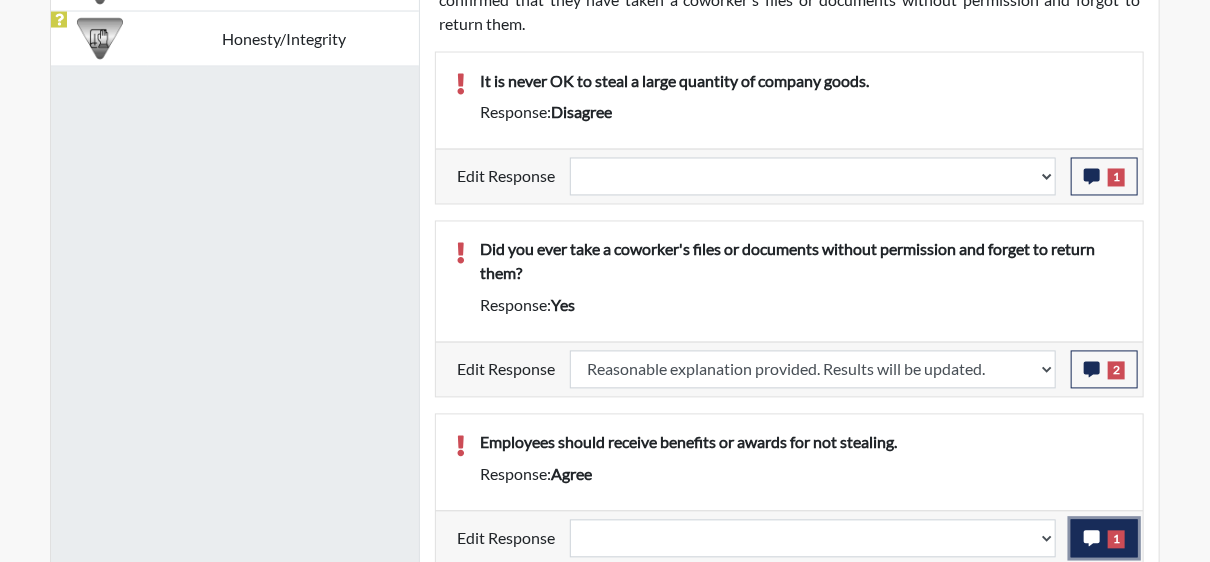 click 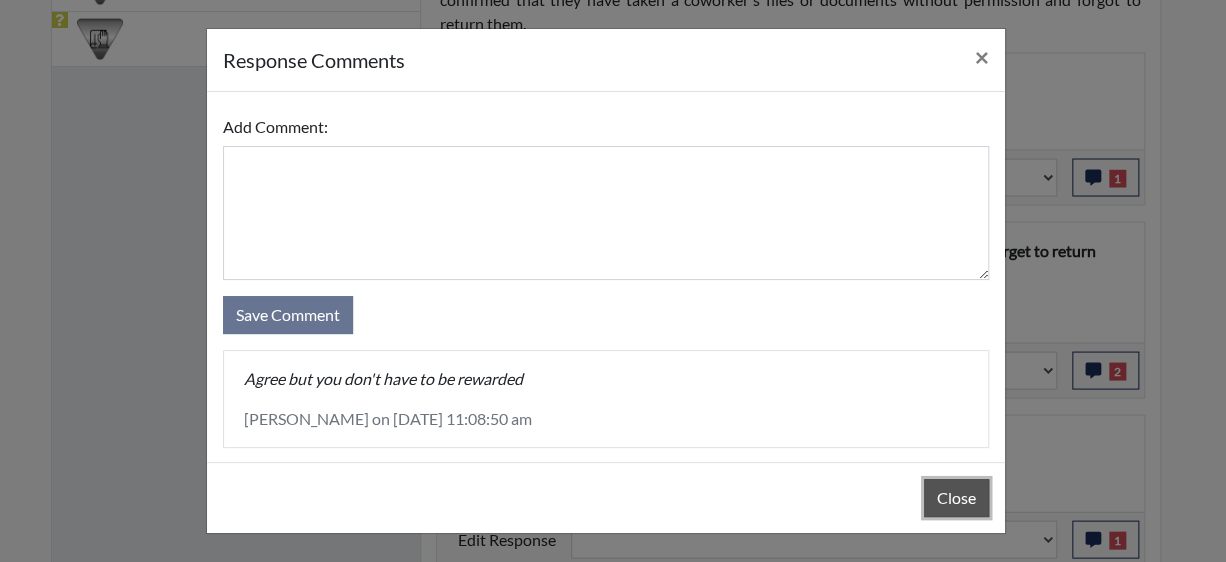 click on "Close" at bounding box center [956, 498] 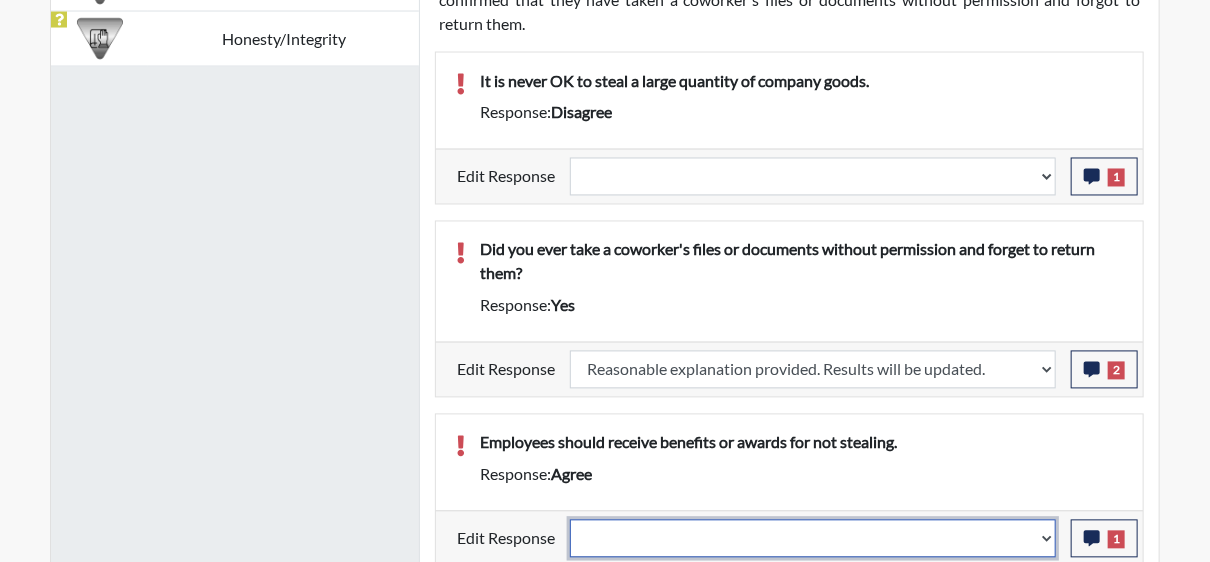 click on "Question is not relevant. Results will be updated. Reasonable explanation provided. Results will be updated. Response confirmed, which places the score below conditions. Clear the response edit. Results will be updated." at bounding box center (813, 539) 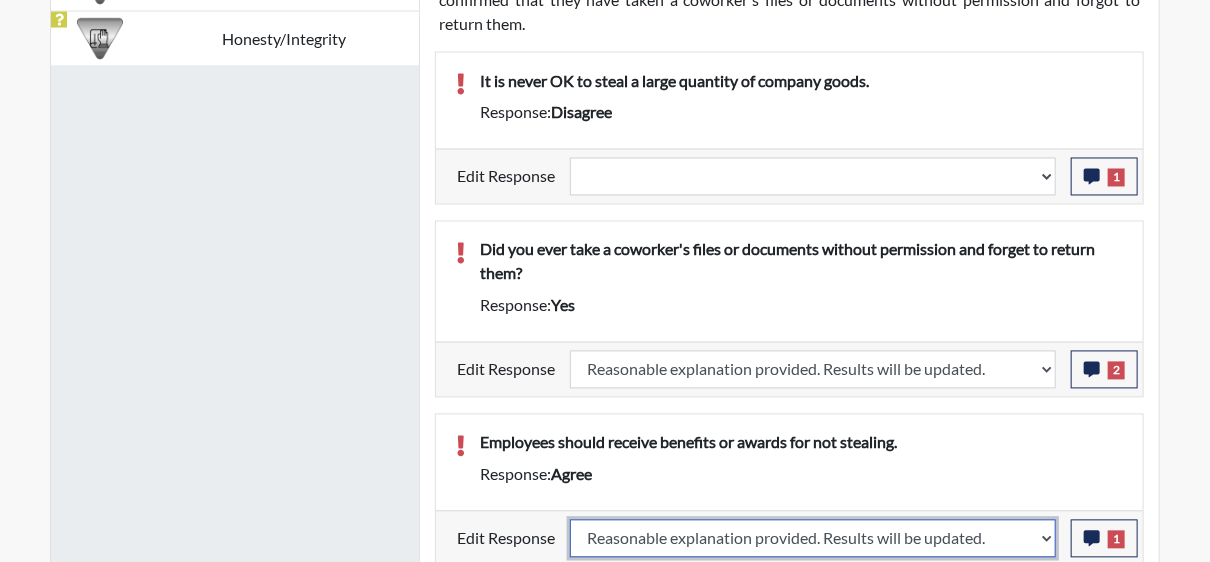 click on "Question is not relevant. Results will be updated. Reasonable explanation provided. Results will be updated. Response confirmed, which places the score below conditions. Clear the response edit. Results will be updated." at bounding box center (813, 539) 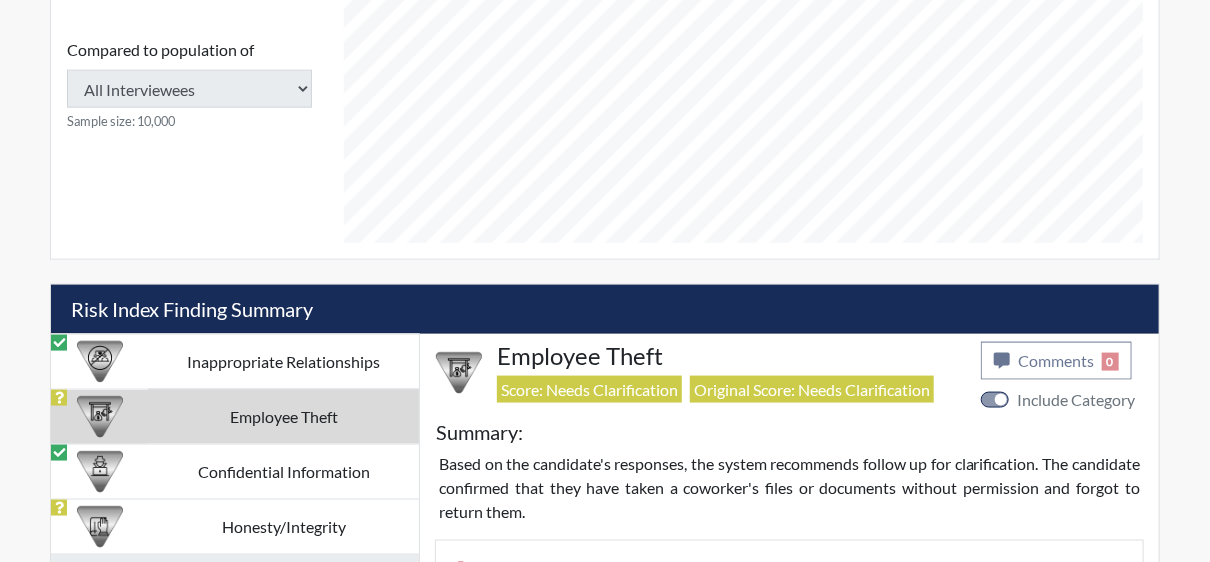select 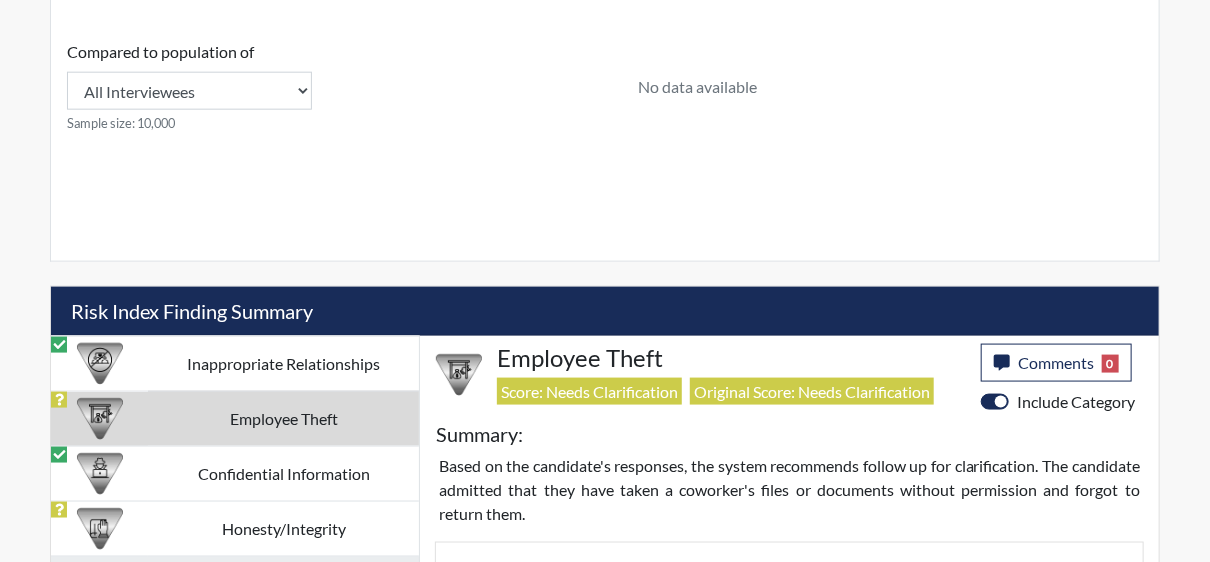 scroll, scrollTop: 914, scrollLeft: 0, axis: vertical 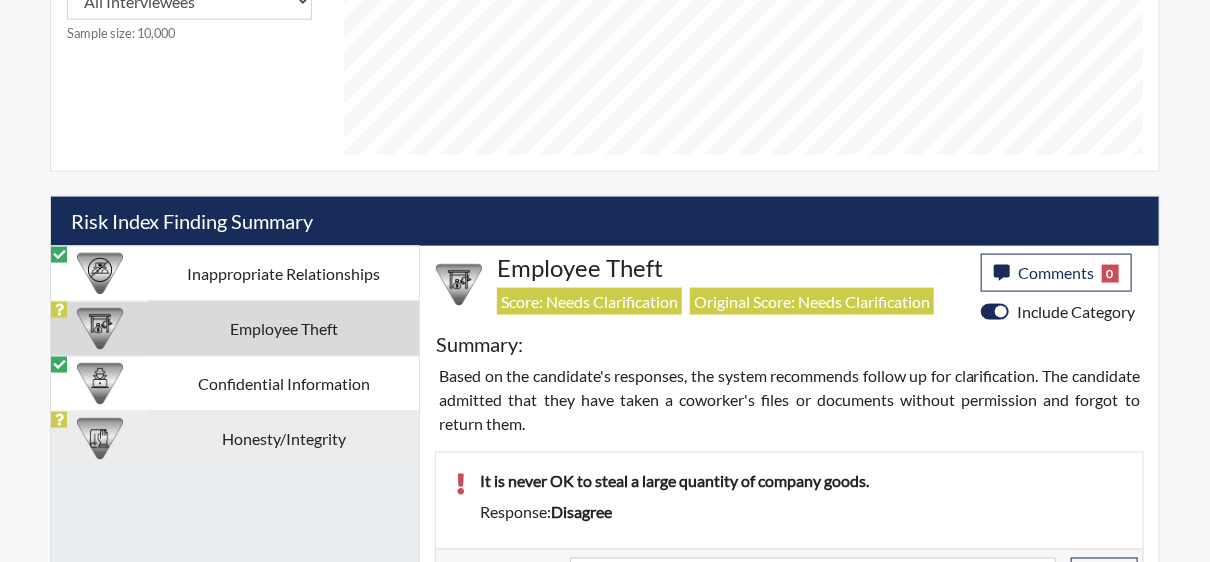 click on "Honesty/Integrity" at bounding box center [283, 438] 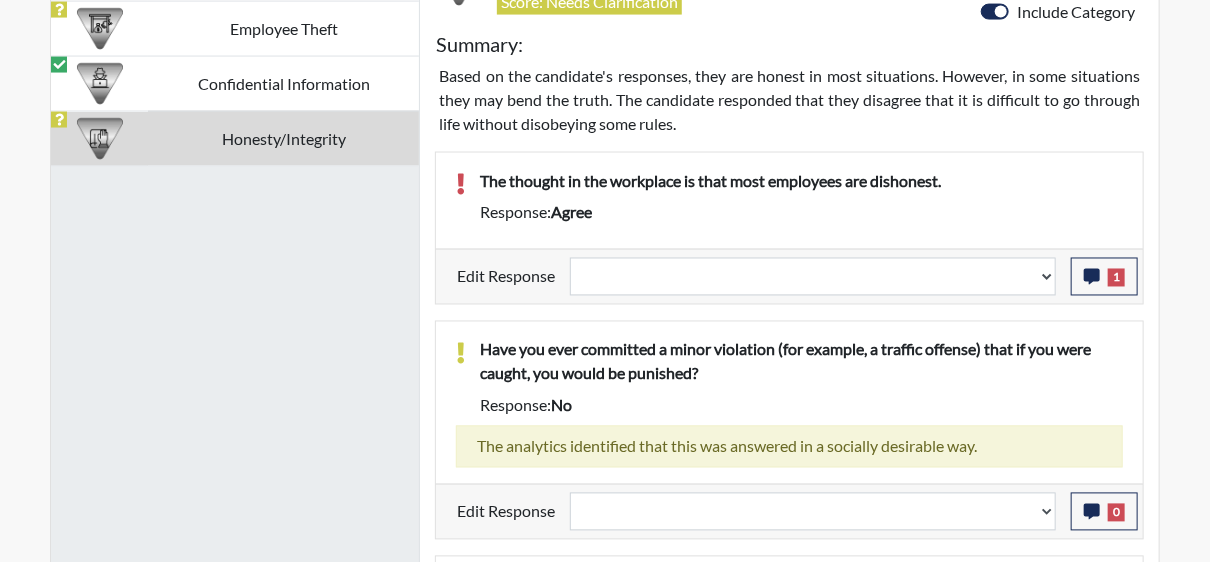 scroll, scrollTop: 1414, scrollLeft: 0, axis: vertical 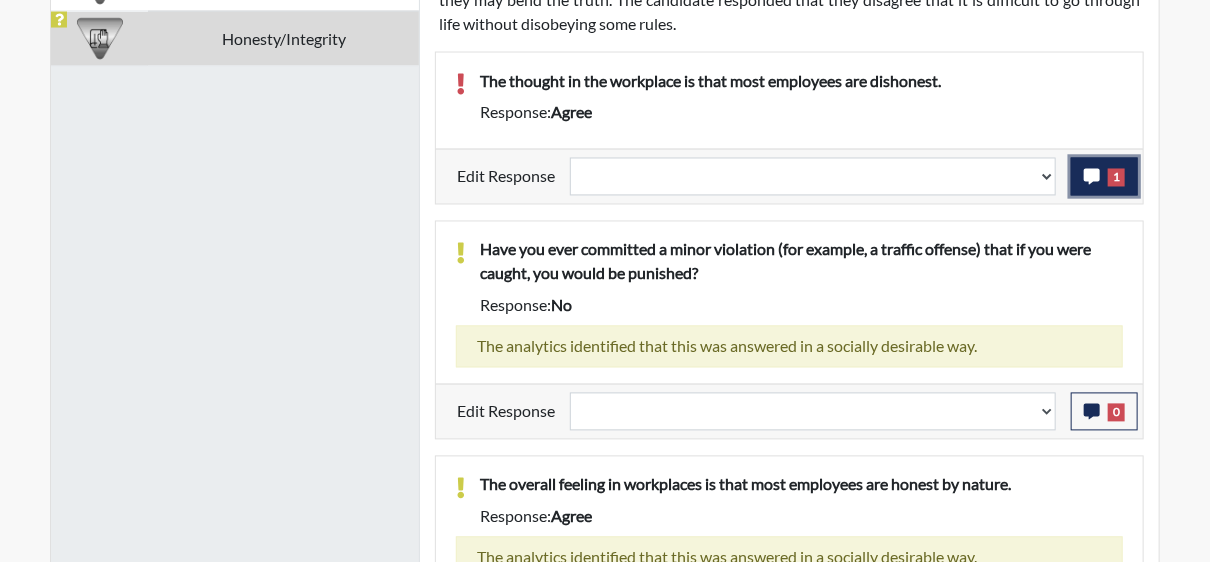 click 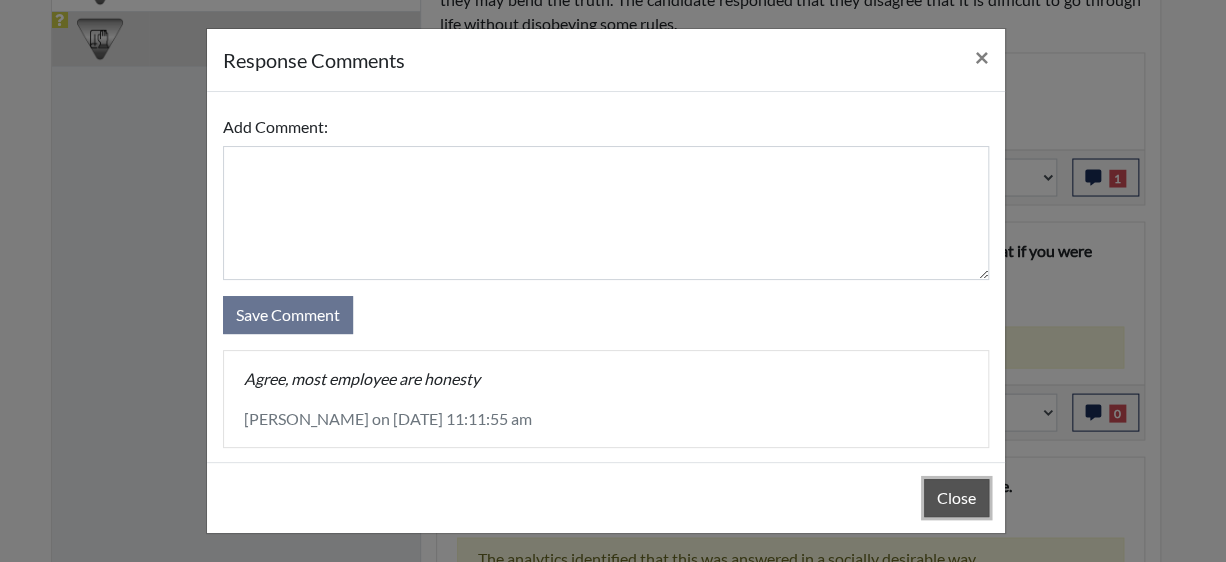 click on "Close" at bounding box center [956, 498] 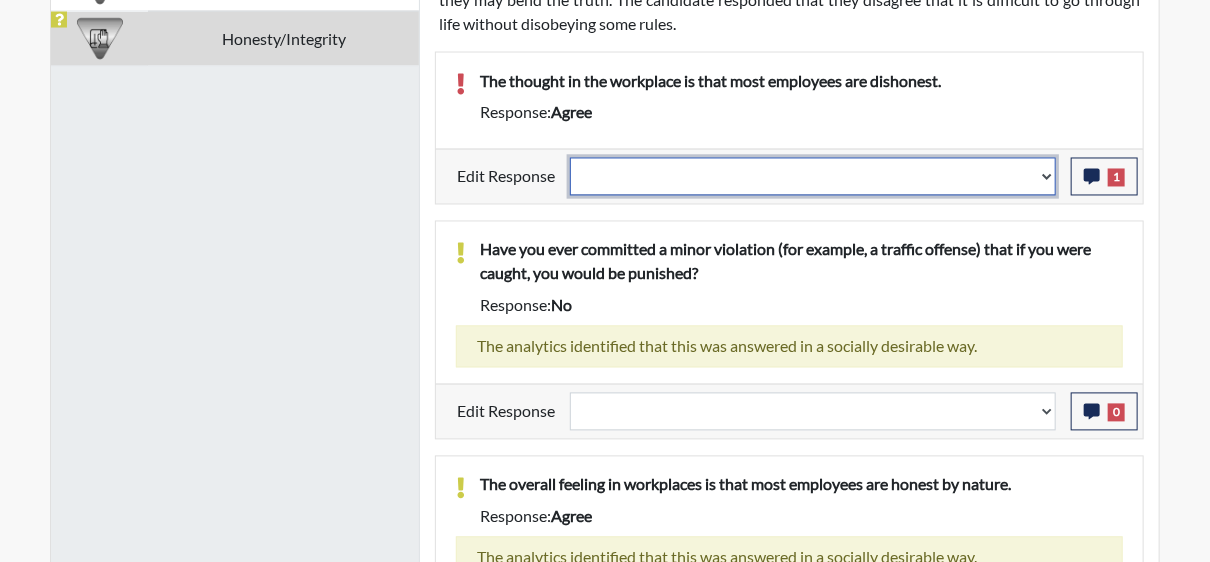 click on "Question is not relevant. Results will be updated. Reasonable explanation provided. Results will be updated. Response confirmed, which places the score below conditions. Clear the response edit. Results will be updated." at bounding box center (813, 177) 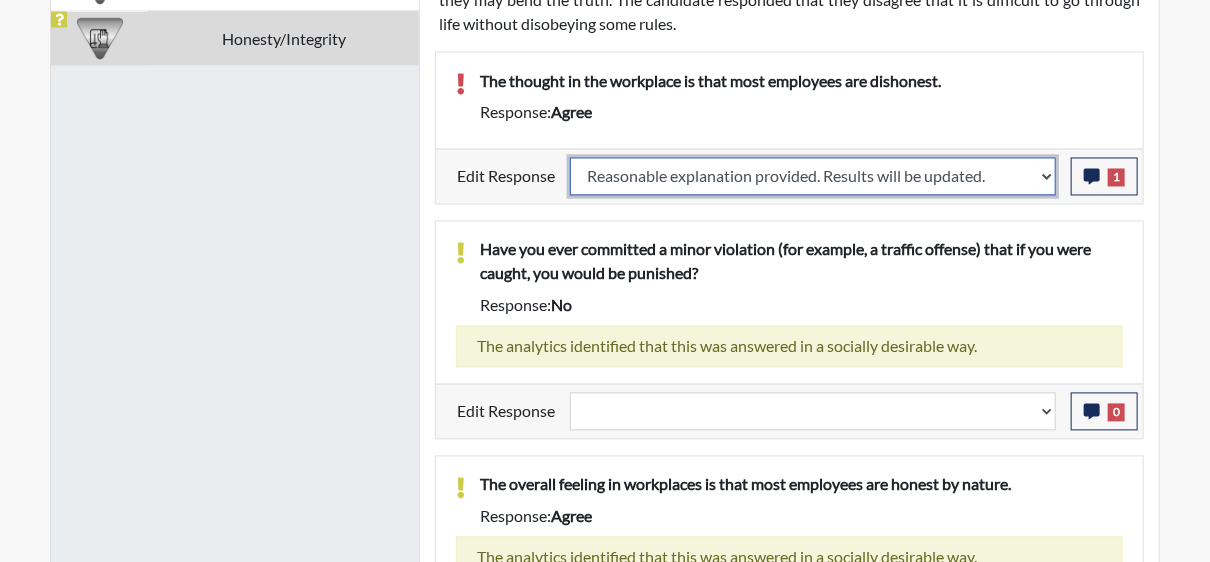 click on "Question is not relevant. Results will be updated. Reasonable explanation provided. Results will be updated. Response confirmed, which places the score below conditions. Clear the response edit. Results will be updated." at bounding box center (813, 177) 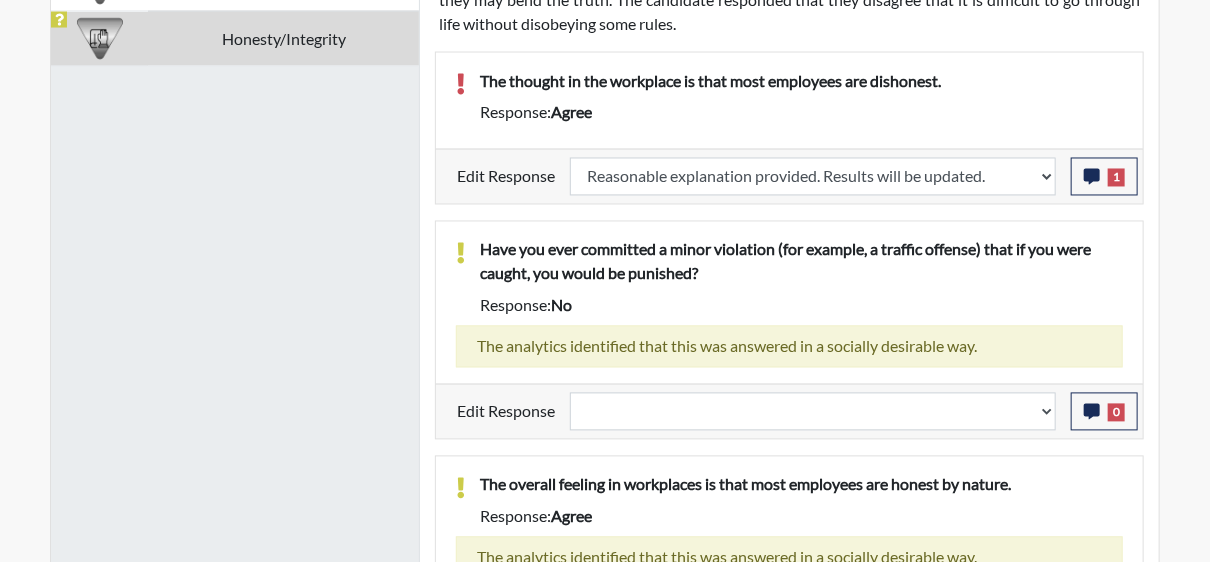 select 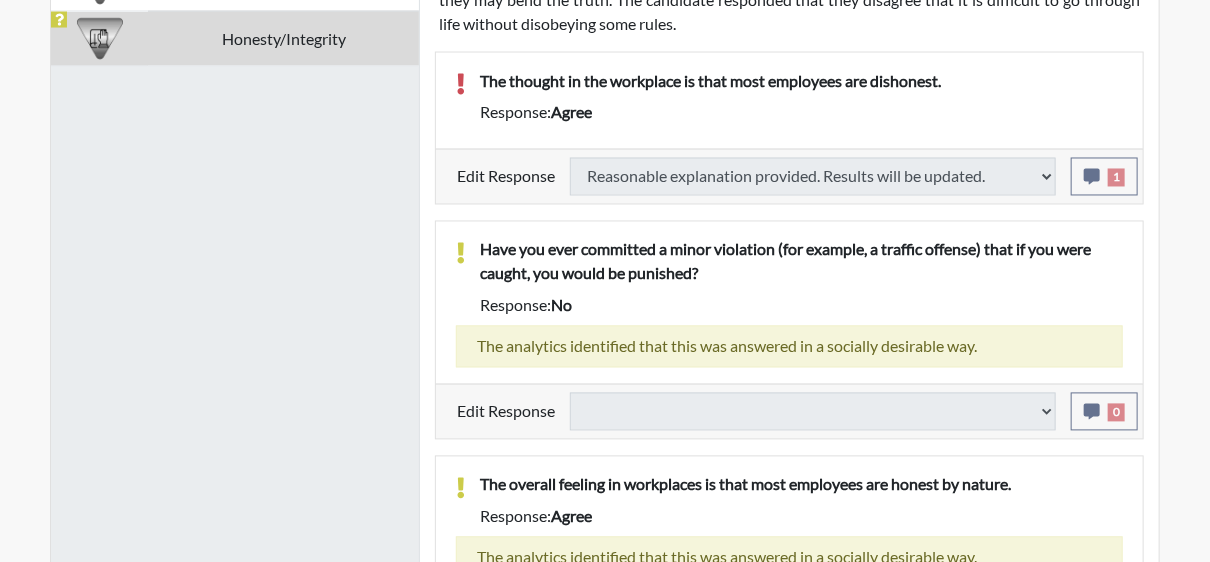 select 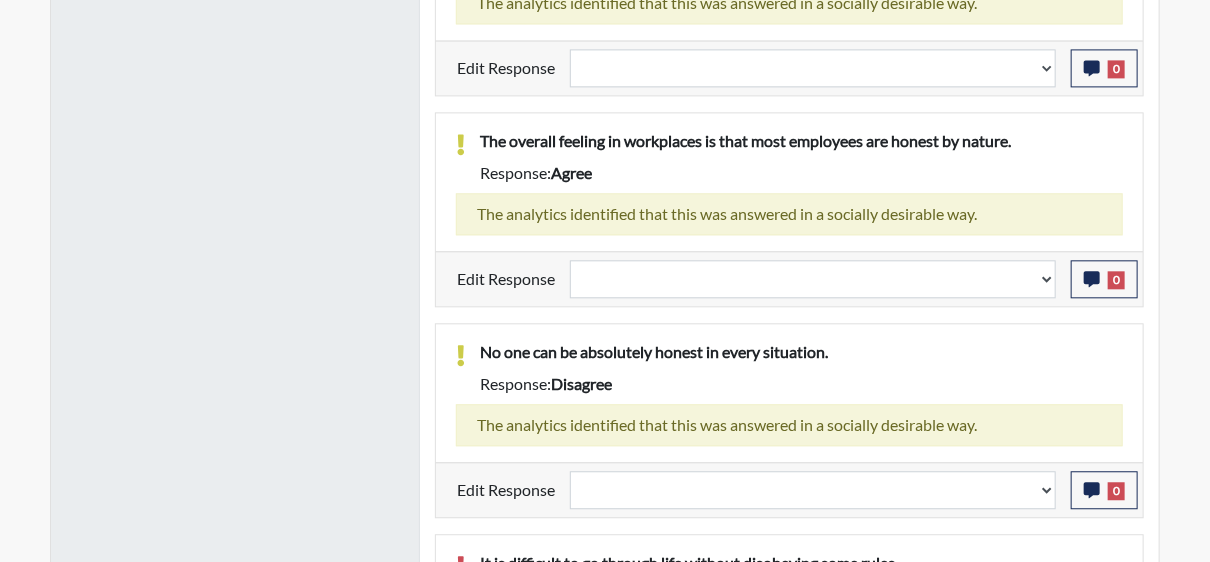 scroll, scrollTop: 1814, scrollLeft: 0, axis: vertical 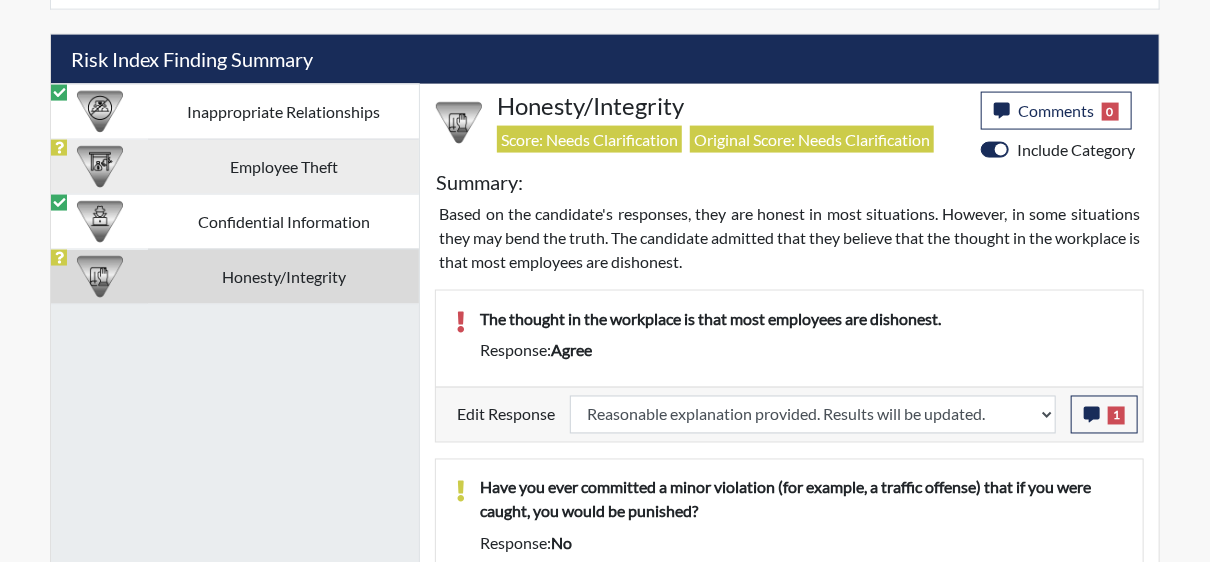 click on "Employee Theft" at bounding box center (283, 166) 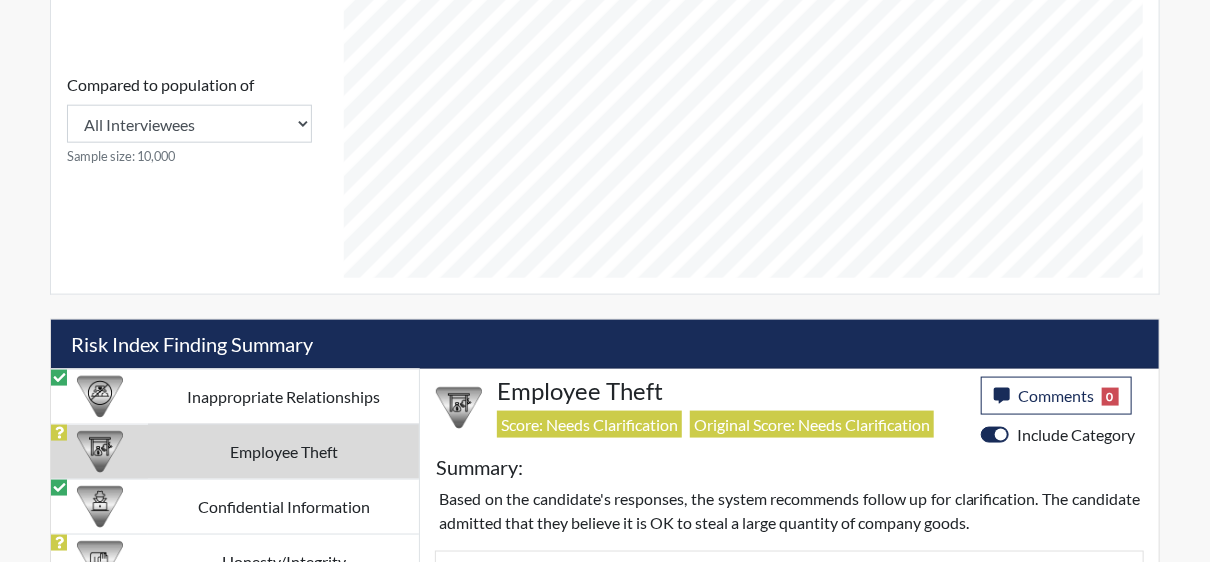 scroll, scrollTop: 890, scrollLeft: 0, axis: vertical 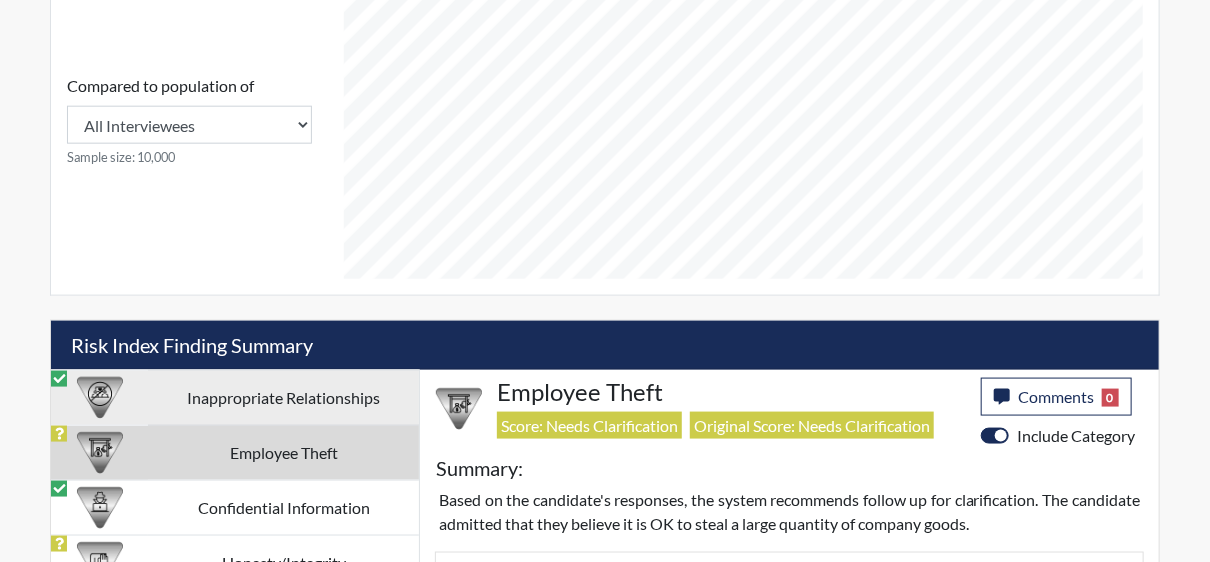 click on "Inappropriate Relationships" at bounding box center [283, 397] 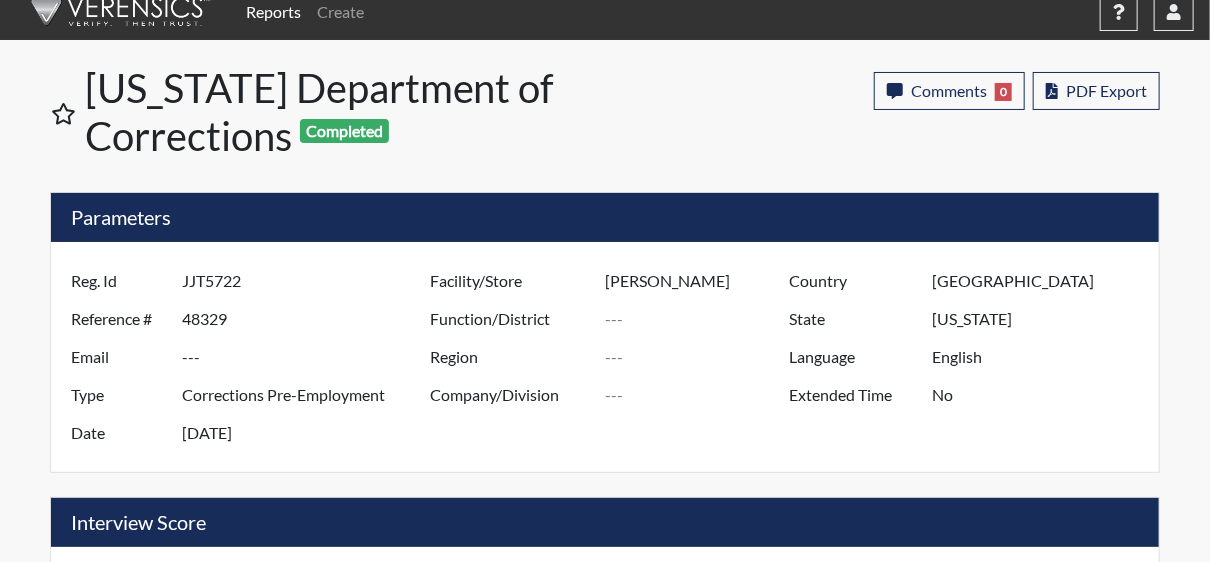 scroll, scrollTop: 0, scrollLeft: 0, axis: both 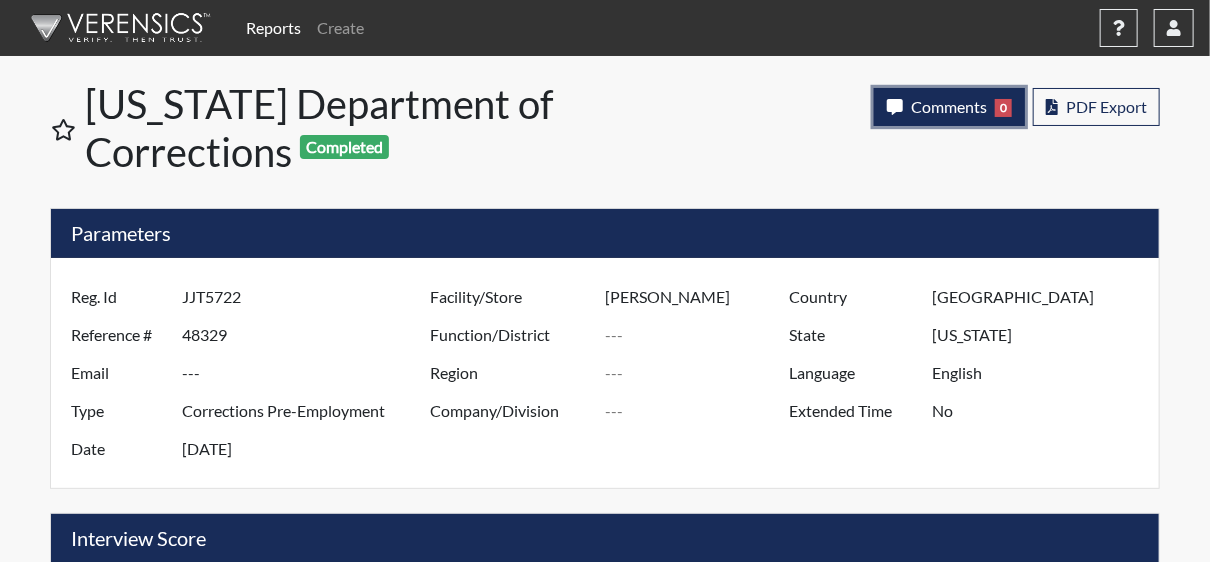 click on "Comments 0" at bounding box center (949, 107) 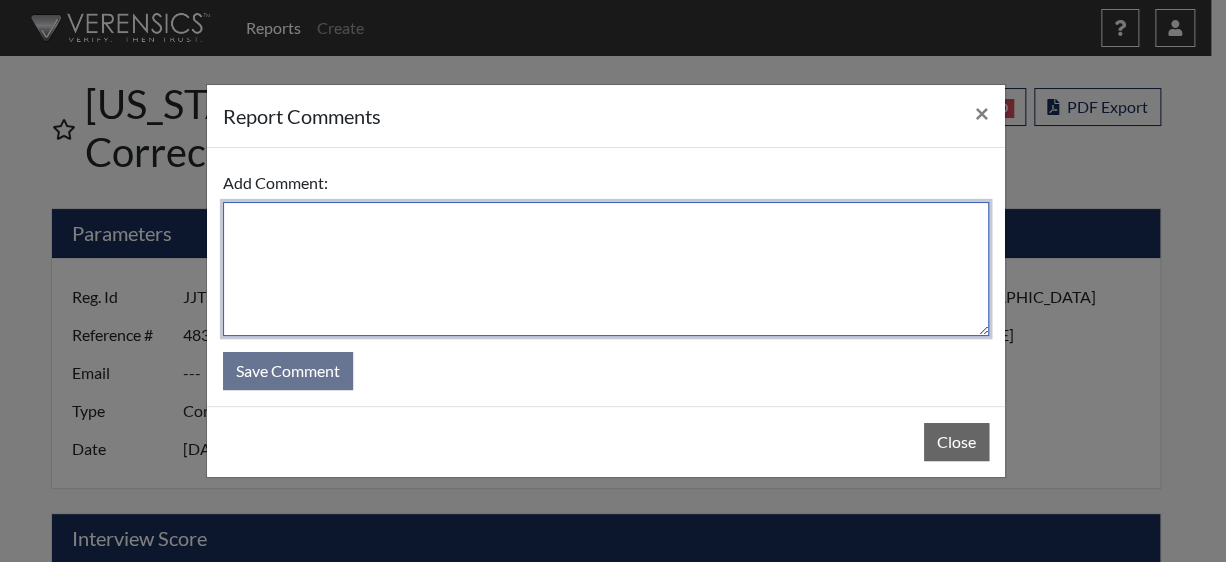 drag, startPoint x: 277, startPoint y: 254, endPoint x: 287, endPoint y: 275, distance: 23.259407 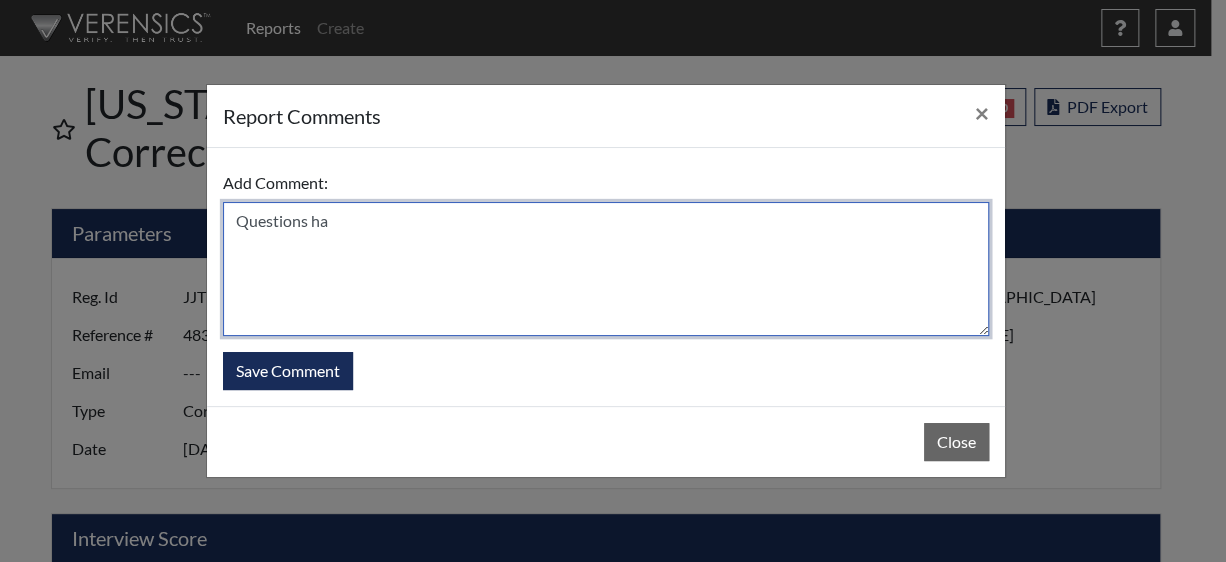 click on "Questions ha" at bounding box center (606, 269) 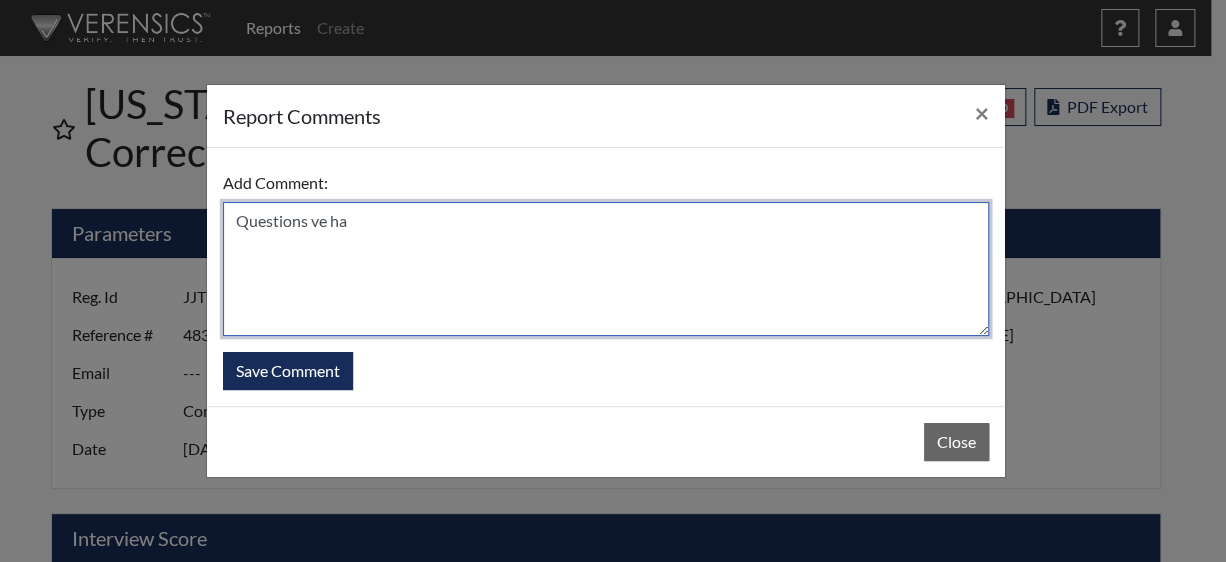 click on "Questions ve ha" at bounding box center (606, 269) 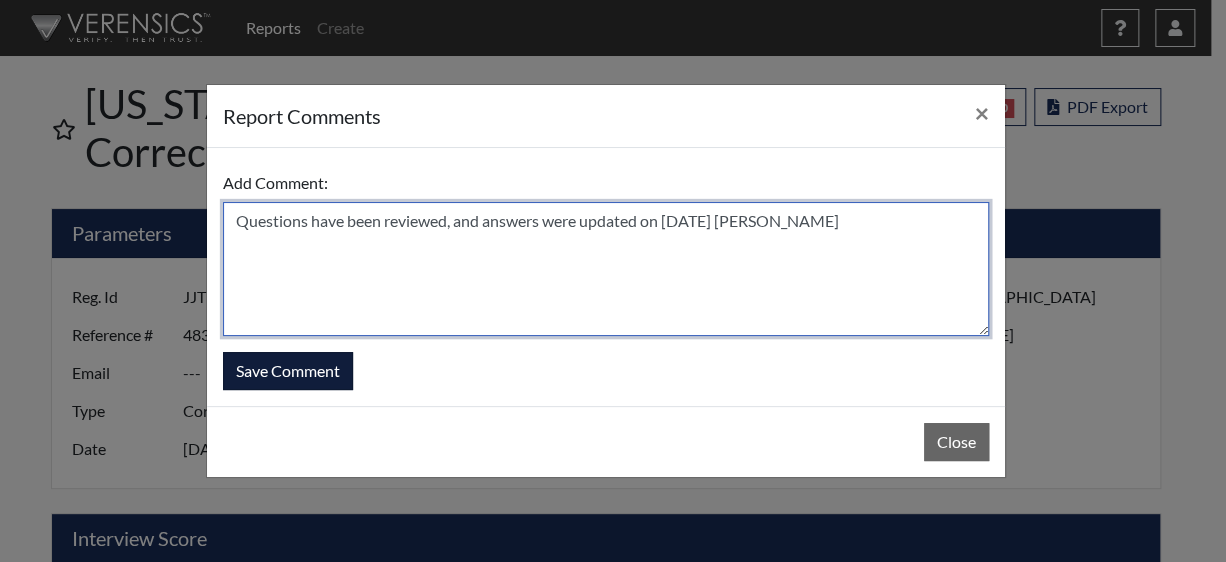 type on "Questions have been reviewed, and answers were updated on [DATE] [PERSON_NAME]" 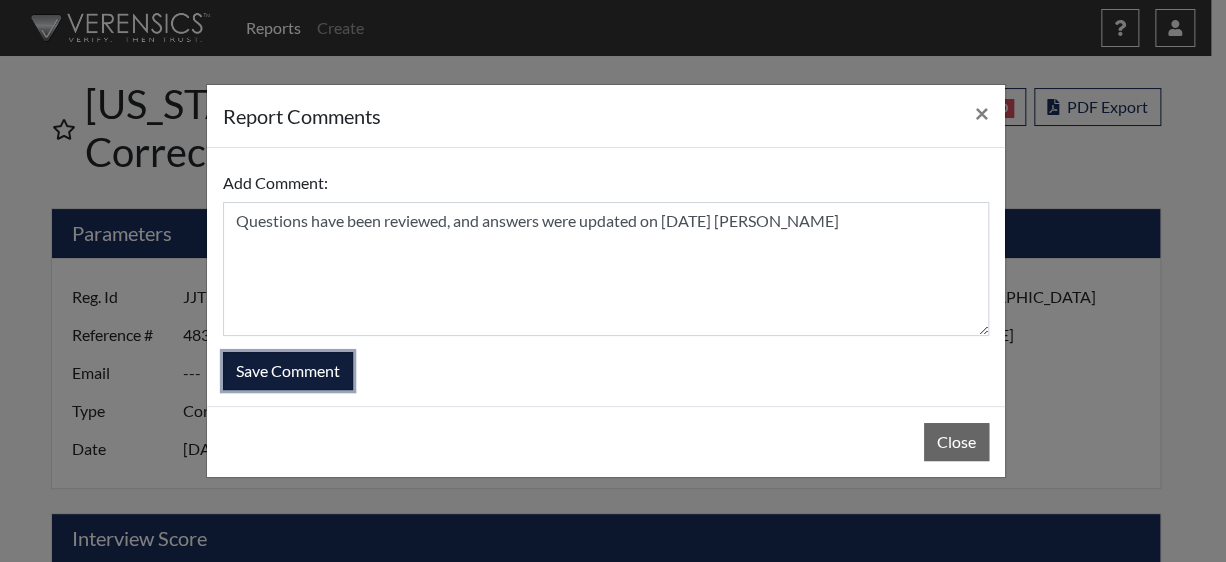 click on "Save Comment" at bounding box center (288, 371) 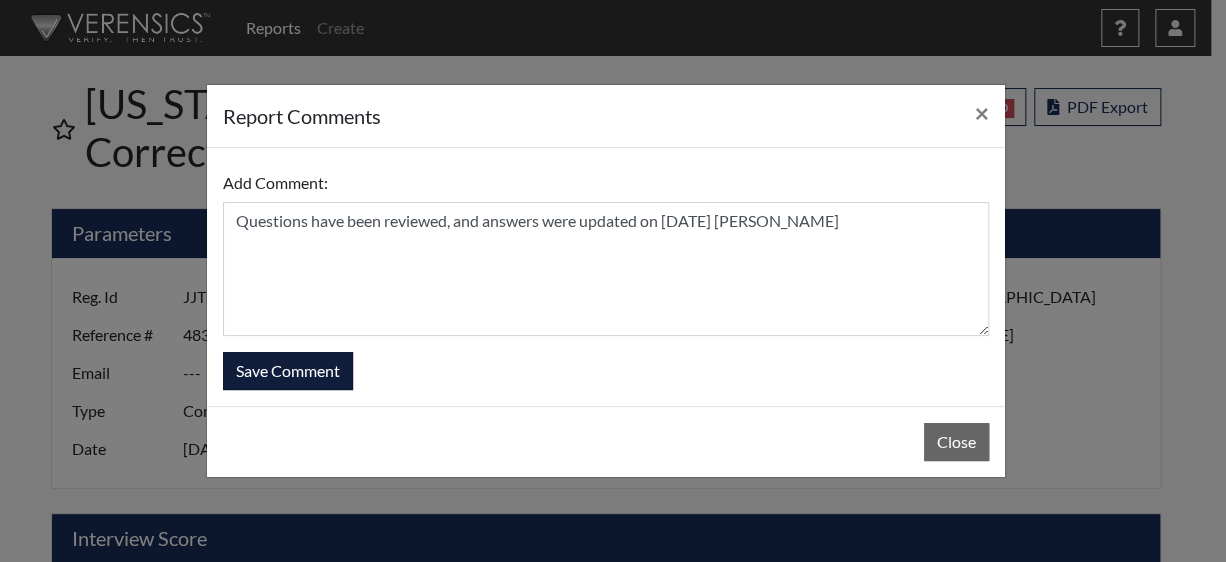 type 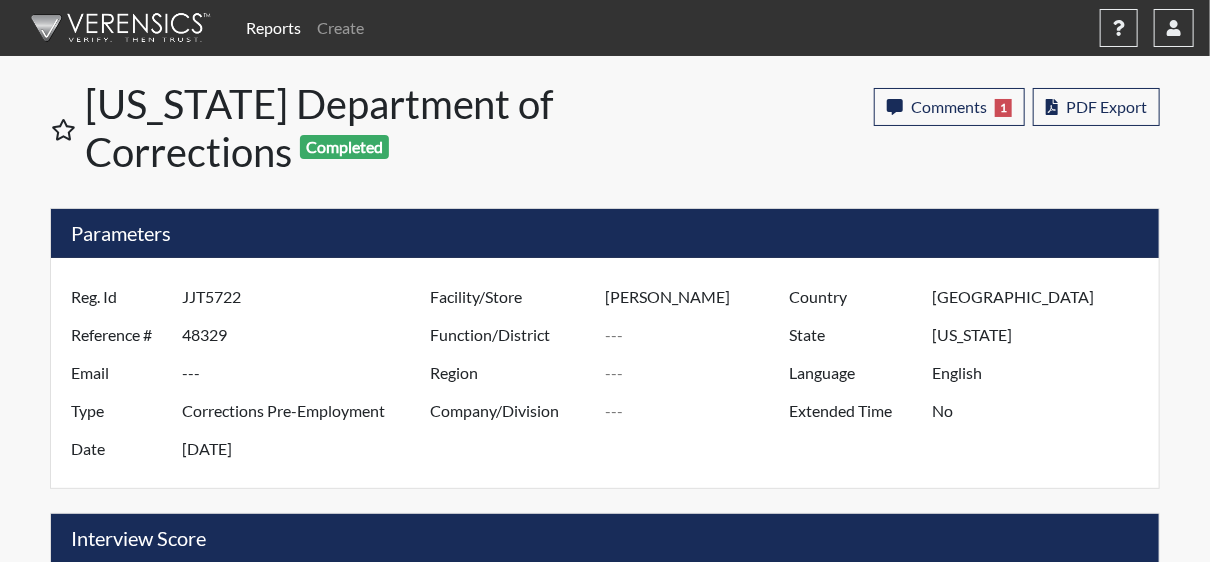 scroll, scrollTop: 999668, scrollLeft: 999168, axis: both 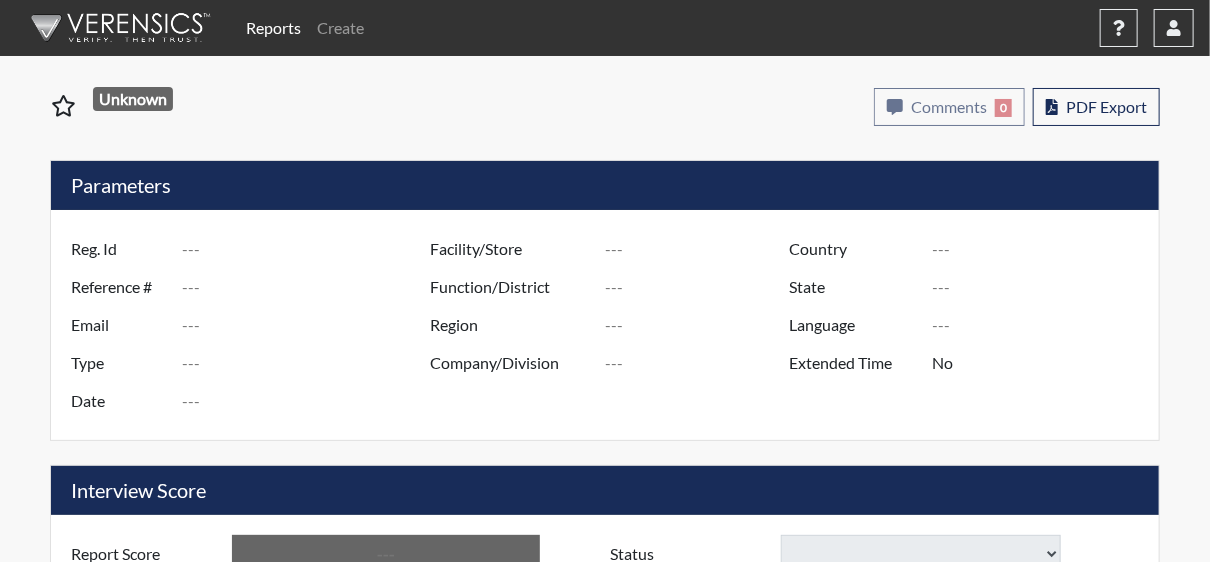 type on "KKR9570" 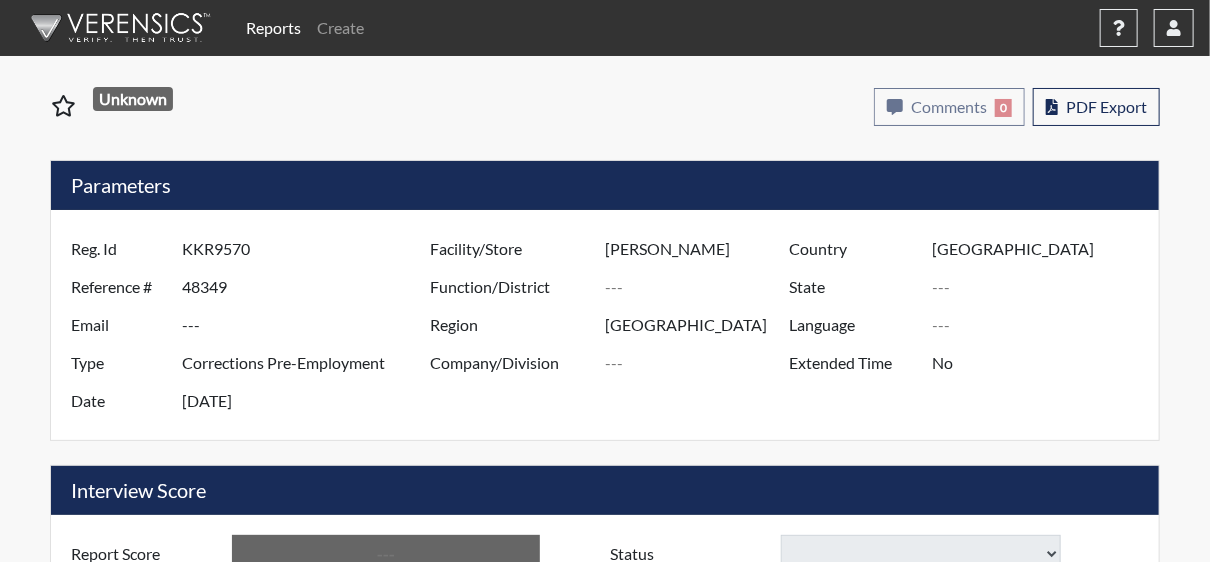 type on "[US_STATE]" 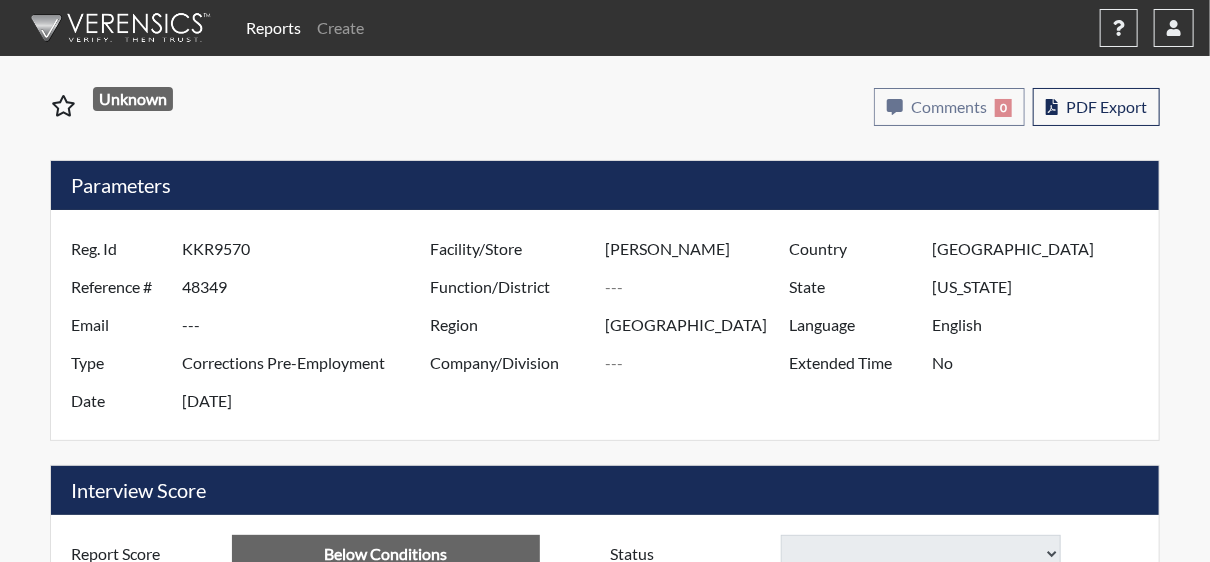 select 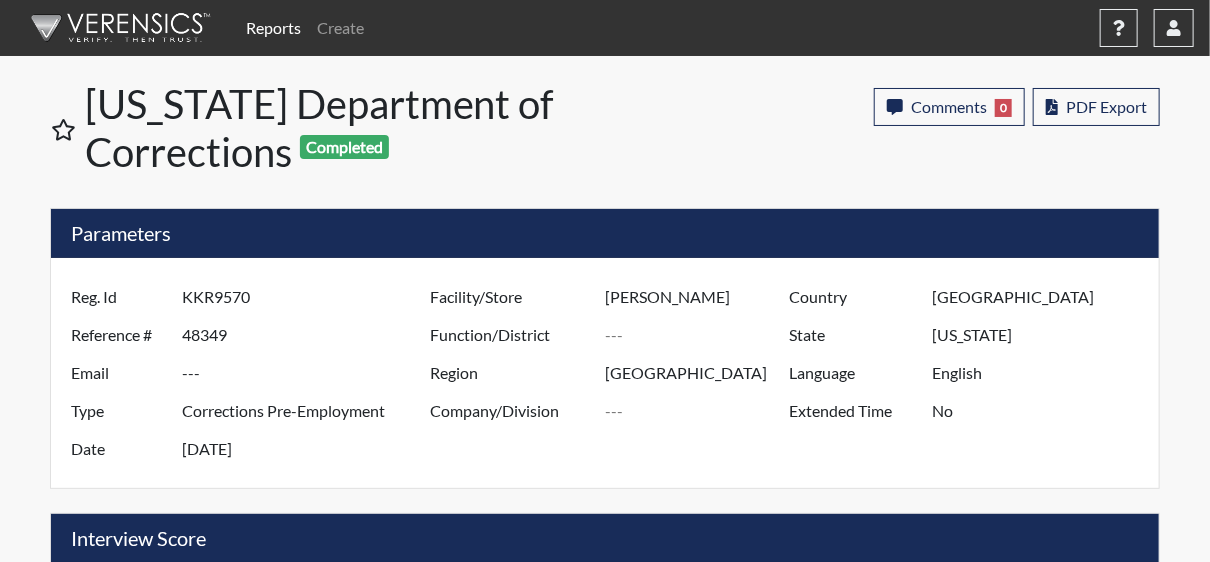 scroll, scrollTop: 999668, scrollLeft: 999168, axis: both 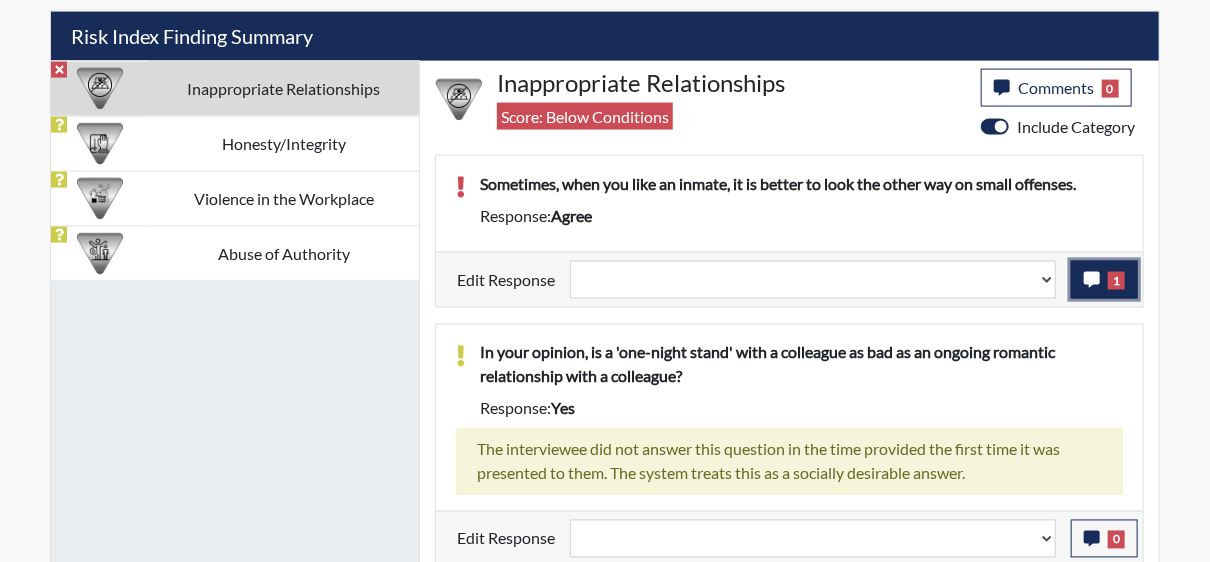 click 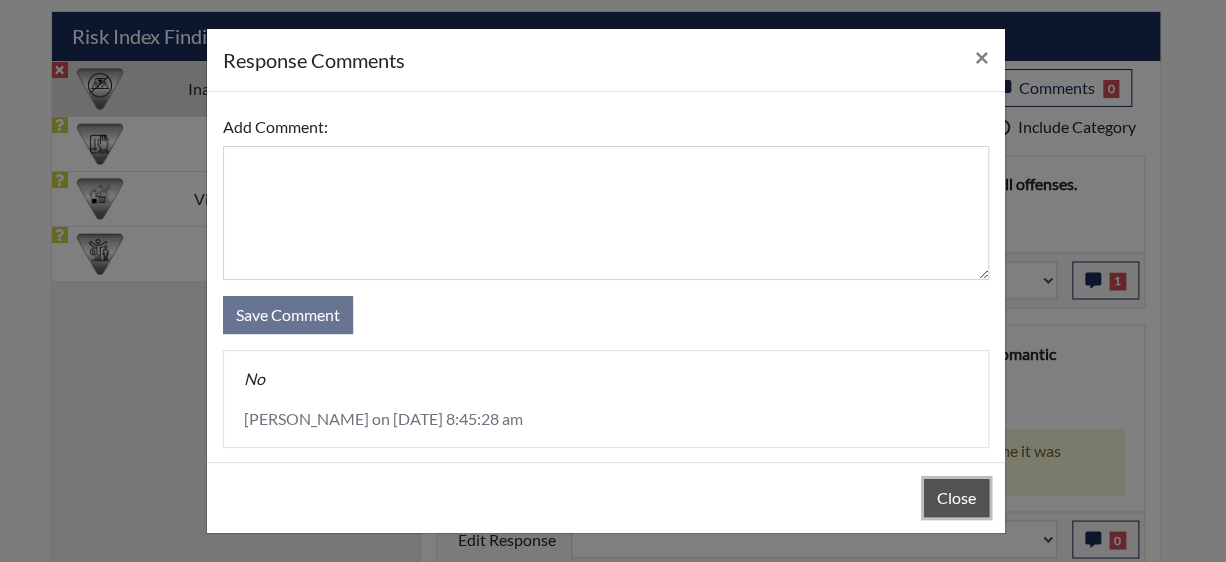click on "Close" at bounding box center (956, 498) 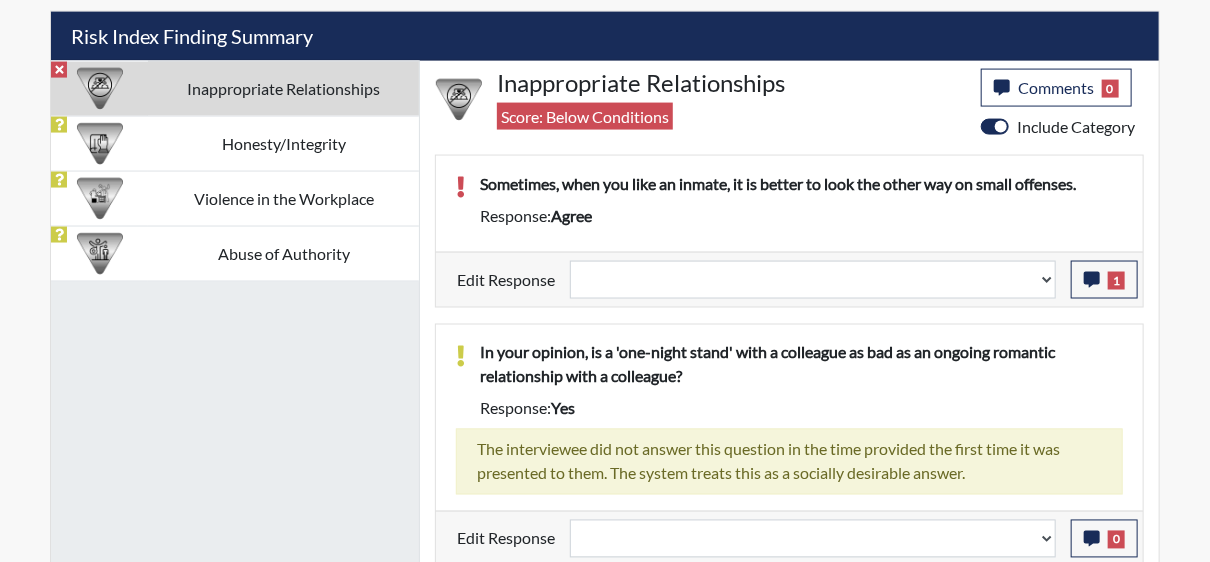 click on "Question is not relevant. Results will be updated. Reasonable explanation provided. Results will be updated. Response confirmed, which places the score below conditions. Clear the response edit. Results will be updated." at bounding box center (813, 280) 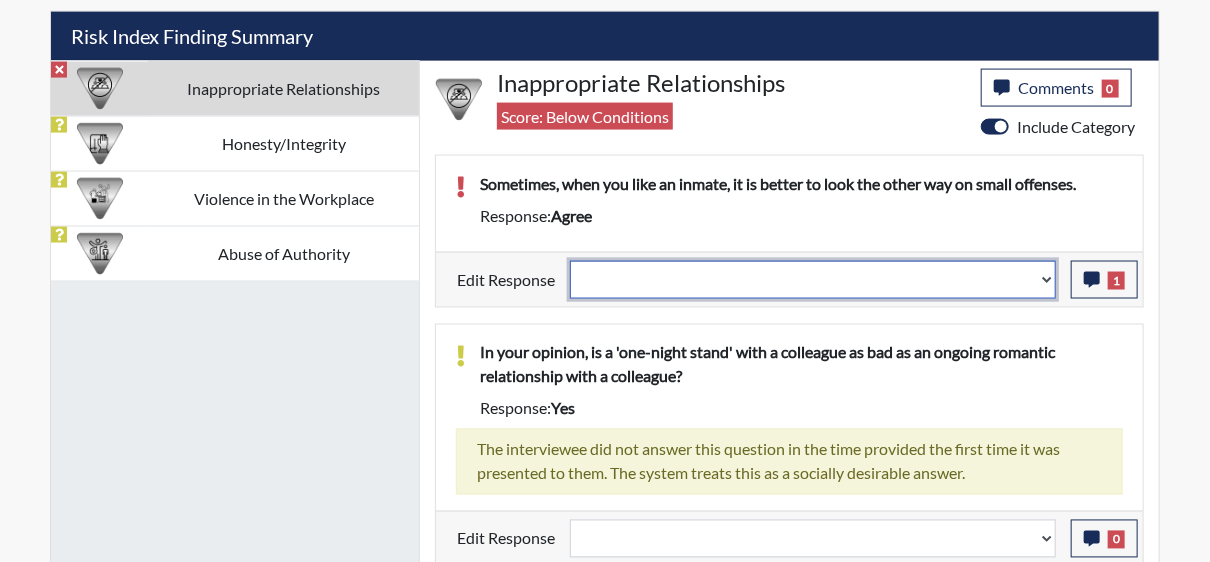click on "Question is not relevant. Results will be updated. Reasonable explanation provided. Results will be updated. Response confirmed, which places the score below conditions. Clear the response edit. Results will be updated." at bounding box center [813, 280] 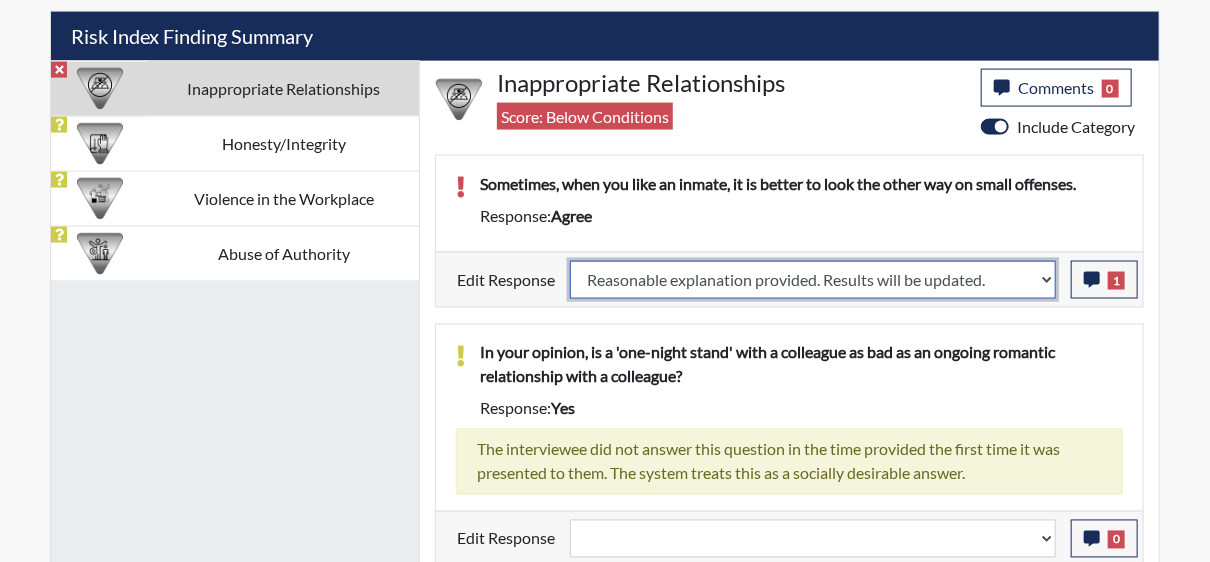 click on "Question is not relevant. Results will be updated. Reasonable explanation provided. Results will be updated. Response confirmed, which places the score below conditions. Clear the response edit. Results will be updated." at bounding box center (813, 280) 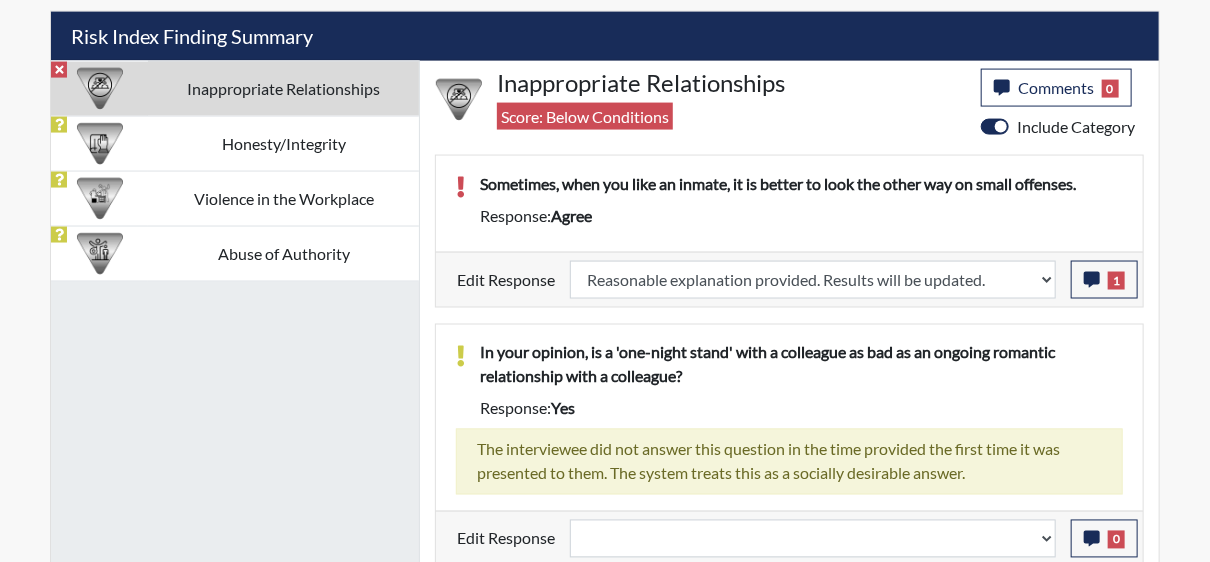 select 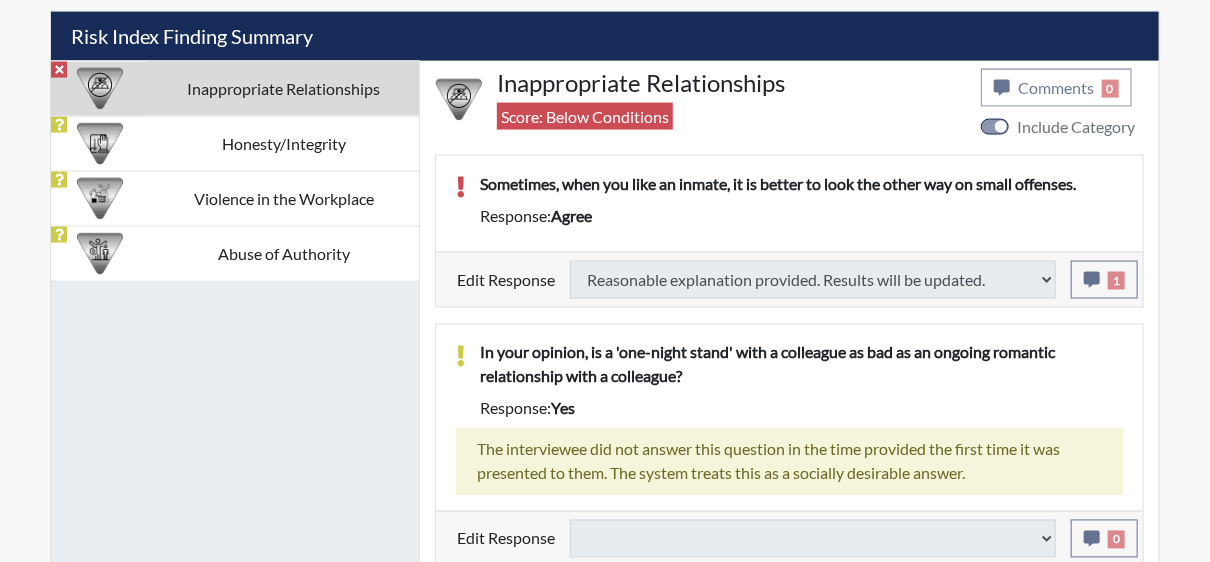 type on "Above Conditions" 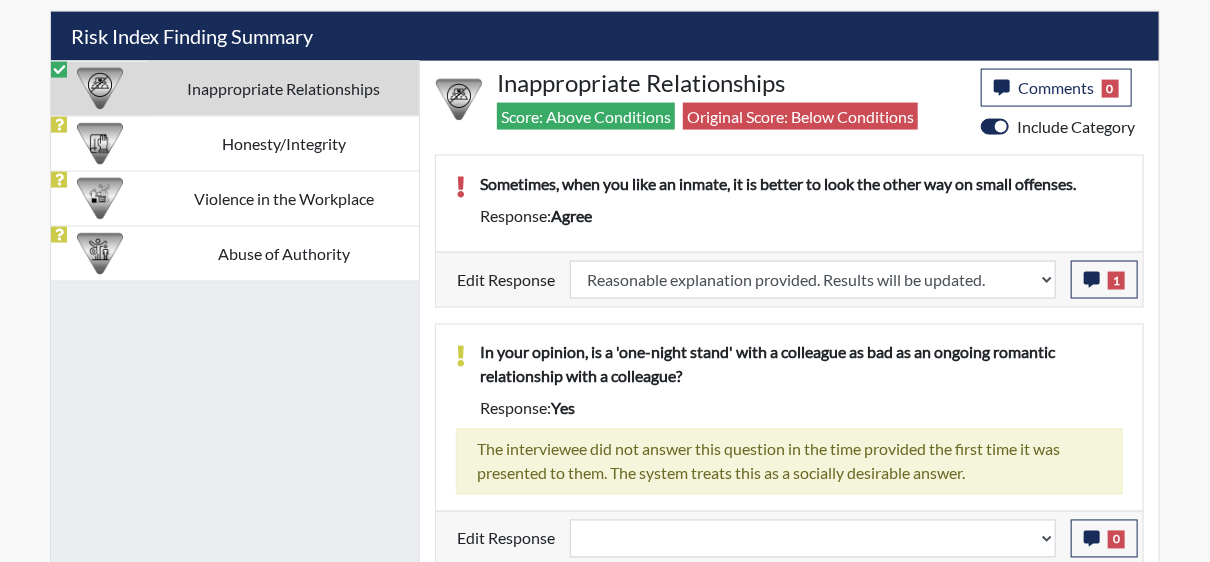 scroll, scrollTop: 999668, scrollLeft: 999168, axis: both 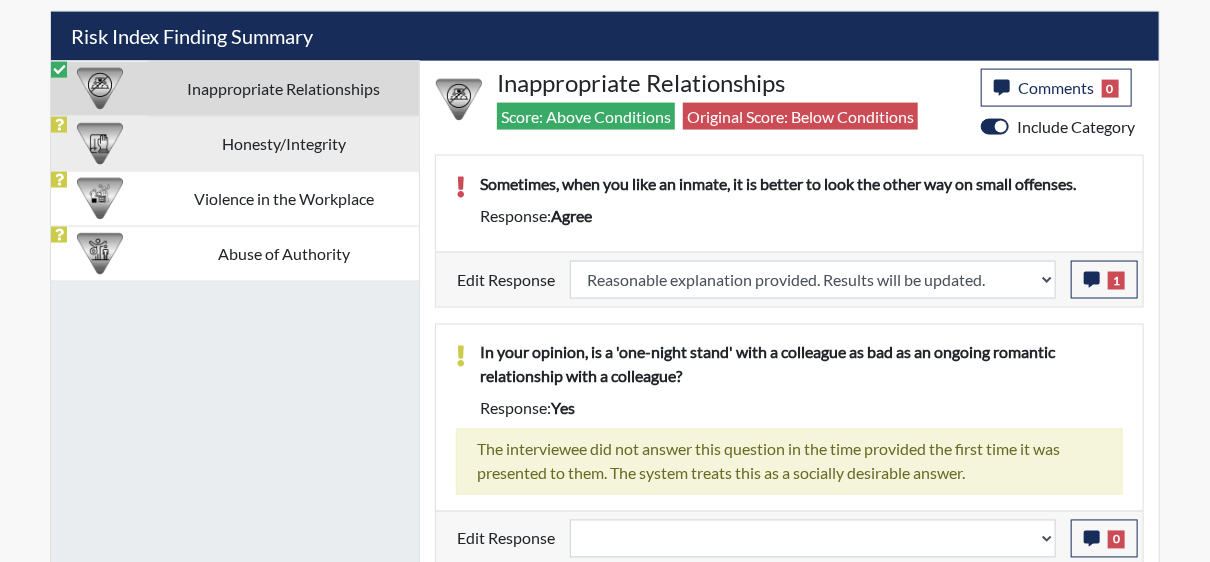 click on "Honesty/Integrity" at bounding box center [283, 143] 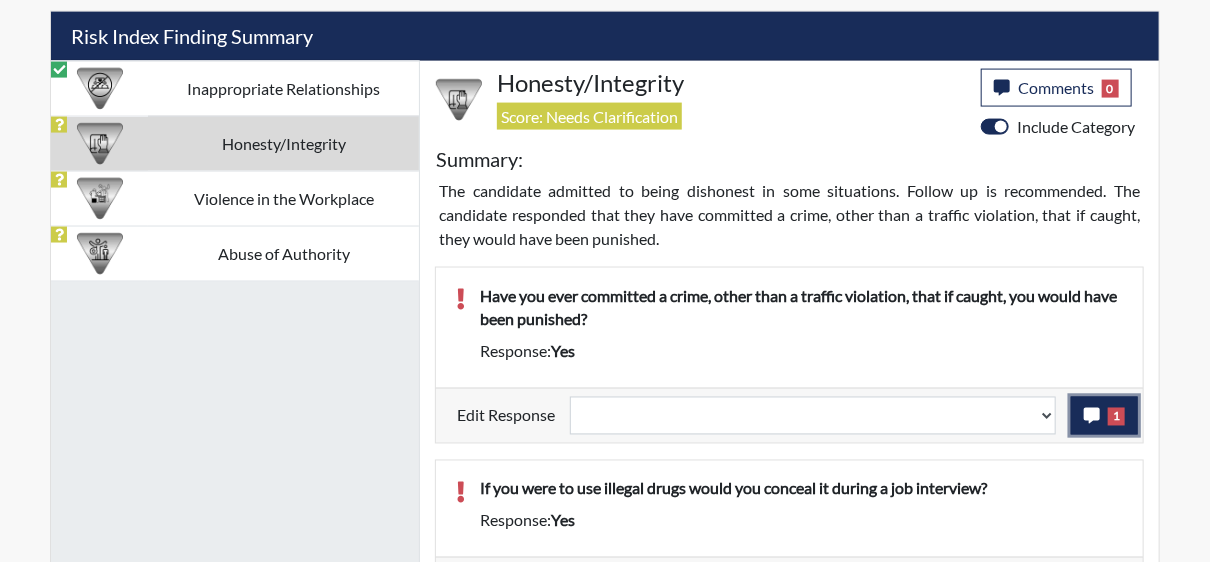 click 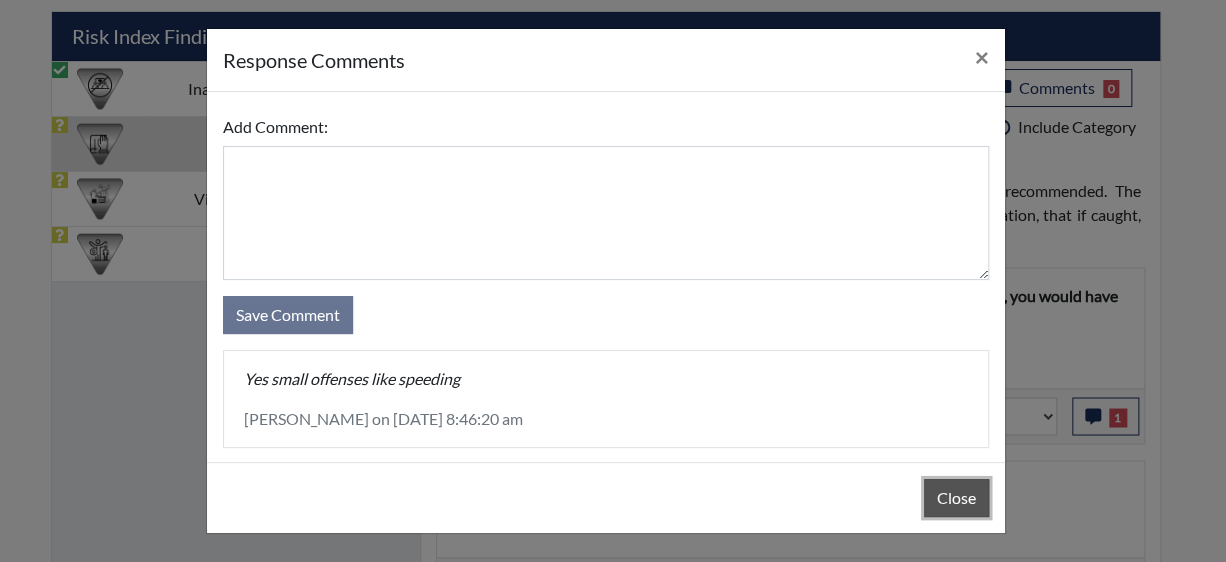 click on "Close" at bounding box center (956, 498) 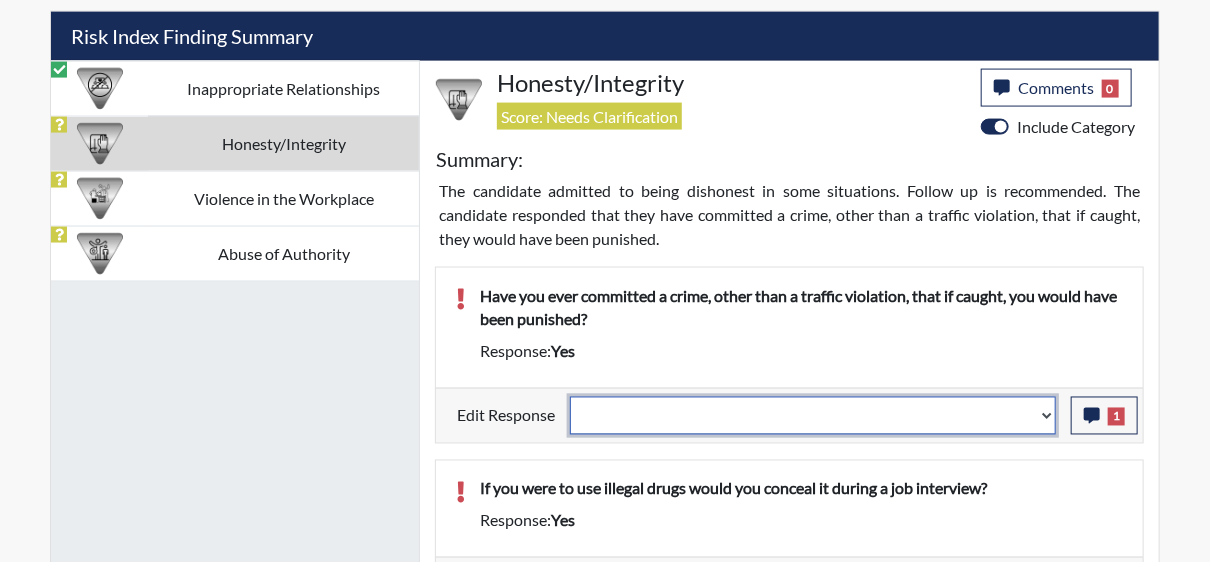 click on "Question is not relevant. Results will be updated. Reasonable explanation provided. Results will be updated. Response confirmed, which places the score below conditions. Clear the response edit. Results will be updated." at bounding box center (813, 416) 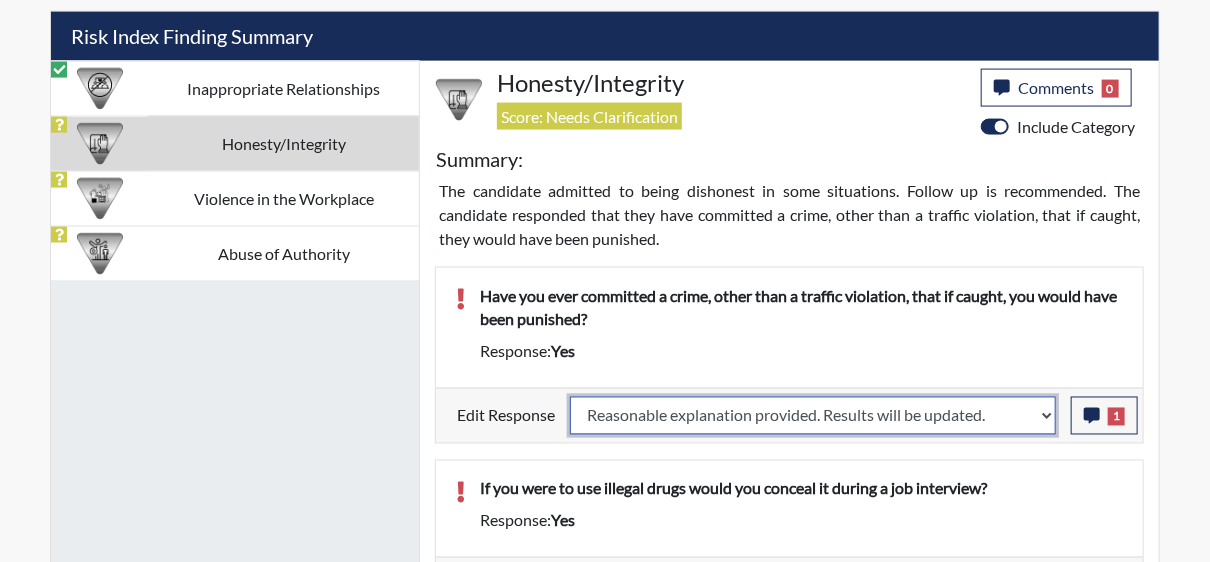 click on "Question is not relevant. Results will be updated. Reasonable explanation provided. Results will be updated. Response confirmed, which places the score below conditions. Clear the response edit. Results will be updated." at bounding box center (813, 416) 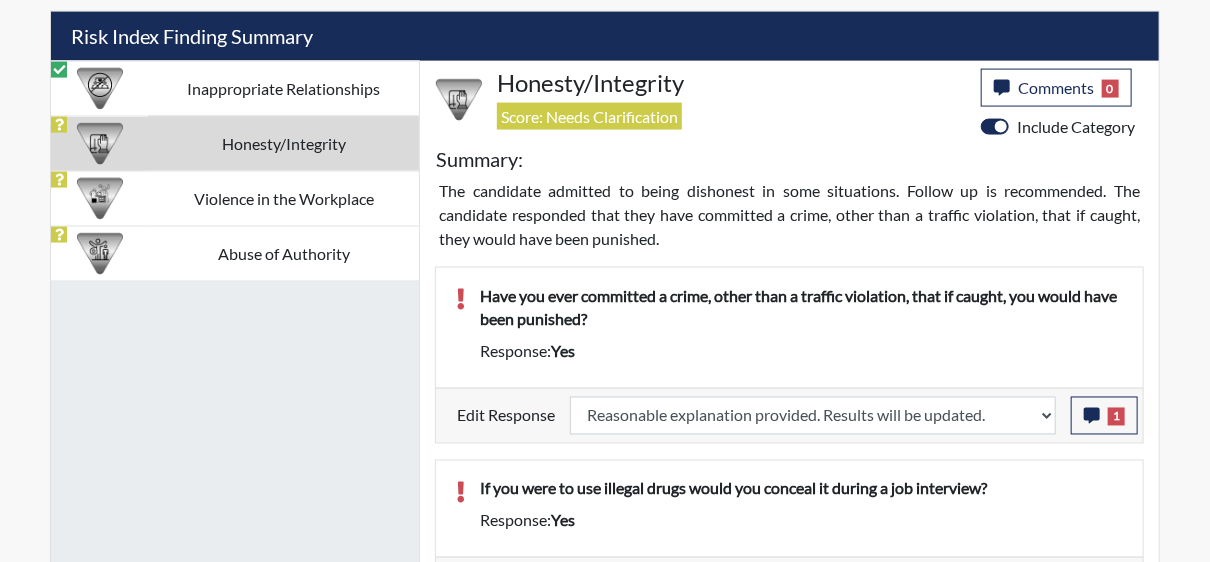 select 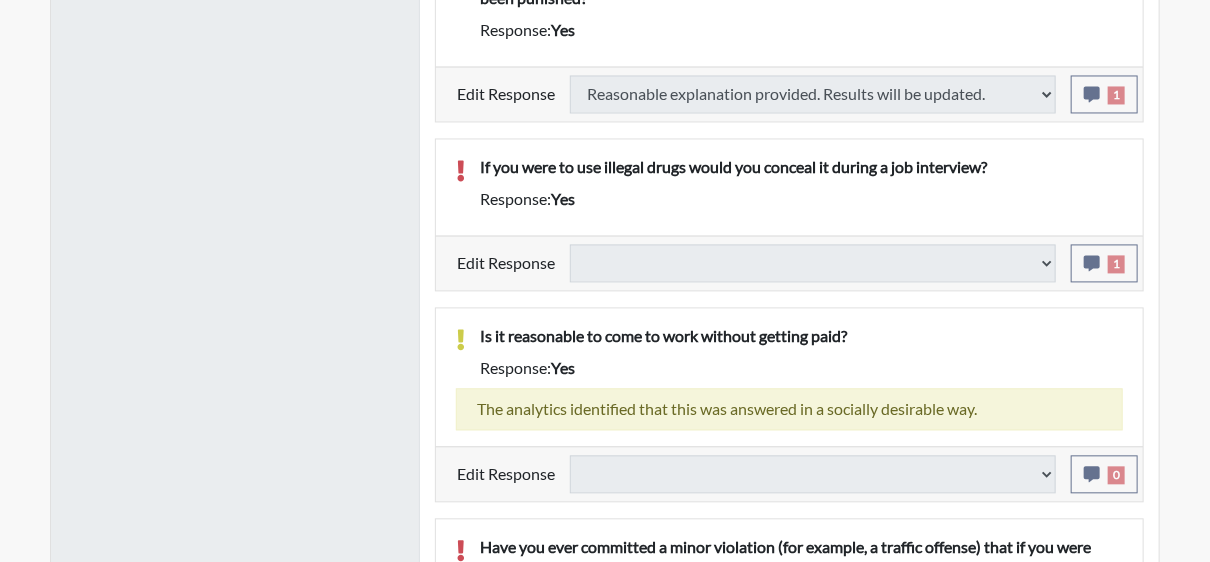 select 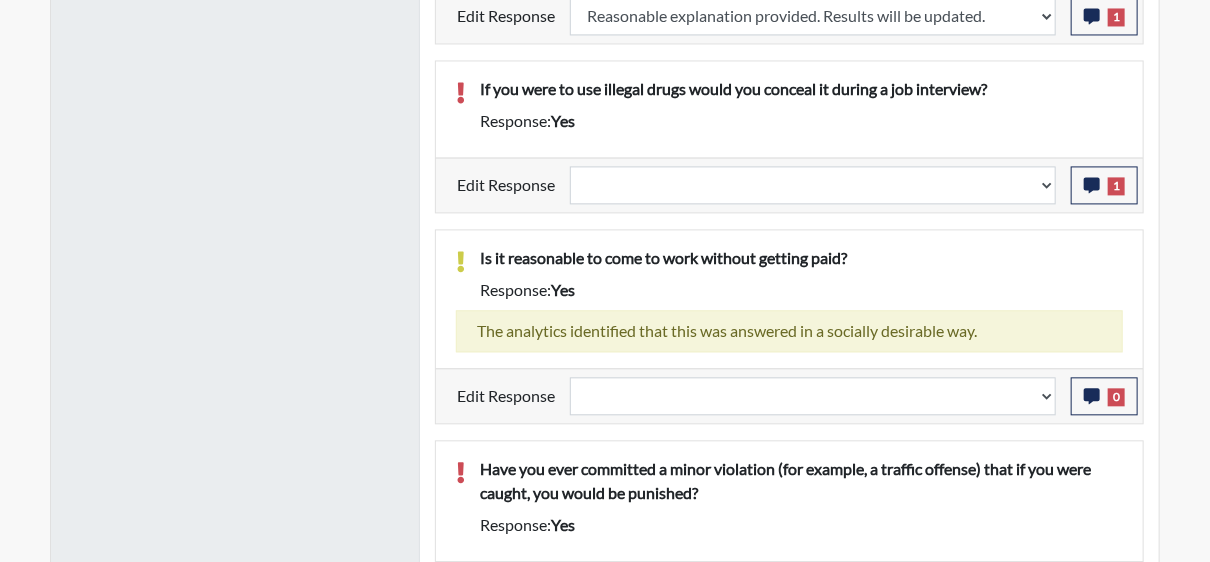 scroll, scrollTop: 999668, scrollLeft: 999168, axis: both 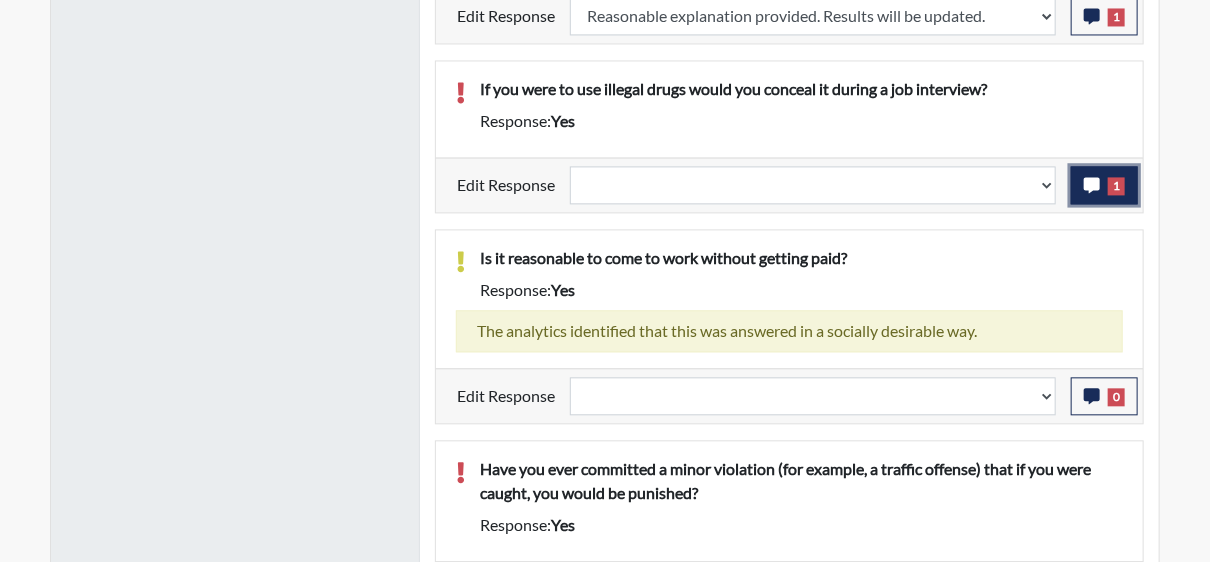 click 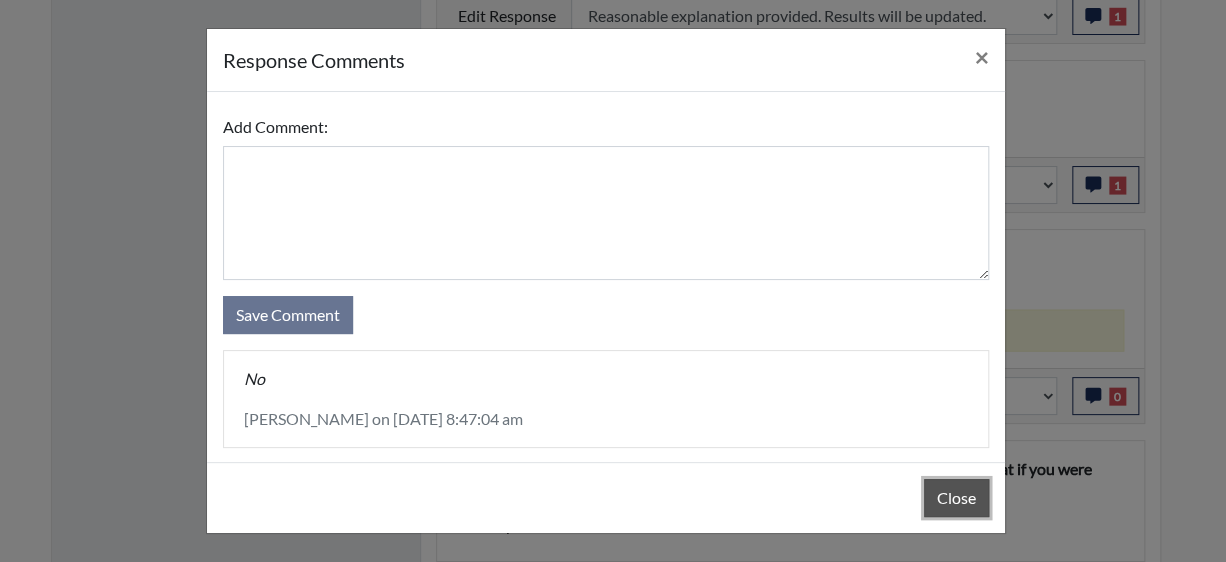 click on "Close" at bounding box center [956, 498] 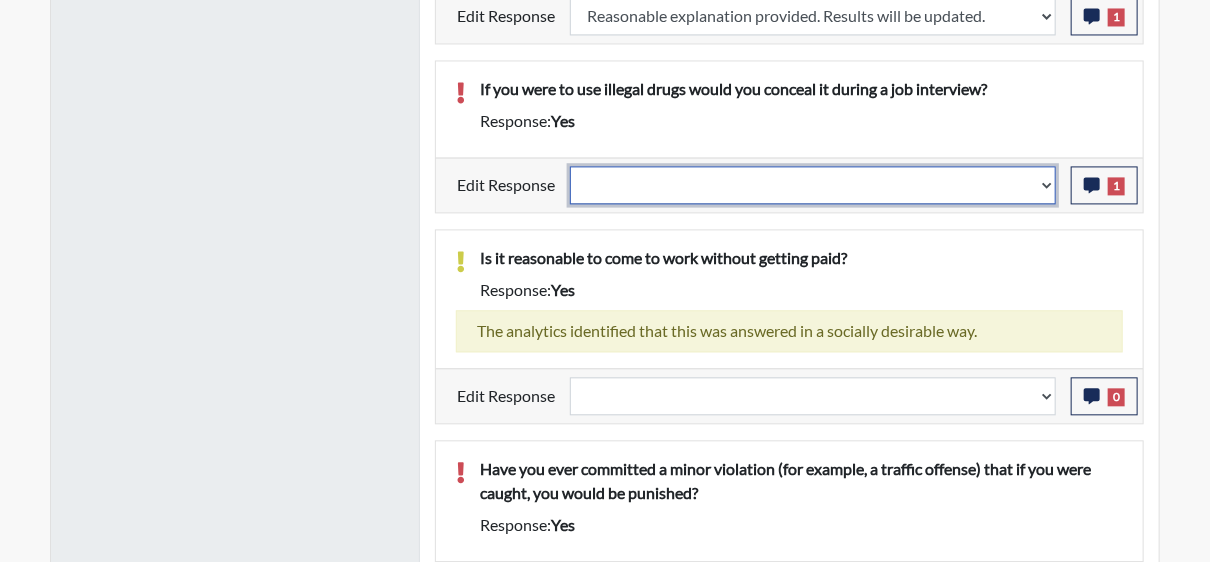 click on "Question is not relevant. Results will be updated. Reasonable explanation provided. Results will be updated. Response confirmed, which places the score below conditions. Clear the response edit. Results will be updated." at bounding box center [813, 185] 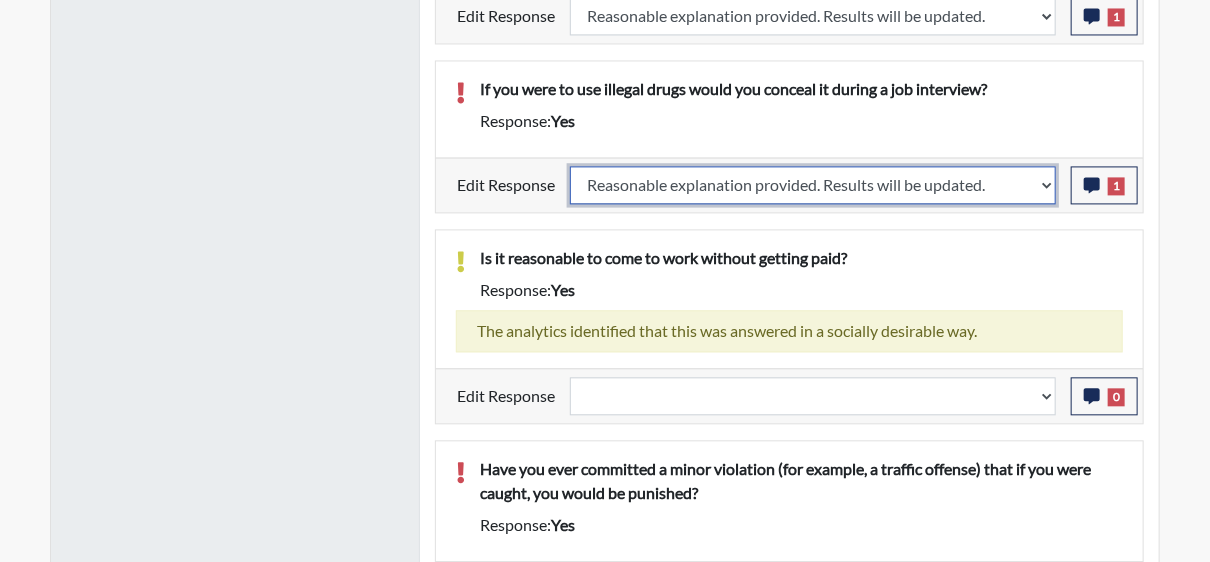click on "Question is not relevant. Results will be updated. Reasonable explanation provided. Results will be updated. Response confirmed, which places the score below conditions. Clear the response edit. Results will be updated." at bounding box center [813, 185] 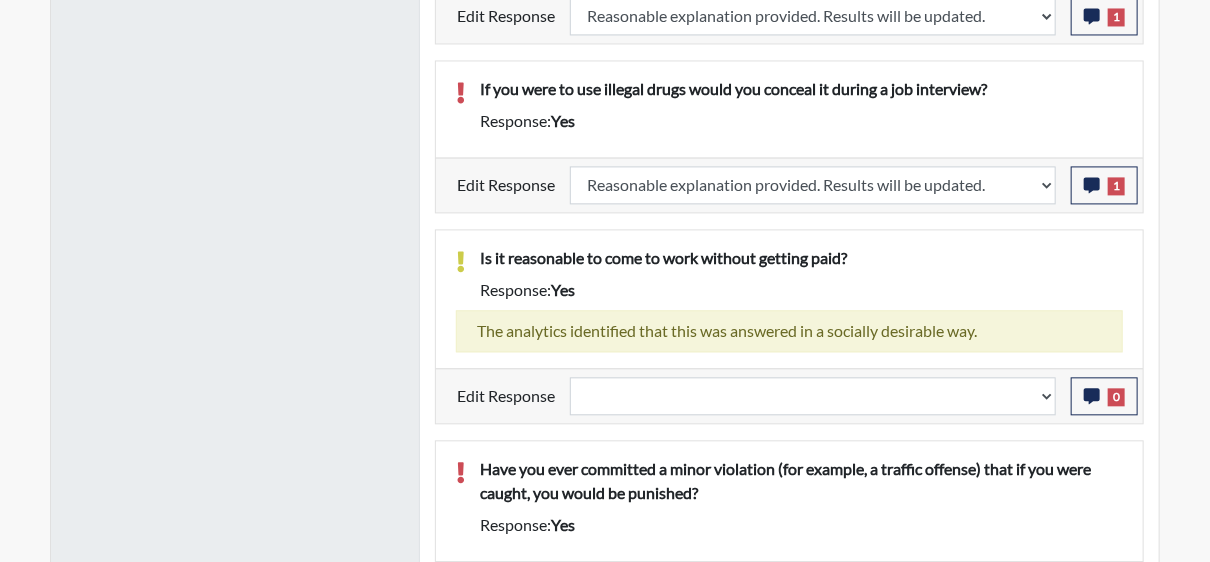 select 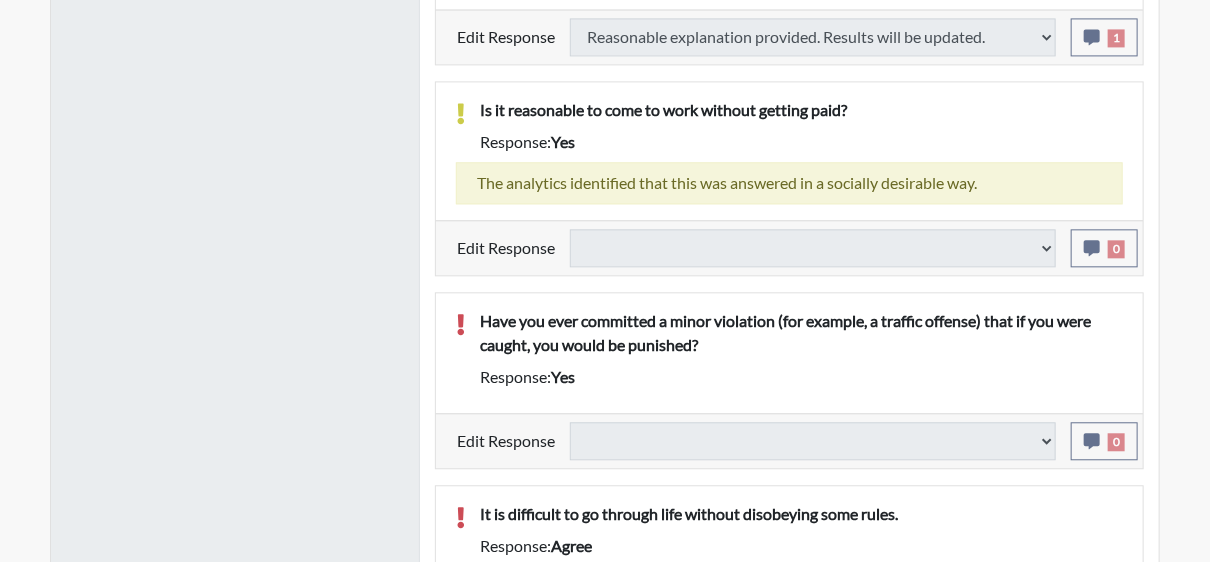 select 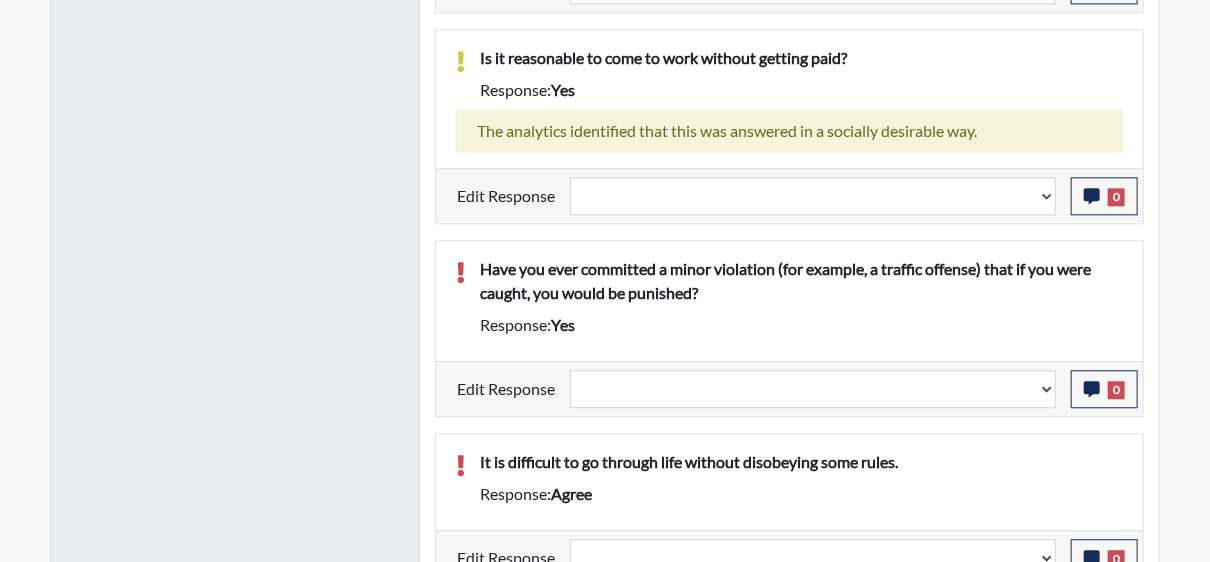 scroll, scrollTop: 1816, scrollLeft: 0, axis: vertical 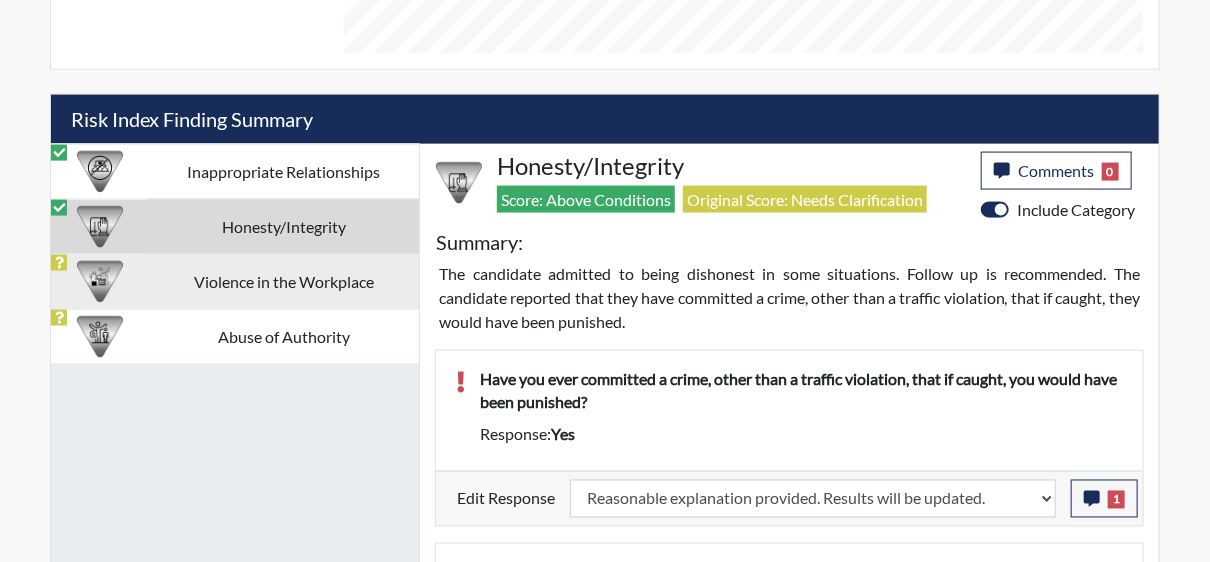 click on "Violence in the Workplace" at bounding box center (283, 281) 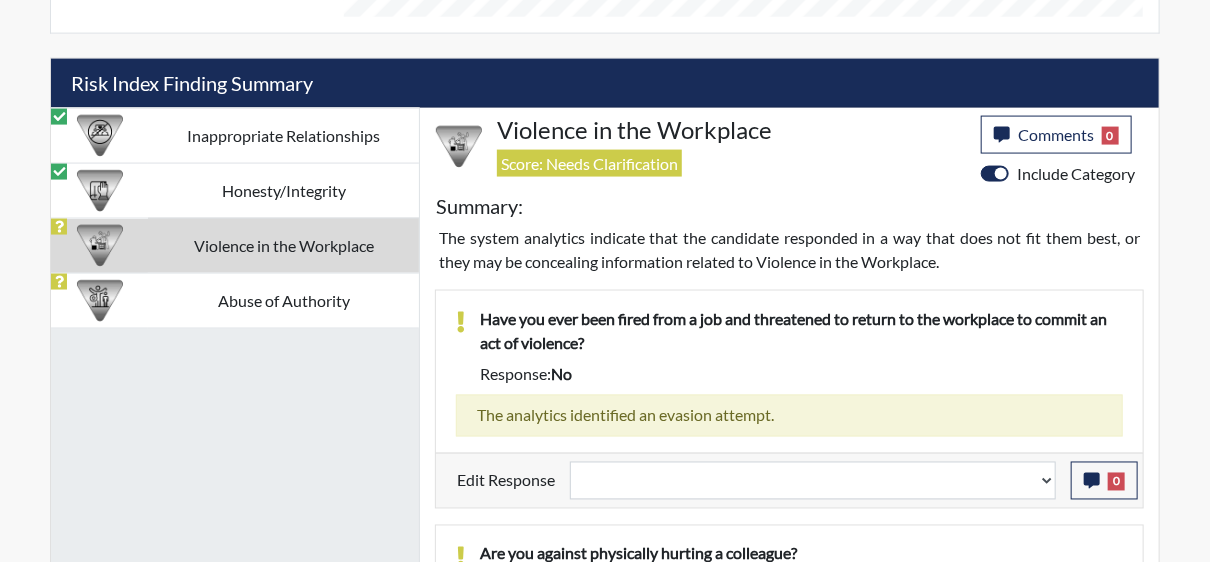 scroll, scrollTop: 1115, scrollLeft: 0, axis: vertical 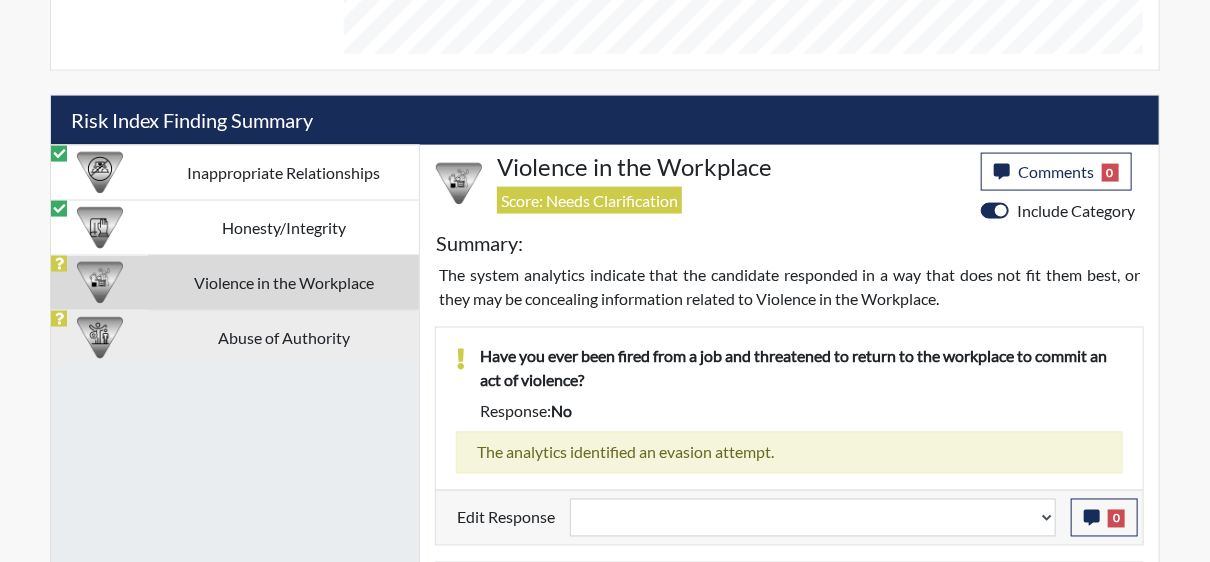 click on "Abuse of Authority" at bounding box center [283, 337] 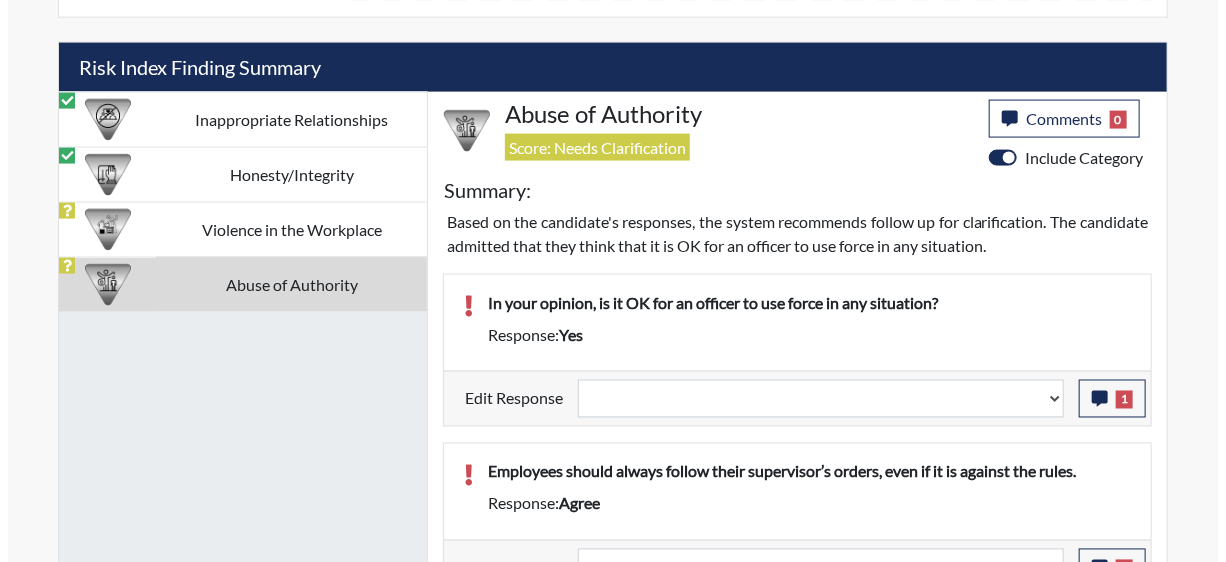 scroll, scrollTop: 1197, scrollLeft: 0, axis: vertical 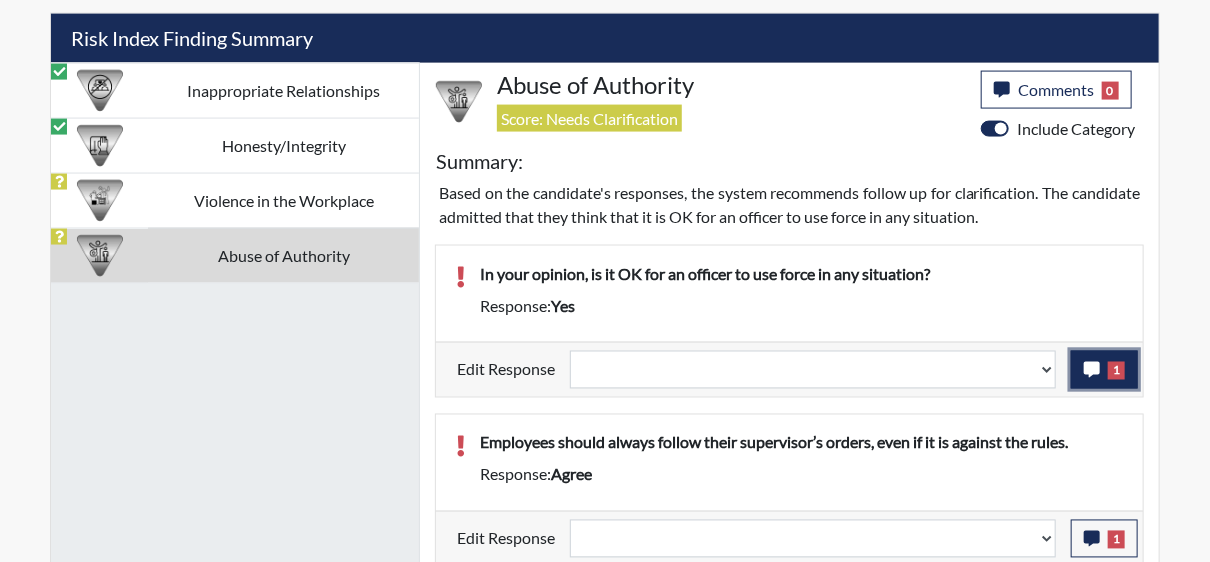 click on "1" at bounding box center (1104, 370) 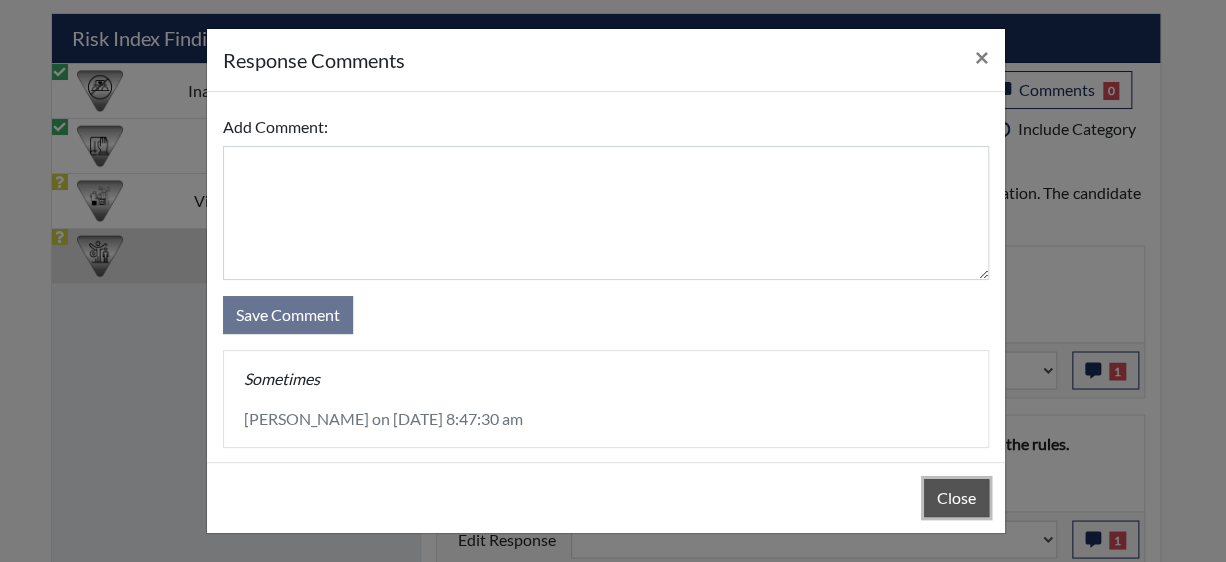 click on "Close" at bounding box center (956, 498) 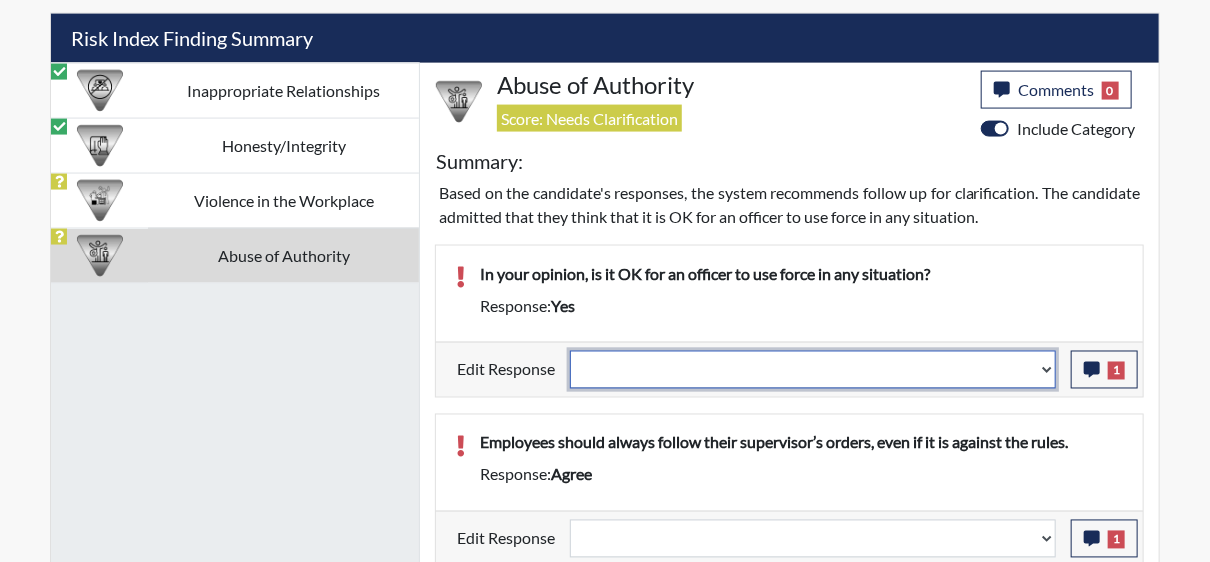click on "Question is not relevant. Results will be updated. Reasonable explanation provided. Results will be updated. Response confirmed, which places the score below conditions. Clear the response edit. Results will be updated." at bounding box center [813, 370] 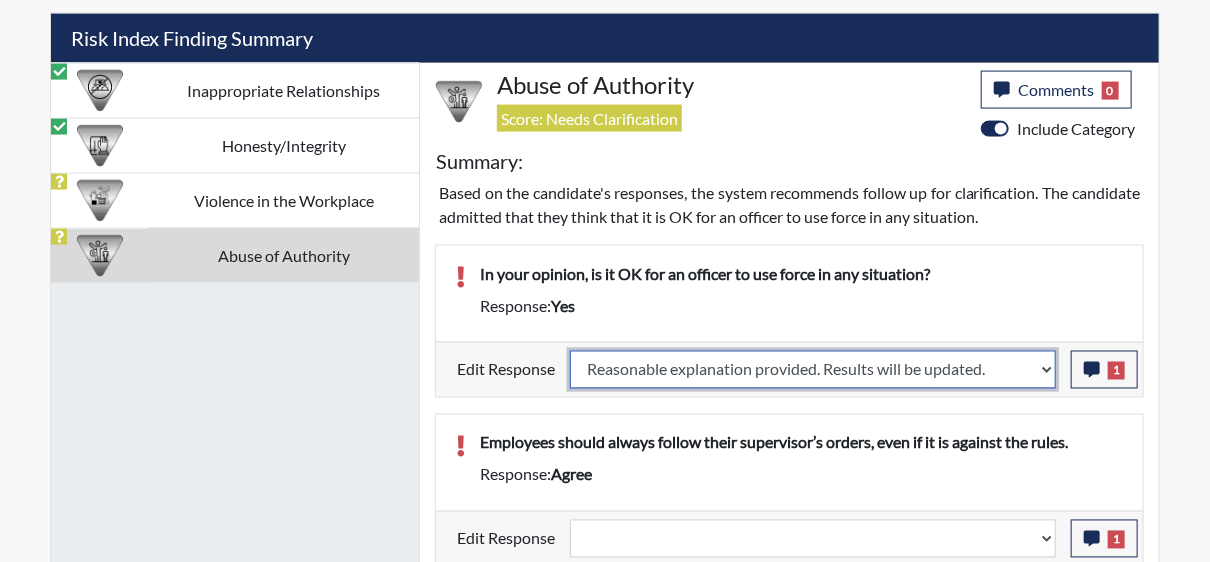 click on "Question is not relevant. Results will be updated. Reasonable explanation provided. Results will be updated. Response confirmed, which places the score below conditions. Clear the response edit. Results will be updated." at bounding box center (813, 370) 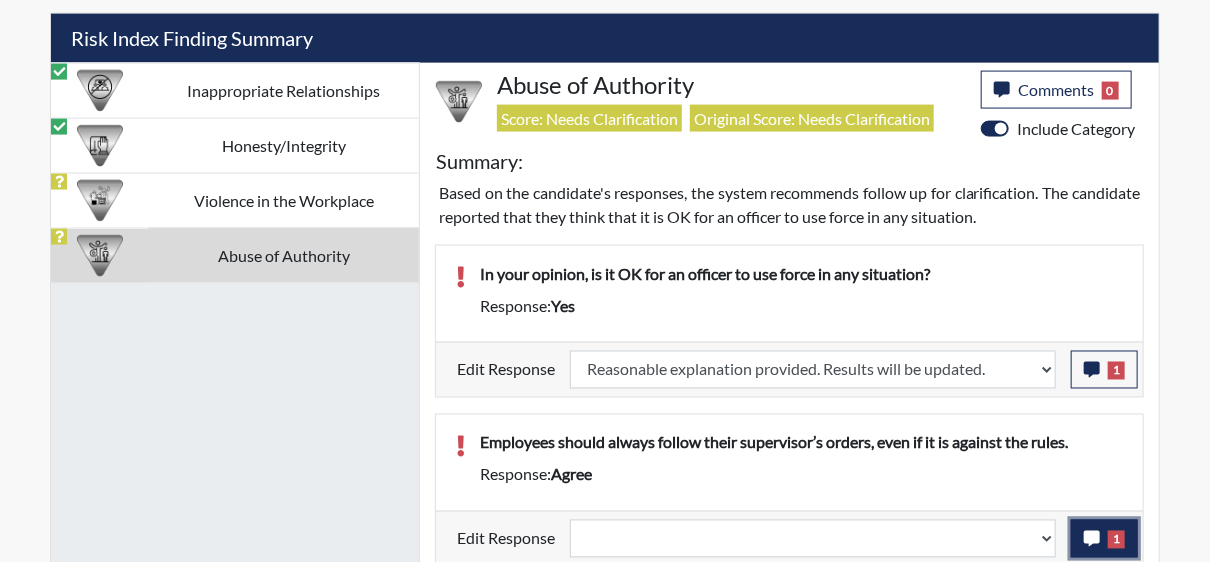 click on "1" at bounding box center [1104, 539] 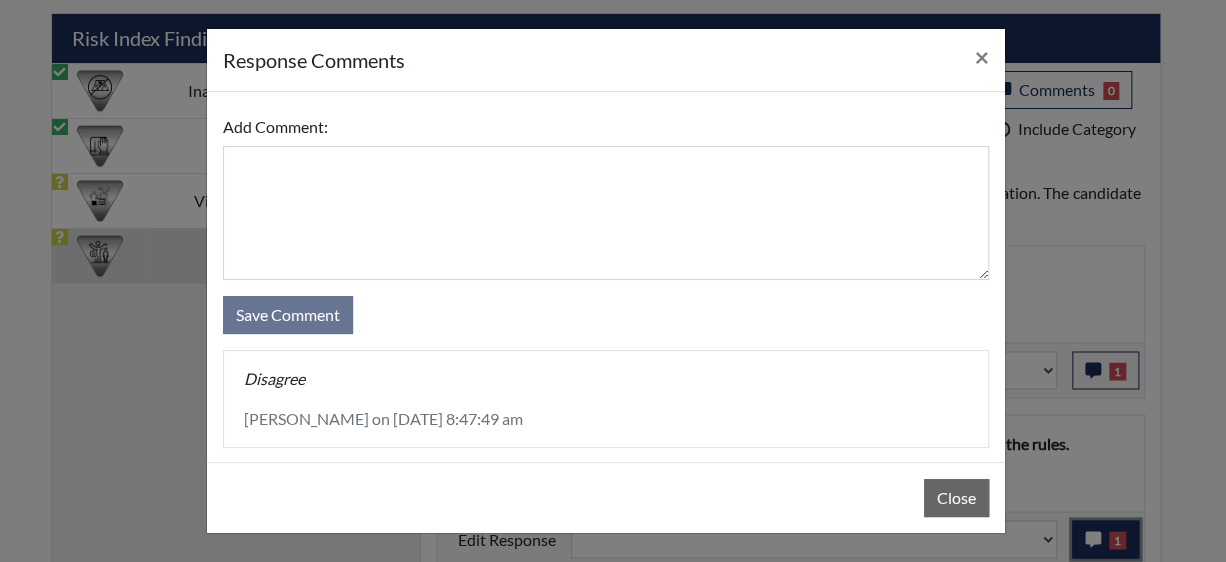 scroll, scrollTop: 999668, scrollLeft: 999168, axis: both 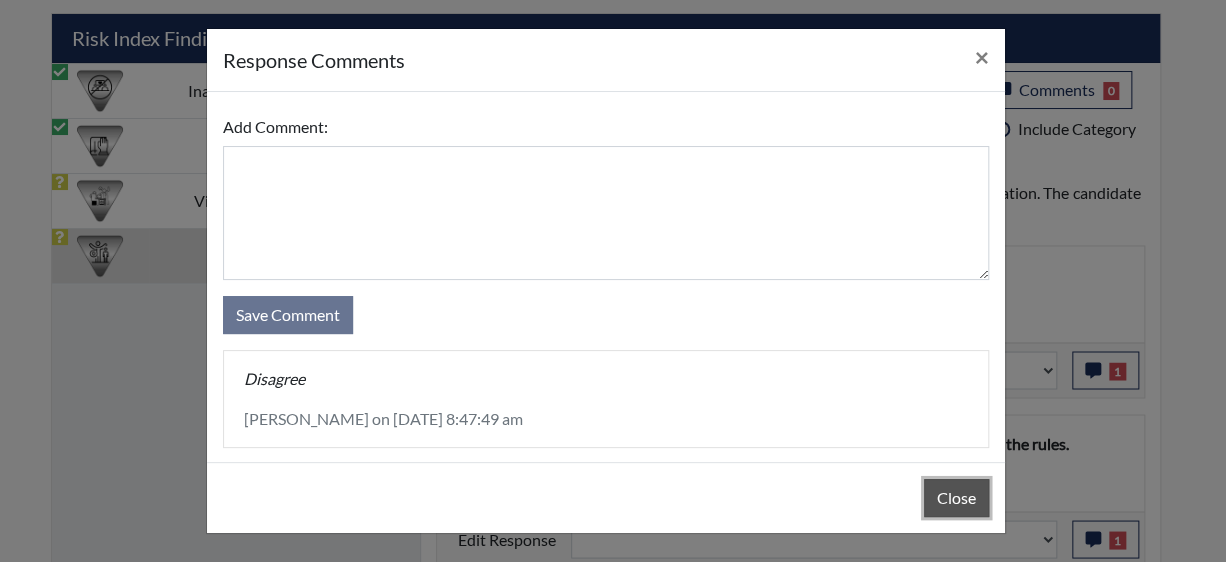 click on "Close" at bounding box center [956, 498] 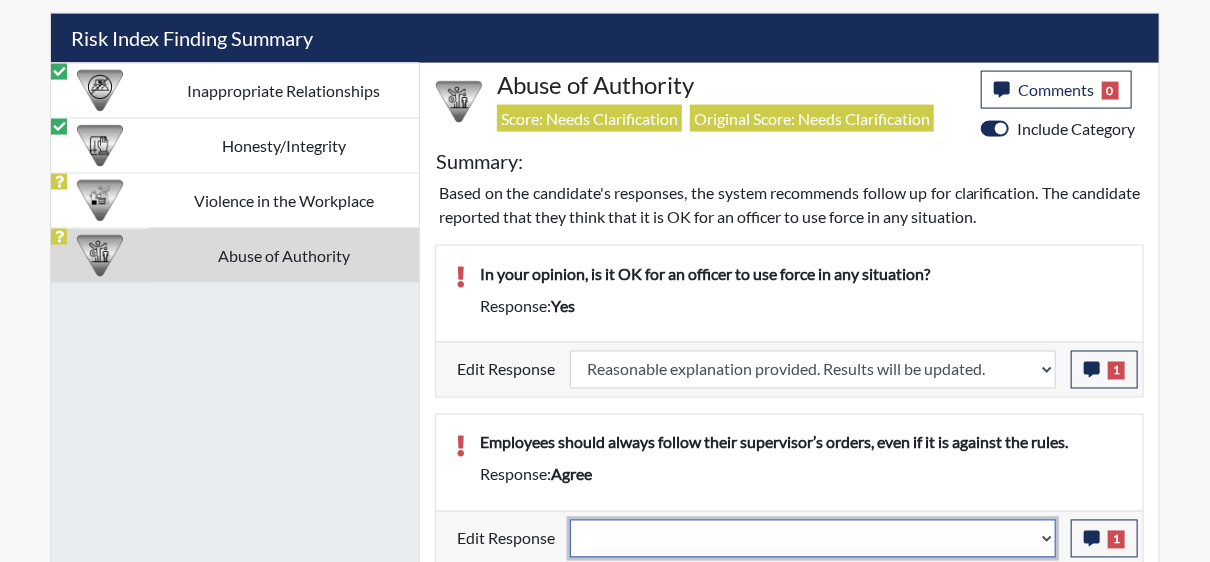 click on "Question is not relevant. Results will be updated. Reasonable explanation provided. Results will be updated. Response confirmed, which places the score below conditions. Clear the response edit. Results will be updated." at bounding box center (813, 539) 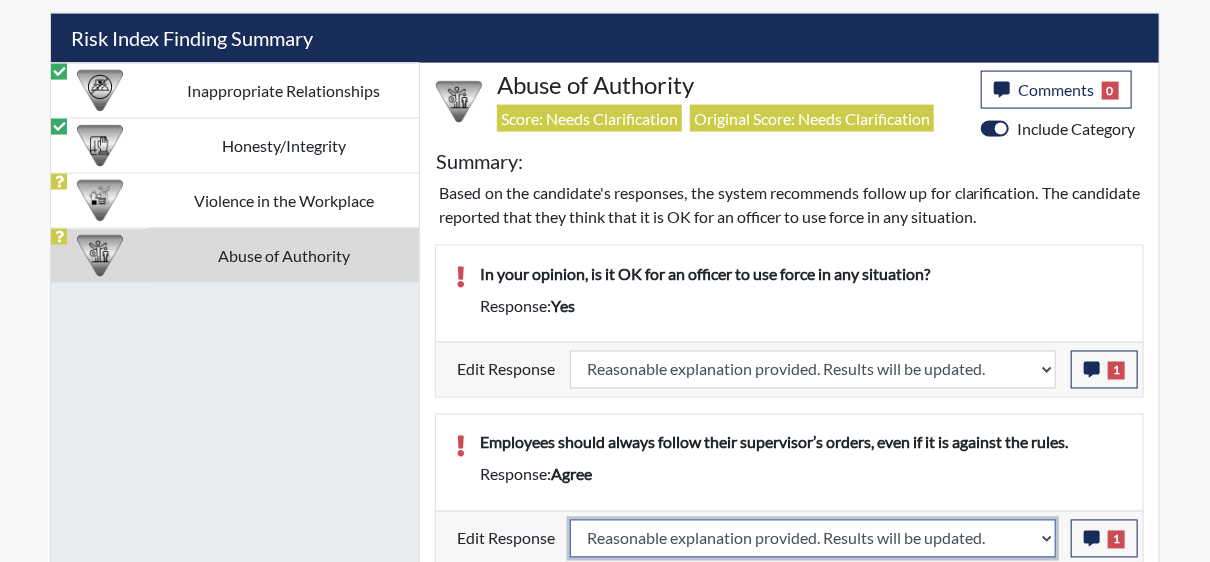 click on "Question is not relevant. Results will be updated. Reasonable explanation provided. Results will be updated. Response confirmed, which places the score below conditions. Clear the response edit. Results will be updated." at bounding box center (813, 539) 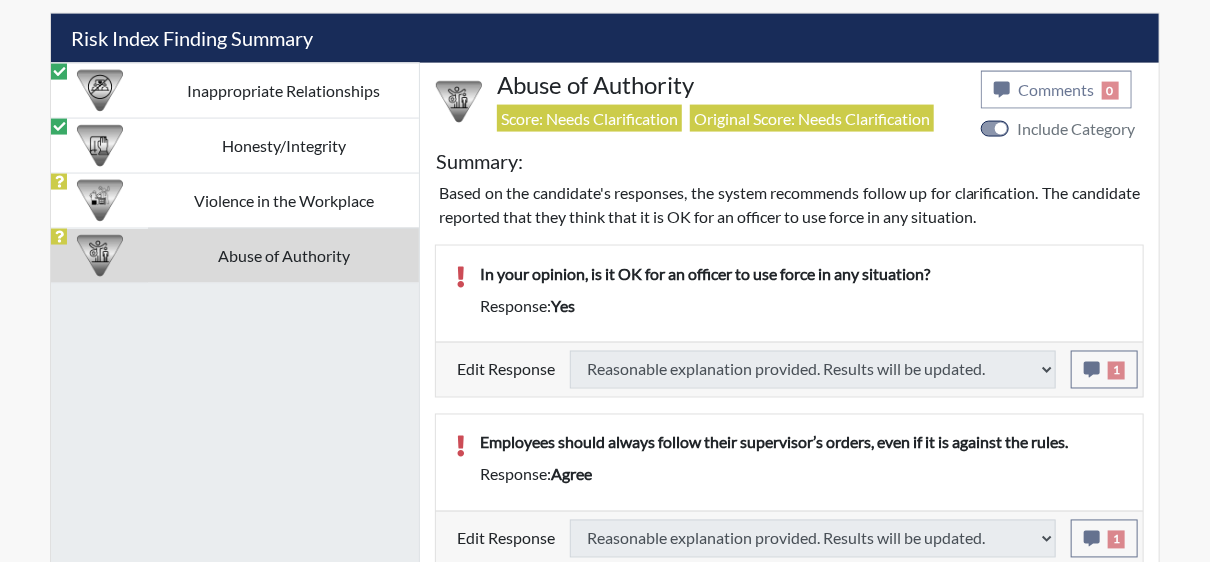 scroll, scrollTop: 1109, scrollLeft: 0, axis: vertical 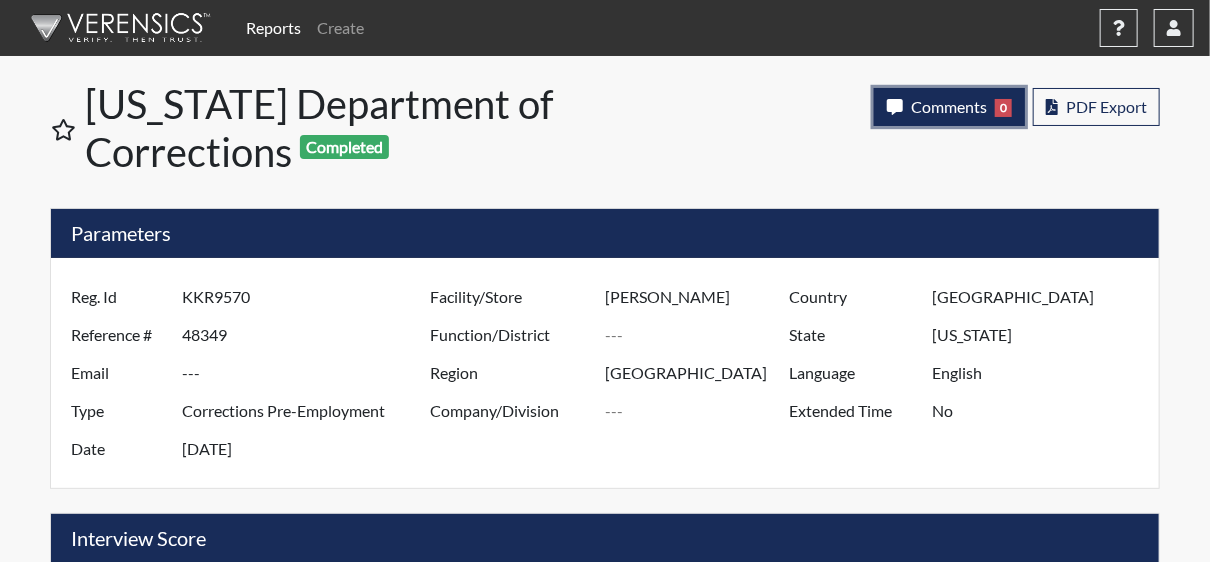 click on "Comments" at bounding box center (949, 106) 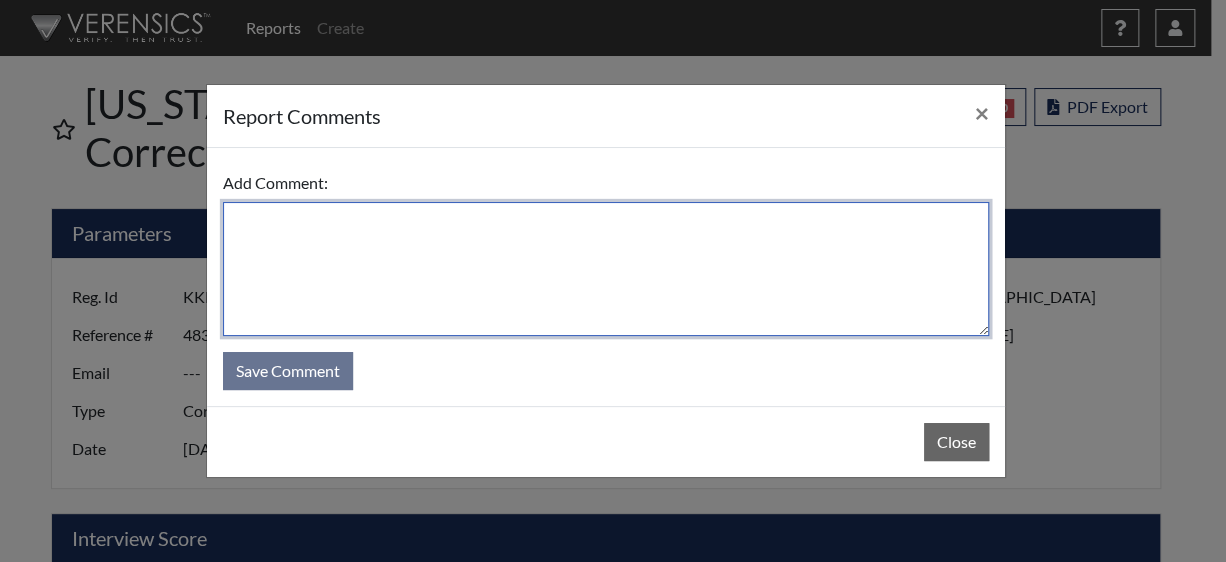 click at bounding box center (606, 269) 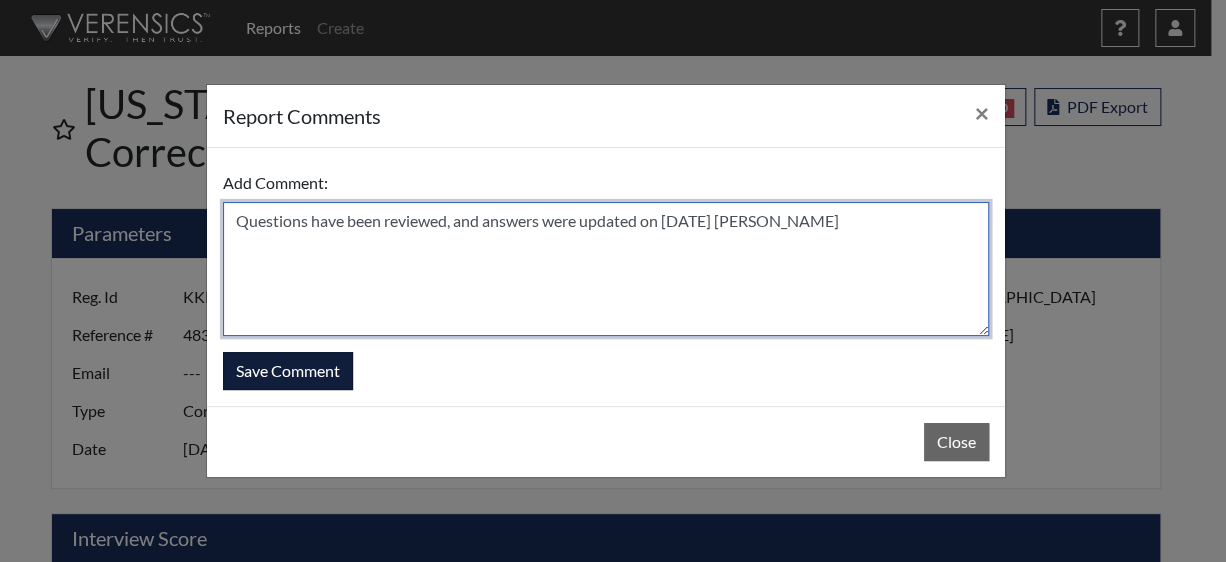 type on "Questions have been reviewed, and answers were updated on [DATE] [PERSON_NAME]" 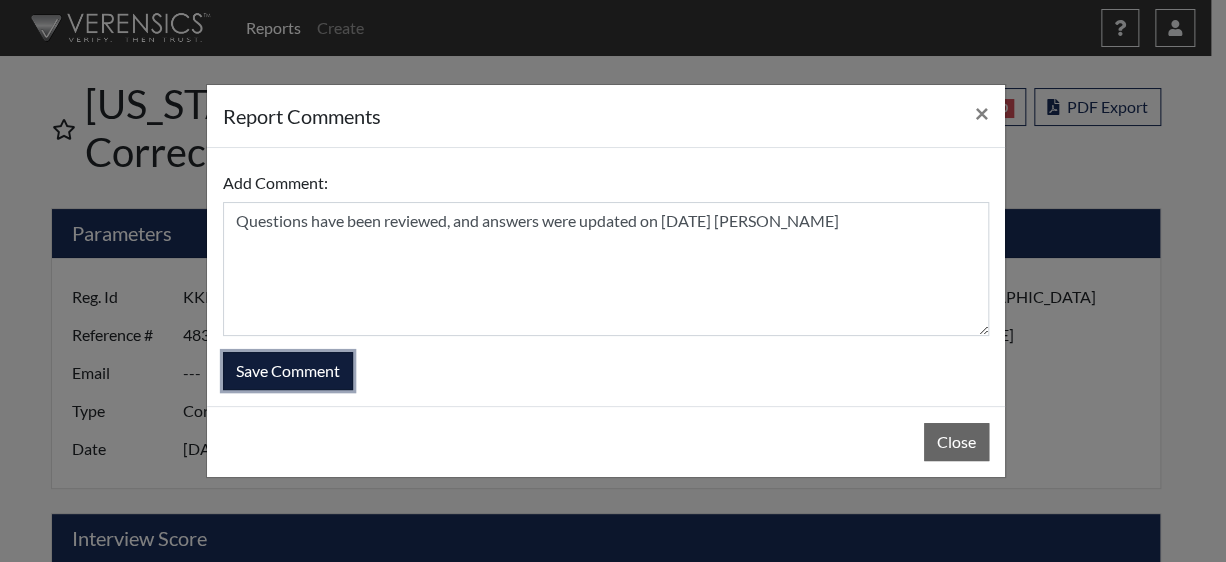 click on "Save Comment" at bounding box center [288, 371] 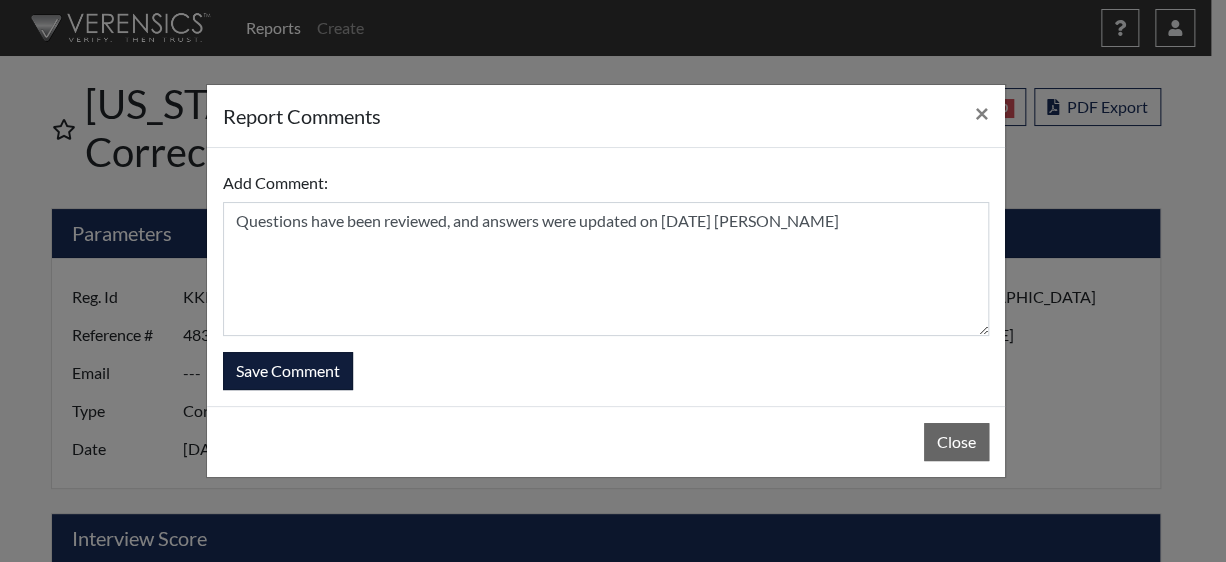 type 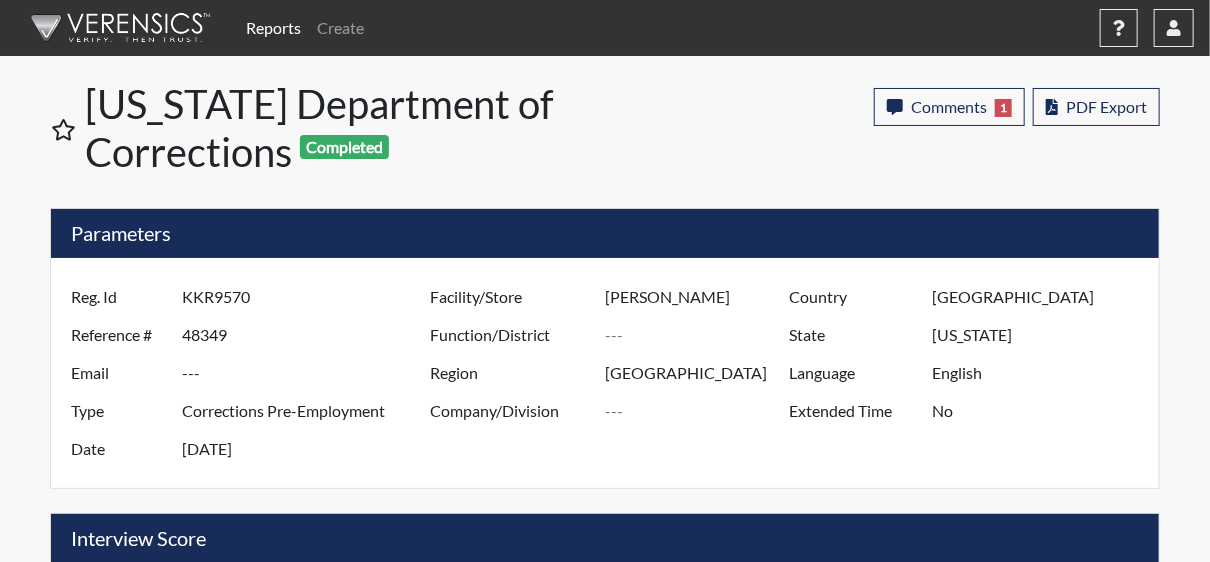scroll, scrollTop: 999668, scrollLeft: 999168, axis: both 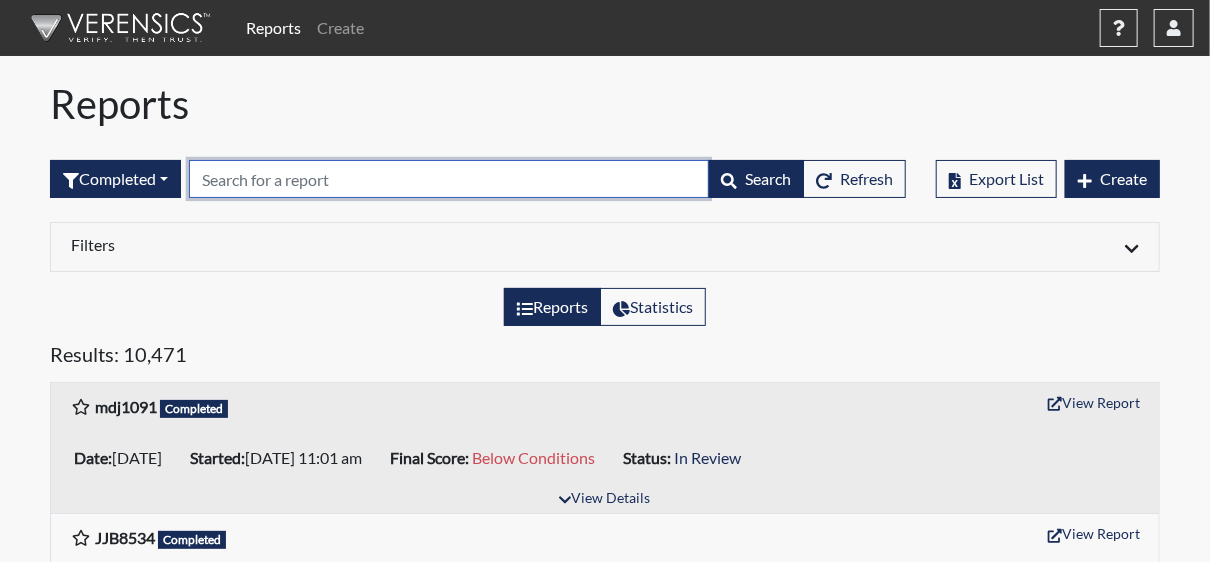 click at bounding box center (449, 179) 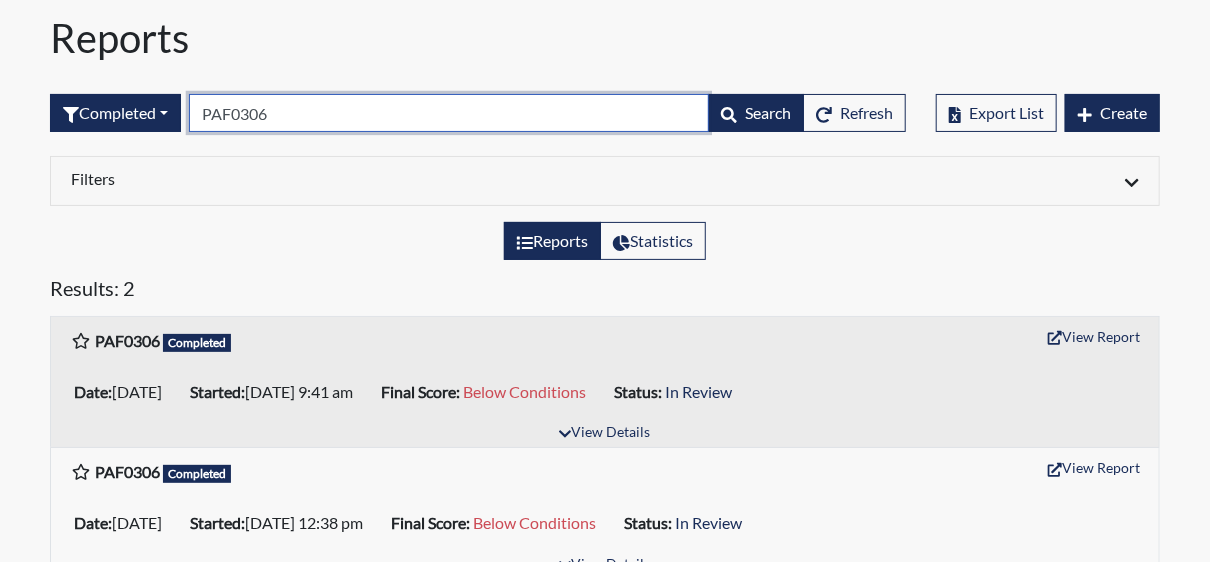 scroll, scrollTop: 98, scrollLeft: 0, axis: vertical 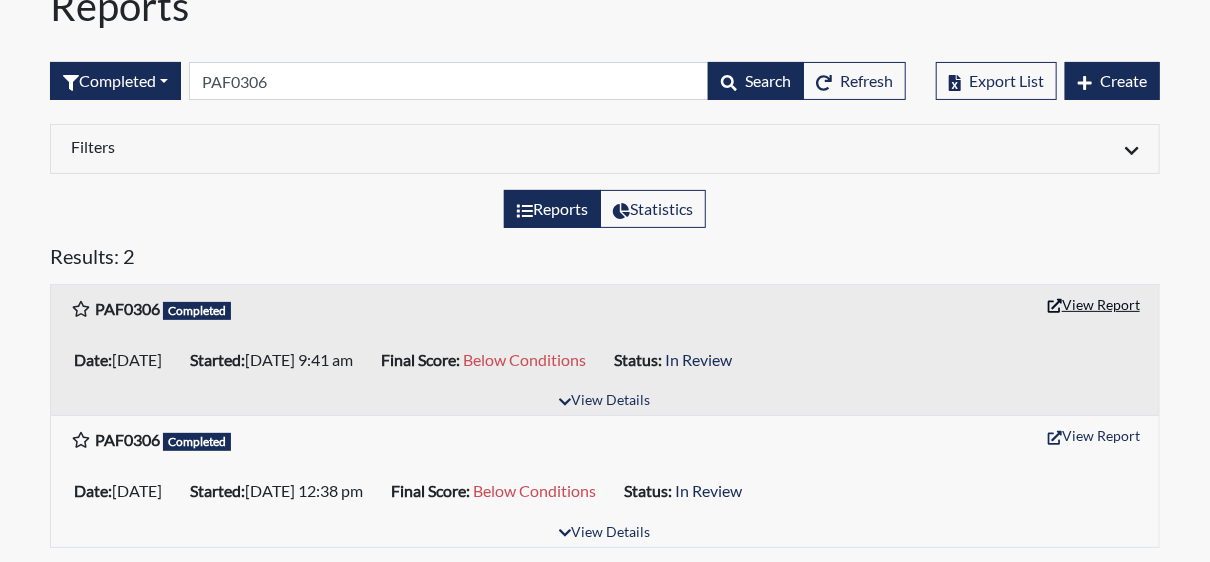 click on "View Report" at bounding box center (1094, 304) 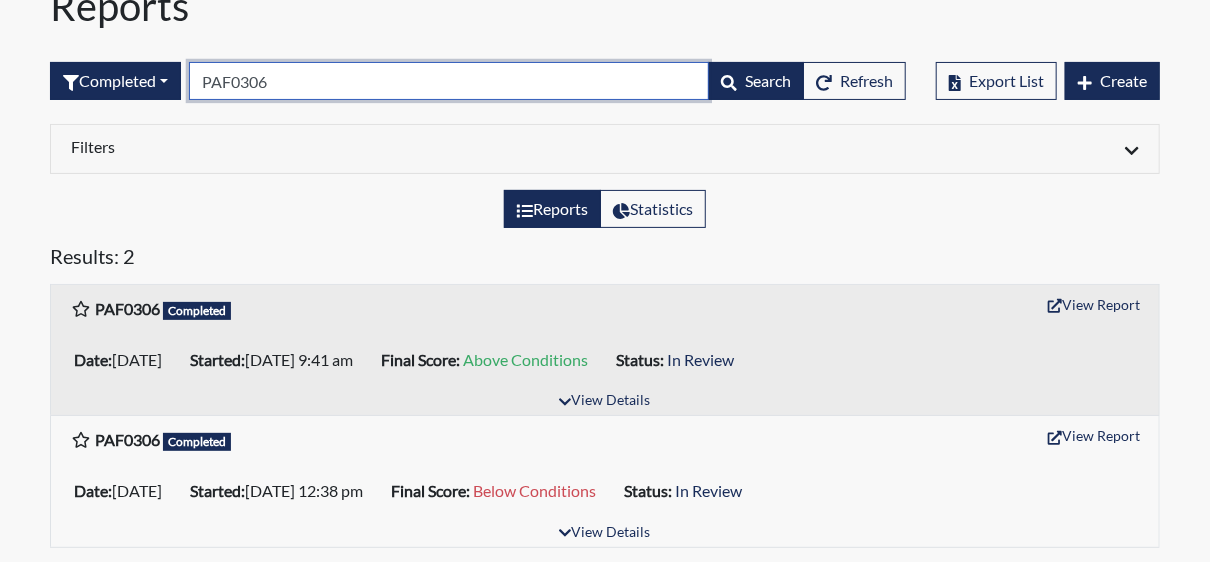 click on "PAF0306" at bounding box center [449, 81] 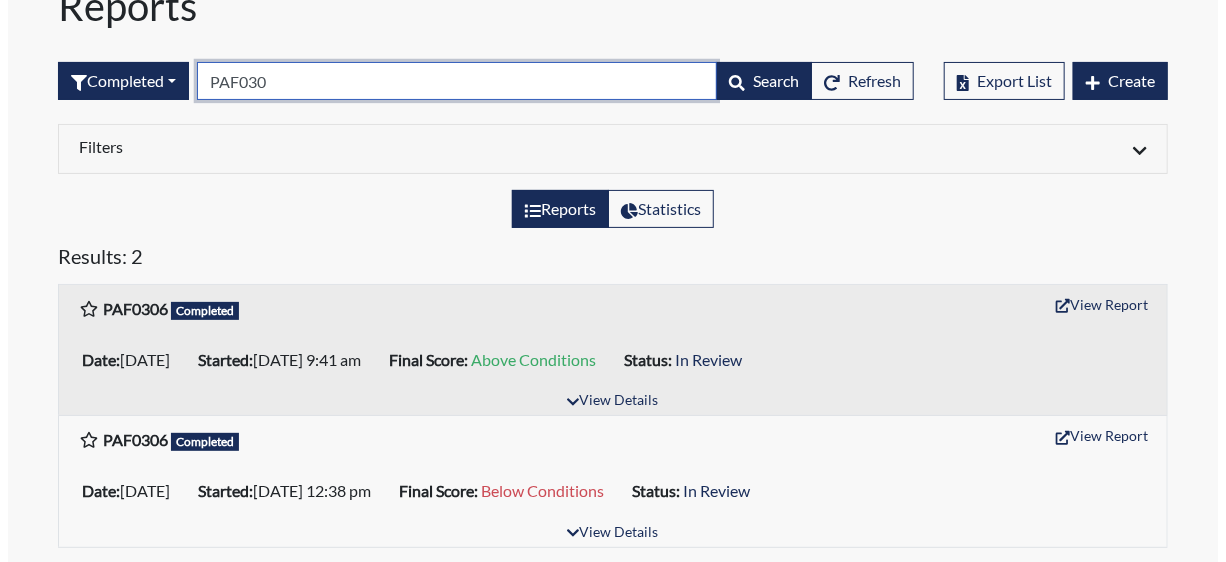 scroll, scrollTop: 0, scrollLeft: 0, axis: both 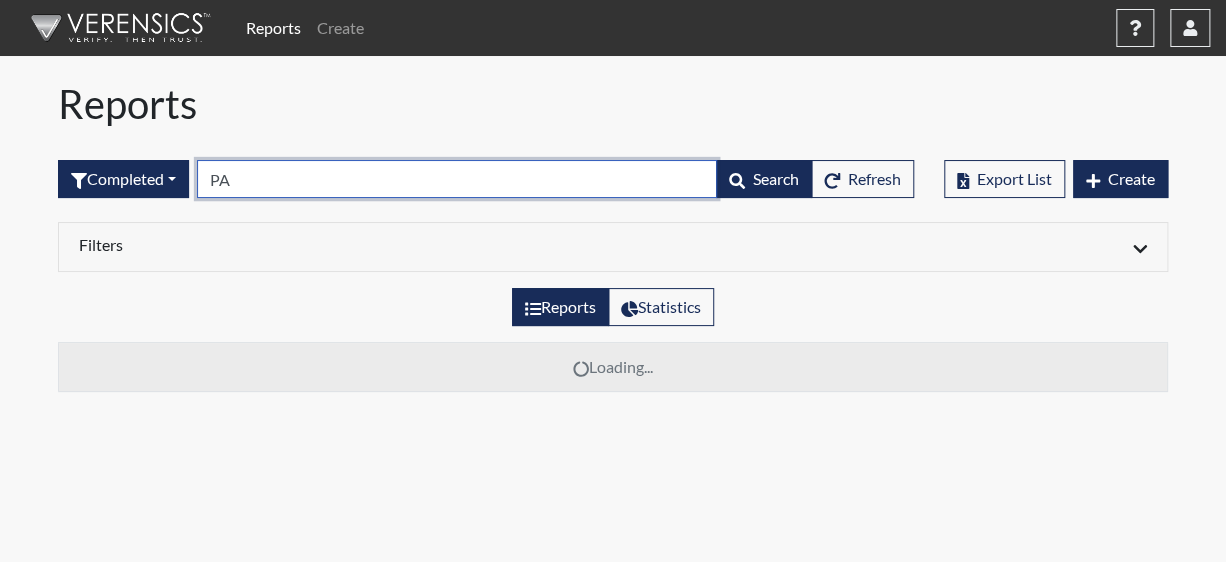 type on "P" 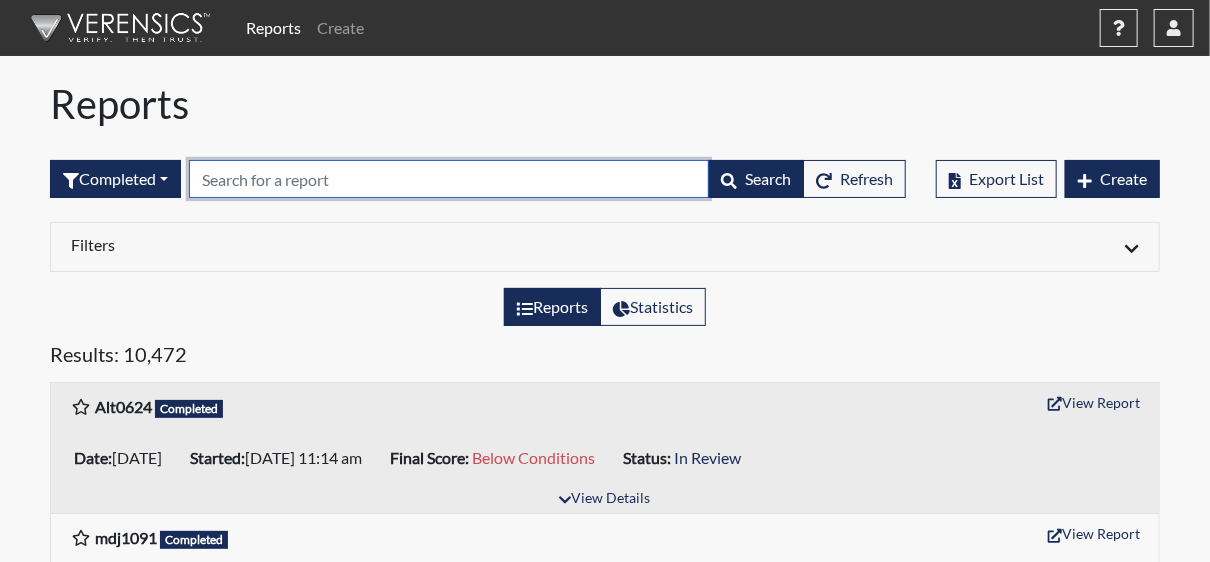 paste on "ddn0737" 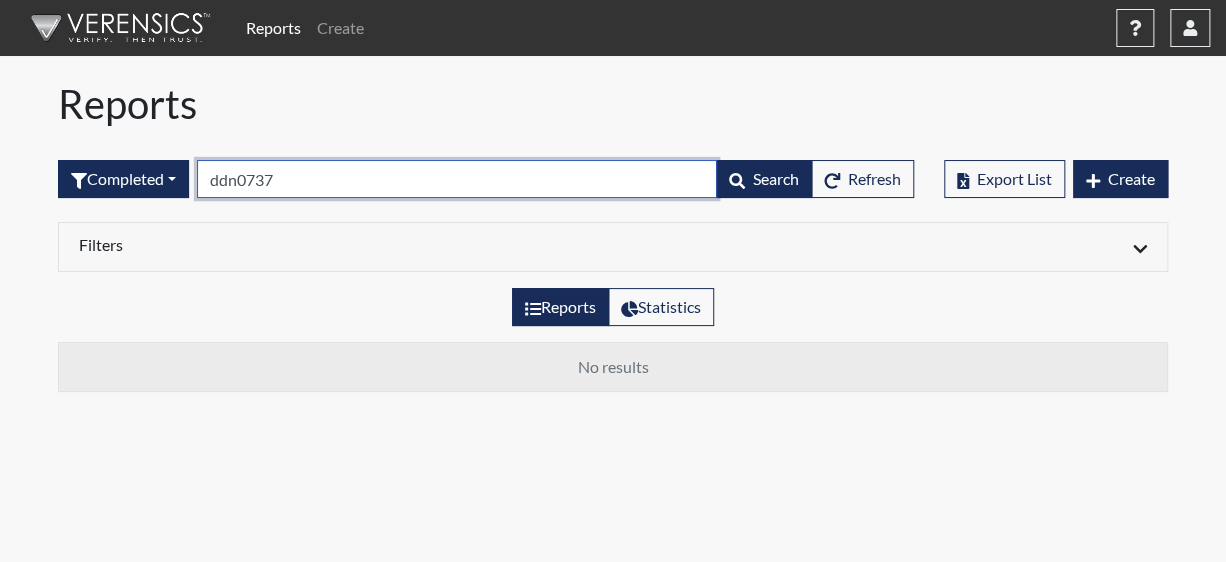 click on "ddn0737" at bounding box center [457, 179] 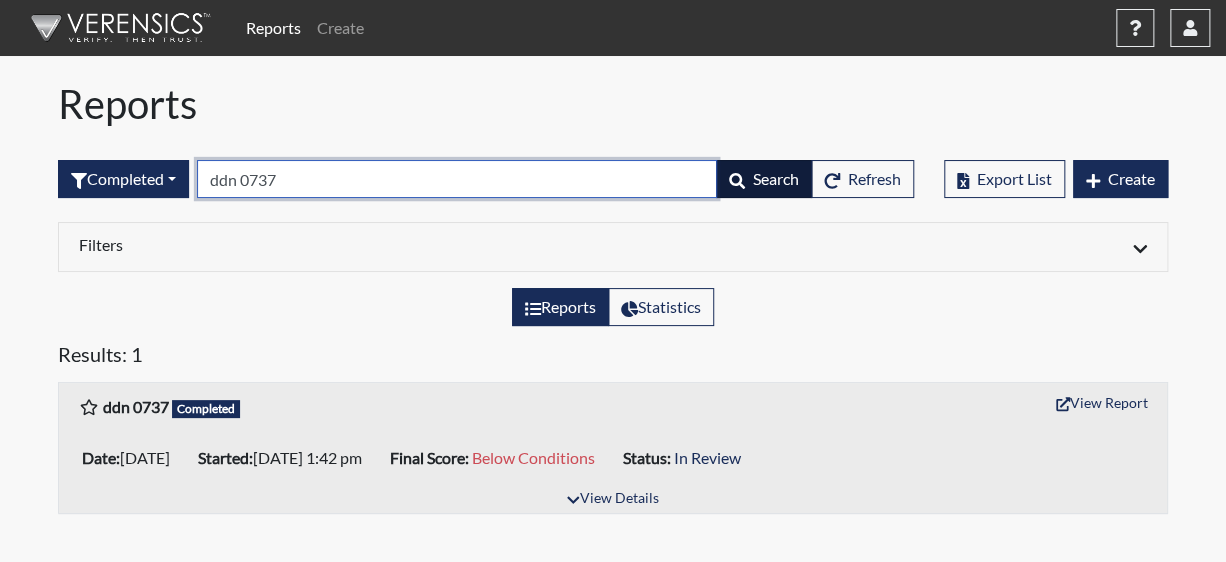 type on "ddn 0737" 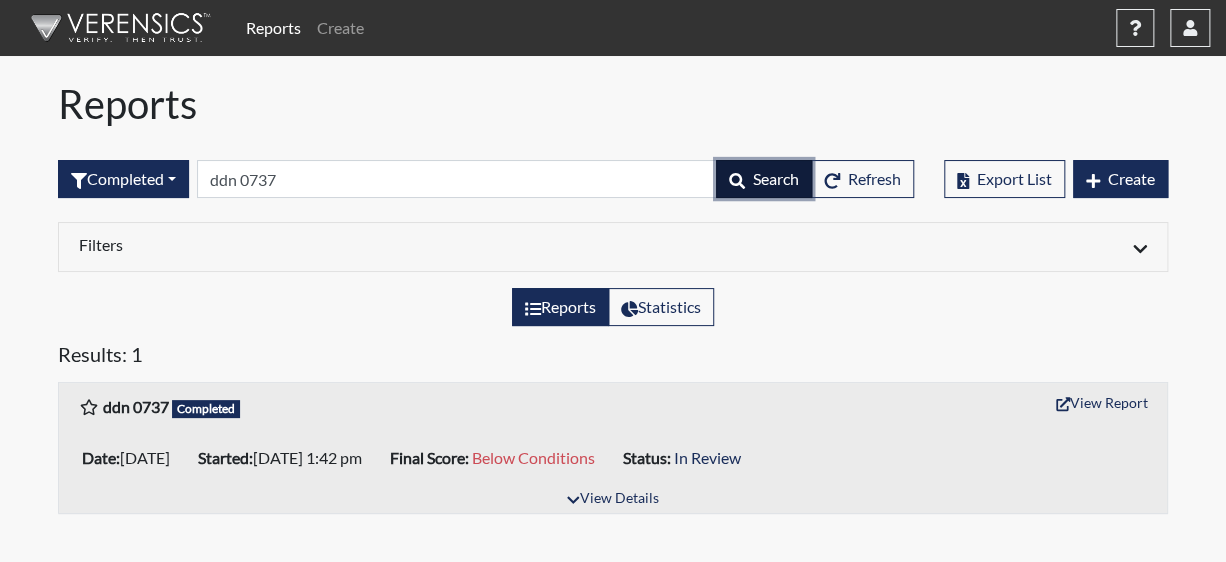 click on "Search" at bounding box center [776, 178] 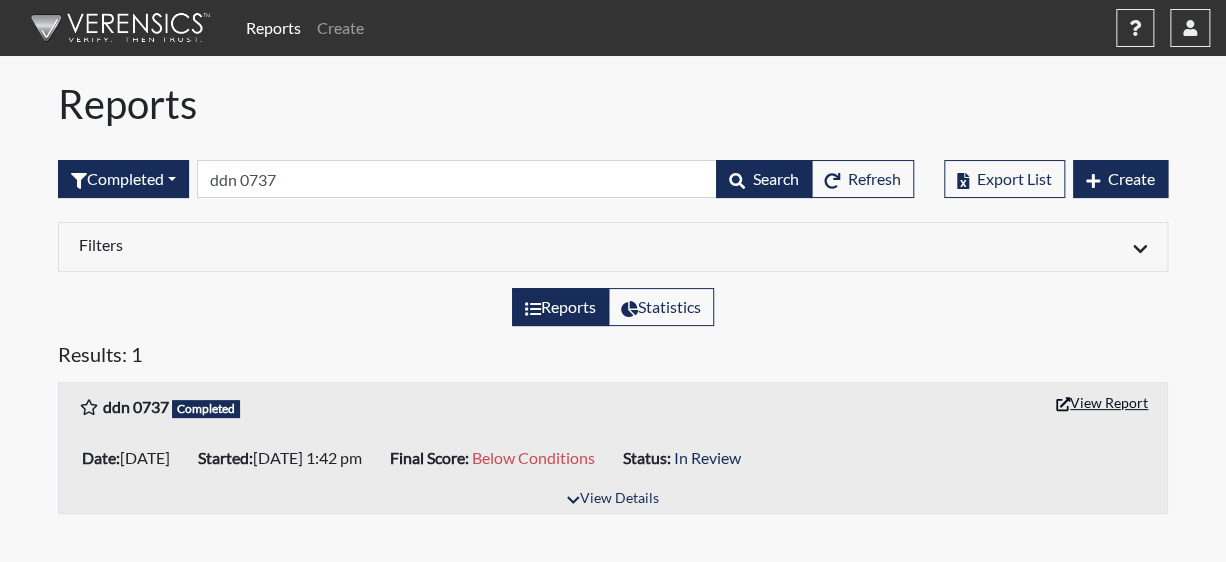 click on "View Report" at bounding box center (1102, 402) 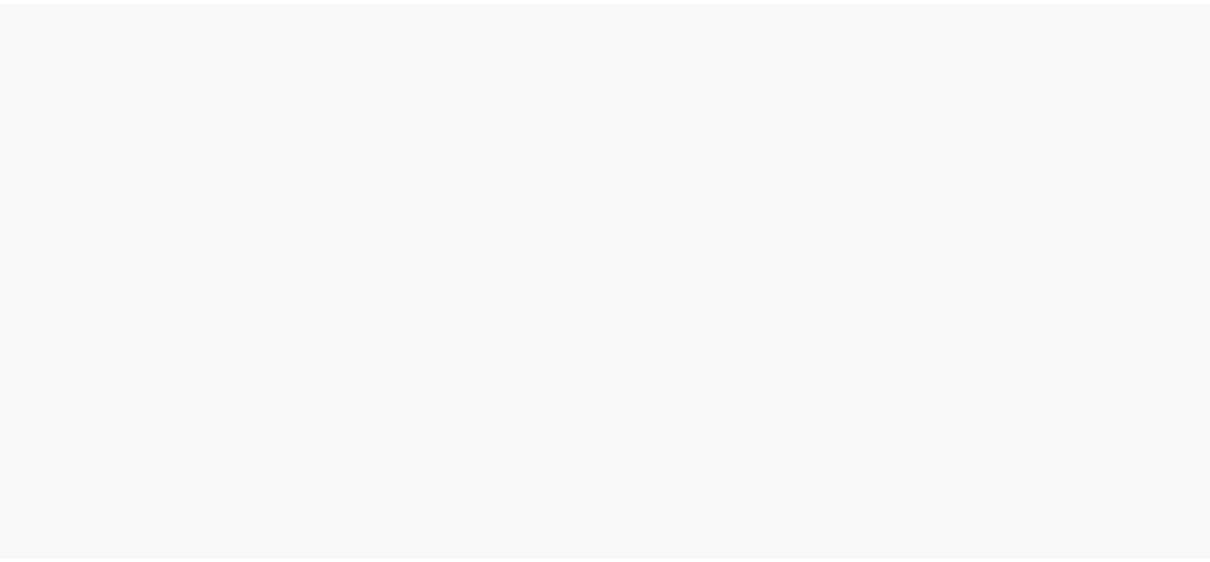 scroll, scrollTop: 0, scrollLeft: 0, axis: both 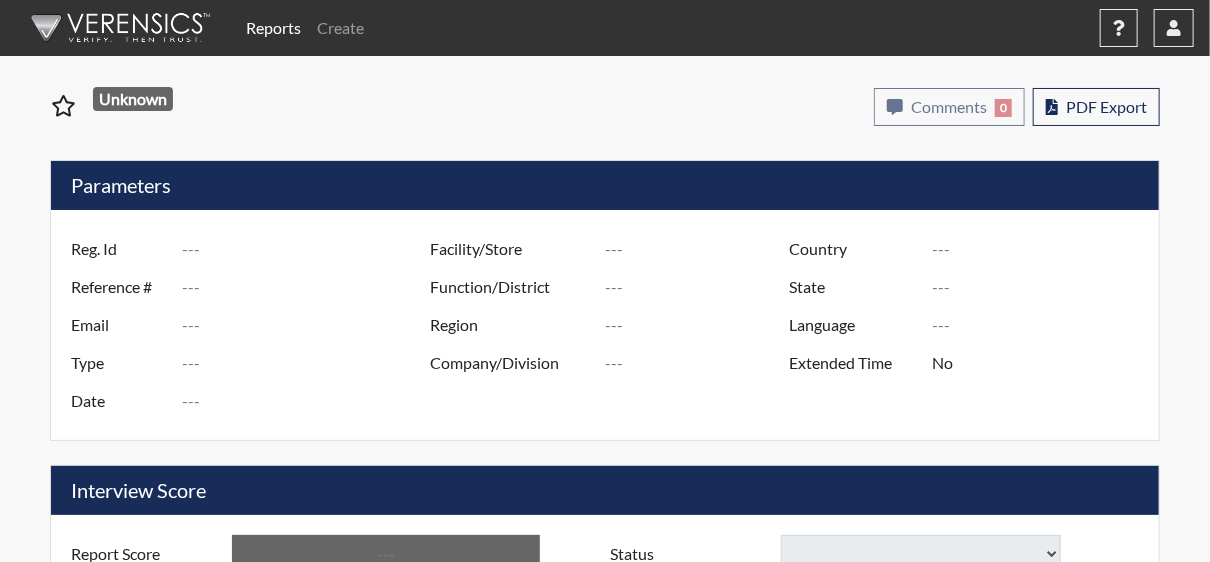 type on "PAF0306" 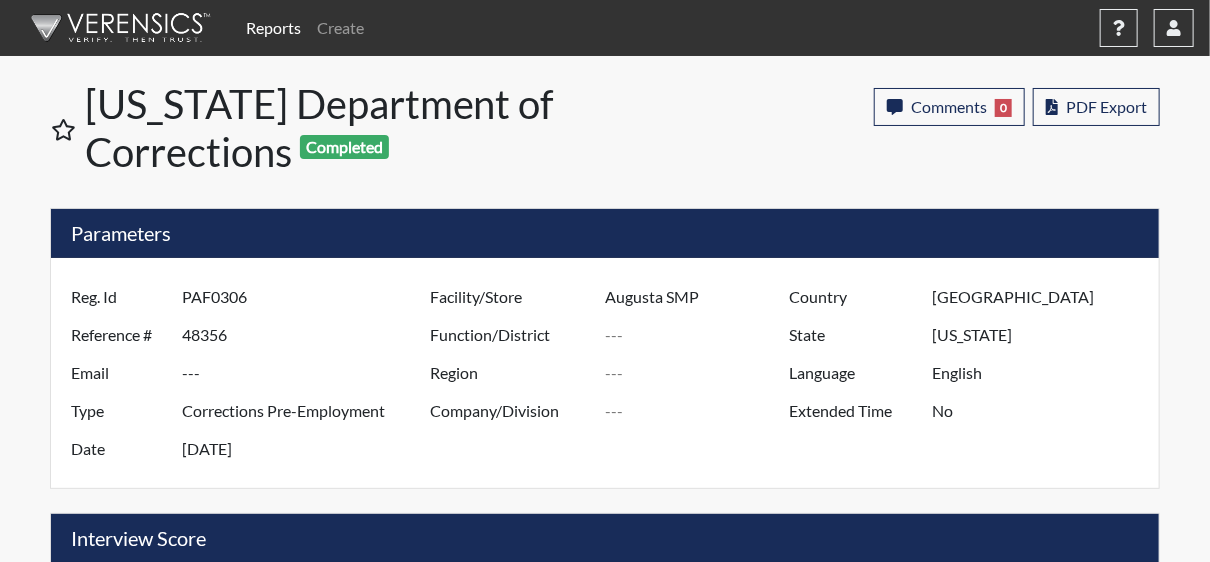 scroll, scrollTop: 999668, scrollLeft: 999168, axis: both 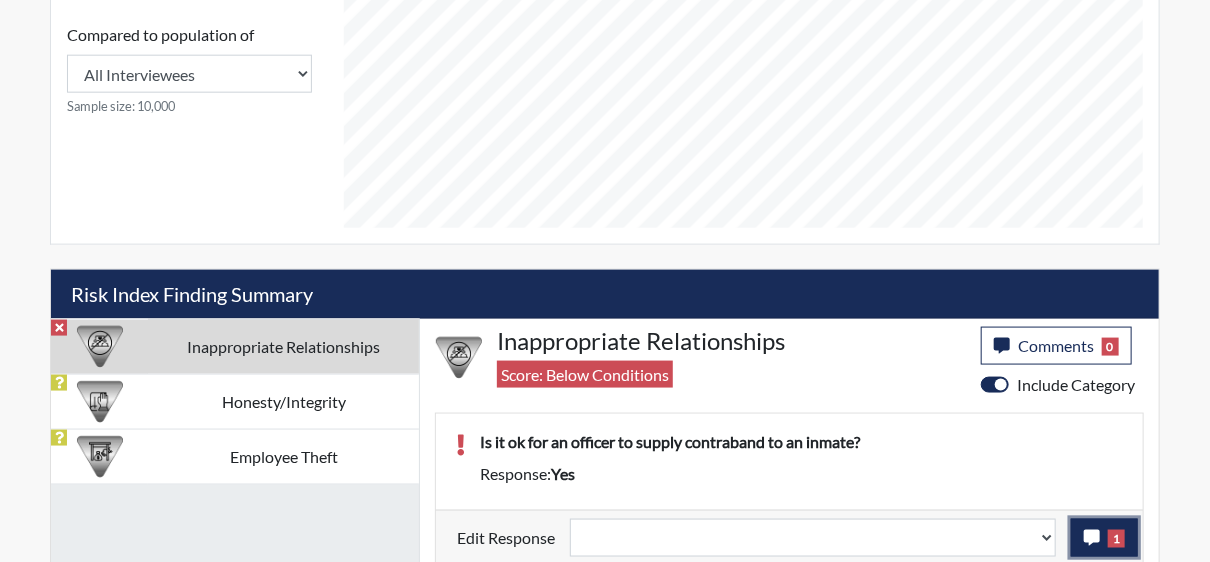click on "1" at bounding box center [1104, 538] 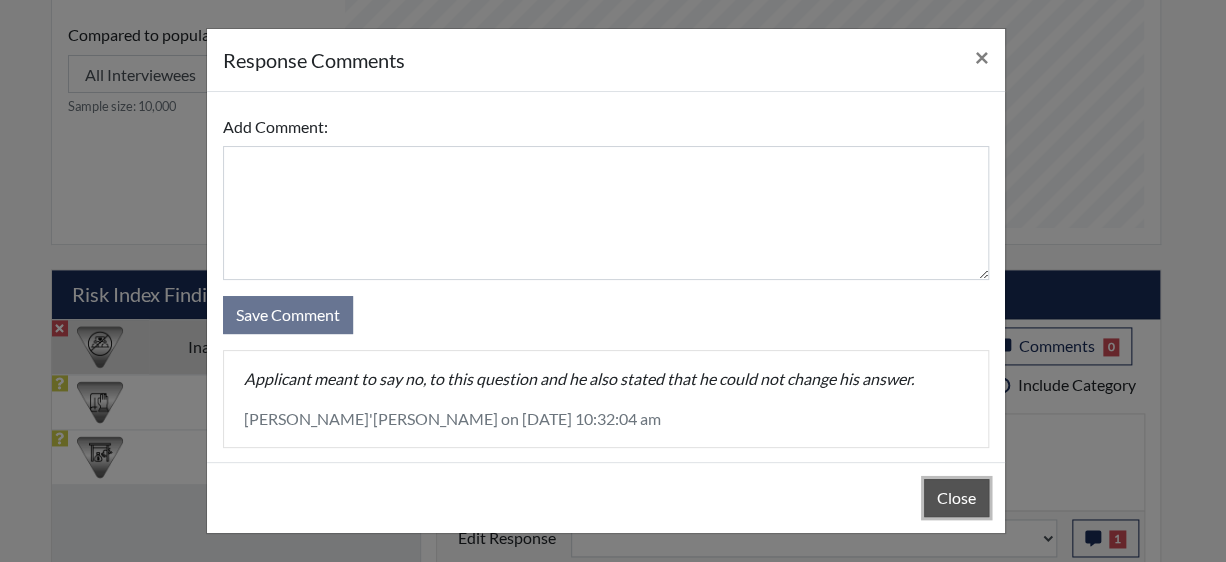 click on "Close" at bounding box center [956, 498] 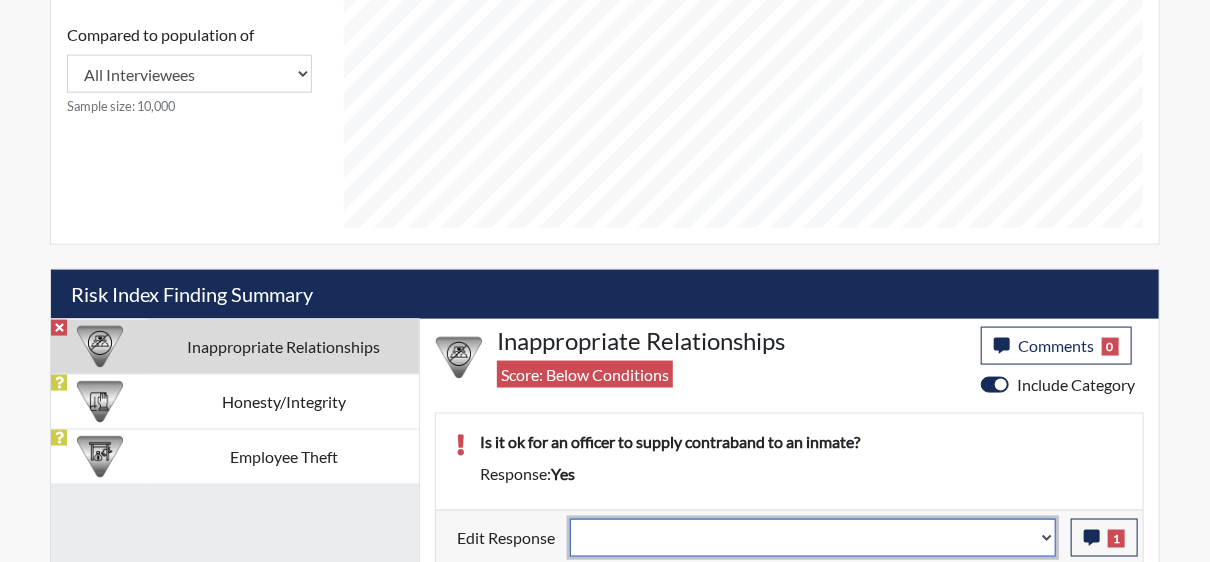 click on "Question is not relevant. Results will be updated. Reasonable explanation provided. Results will be updated. Response confirmed, which places the score below conditions. Clear the response edit. Results will be updated." at bounding box center (813, 538) 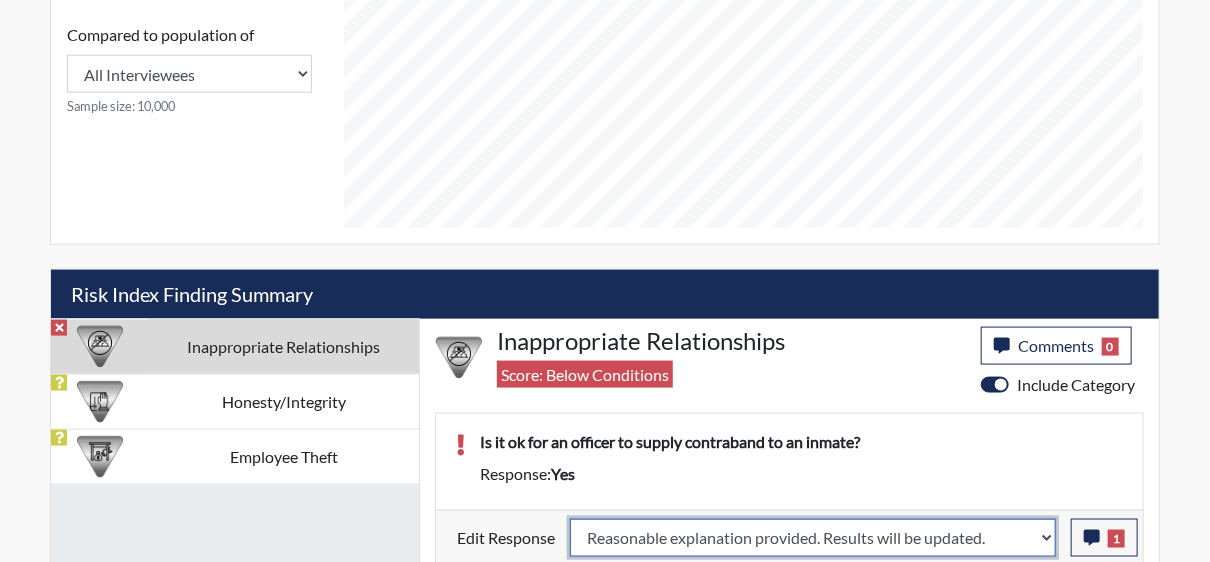click on "Question is not relevant. Results will be updated. Reasonable explanation provided. Results will be updated. Response confirmed, which places the score below conditions. Clear the response edit. Results will be updated." at bounding box center (813, 538) 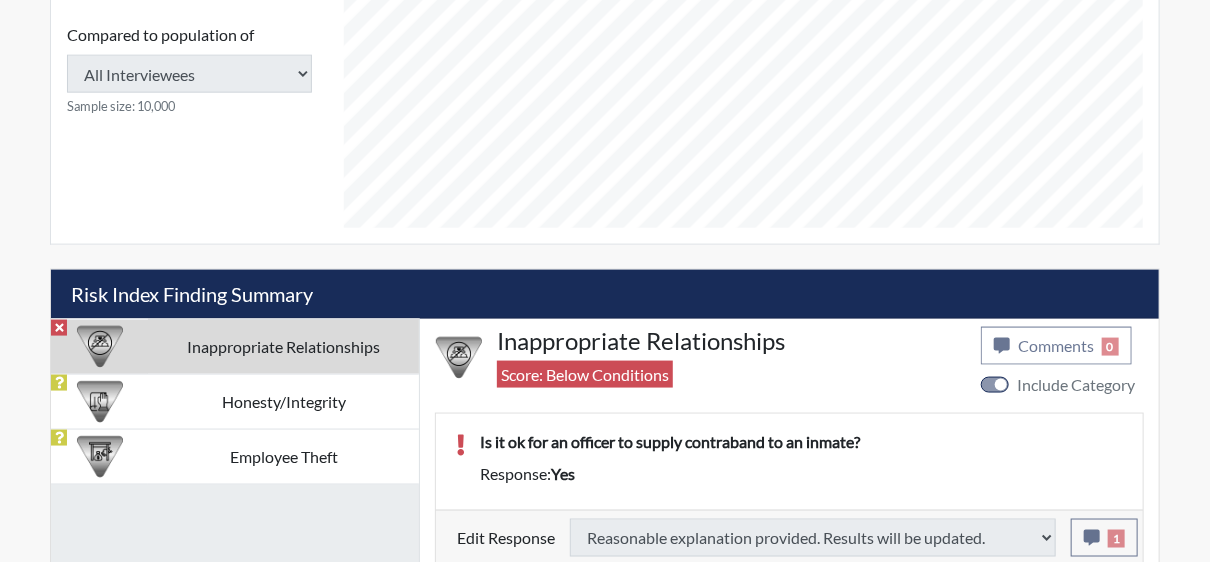 type on "Above Conditions" 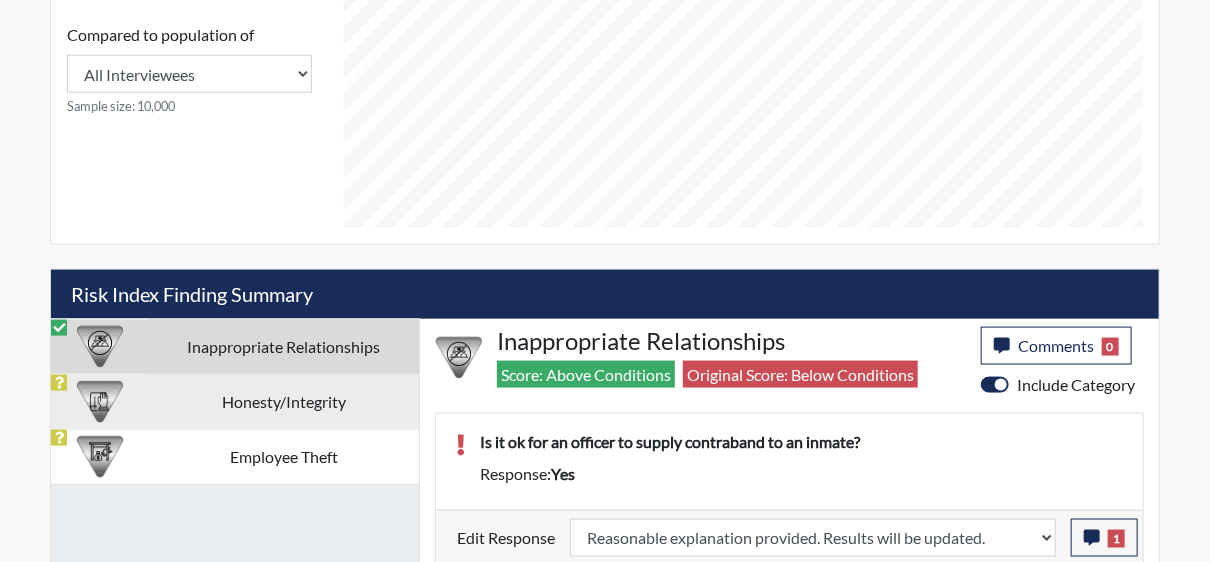 scroll, scrollTop: 999668, scrollLeft: 999168, axis: both 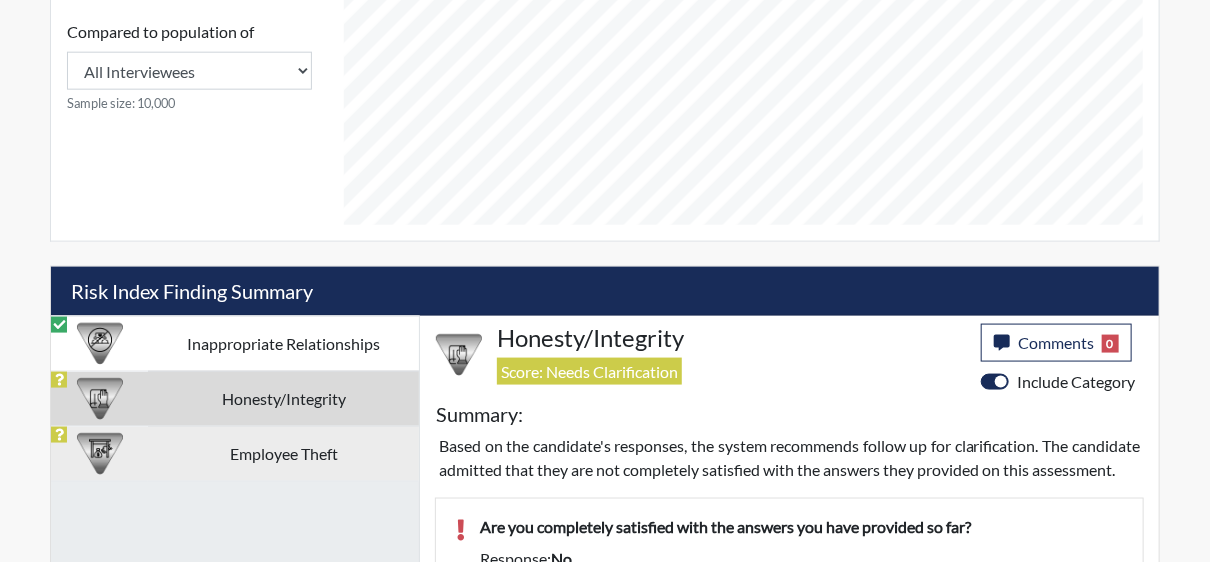 click on "Employee Theft" at bounding box center [283, 453] 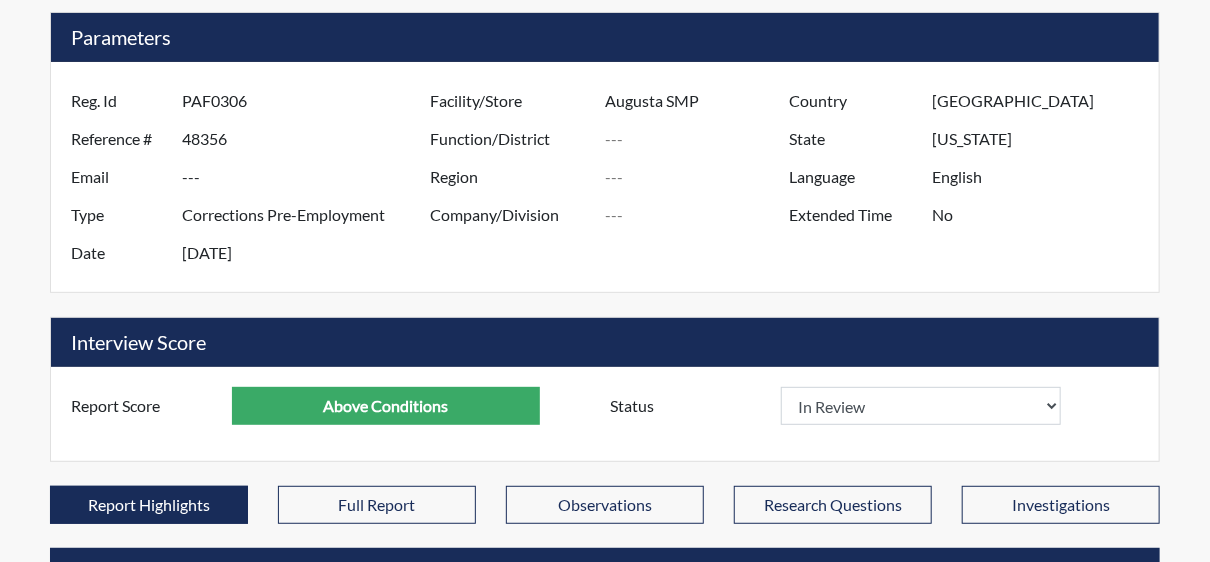 scroll, scrollTop: 0, scrollLeft: 0, axis: both 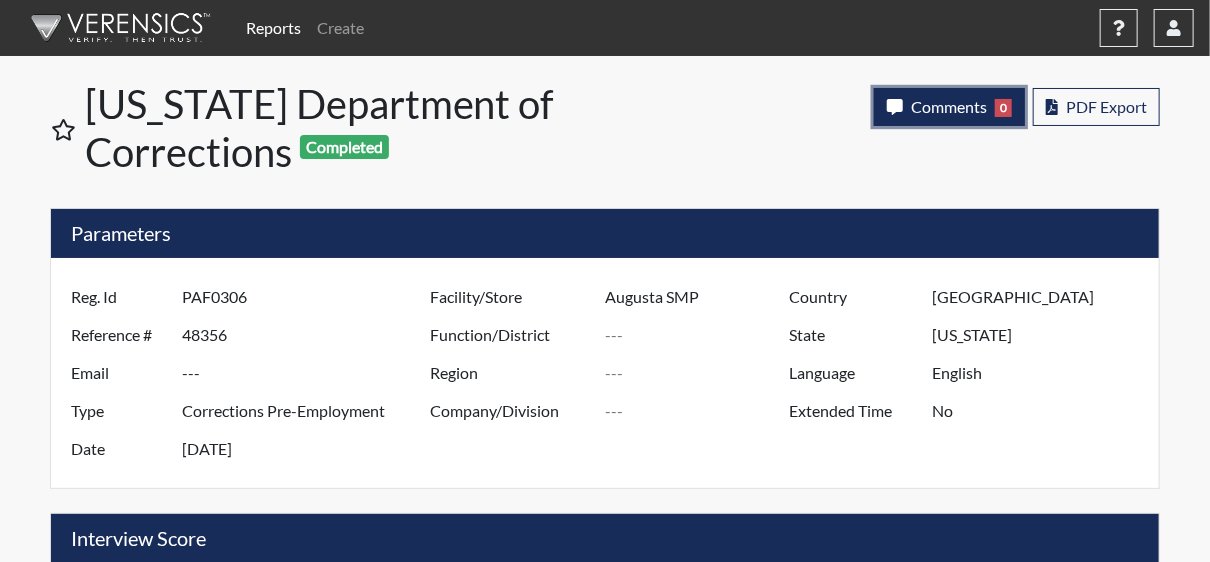 click on "Comments" at bounding box center [949, 106] 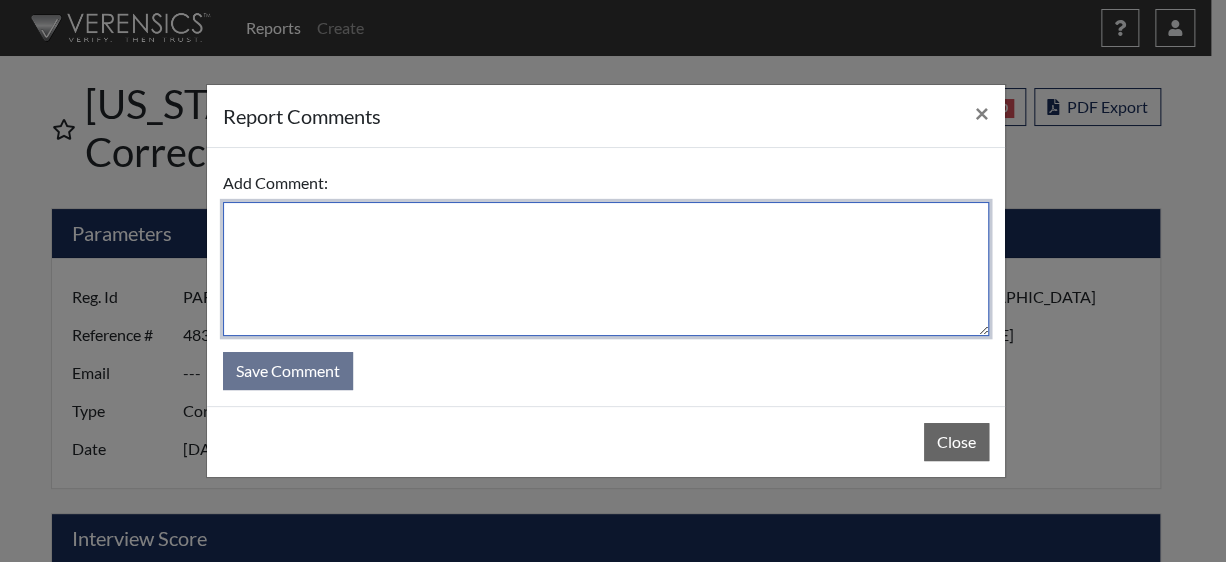 click at bounding box center [606, 269] 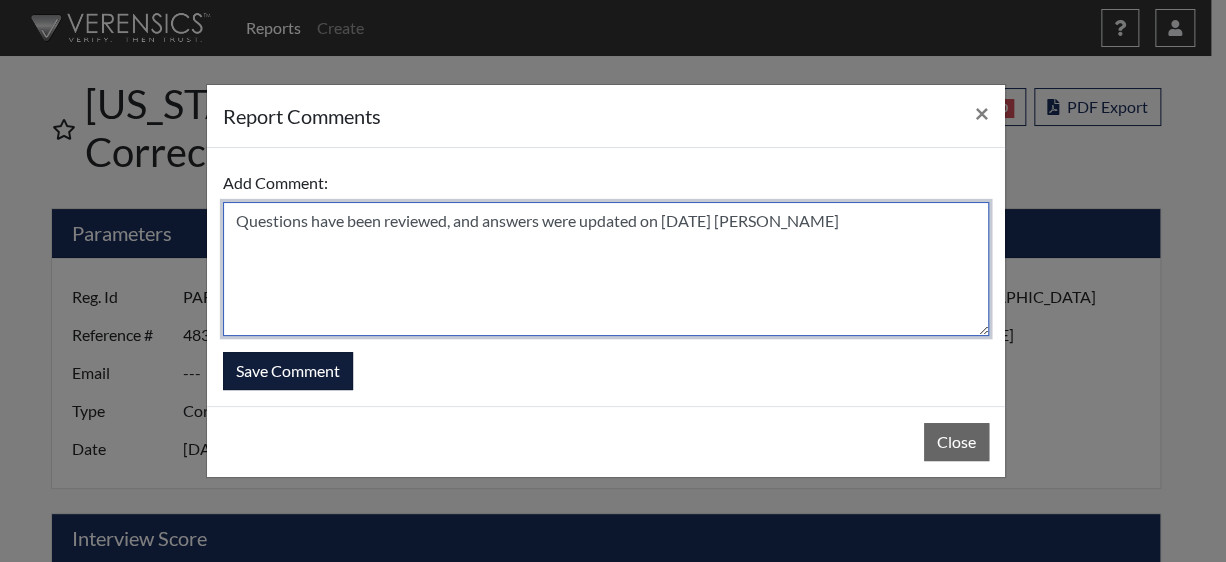 type on "Questions have been reviewed, and answers were updated on 7/3/25 N. Brown" 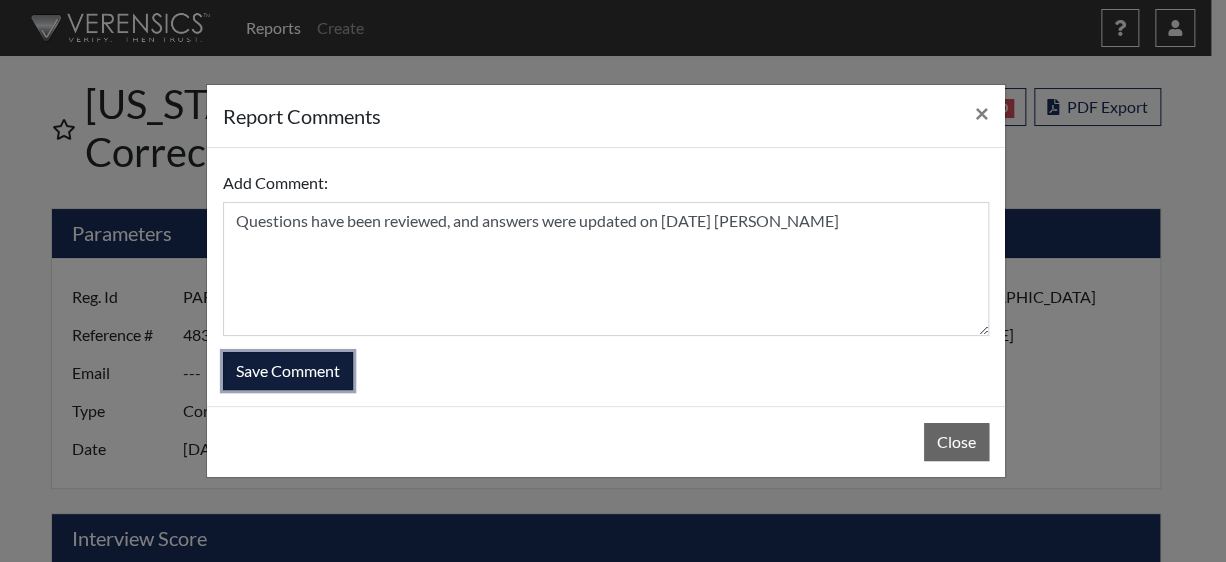 click on "Save Comment" at bounding box center [288, 371] 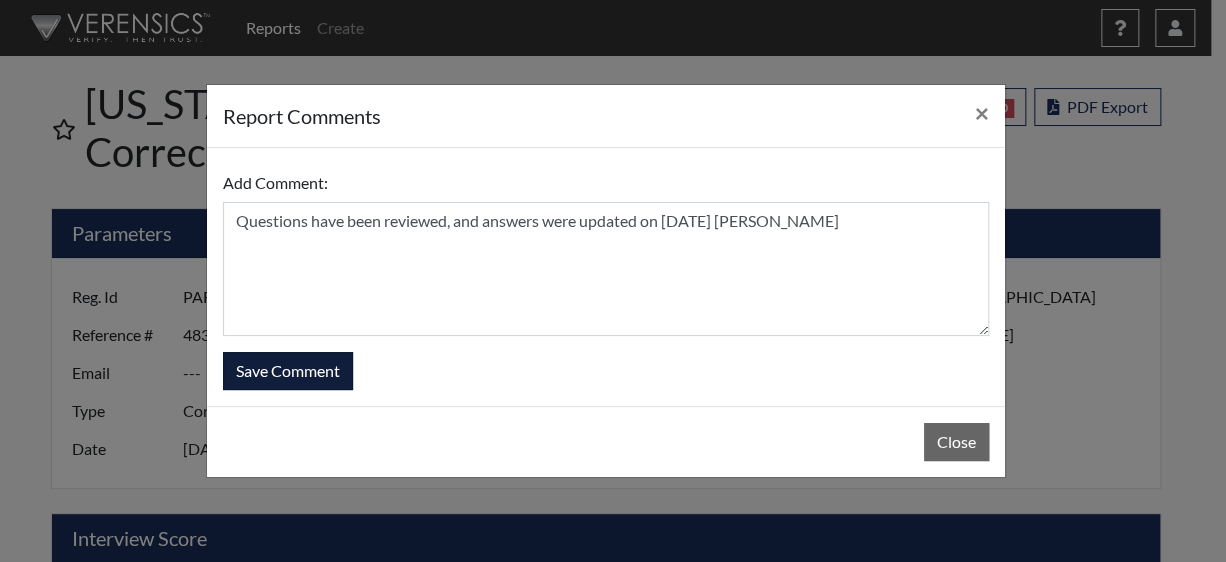 type 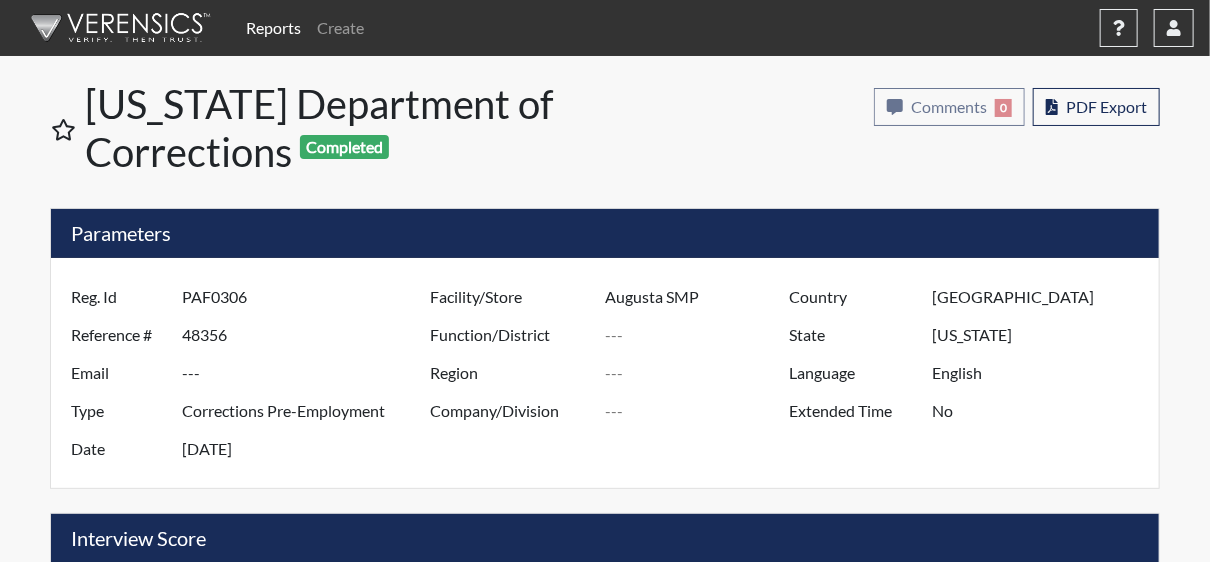 select 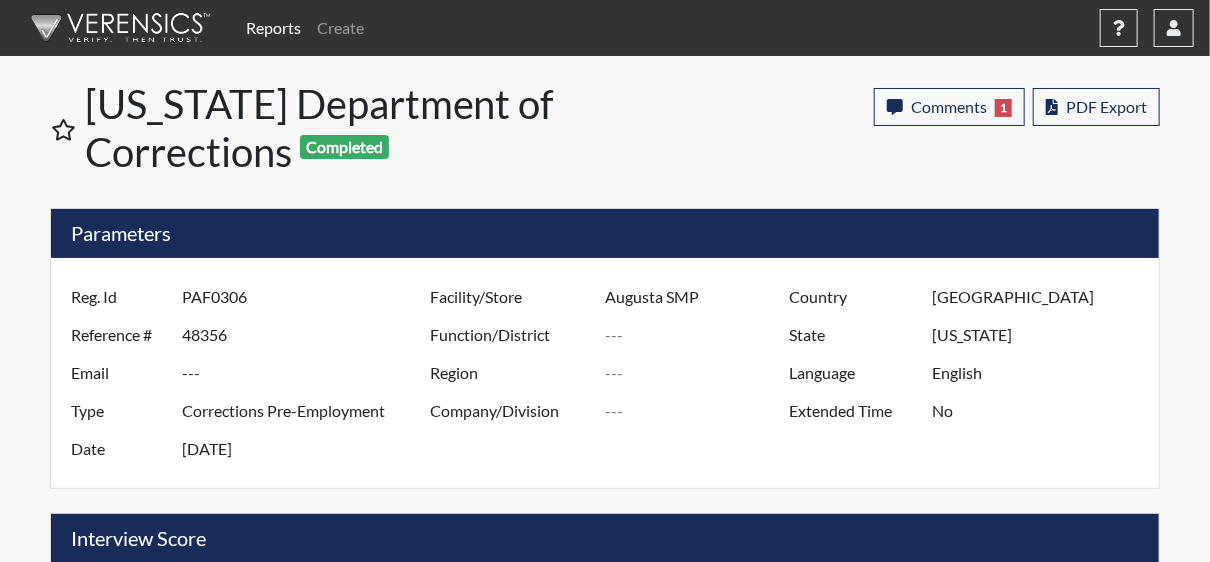 scroll, scrollTop: 999668, scrollLeft: 999168, axis: both 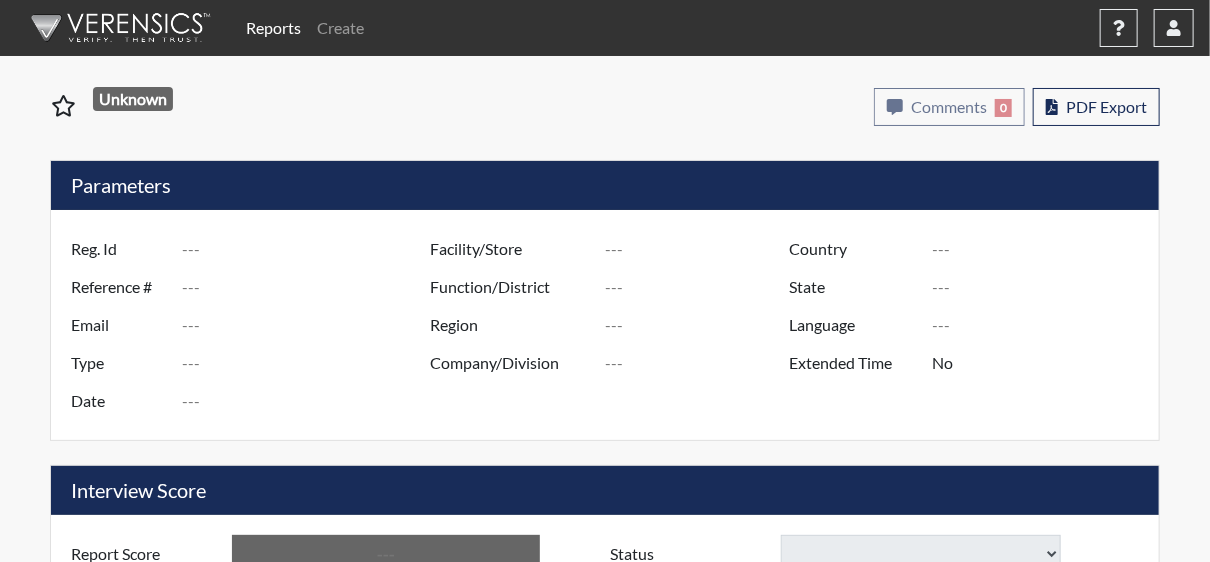 type on "ddn 0737" 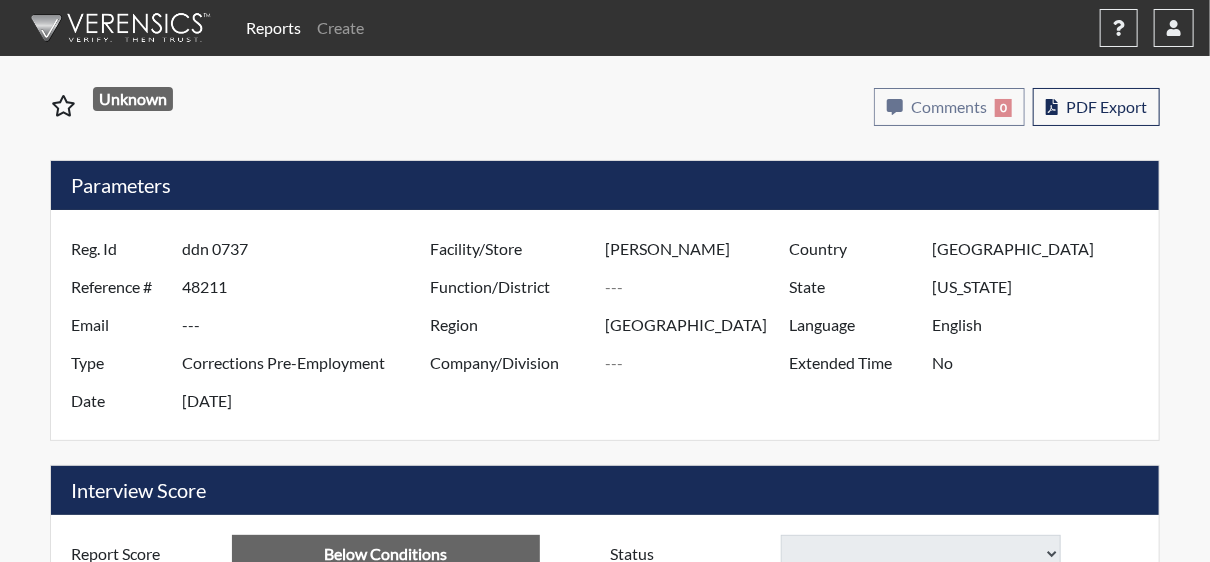 select on "reasonable-explanation-provided" 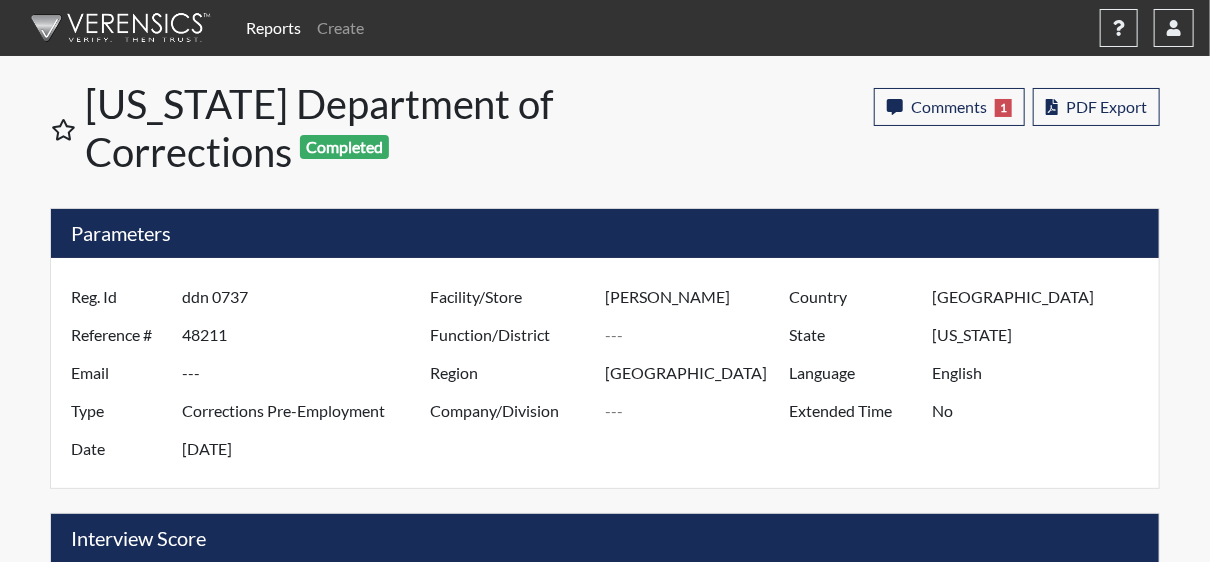 scroll, scrollTop: 999668, scrollLeft: 999168, axis: both 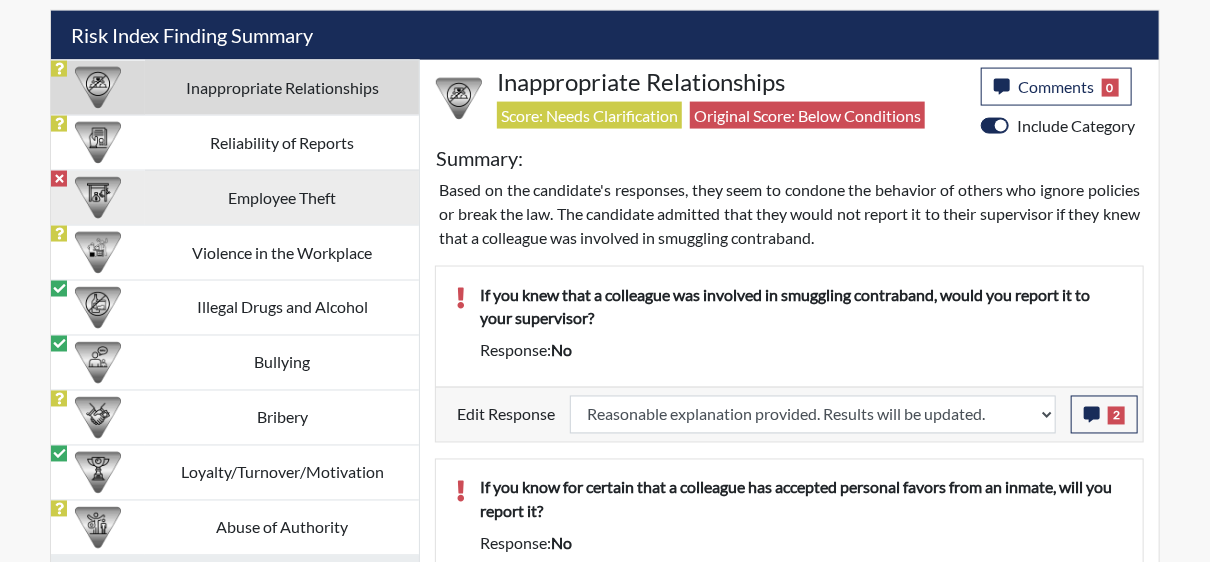click on "Employee Theft" at bounding box center (282, 197) 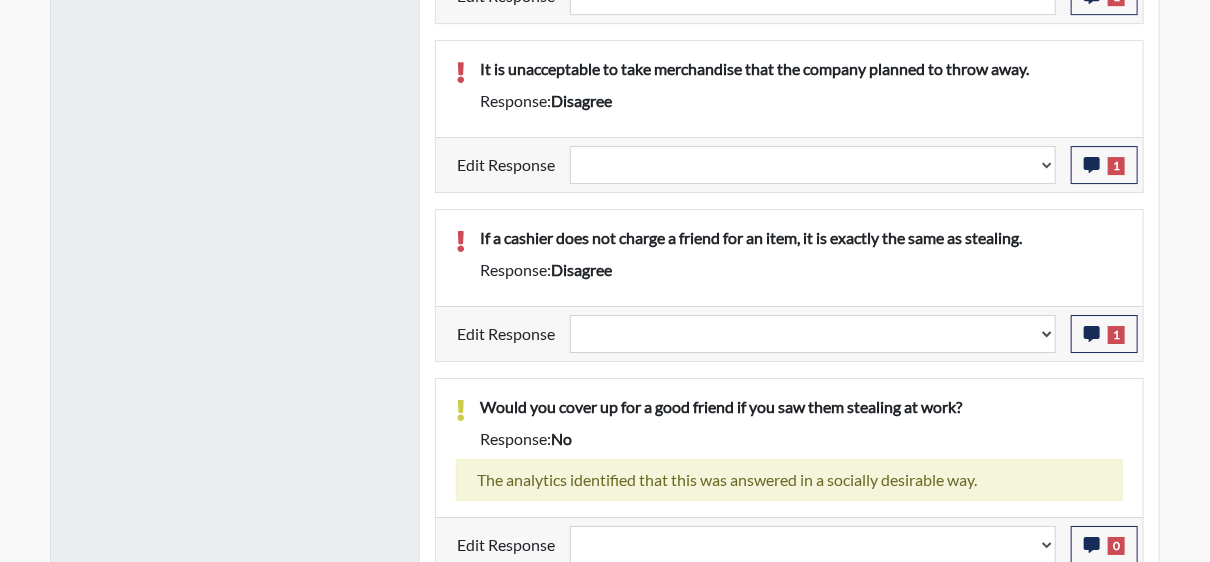 scroll, scrollTop: 2610, scrollLeft: 0, axis: vertical 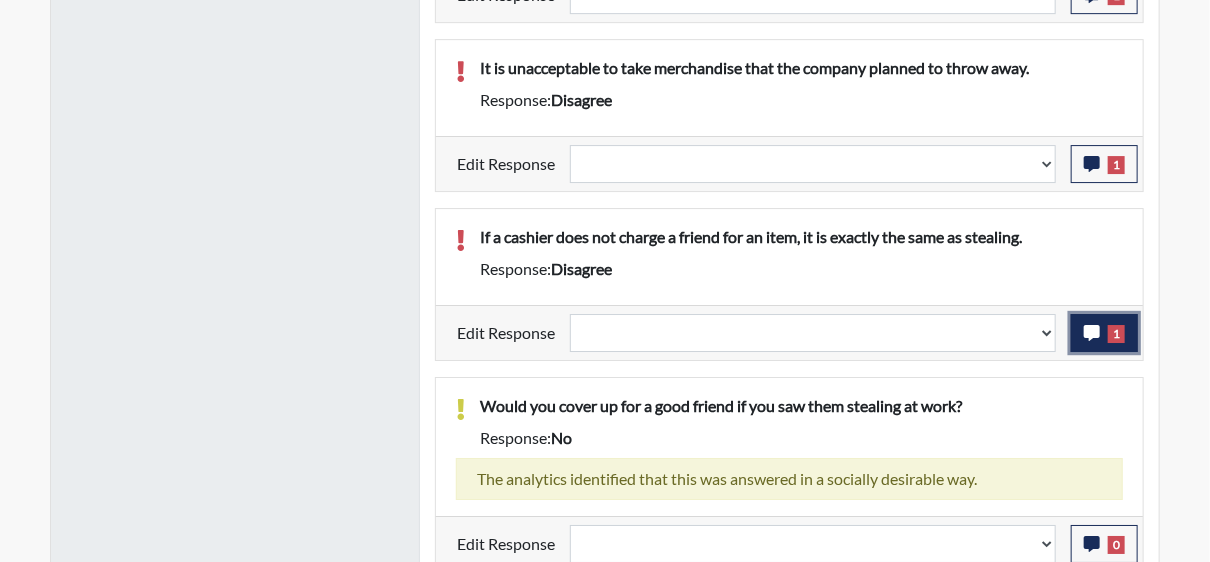 click on "1" at bounding box center (1116, 334) 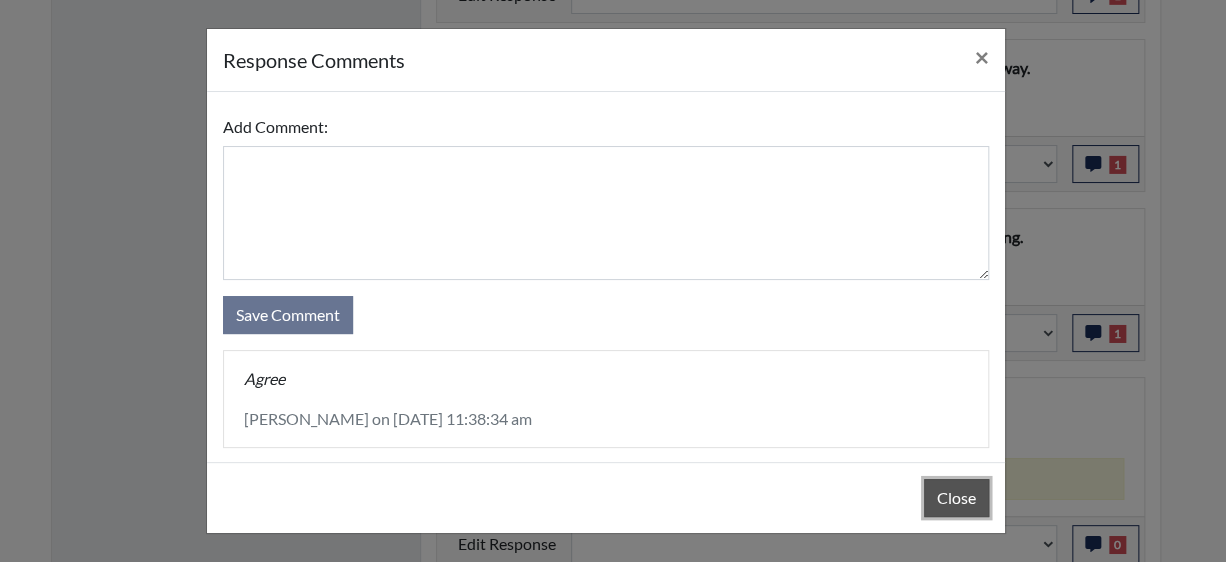 click on "Close" at bounding box center [956, 498] 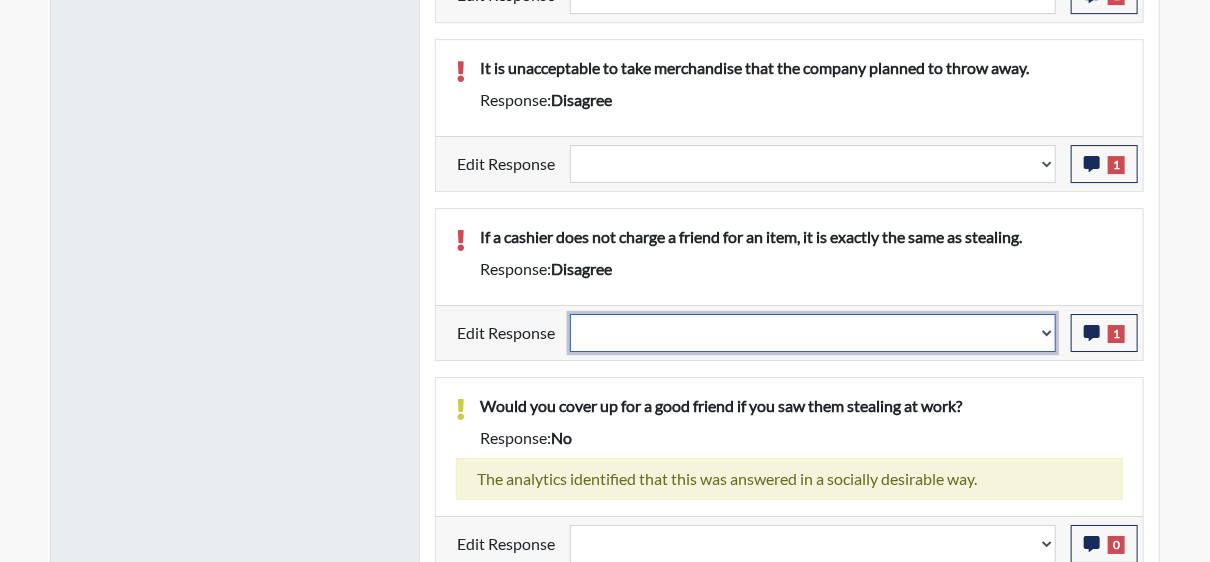 click on "Question is not relevant. Results will be updated. Reasonable explanation provided. Results will be updated. Response confirmed, which places the score below conditions. Clear the response edit. Results will be updated." at bounding box center [813, 333] 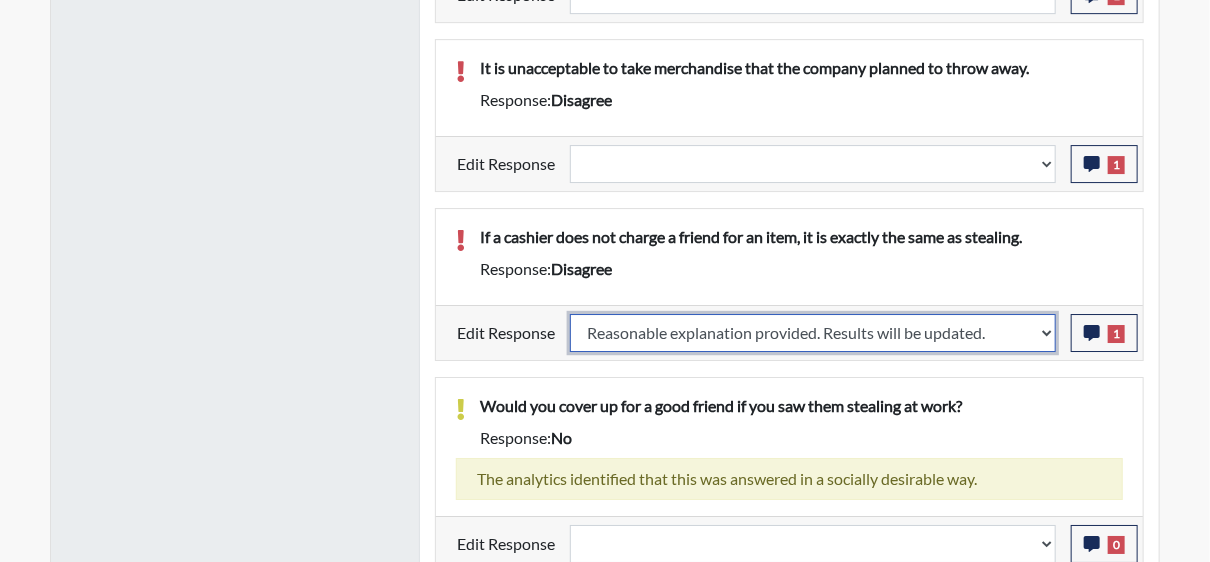 click on "Question is not relevant. Results will be updated. Reasonable explanation provided. Results will be updated. Response confirmed, which places the score below conditions. Clear the response edit. Results will be updated." at bounding box center (813, 333) 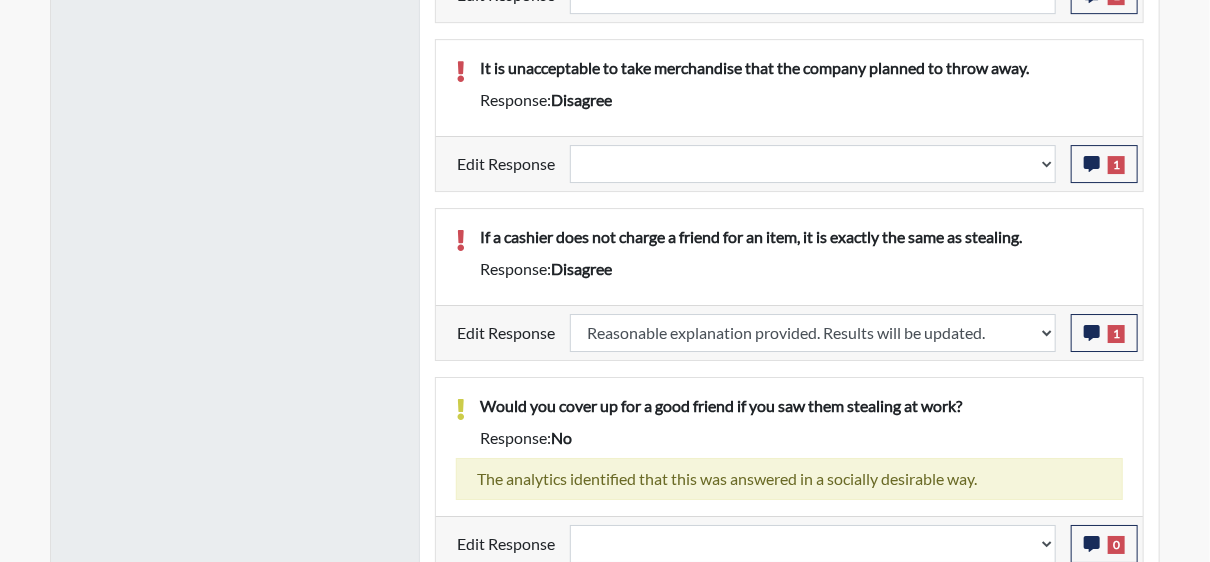 select 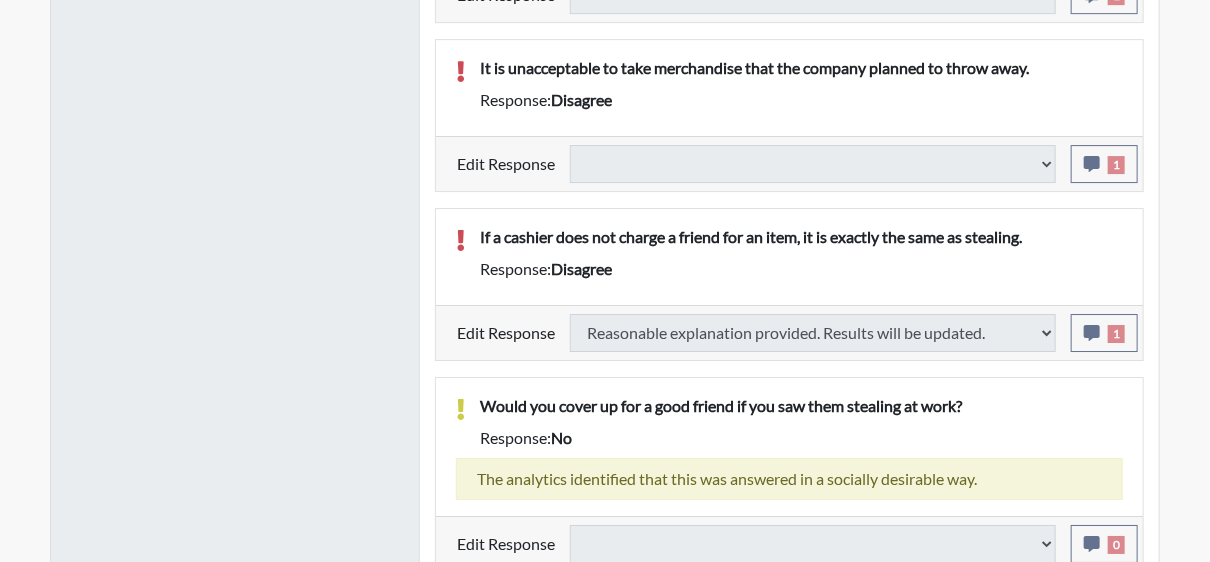 select 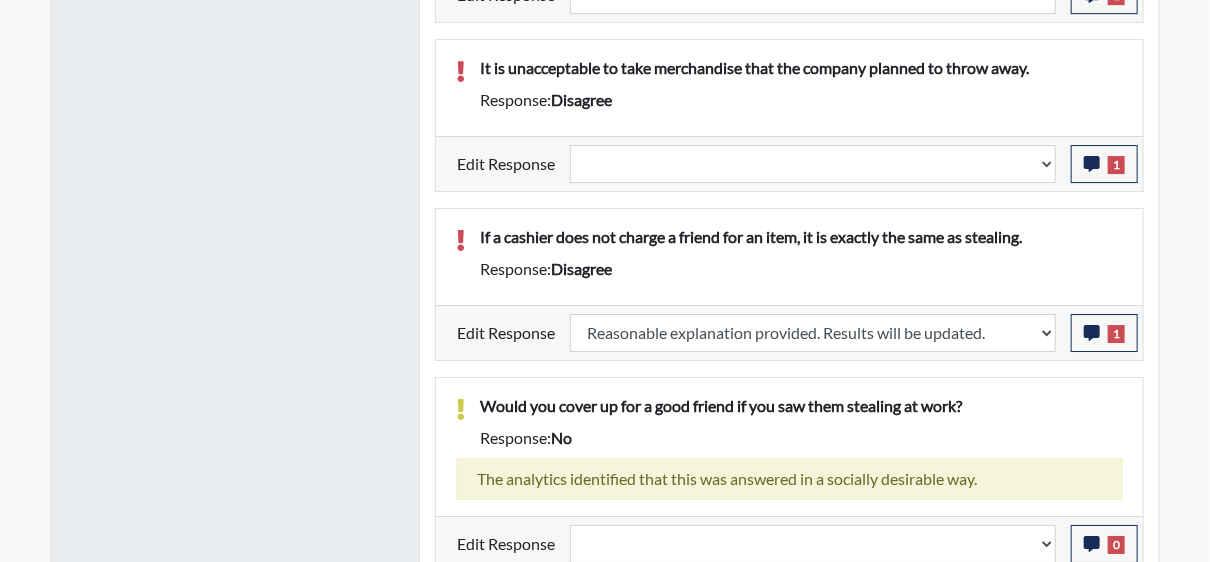 scroll, scrollTop: 999668, scrollLeft: 999168, axis: both 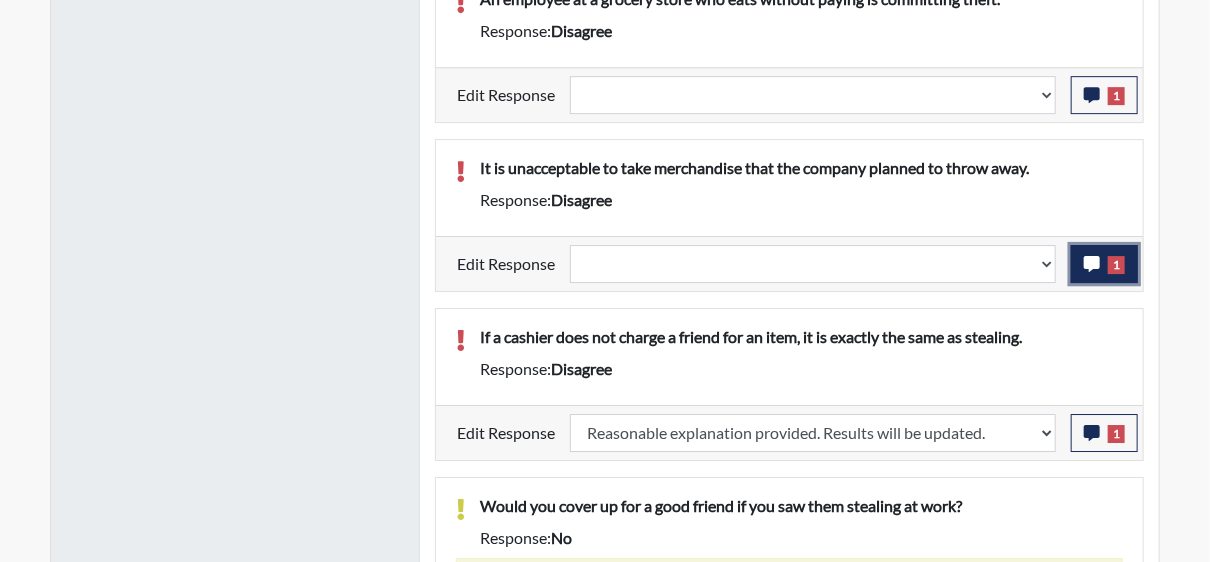 click 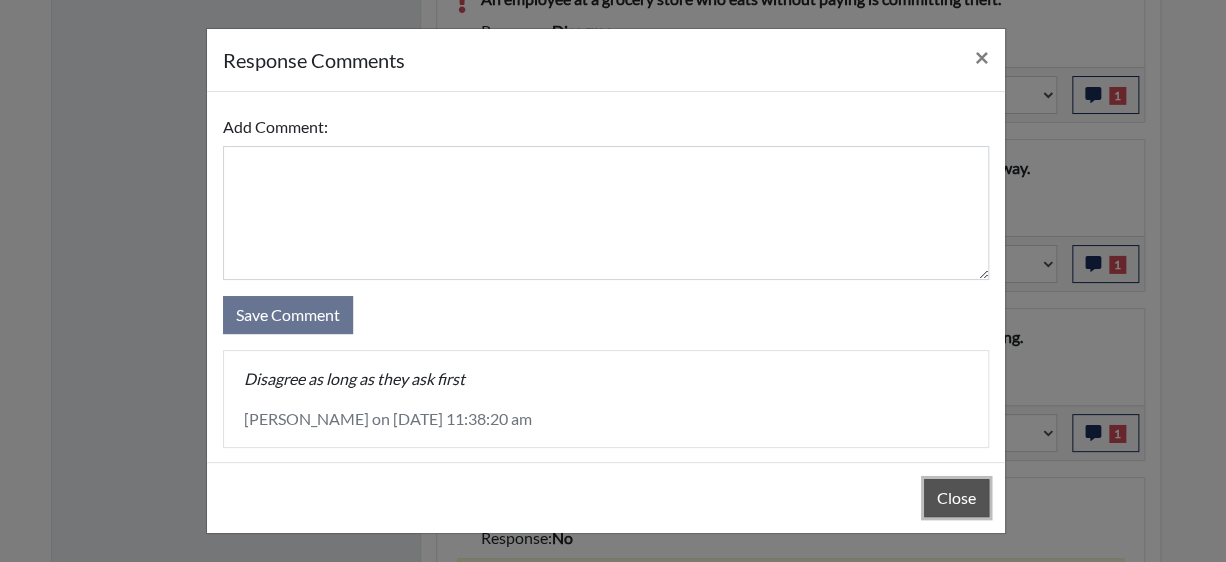 drag, startPoint x: 957, startPoint y: 491, endPoint x: 953, endPoint y: 448, distance: 43.185646 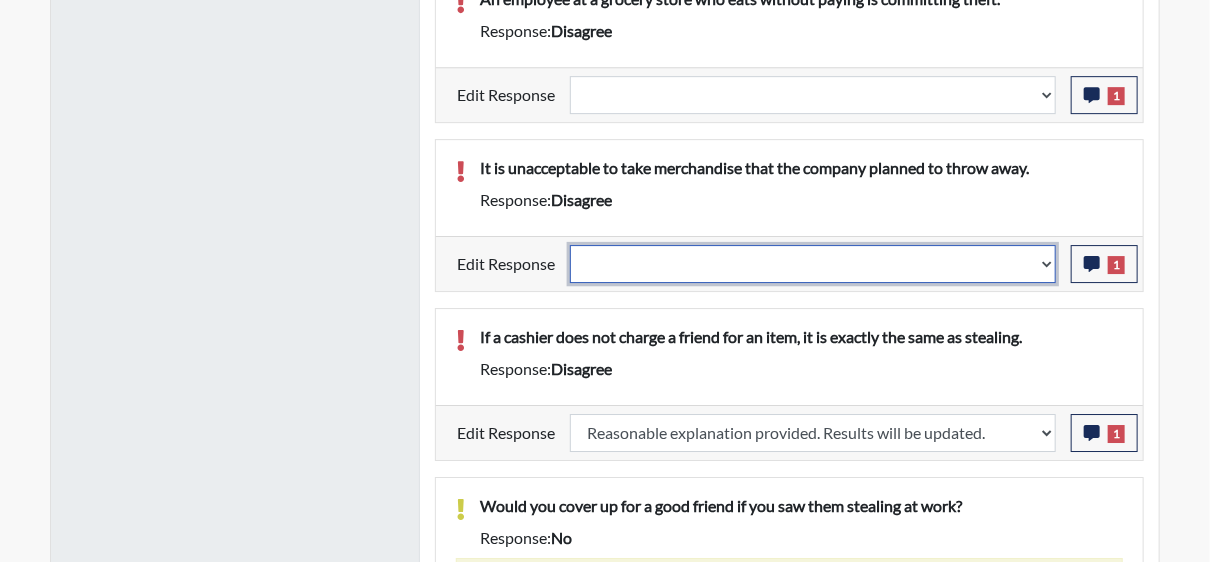 click on "Question is not relevant. Results will be updated. Reasonable explanation provided. Results will be updated. Response confirmed, which places the score below conditions. Clear the response edit. Results will be updated." at bounding box center [813, 264] 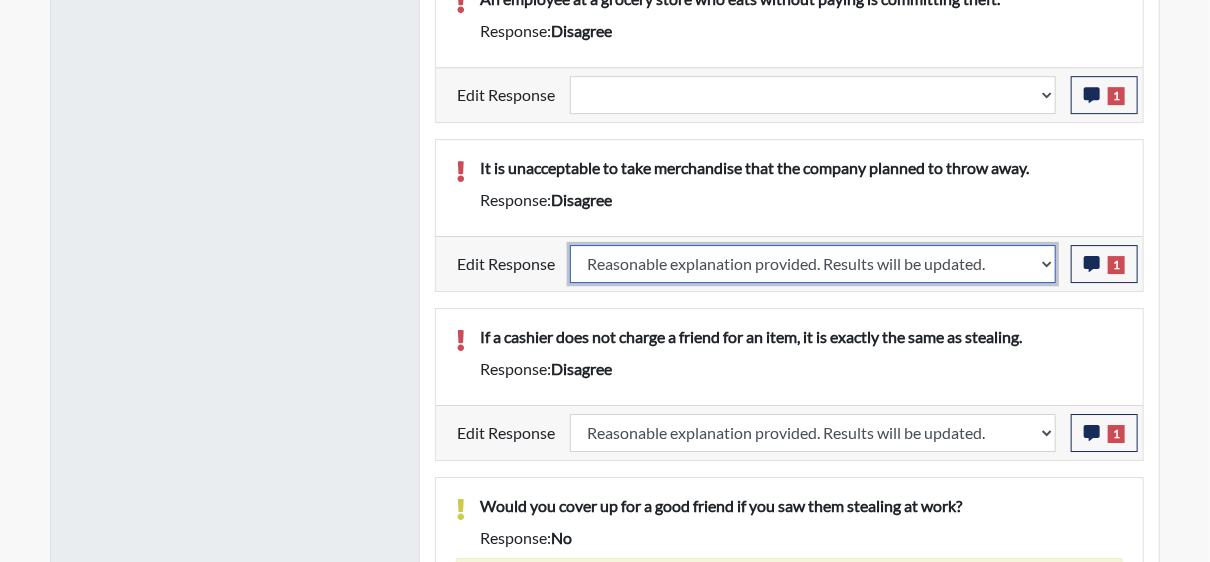 click on "Question is not relevant. Results will be updated. Reasonable explanation provided. Results will be updated. Response confirmed, which places the score below conditions. Clear the response edit. Results will be updated." at bounding box center [813, 264] 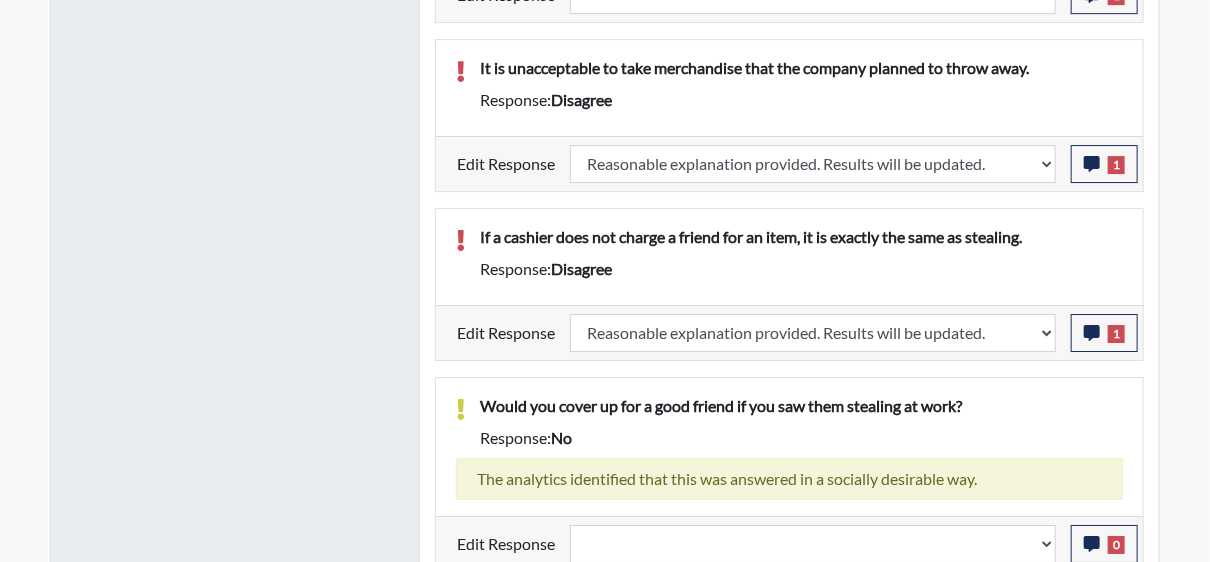 select 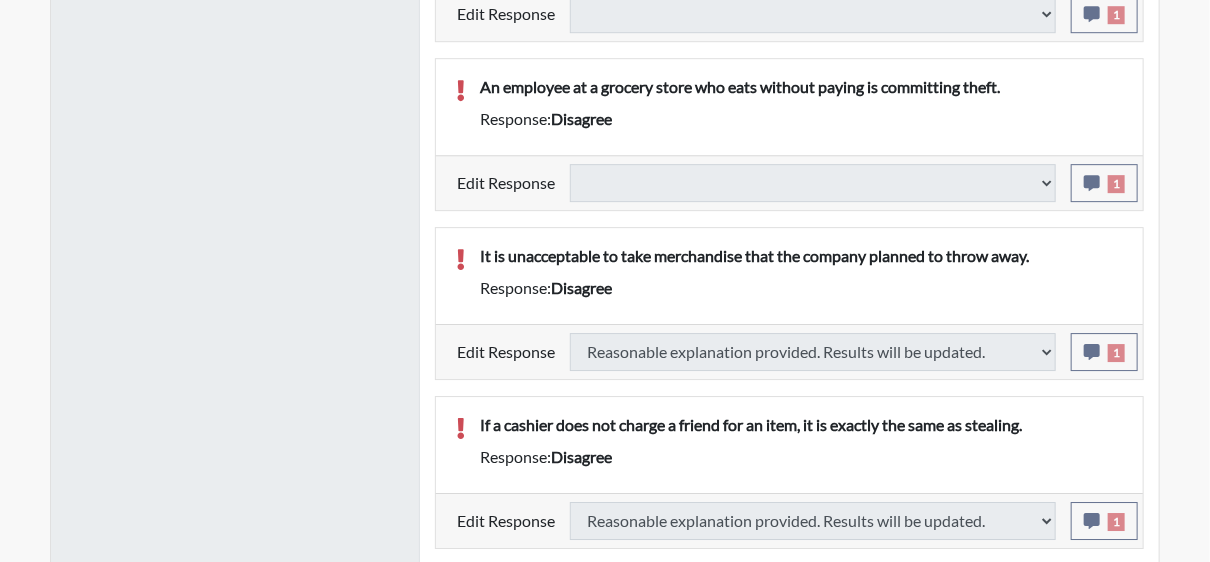 select 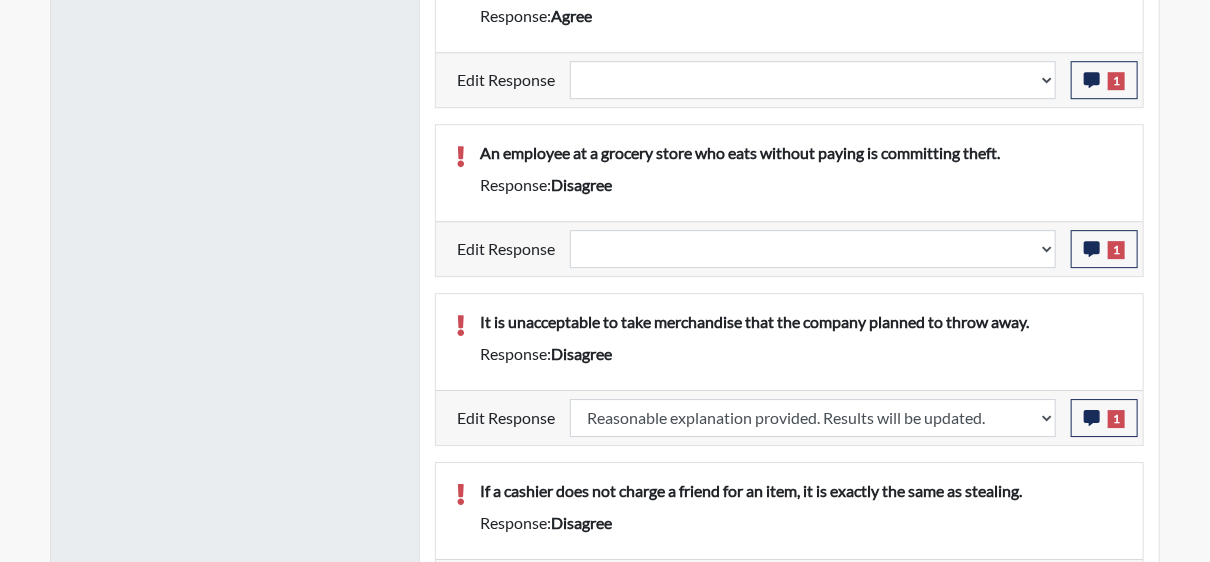 scroll, scrollTop: 2310, scrollLeft: 0, axis: vertical 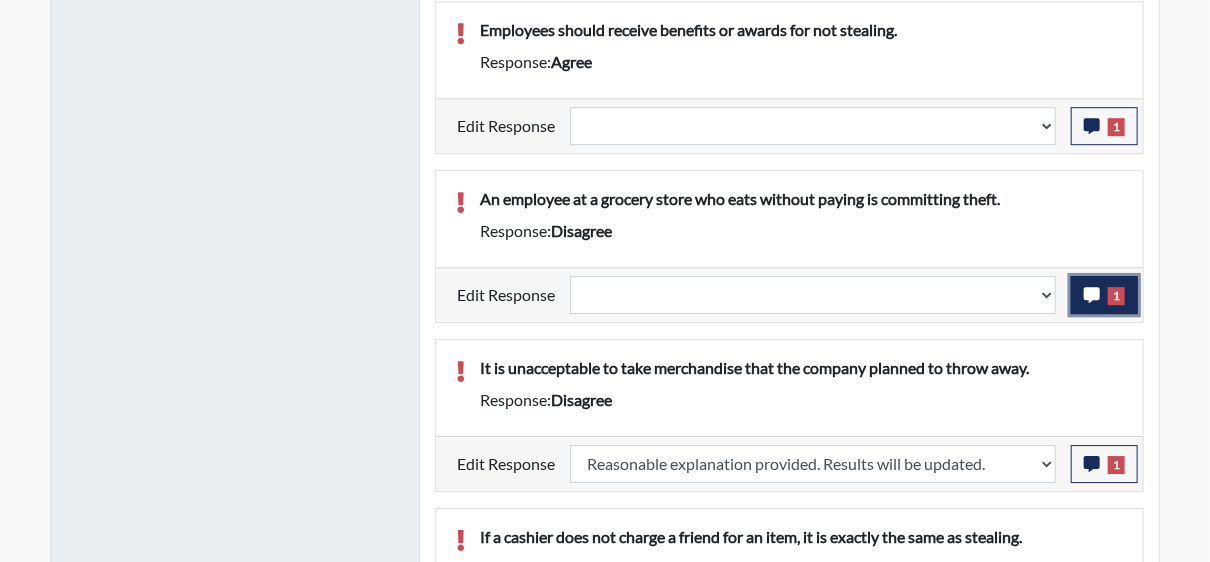 click 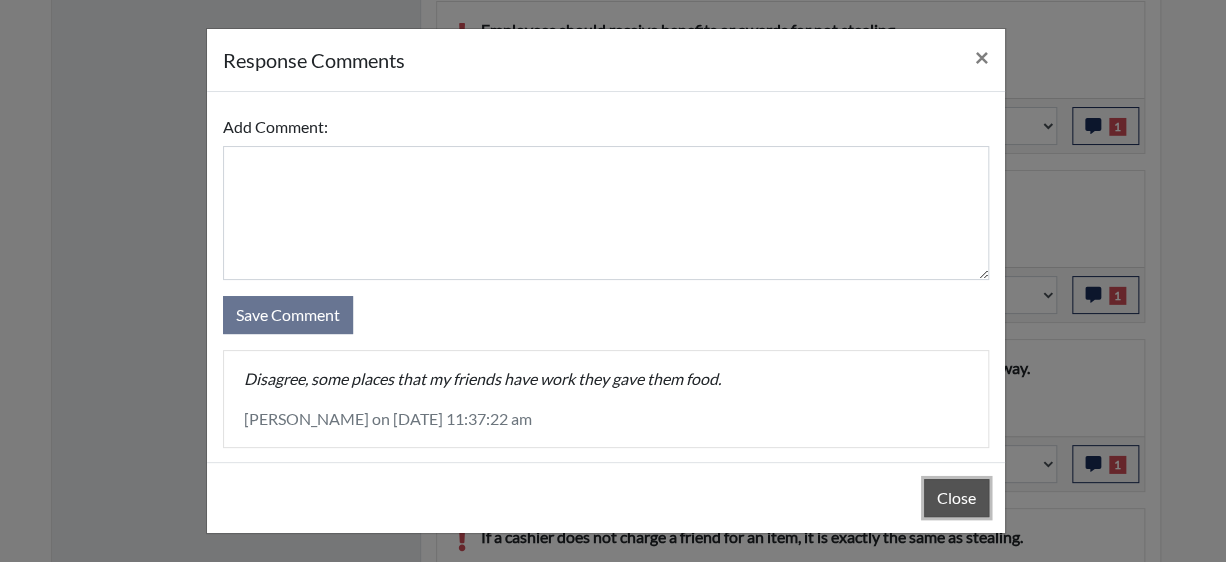 click on "Close" at bounding box center (956, 498) 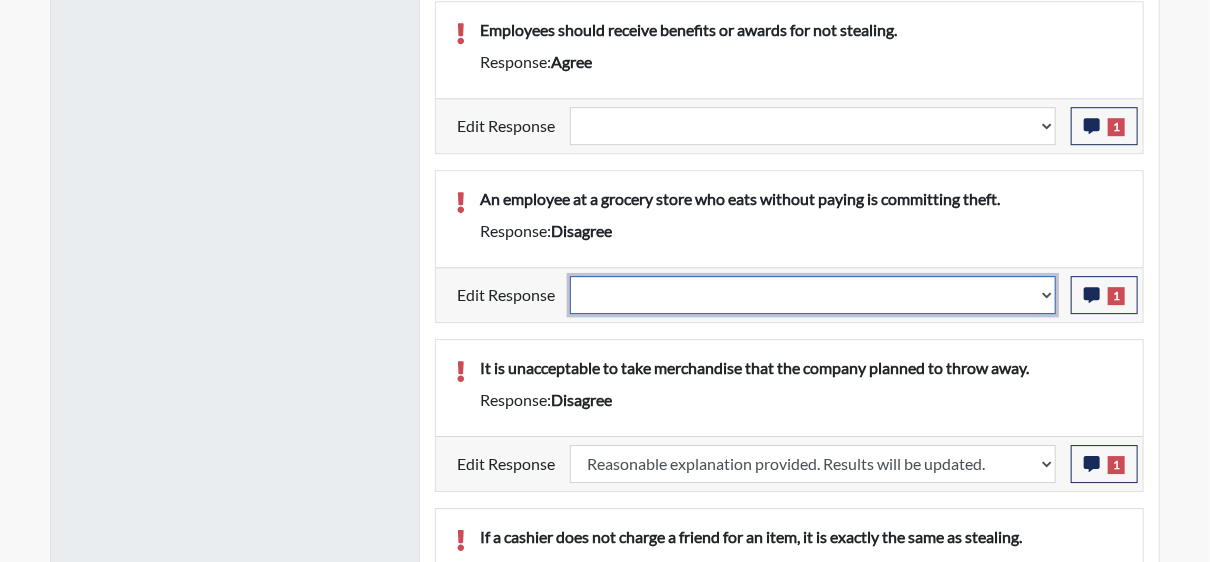click on "Question is not relevant. Results will be updated. Reasonable explanation provided. Results will be updated. Response confirmed, which places the score below conditions. Clear the response edit. Results will be updated." at bounding box center [813, 295] 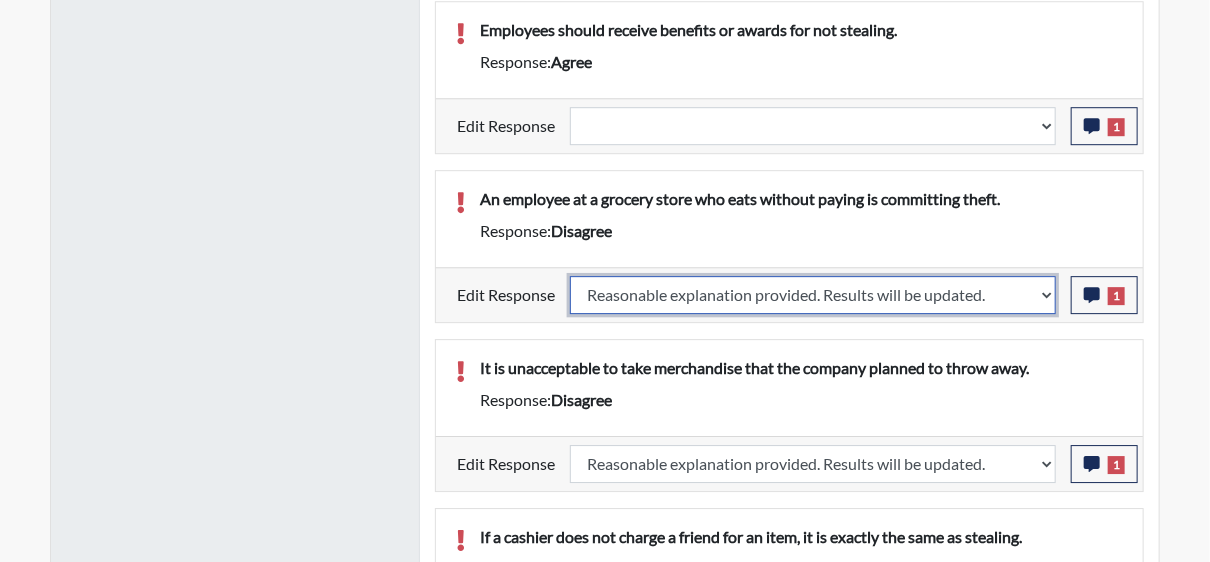 click on "Question is not relevant. Results will be updated. Reasonable explanation provided. Results will be updated. Response confirmed, which places the score below conditions. Clear the response edit. Results will be updated." at bounding box center (813, 295) 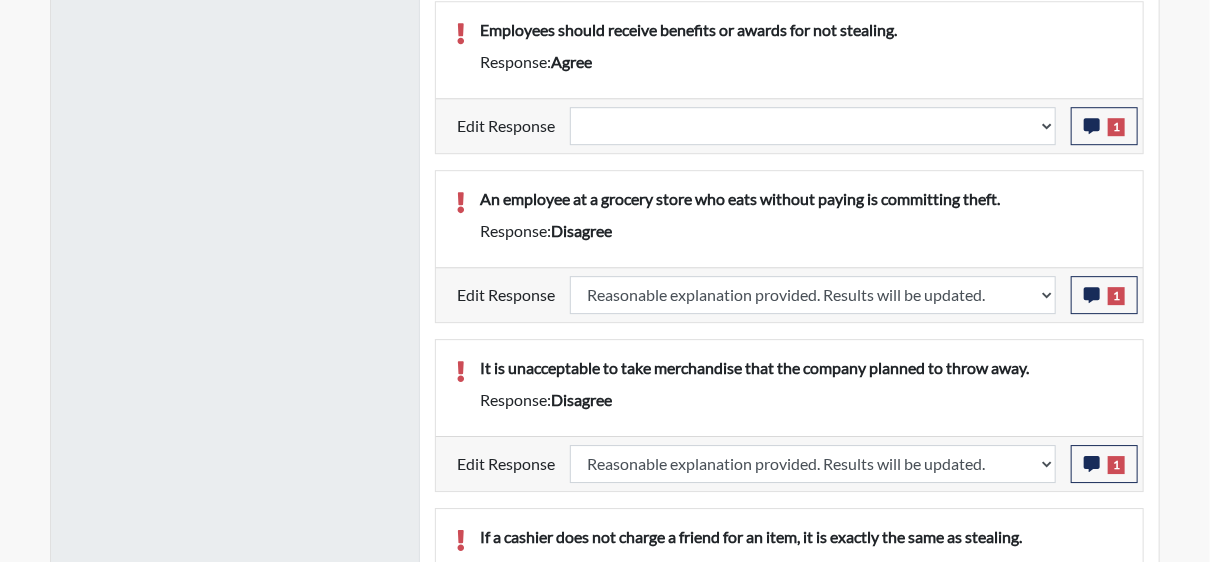 select 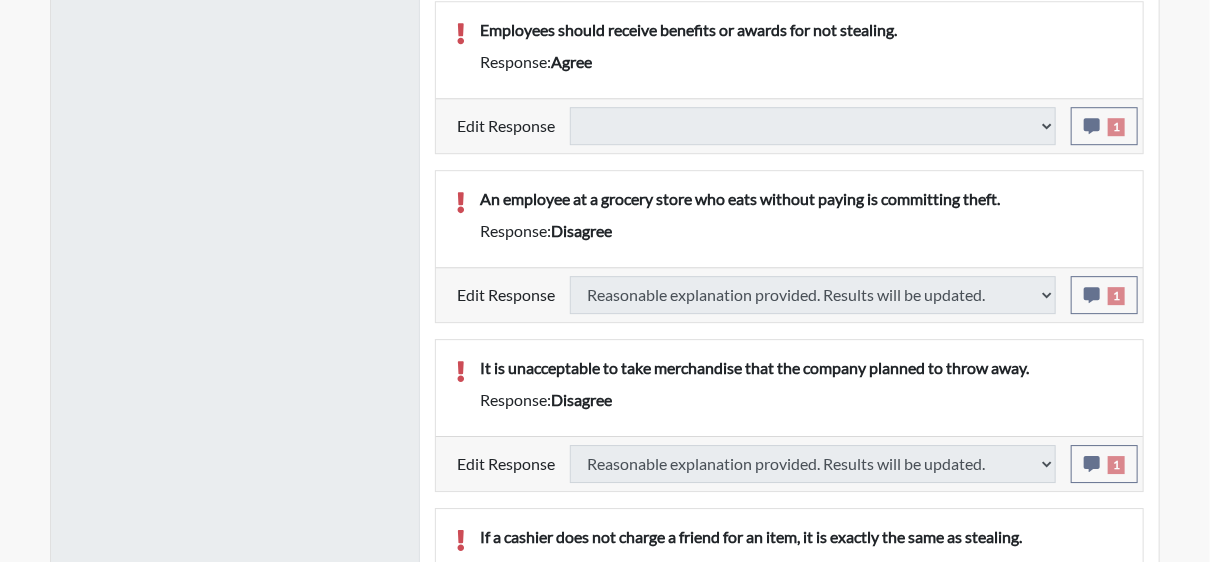 scroll, scrollTop: 2210, scrollLeft: 0, axis: vertical 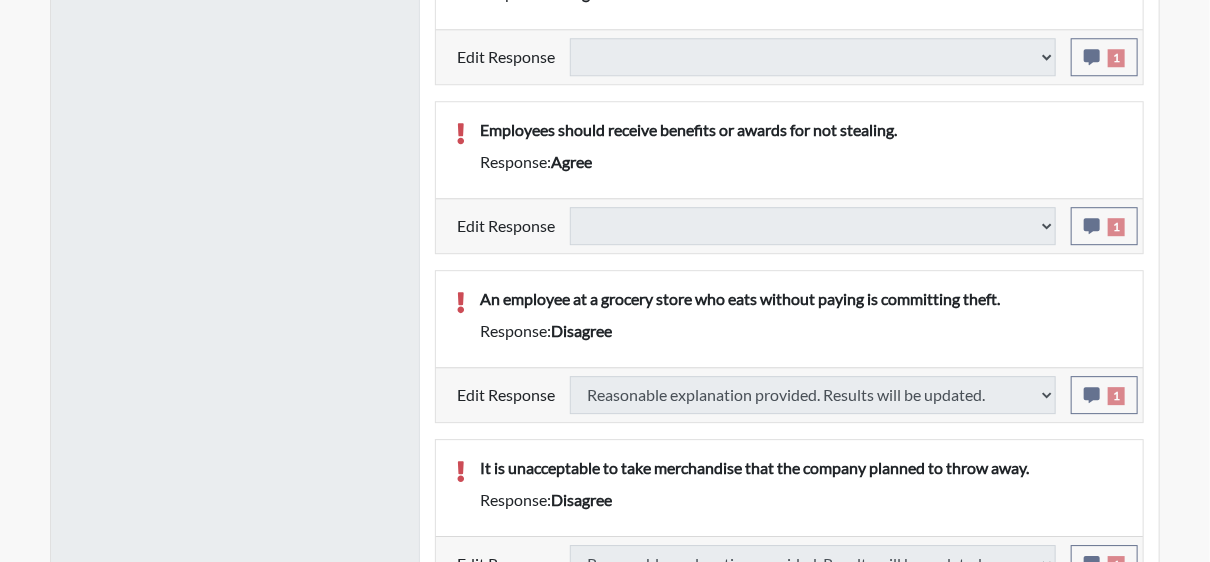 type on "Above Conditions" 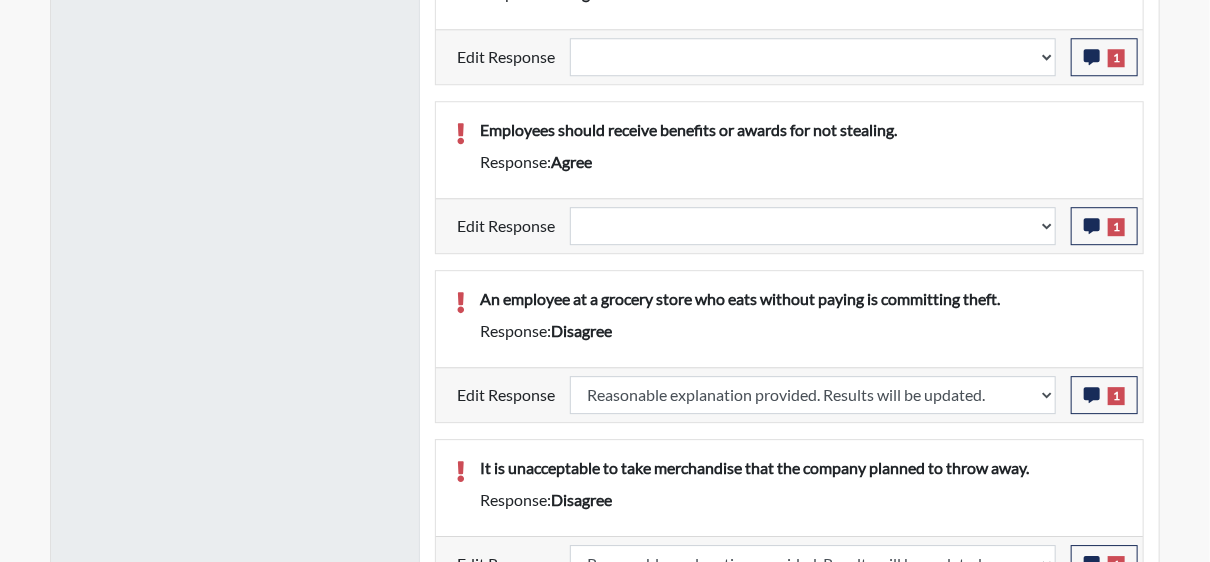 scroll, scrollTop: 999668, scrollLeft: 999168, axis: both 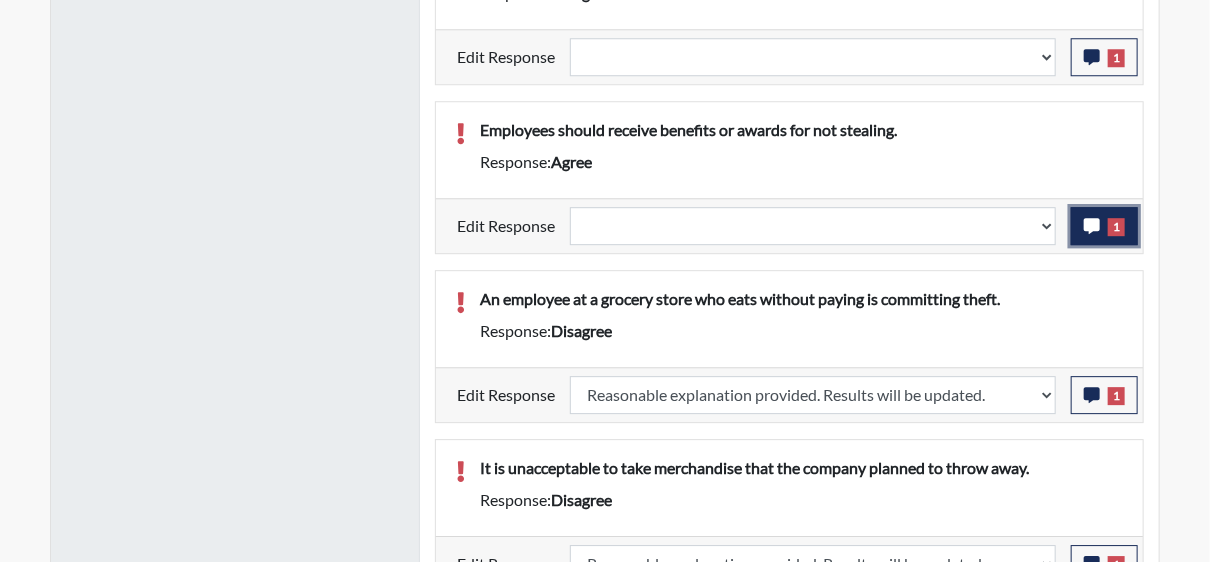 click 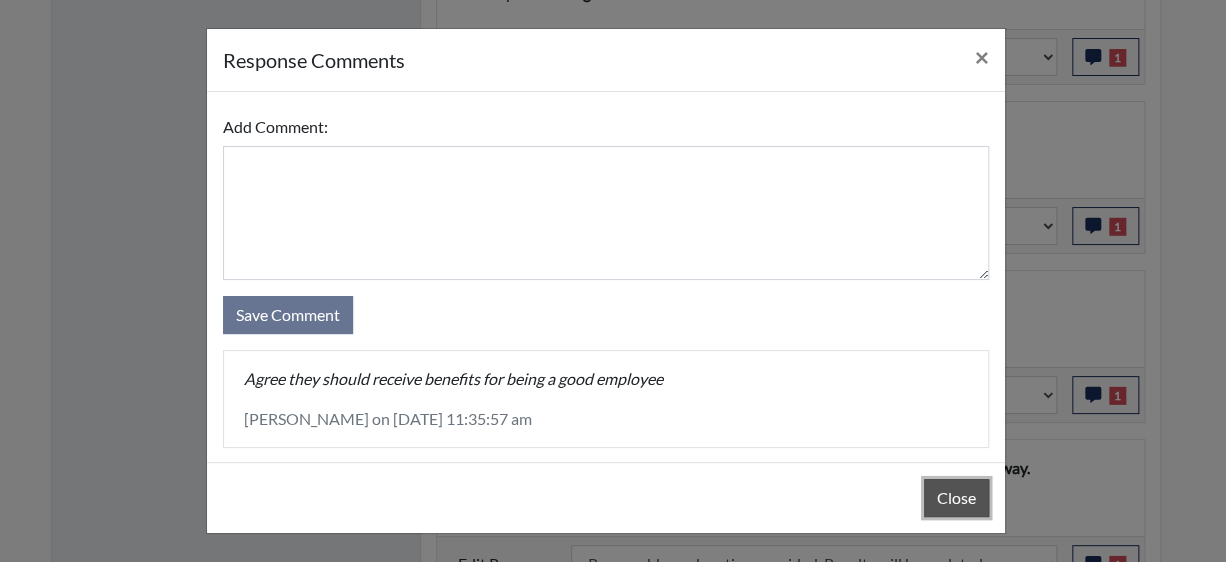 click on "Close" at bounding box center (956, 498) 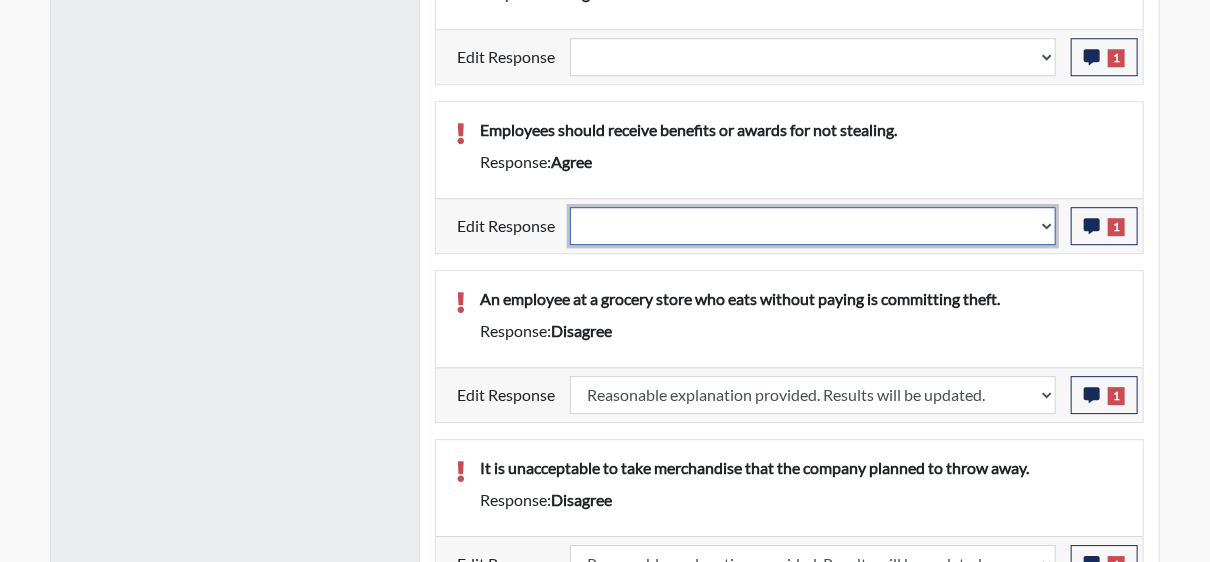click on "Question is not relevant. Results will be updated. Reasonable explanation provided. Results will be updated. Response confirmed, which places the score below conditions. Clear the response edit. Results will be updated." at bounding box center [813, 226] 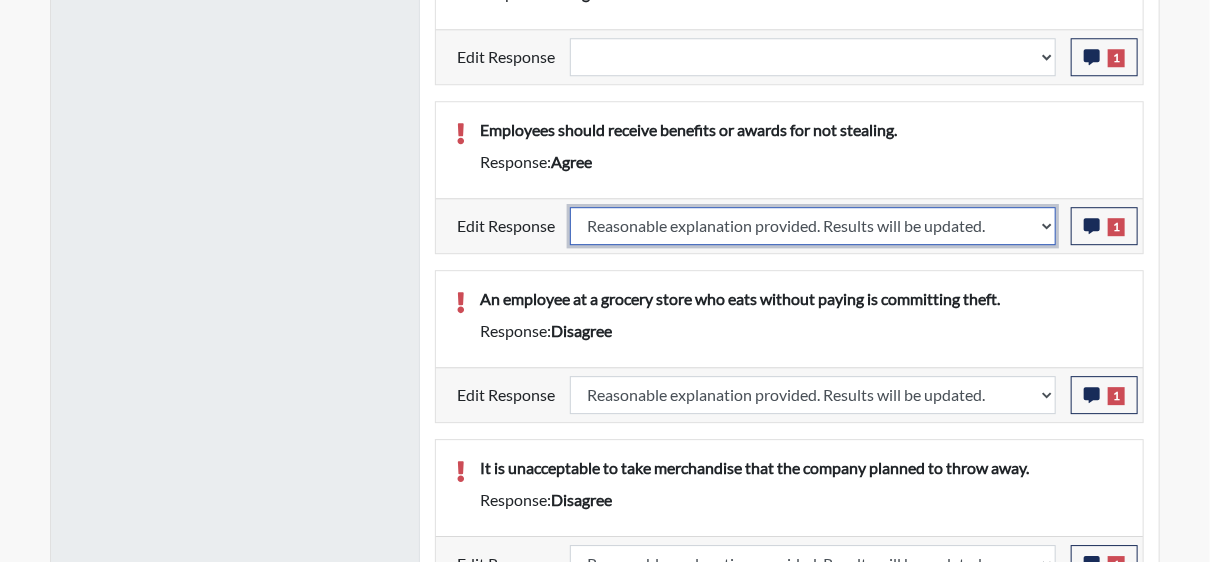 click on "Question is not relevant. Results will be updated. Reasonable explanation provided. Results will be updated. Response confirmed, which places the score below conditions. Clear the response edit. Results will be updated." at bounding box center (813, 226) 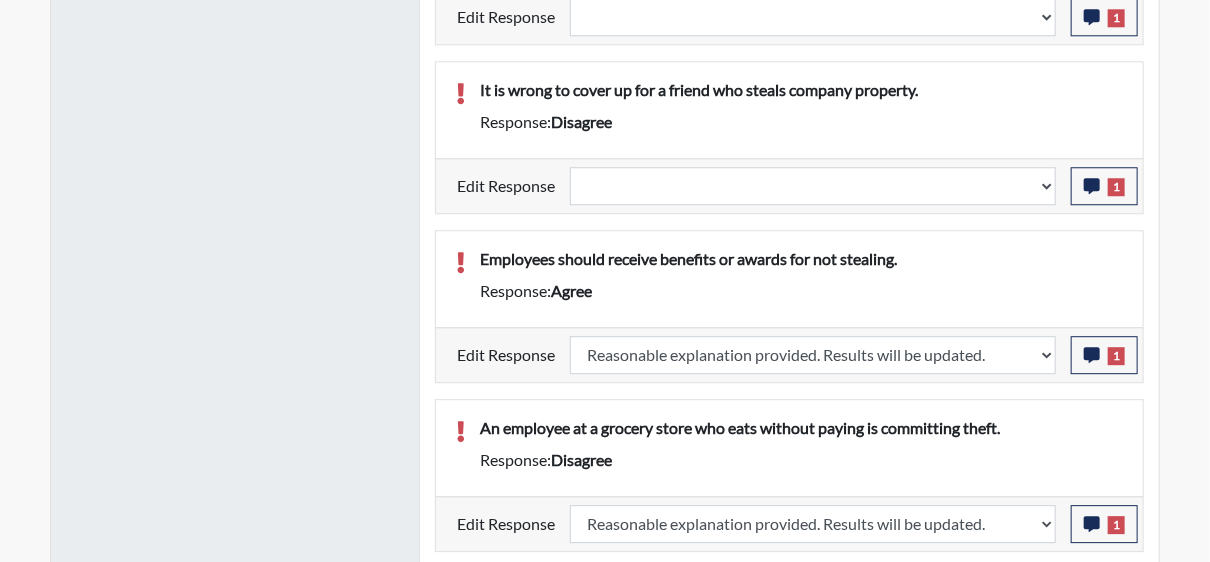 select 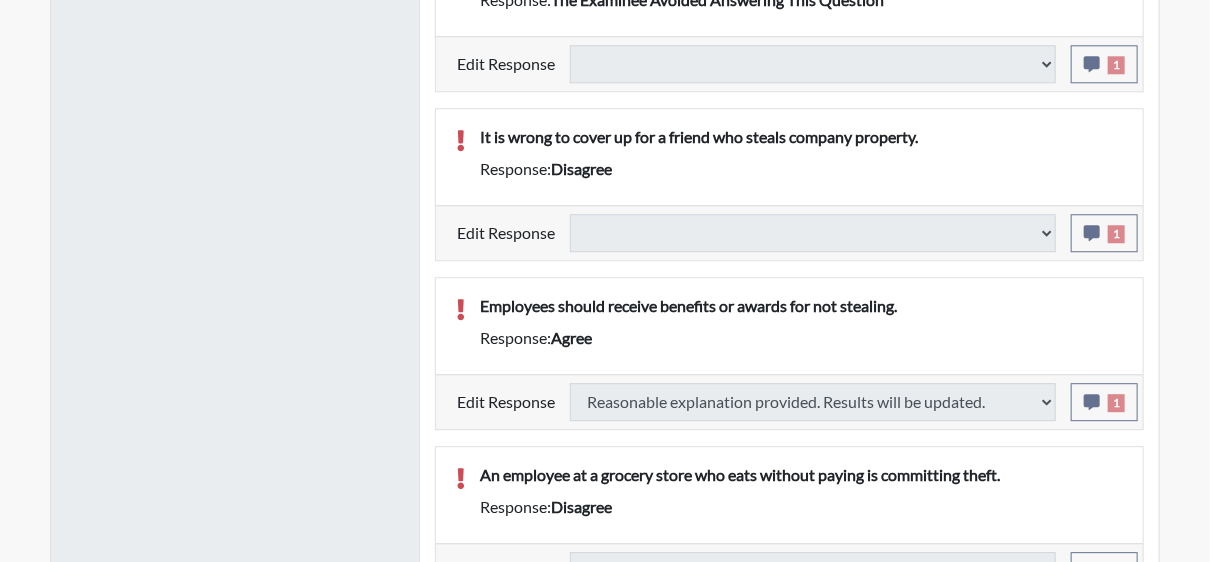 scroll, scrollTop: 2010, scrollLeft: 0, axis: vertical 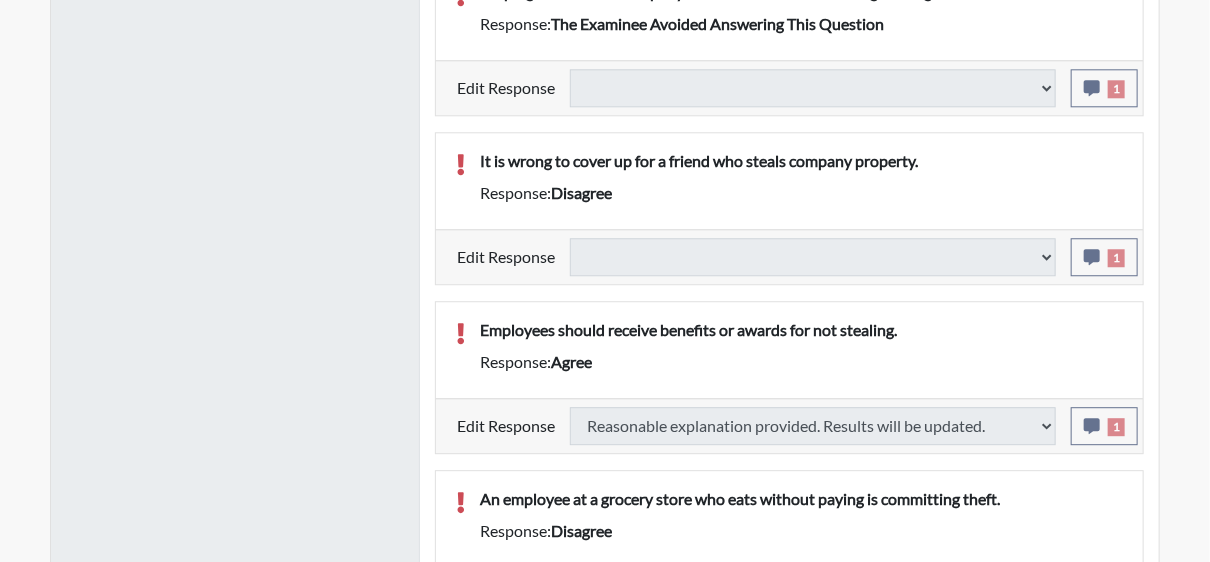select 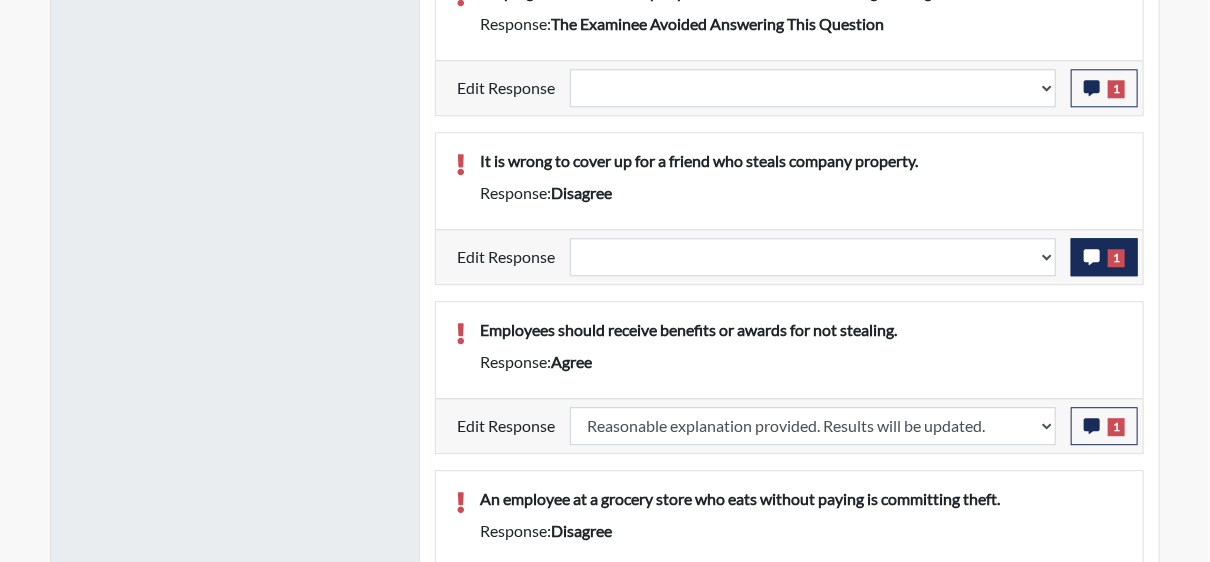 scroll, scrollTop: 999668, scrollLeft: 999168, axis: both 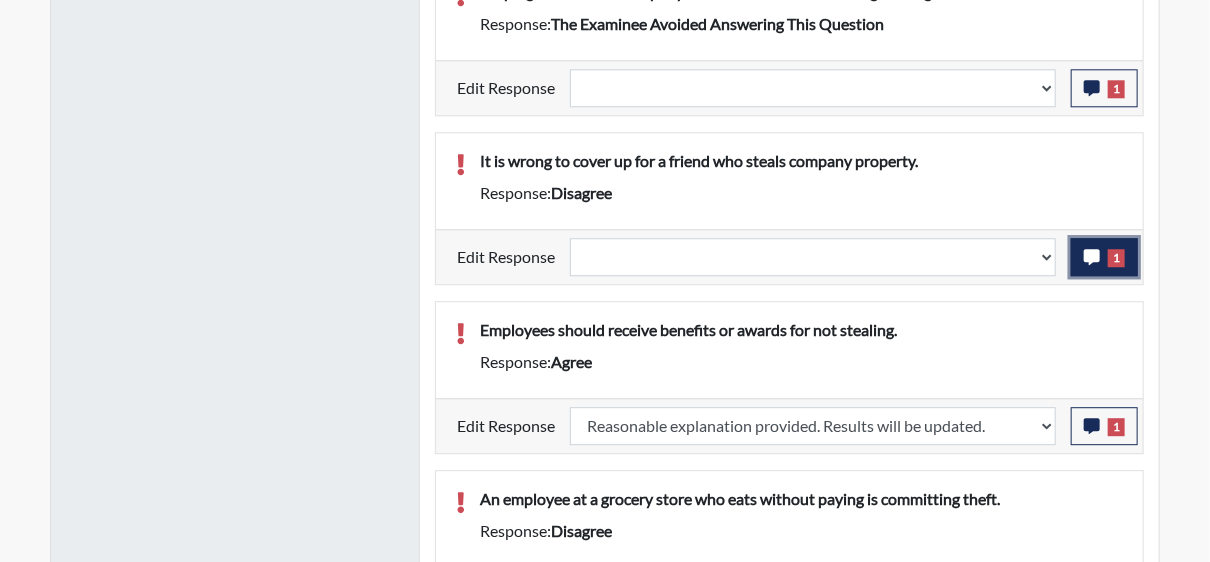 click 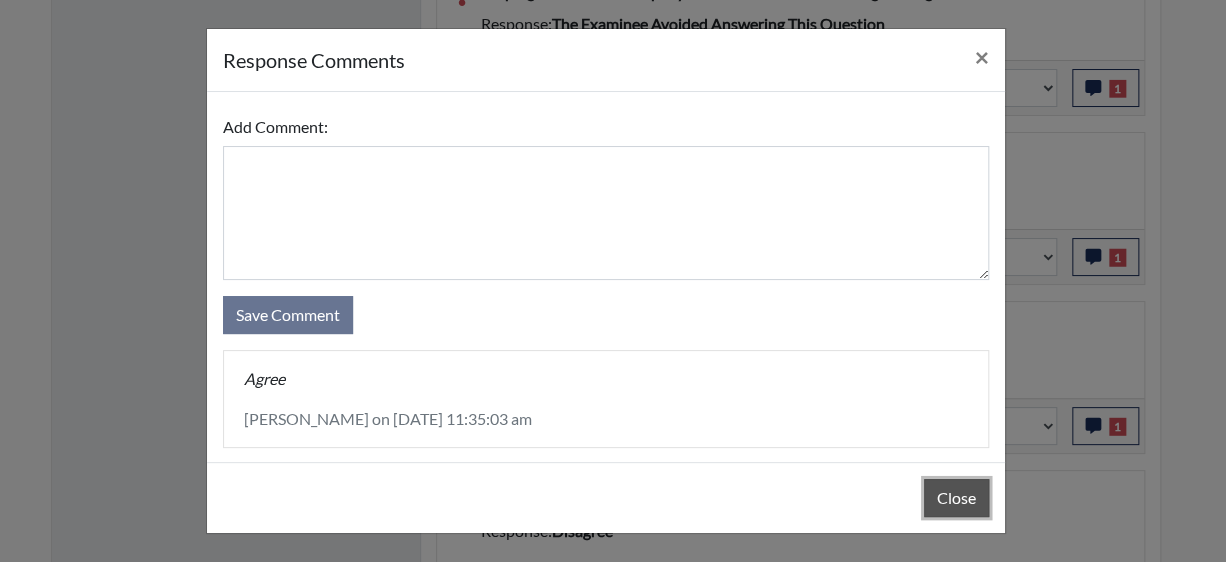 click on "Close" at bounding box center [956, 498] 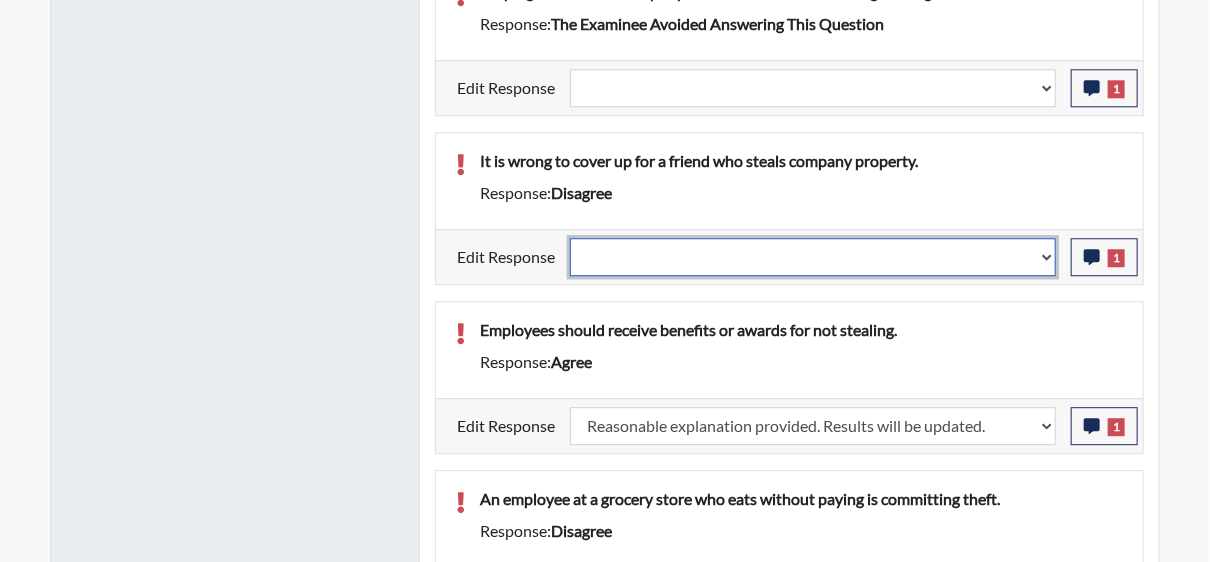 click on "Question is not relevant. Results will be updated. Reasonable explanation provided. Results will be updated. Response confirmed, which places the score below conditions. Clear the response edit. Results will be updated." at bounding box center [813, 257] 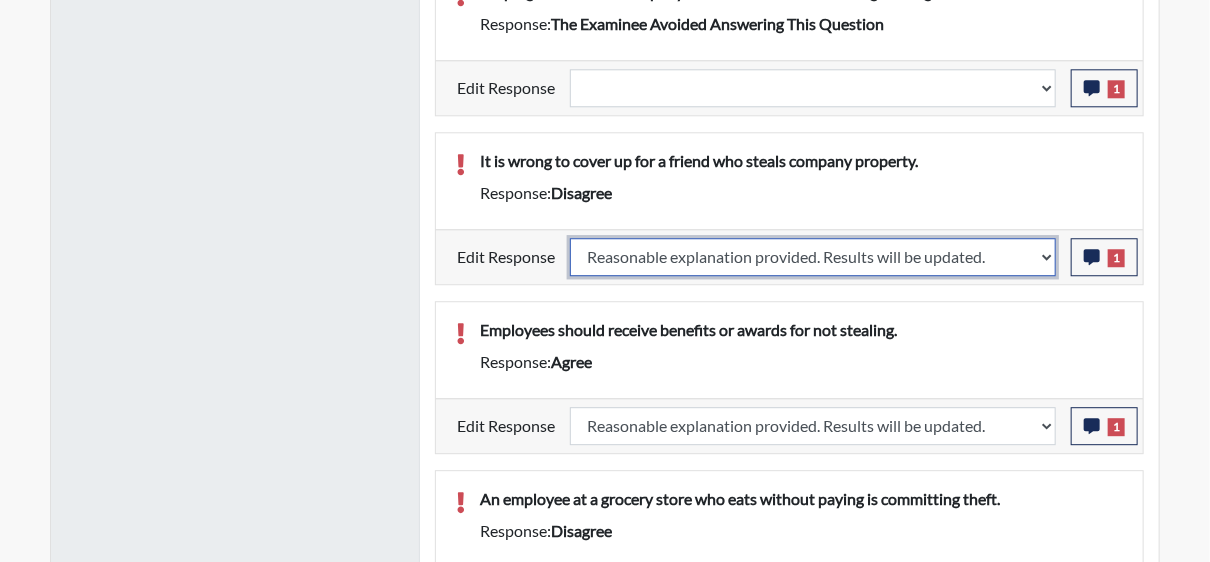 click on "Question is not relevant. Results will be updated. Reasonable explanation provided. Results will be updated. Response confirmed, which places the score below conditions. Clear the response edit. Results will be updated." at bounding box center [813, 257] 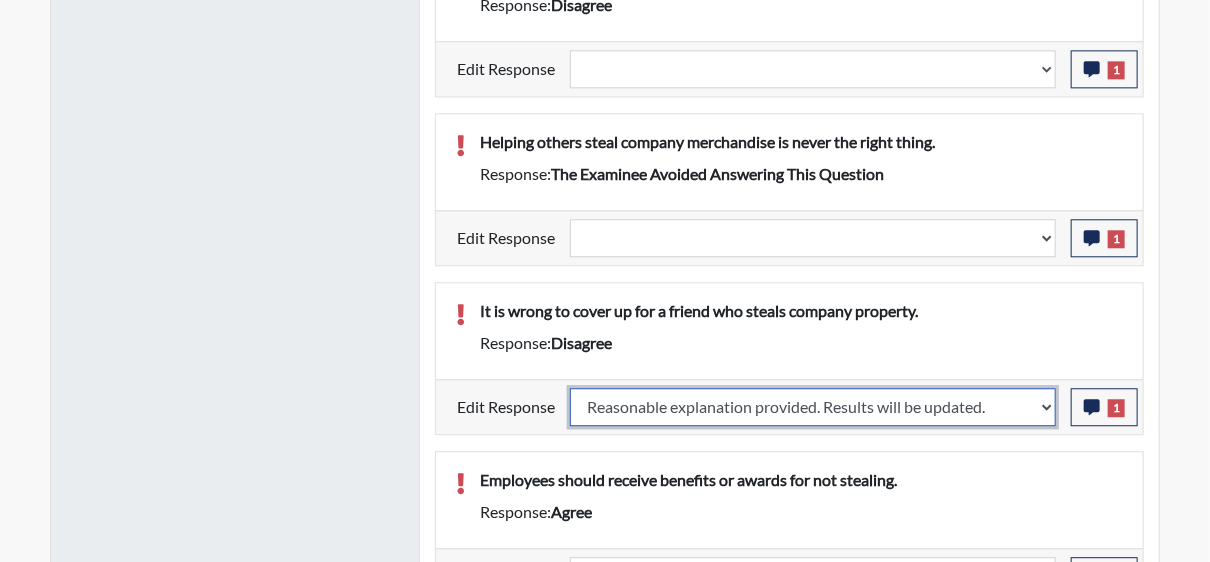 scroll, scrollTop: 1810, scrollLeft: 0, axis: vertical 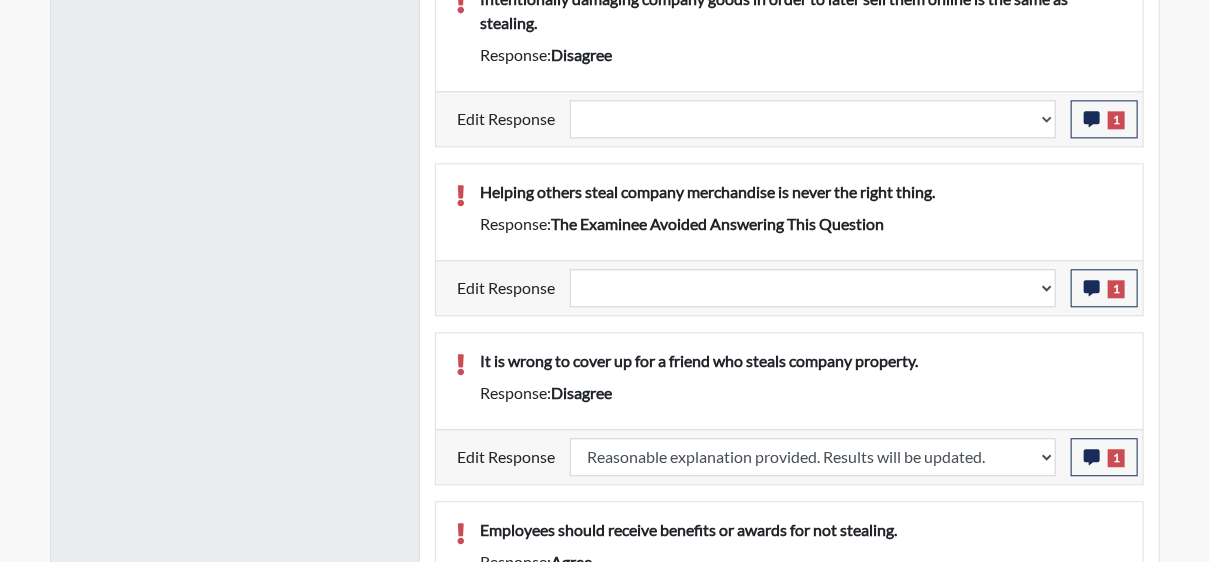 select 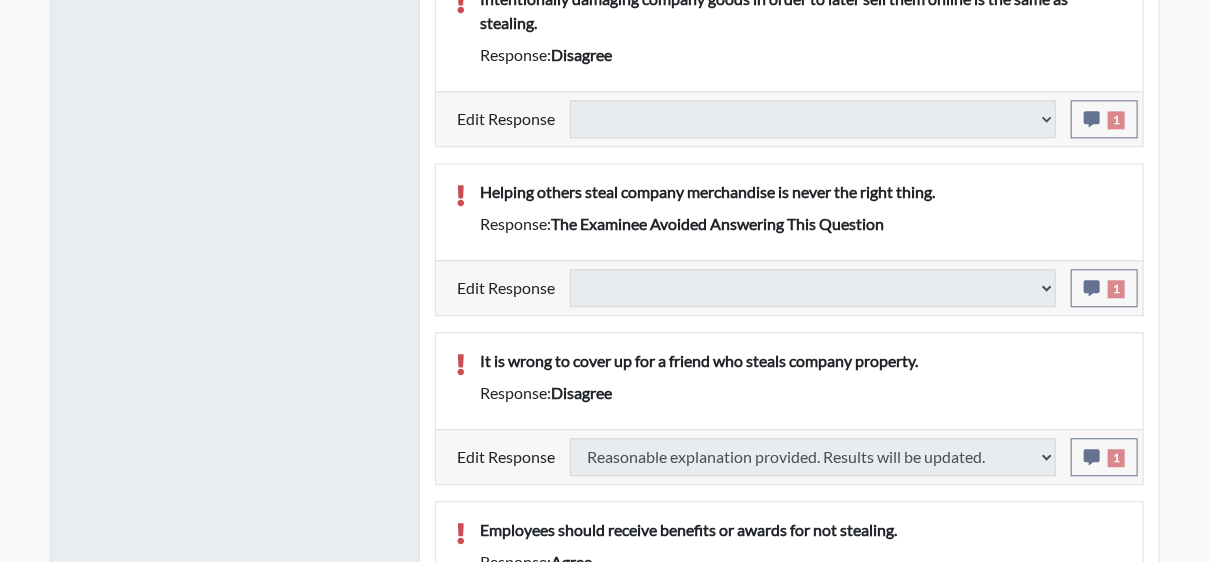 select 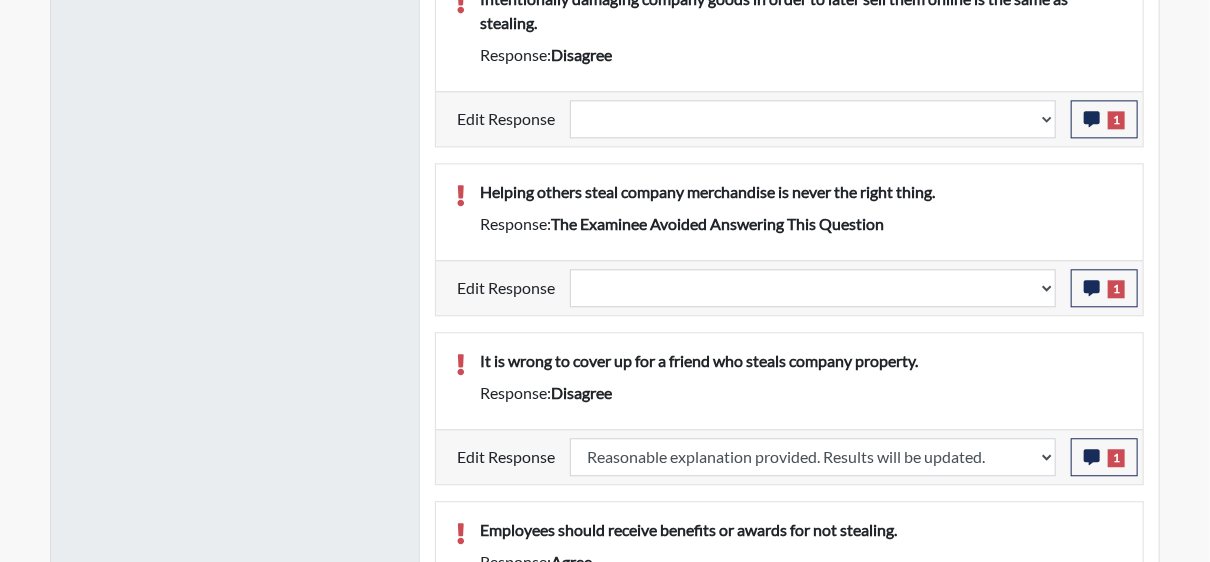 scroll, scrollTop: 999668, scrollLeft: 999168, axis: both 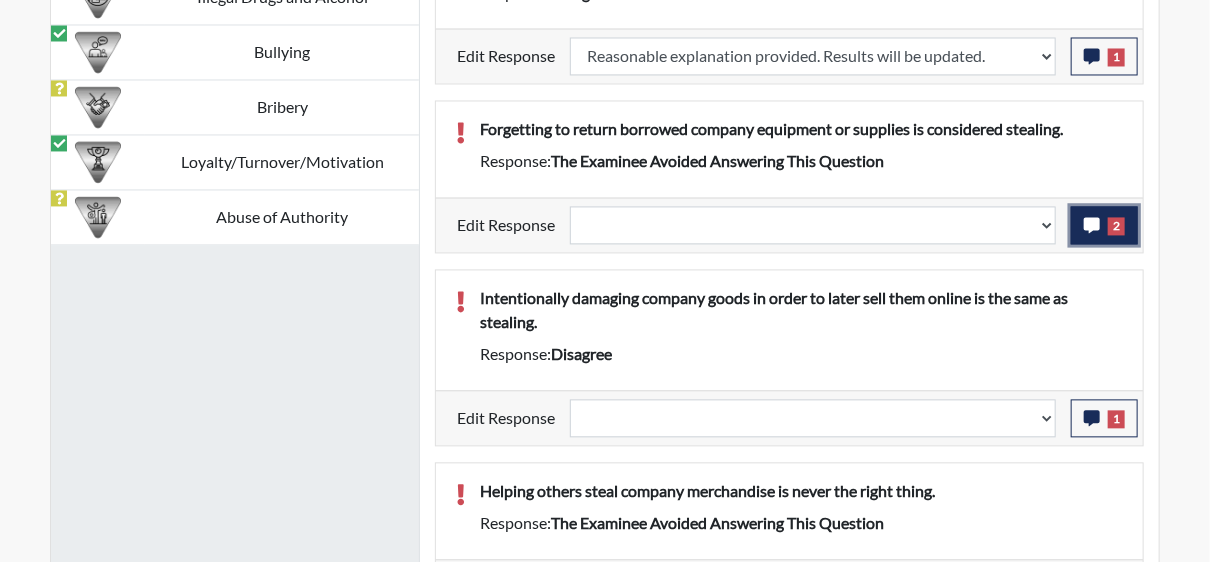 click 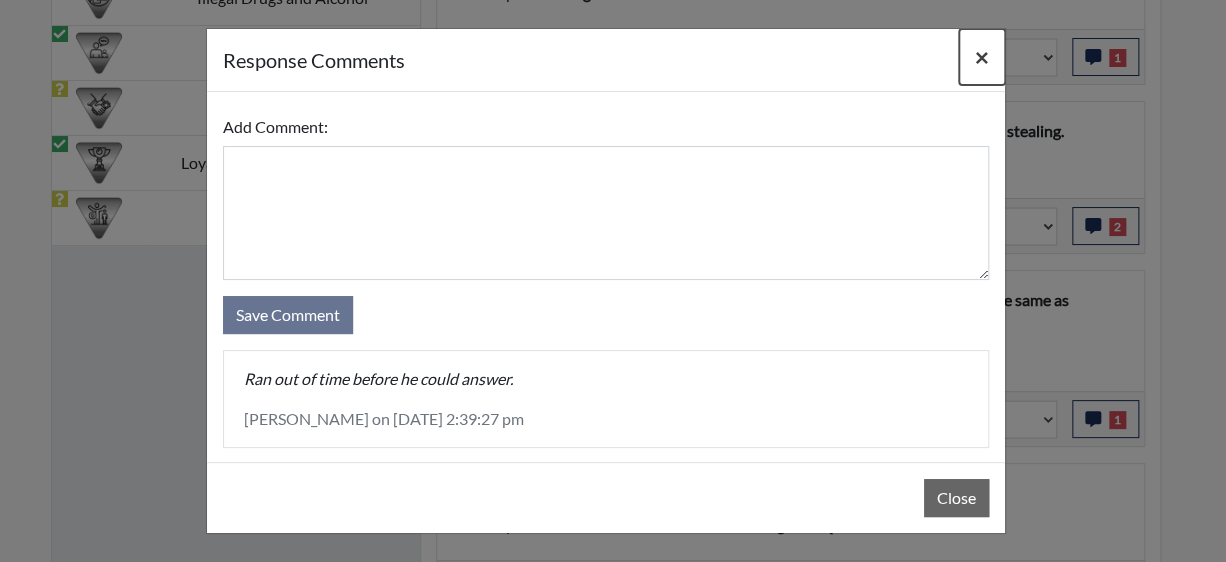 click on "×" at bounding box center (982, 57) 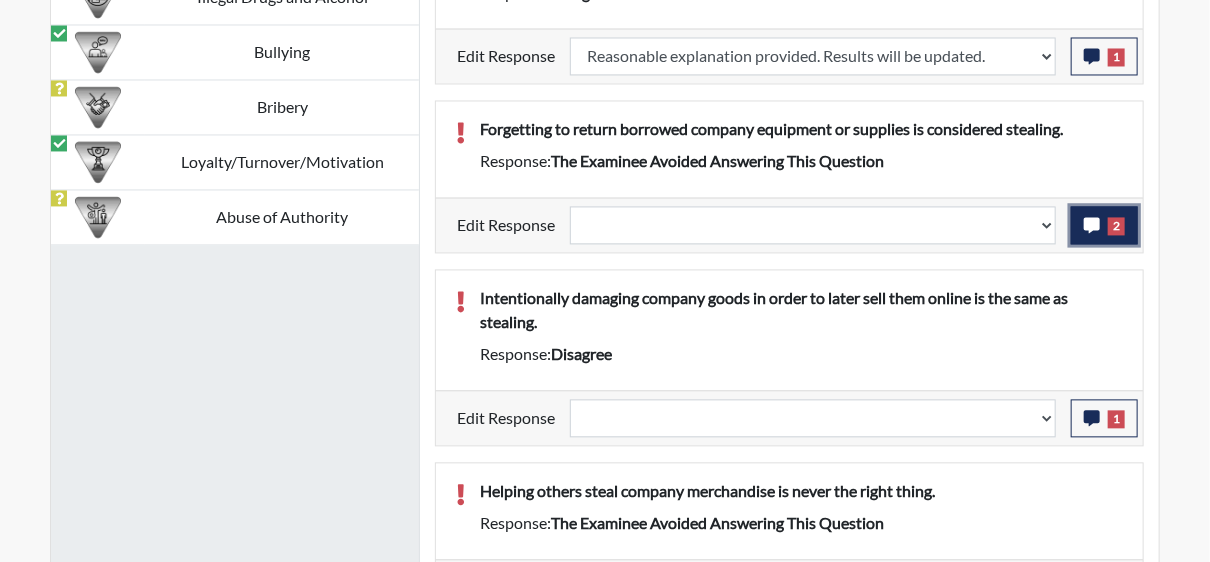click on "2" at bounding box center [1104, 226] 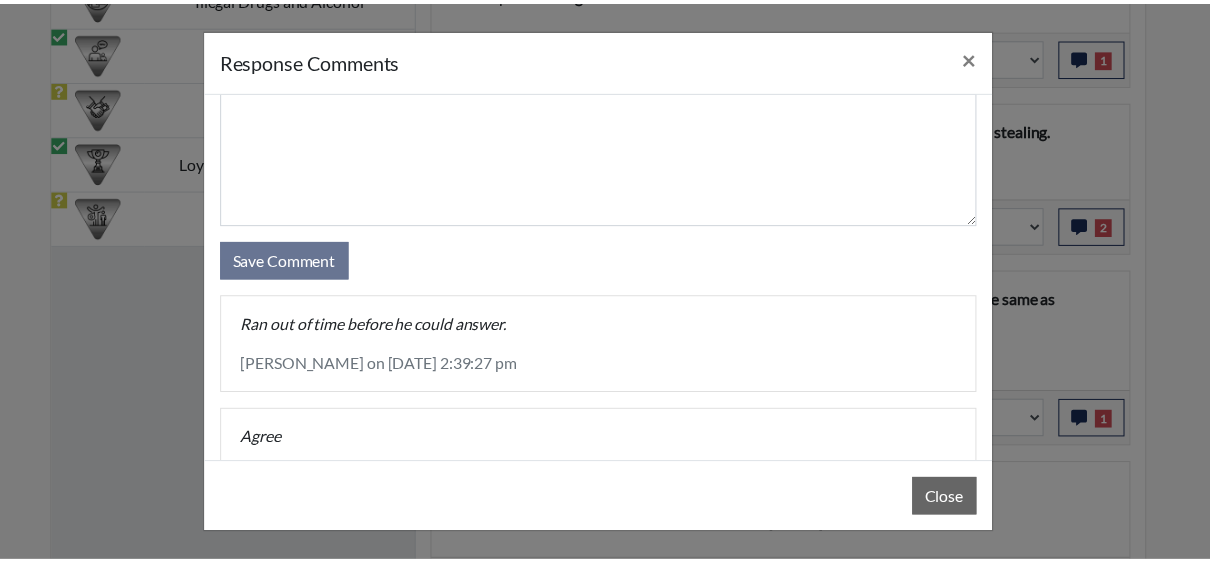scroll, scrollTop: 128, scrollLeft: 0, axis: vertical 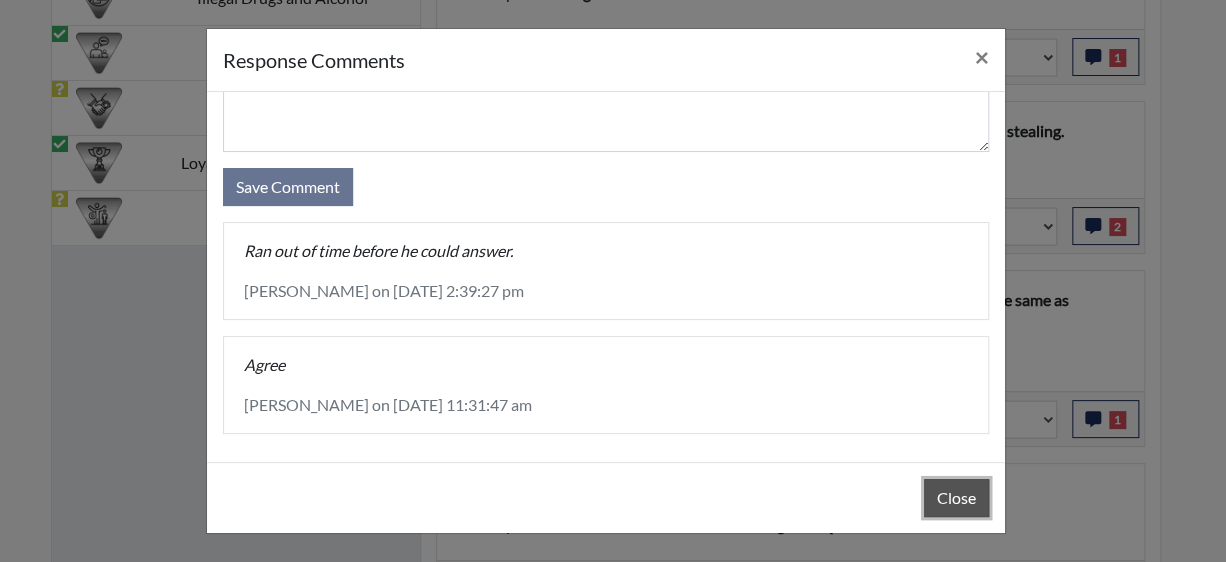 click on "Close" at bounding box center (956, 498) 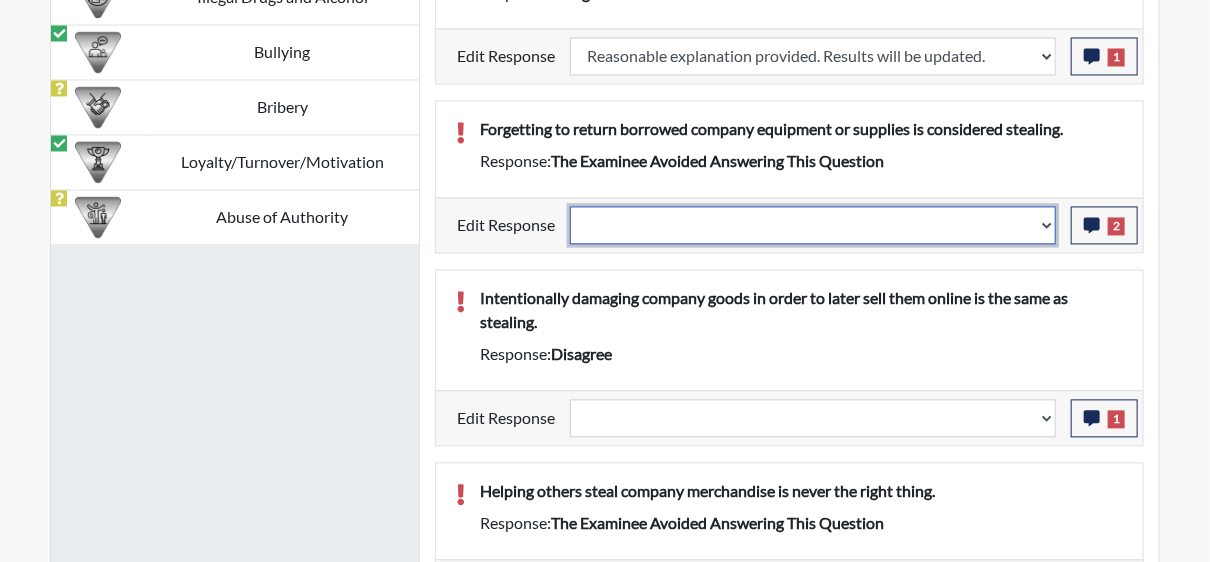 click on "Question is not relevant. Results will be updated. Reasonable explanation provided. Results will be updated. Response confirmed, which places the score below conditions. Clear the response edit. Results will be updated." at bounding box center (813, 226) 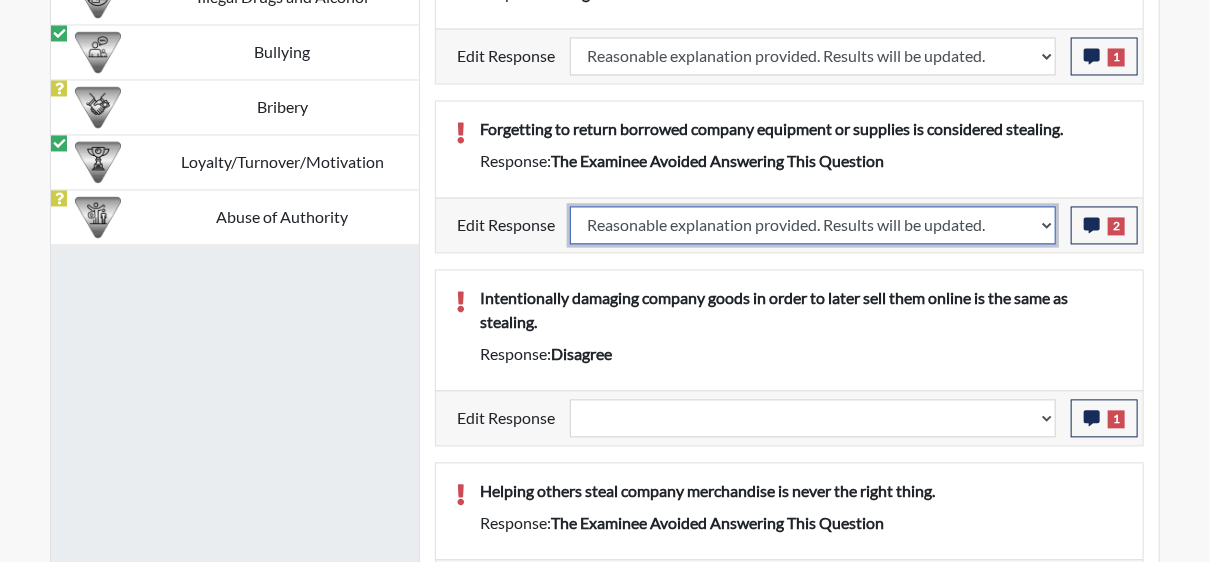 click on "Question is not relevant. Results will be updated. Reasonable explanation provided. Results will be updated. Response confirmed, which places the score below conditions. Clear the response edit. Results will be updated." at bounding box center [813, 226] 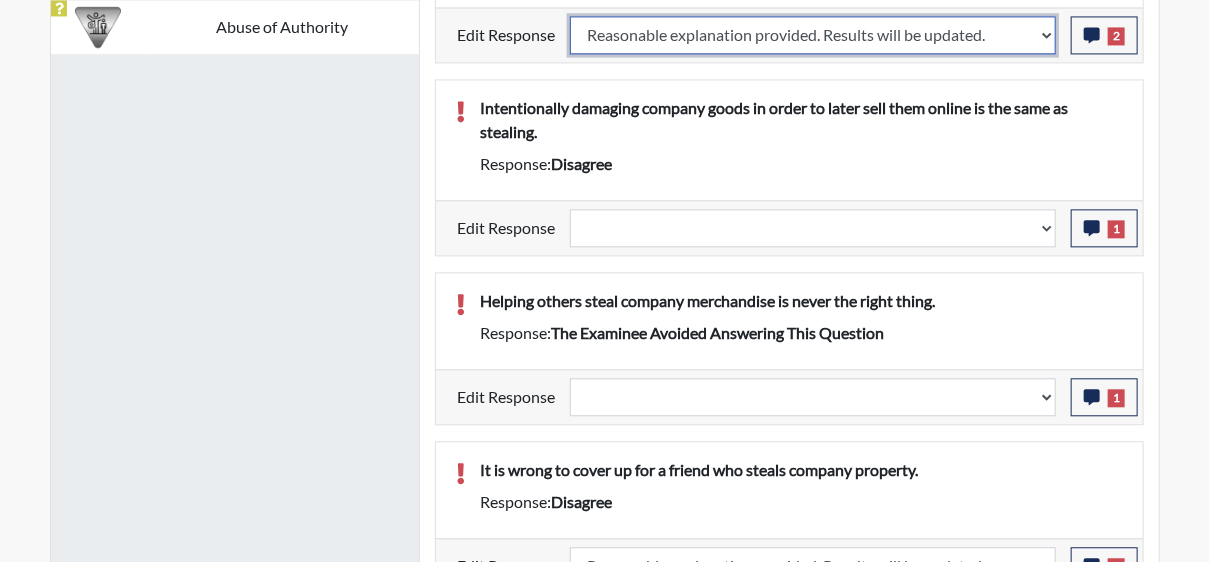 scroll, scrollTop: 1710, scrollLeft: 0, axis: vertical 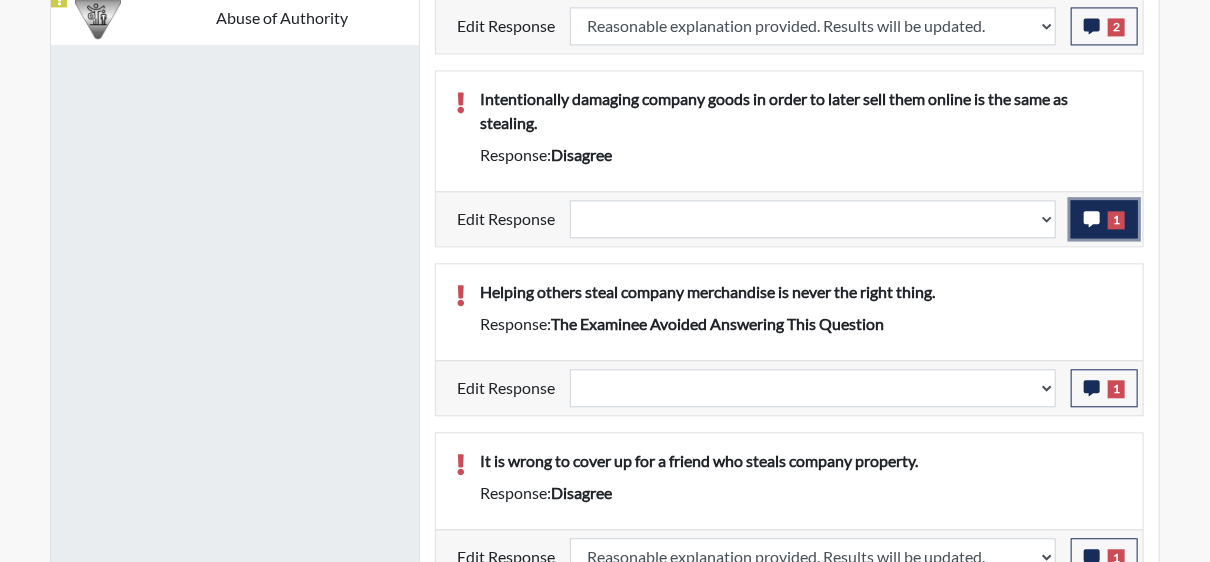 click 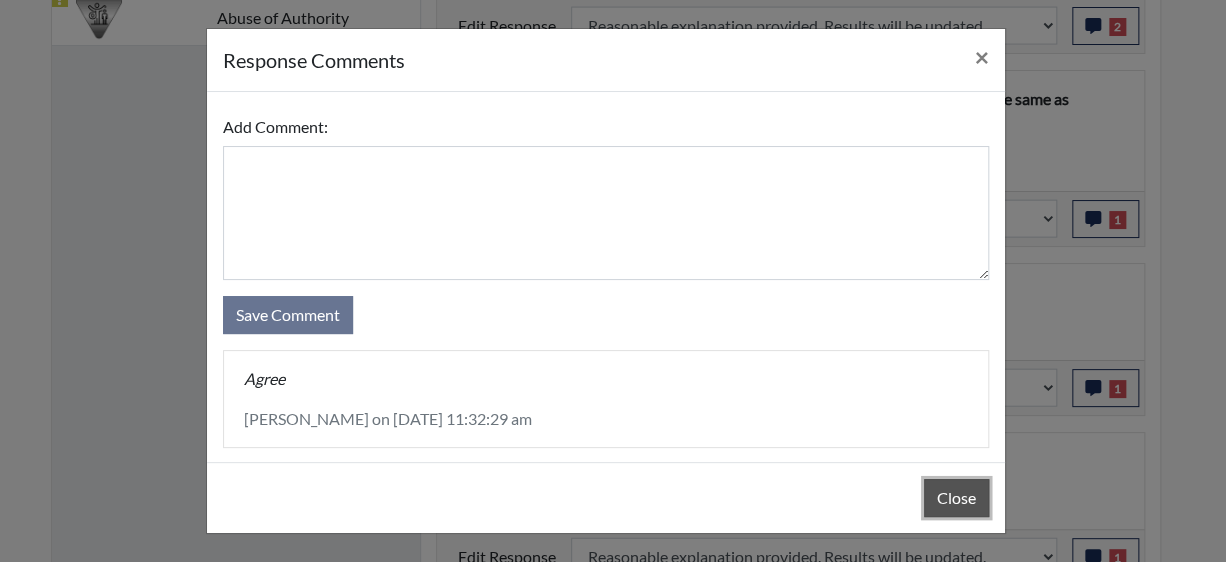 click on "Close" at bounding box center [956, 498] 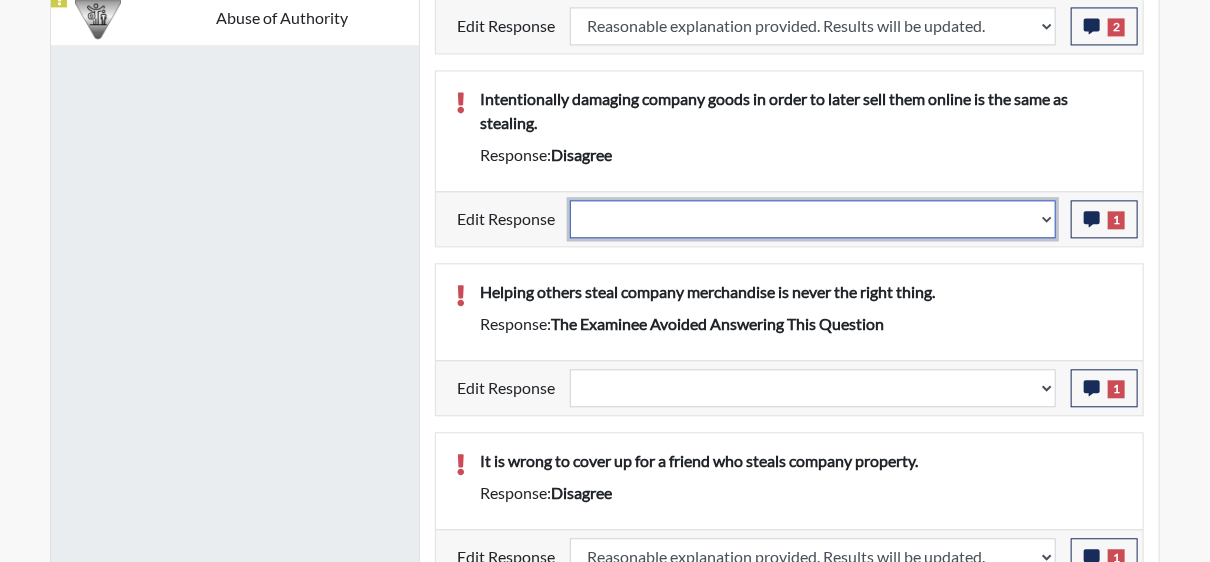 click on "Question is not relevant. Results will be updated. Reasonable explanation provided. Results will be updated. Response confirmed, which places the score below conditions. Clear the response edit. Results will be updated." at bounding box center (813, 219) 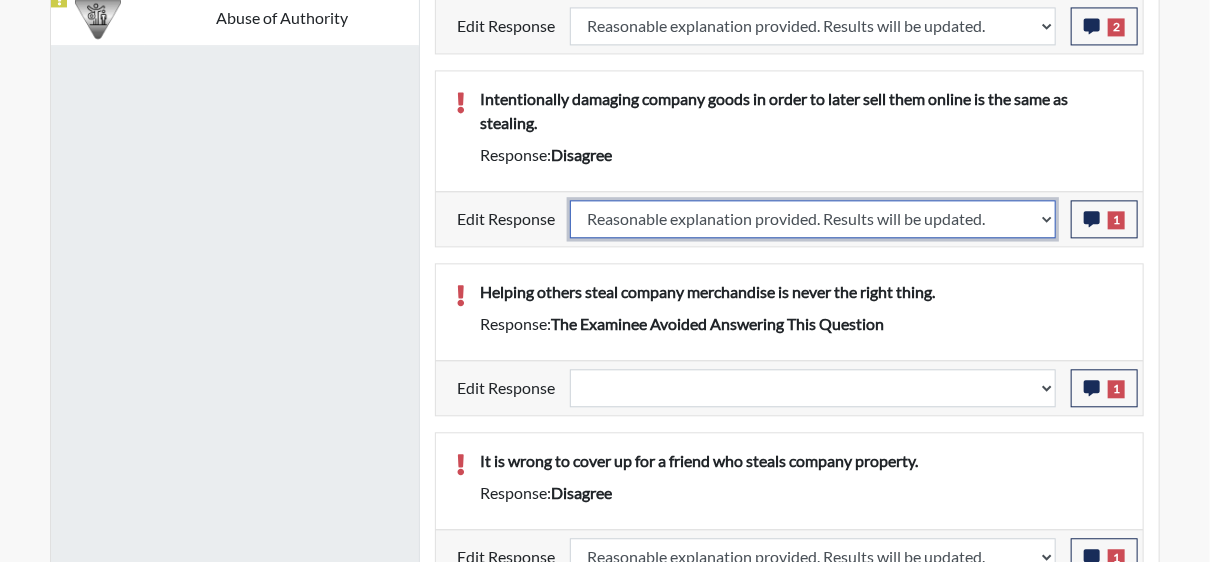 click on "Question is not relevant. Results will be updated. Reasonable explanation provided. Results will be updated. Response confirmed, which places the score below conditions. Clear the response edit. Results will be updated." at bounding box center [813, 219] 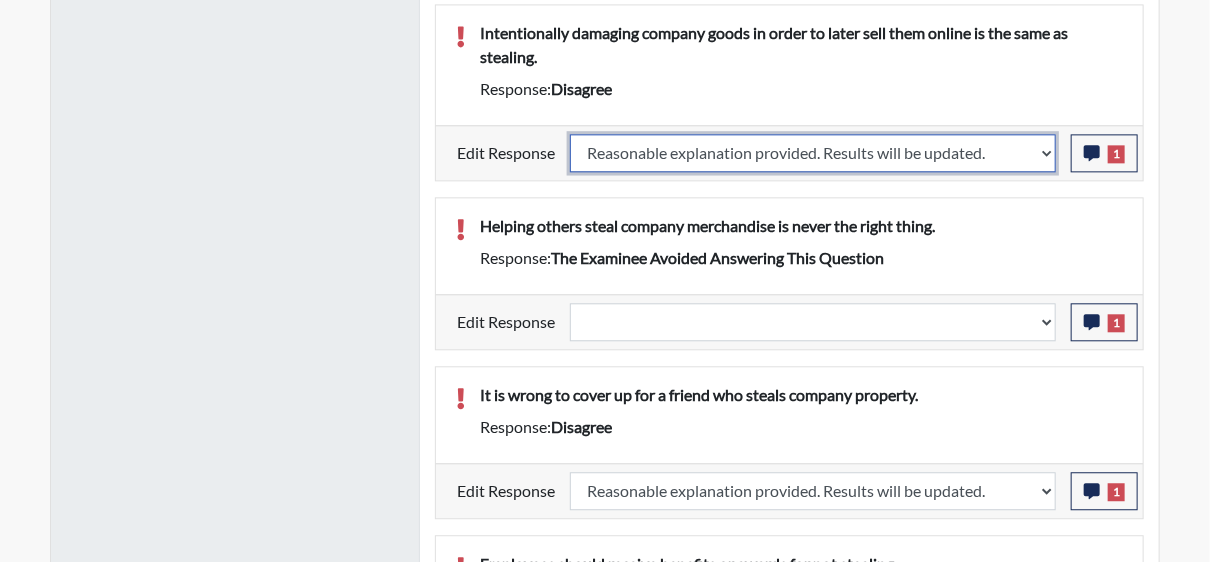 scroll, scrollTop: 1810, scrollLeft: 0, axis: vertical 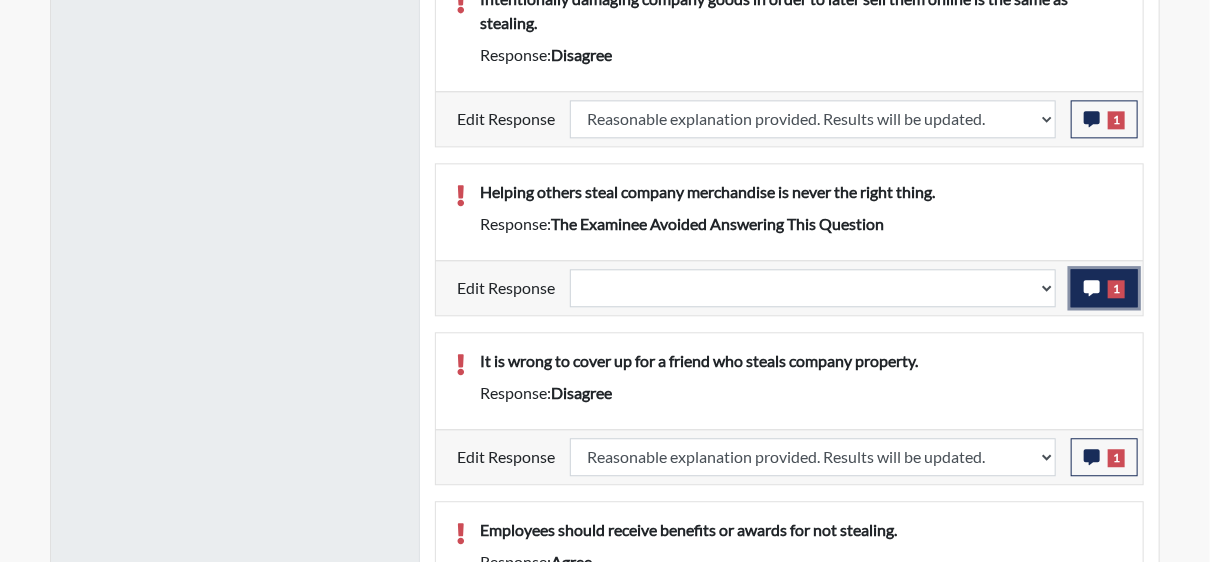 click 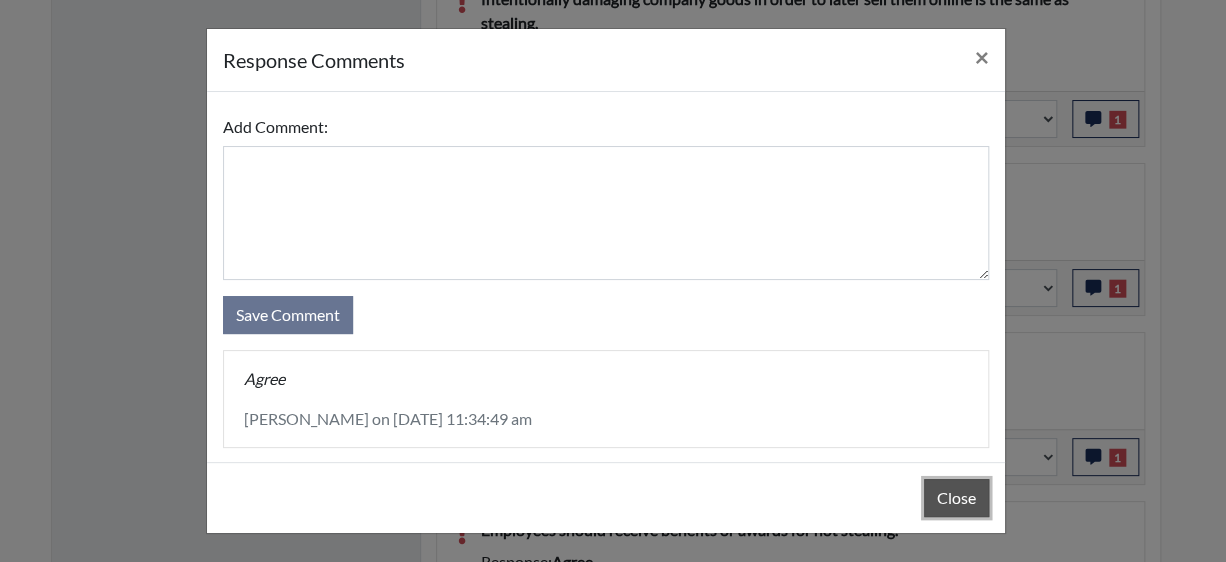 click on "Close" at bounding box center (956, 498) 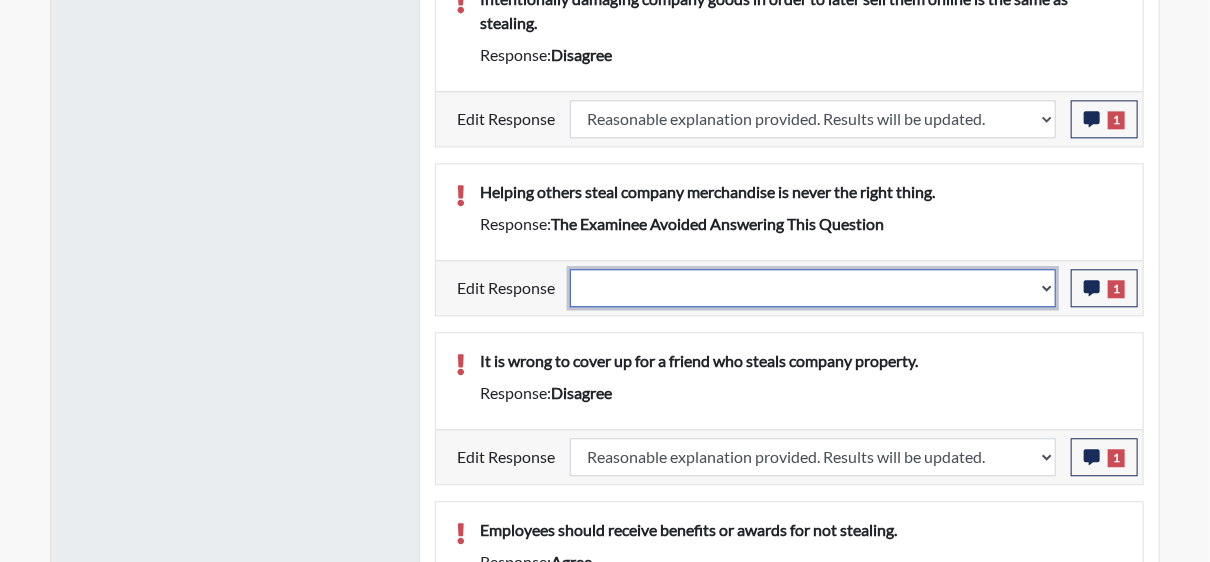 click on "Question is not relevant. Results will be updated. Reasonable explanation provided. Results will be updated. Response confirmed, which places the score below conditions. Clear the response edit. Results will be updated." at bounding box center (813, 288) 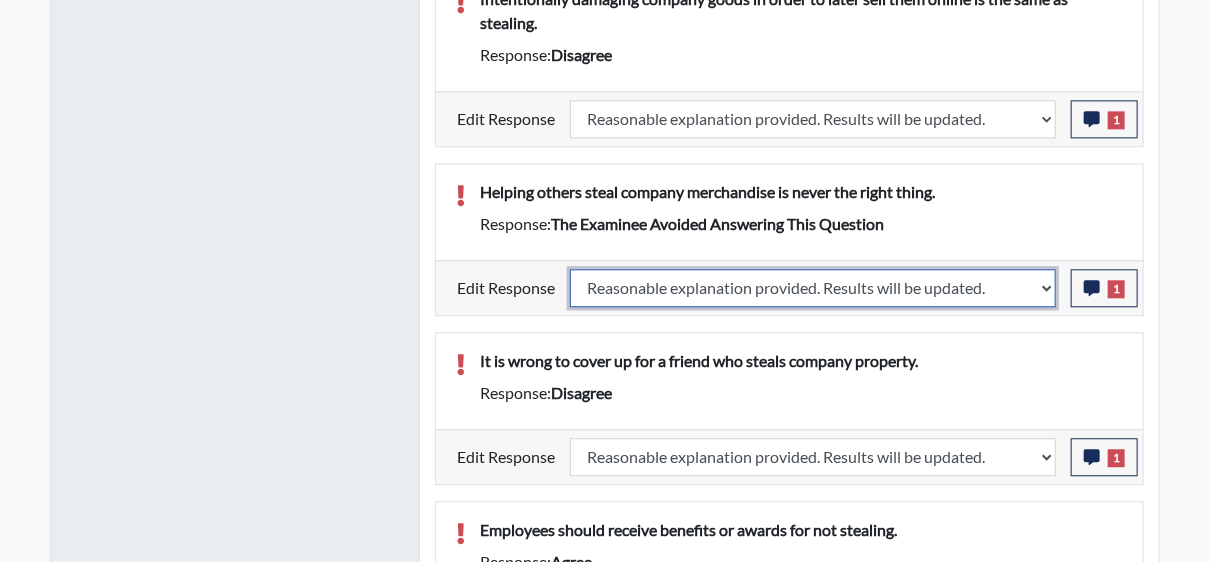 click on "Question is not relevant. Results will be updated. Reasonable explanation provided. Results will be updated. Response confirmed, which places the score below conditions. Clear the response edit. Results will be updated." at bounding box center [813, 288] 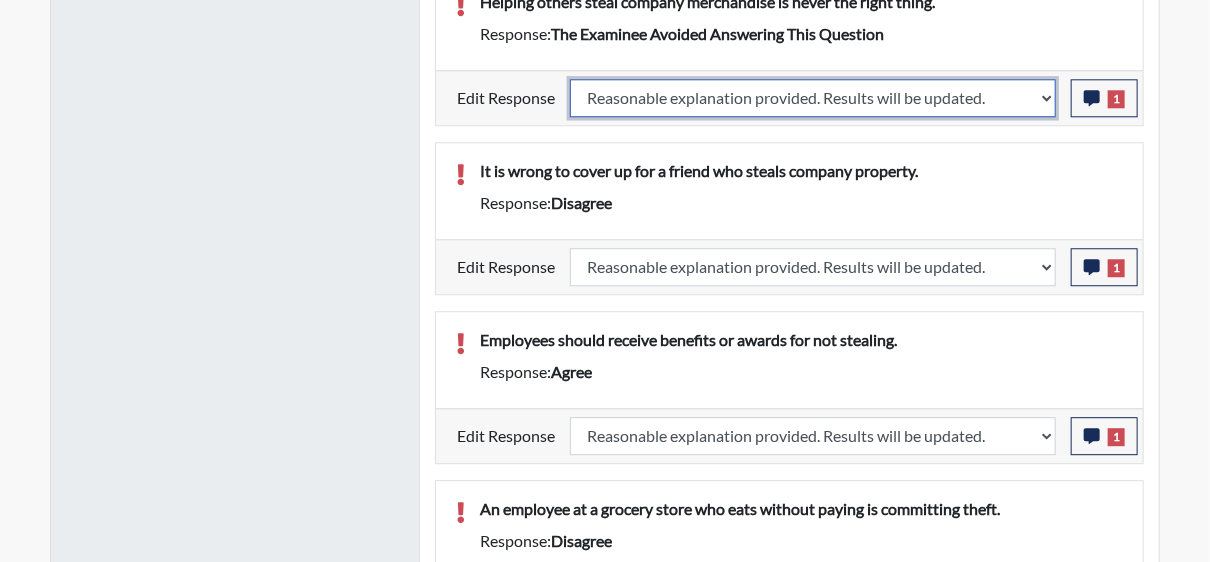 scroll, scrollTop: 2010, scrollLeft: 0, axis: vertical 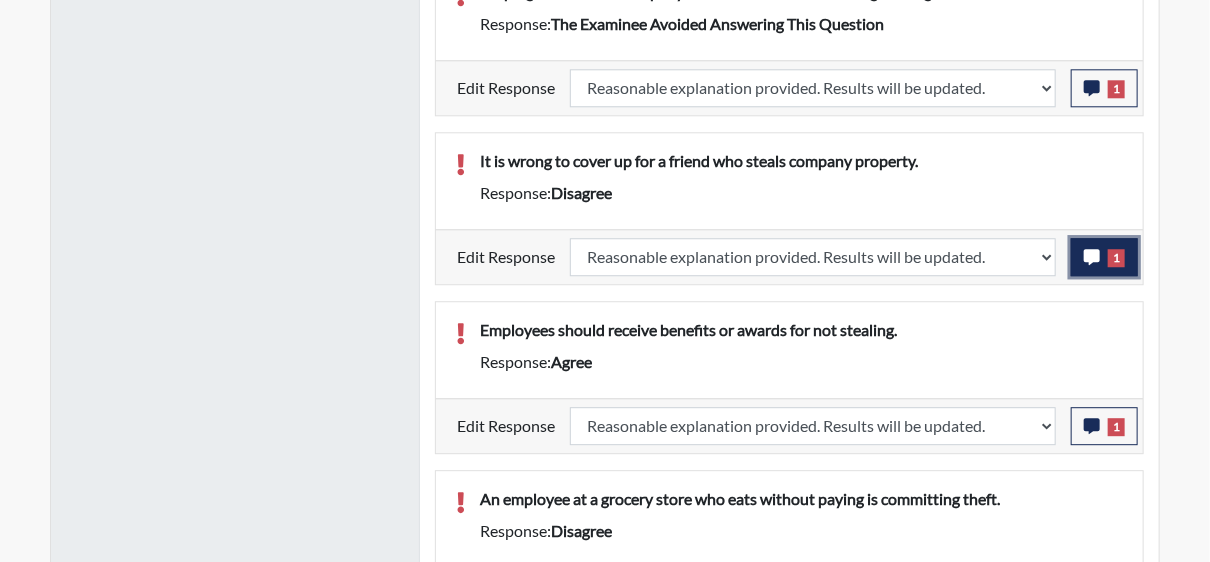 click on "1" at bounding box center (1104, 257) 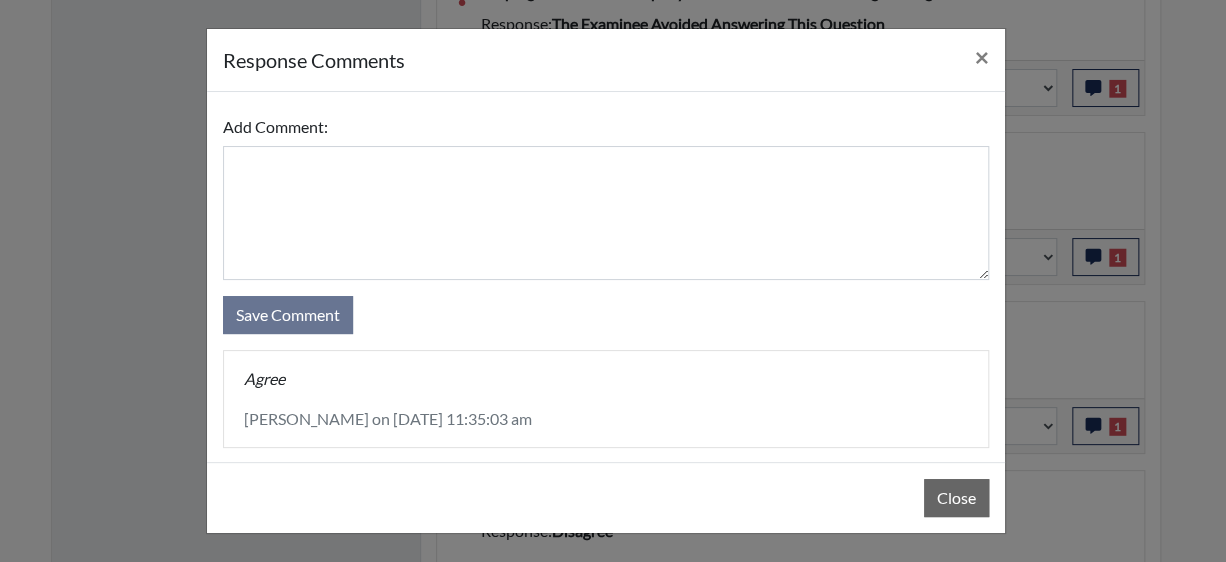 click on "response Comments × Add Comment: Save Comment Agree Mary Roth on July 3rd 2025, 11:35:03 am Close" at bounding box center [613, 281] 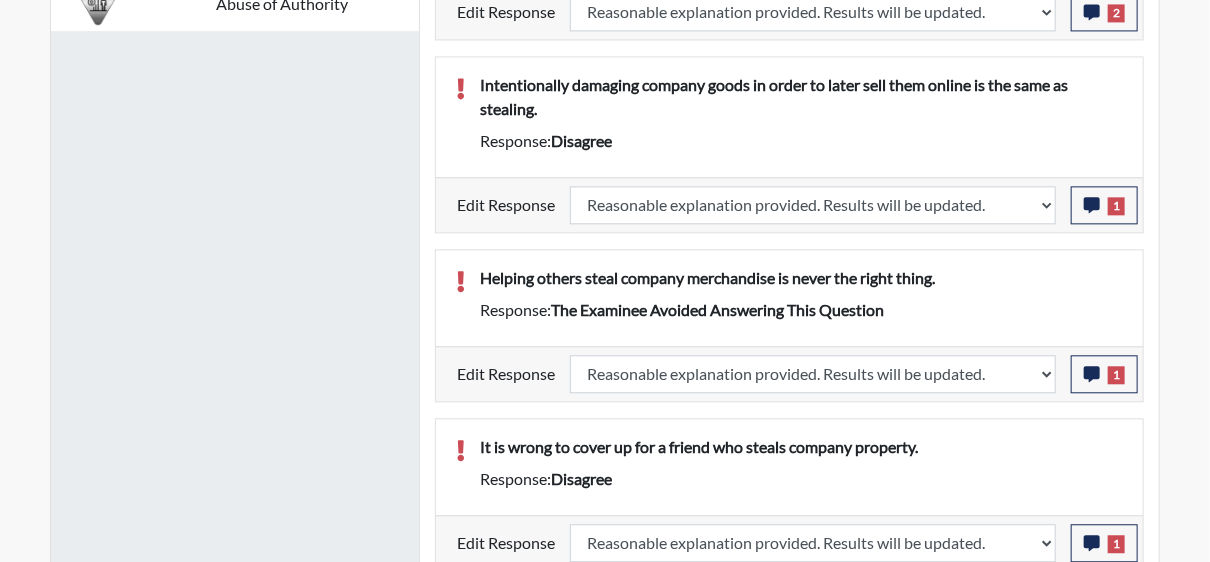 scroll, scrollTop: 1410, scrollLeft: 0, axis: vertical 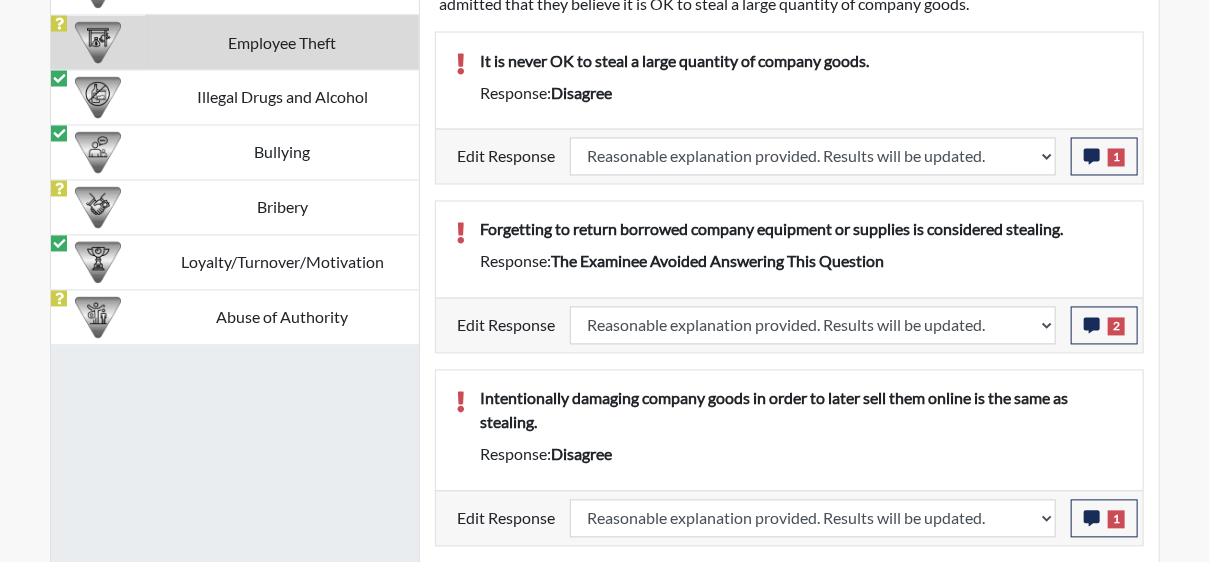 click on "Employee Theft" at bounding box center (282, 42) 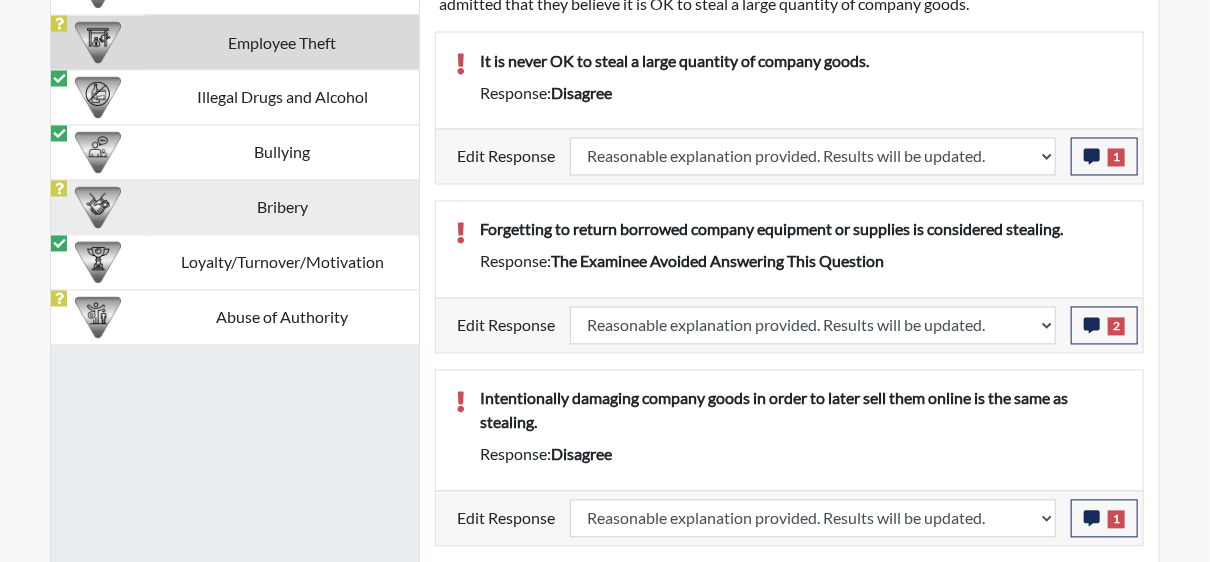 click on "Bribery" at bounding box center (282, 207) 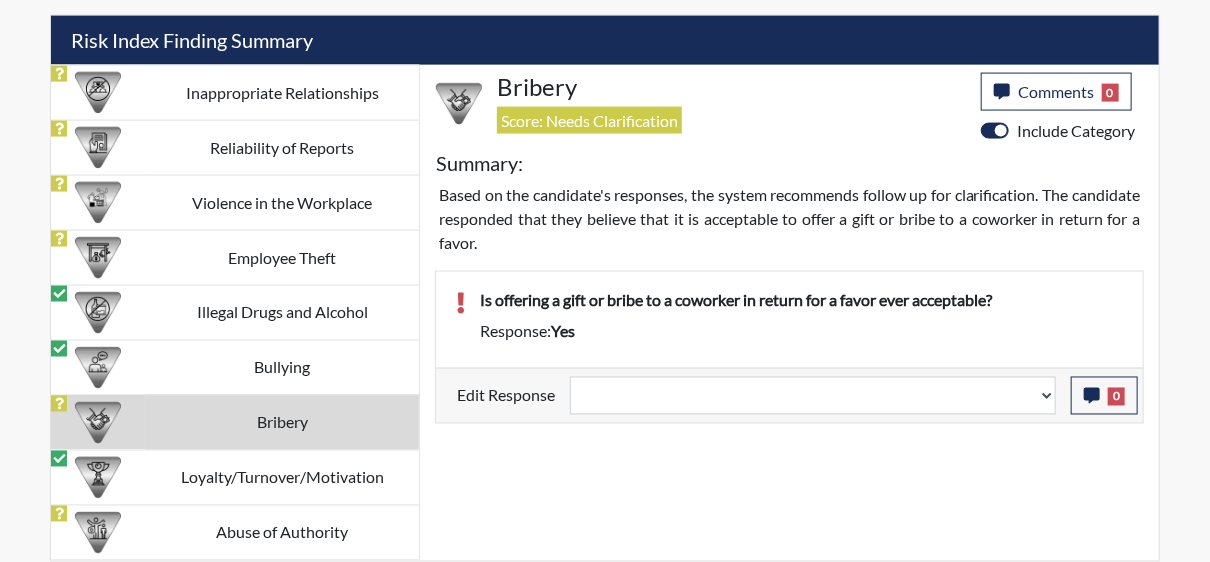 scroll, scrollTop: 1189, scrollLeft: 0, axis: vertical 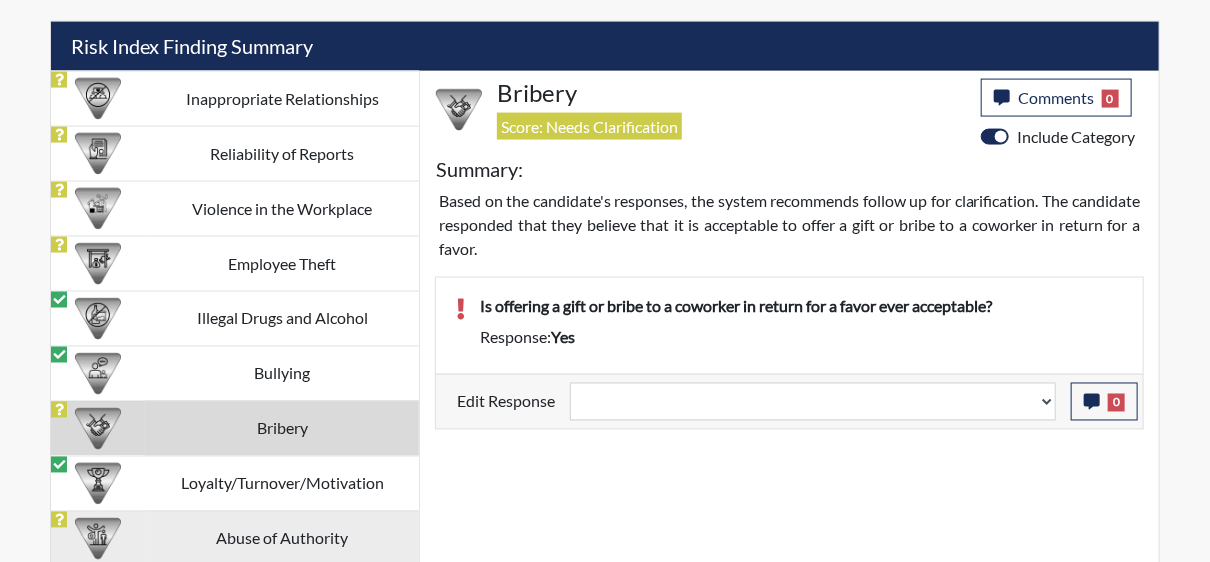 click on "Abuse of Authority" at bounding box center (282, 538) 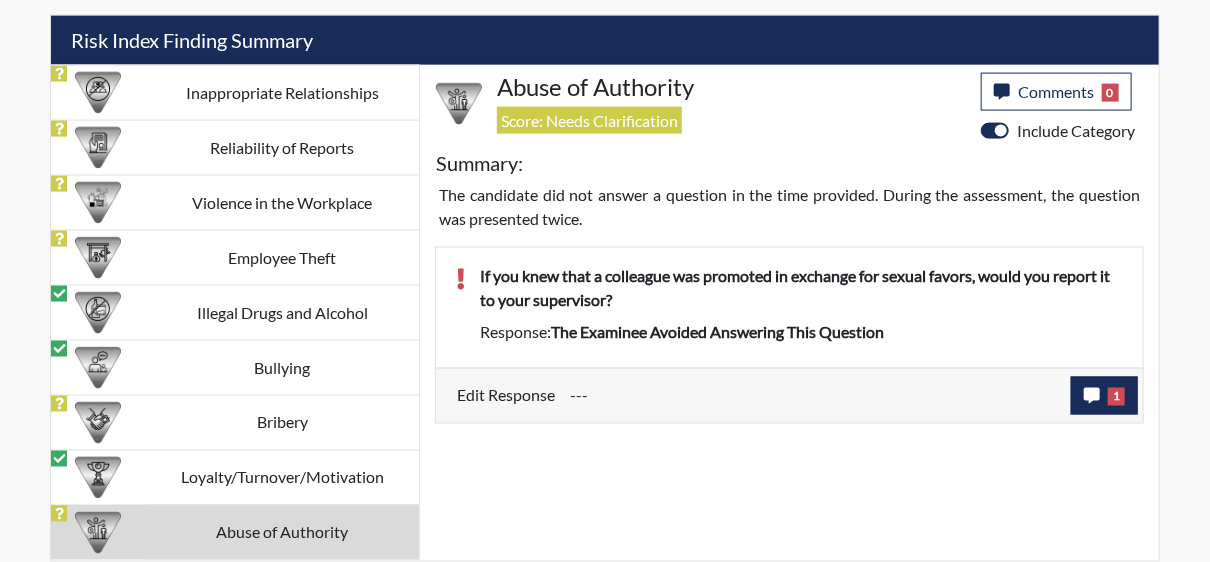 scroll, scrollTop: 1133, scrollLeft: 0, axis: vertical 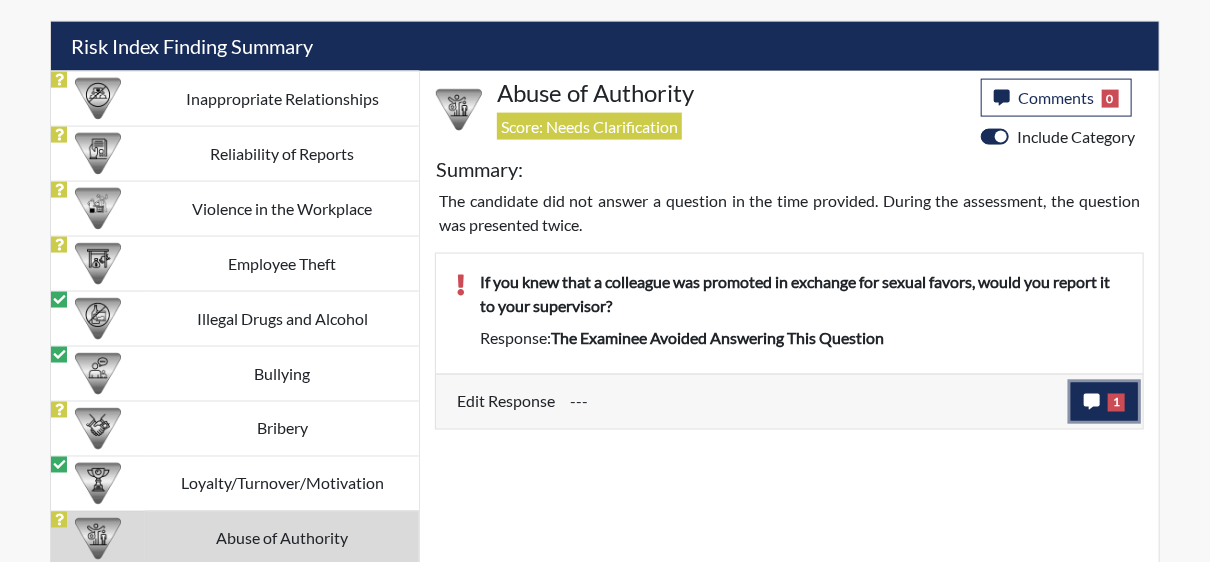 click 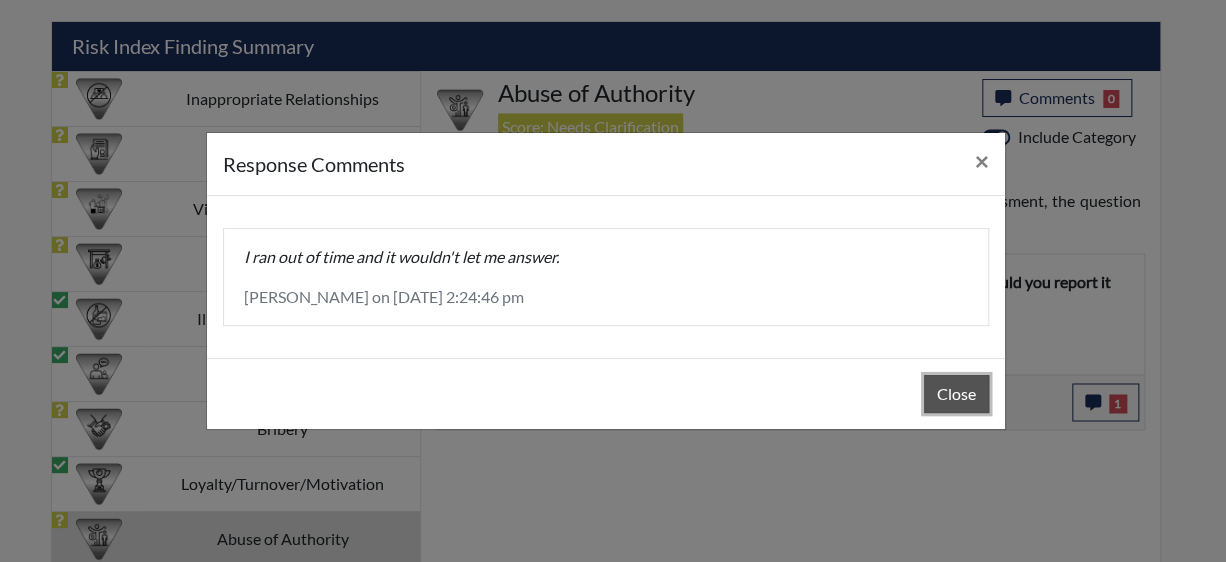 click on "Close" at bounding box center [956, 394] 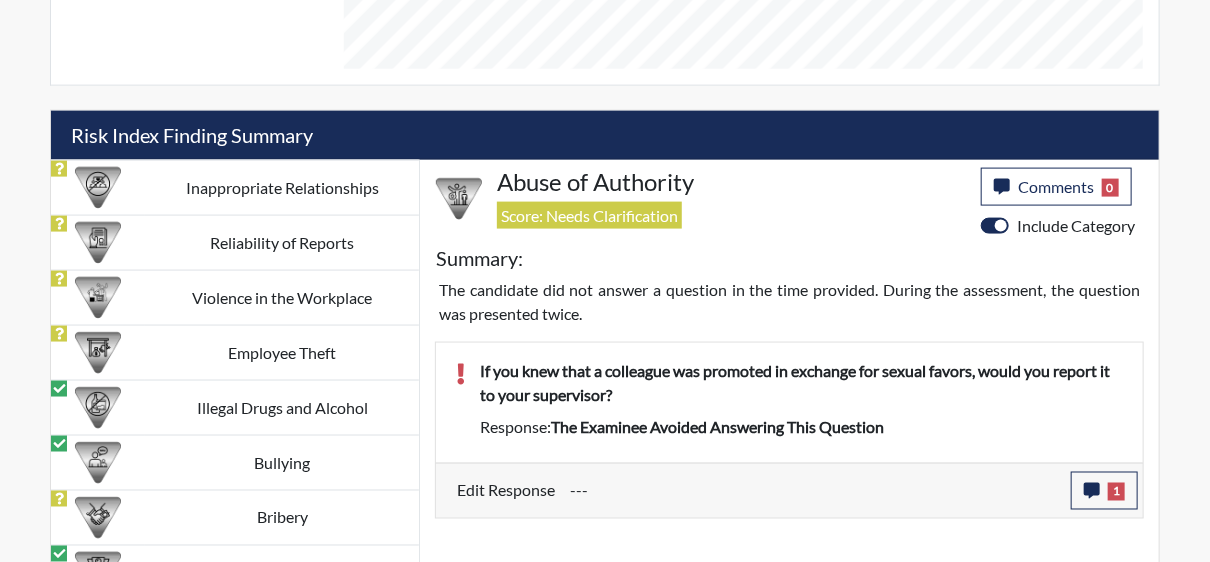 scroll, scrollTop: 1100, scrollLeft: 0, axis: vertical 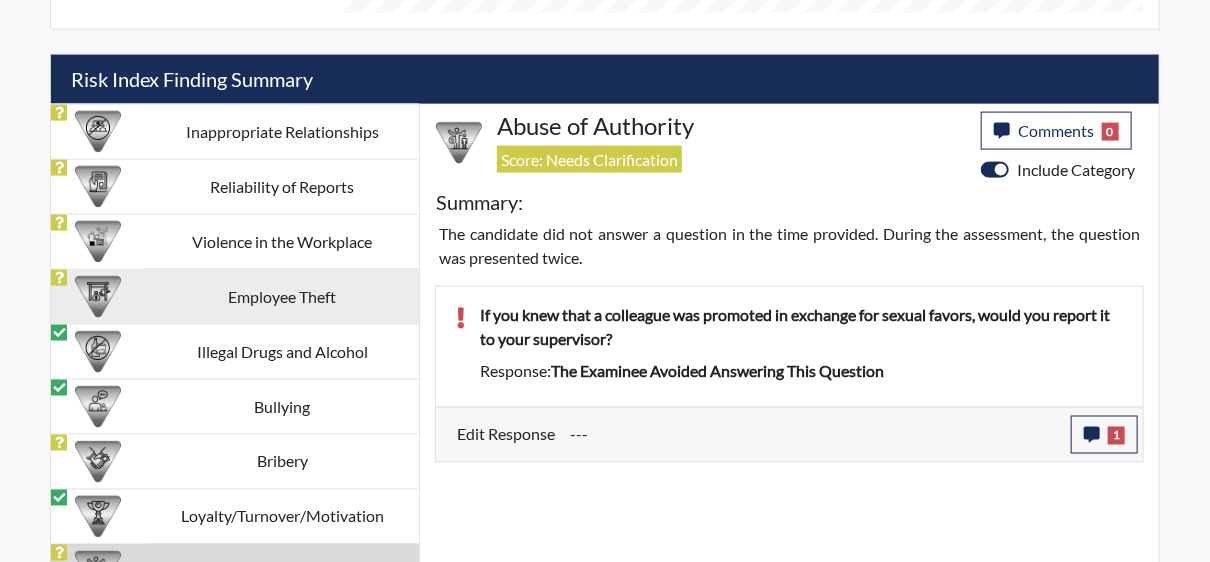click on "Employee Theft" at bounding box center [282, 296] 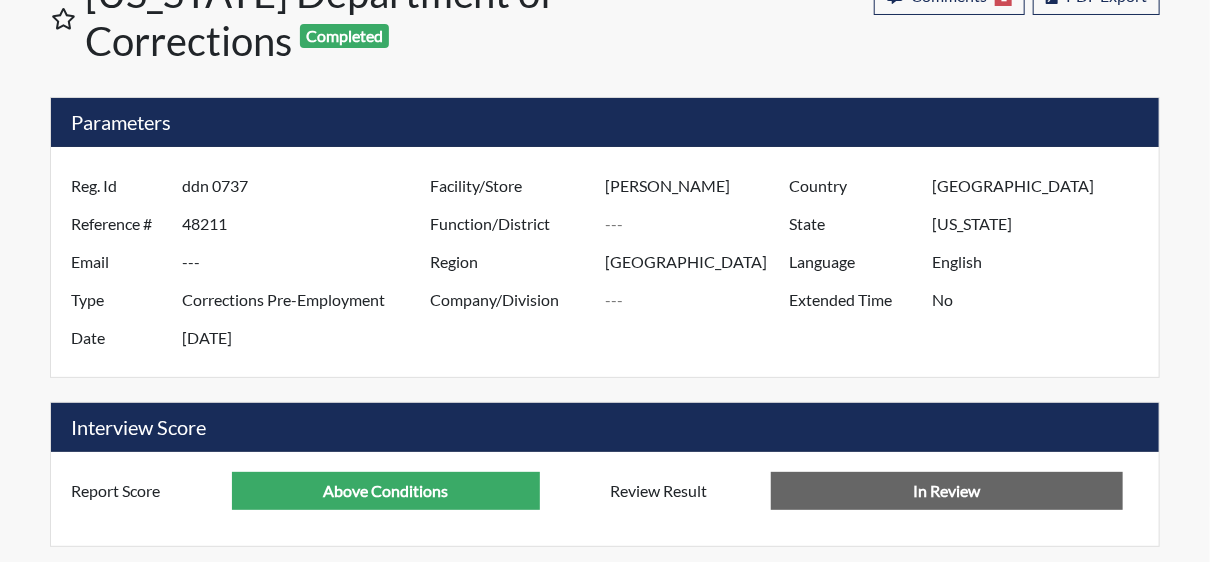 scroll, scrollTop: 0, scrollLeft: 0, axis: both 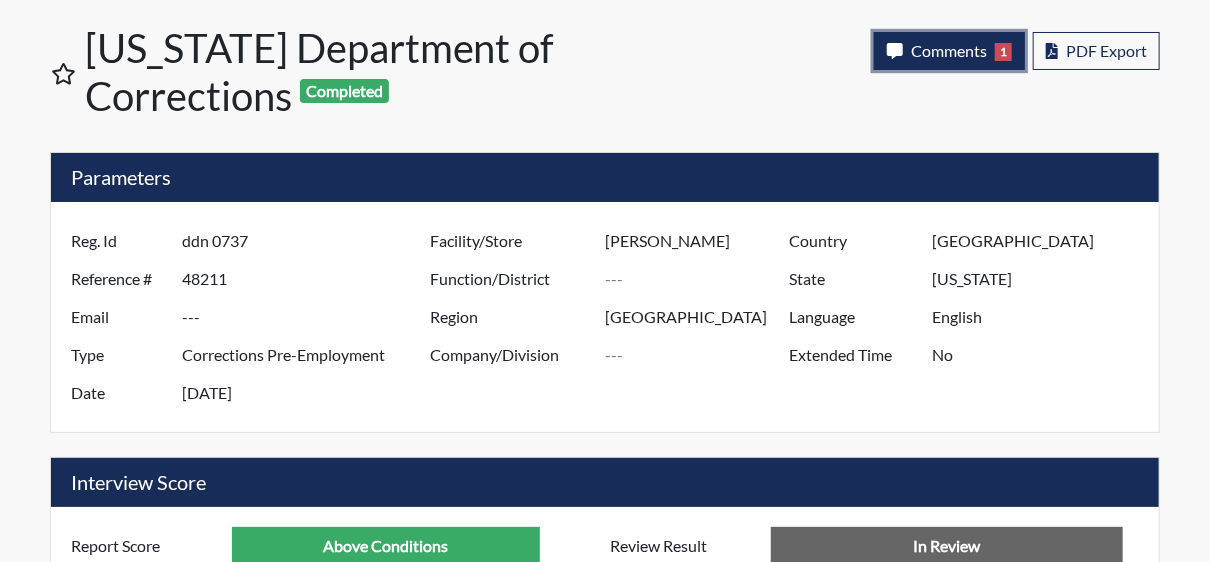 click on "Comments 1" at bounding box center (949, 51) 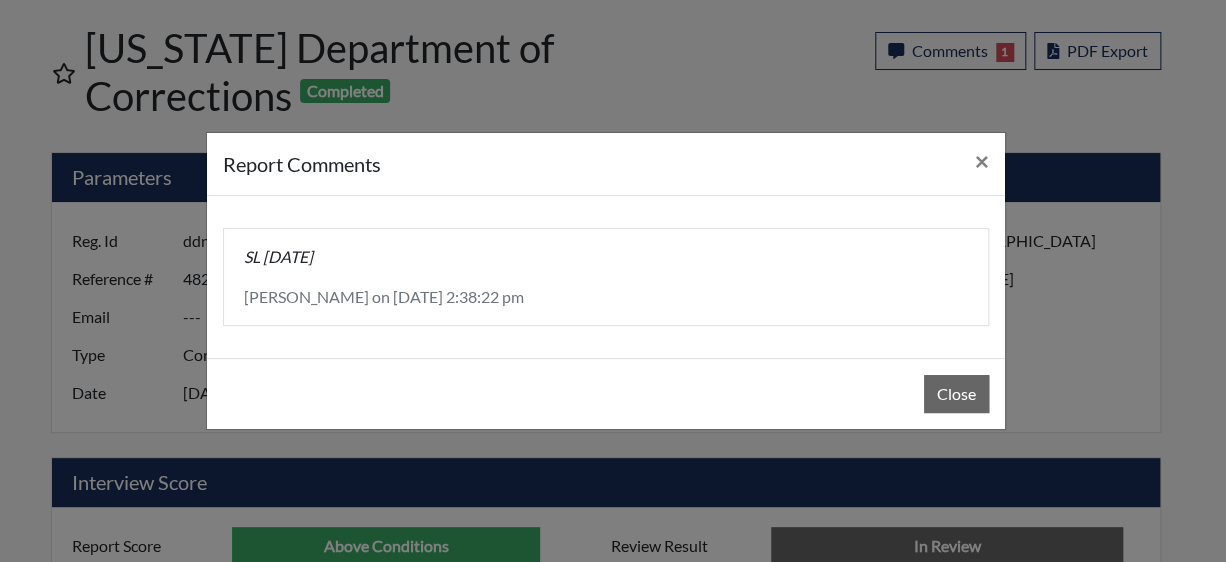 click on "SL 6/25/25 Sabrina Wells	Layfield on June 25th 2025, 2:38:22 pm" at bounding box center (606, 277) 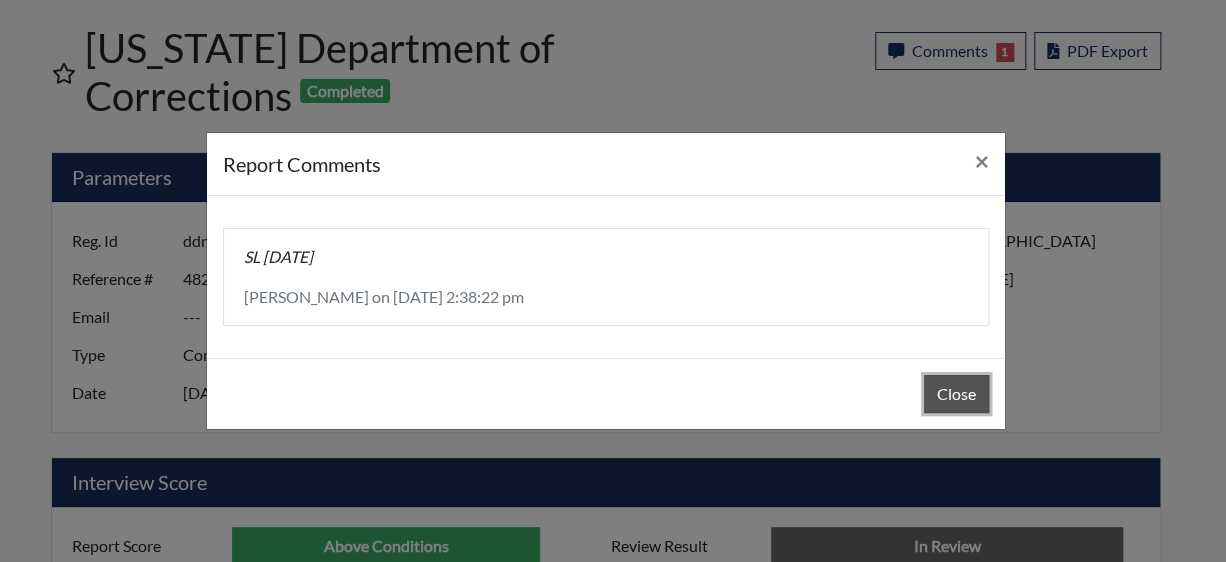 drag, startPoint x: 961, startPoint y: 395, endPoint x: 953, endPoint y: 326, distance: 69.46222 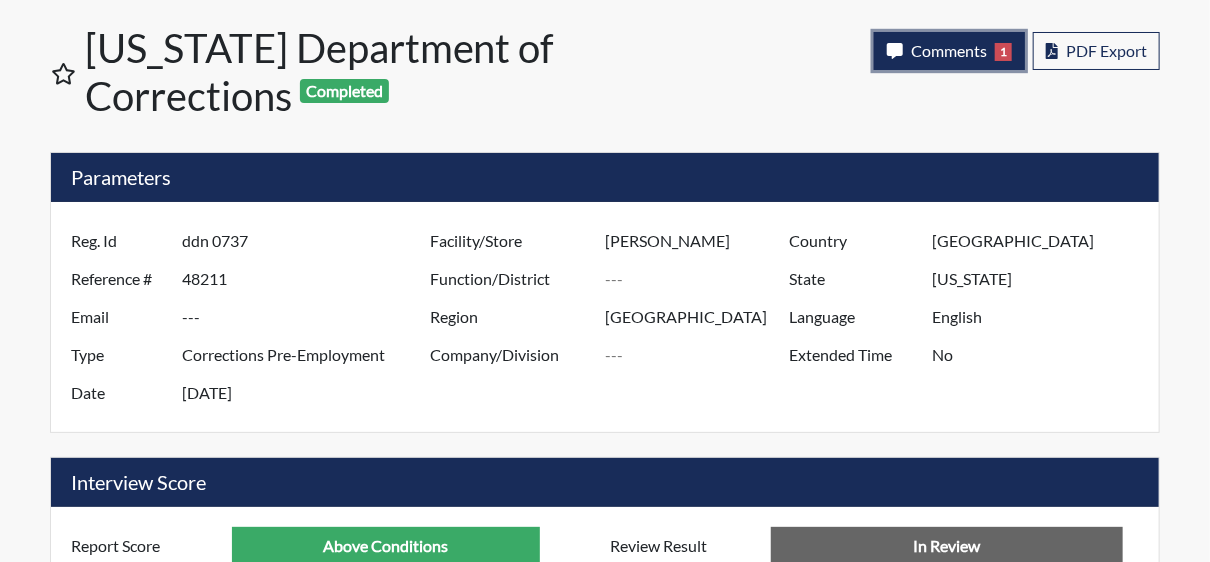 click on "Comments" at bounding box center [949, 50] 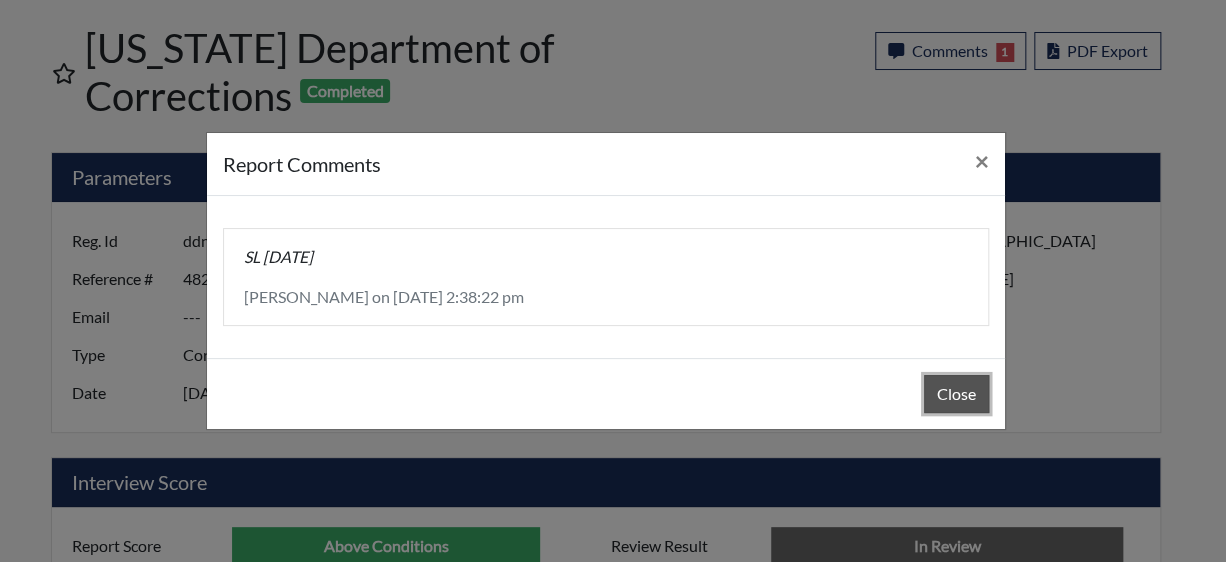 click on "Close" at bounding box center (956, 394) 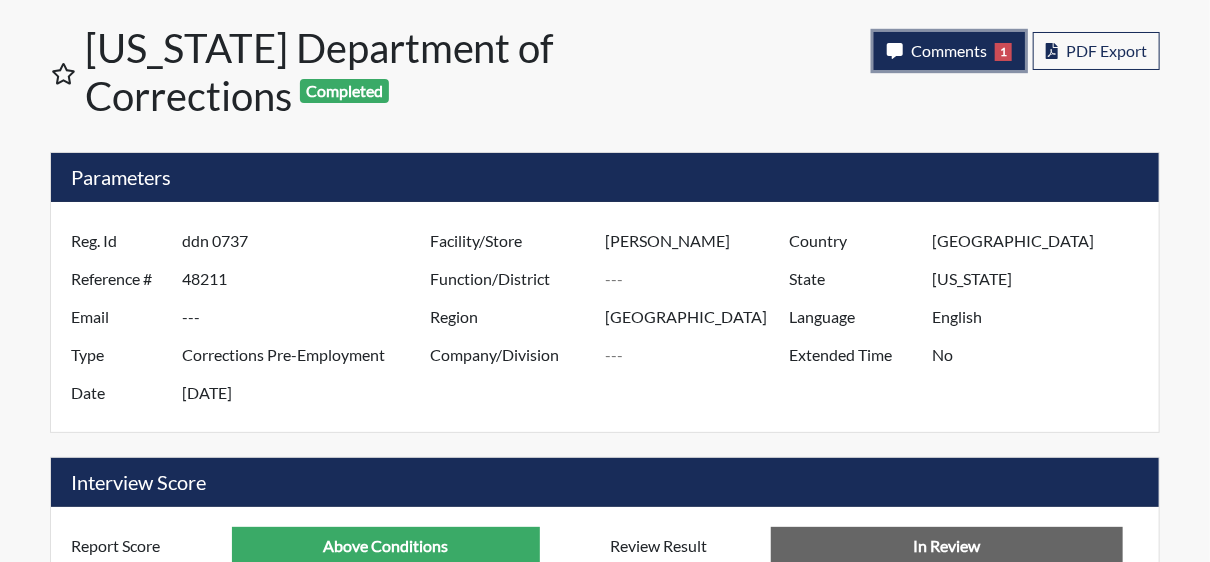 click on "Comments" at bounding box center [949, 50] 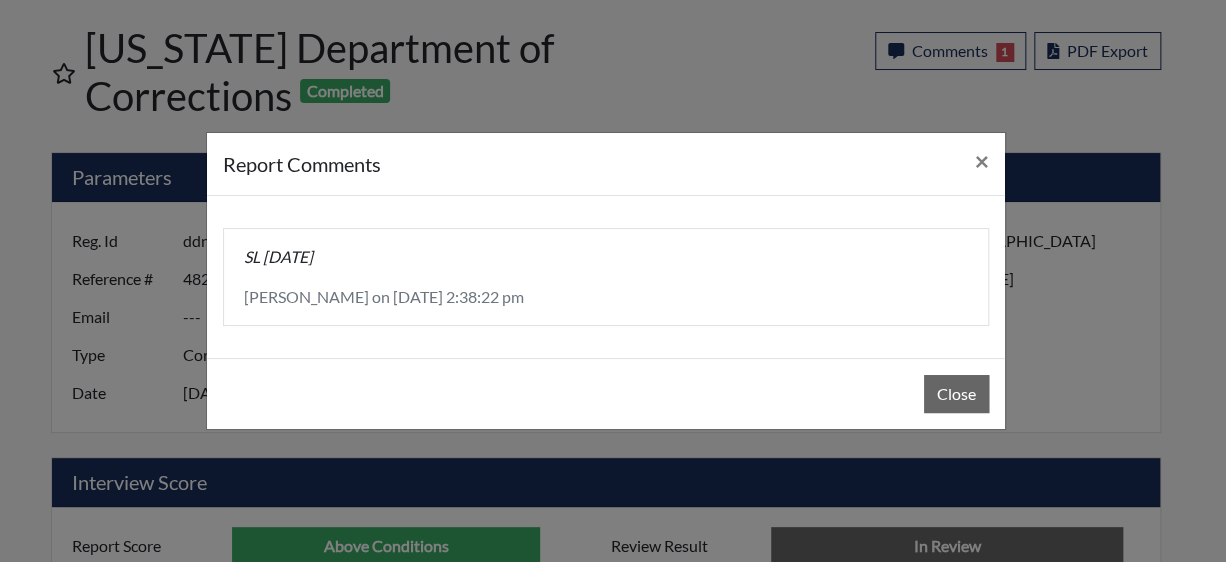 click on "Sabrina Wells	Layfield on June 25th 2025, 2:38:22 pm" at bounding box center [606, 297] 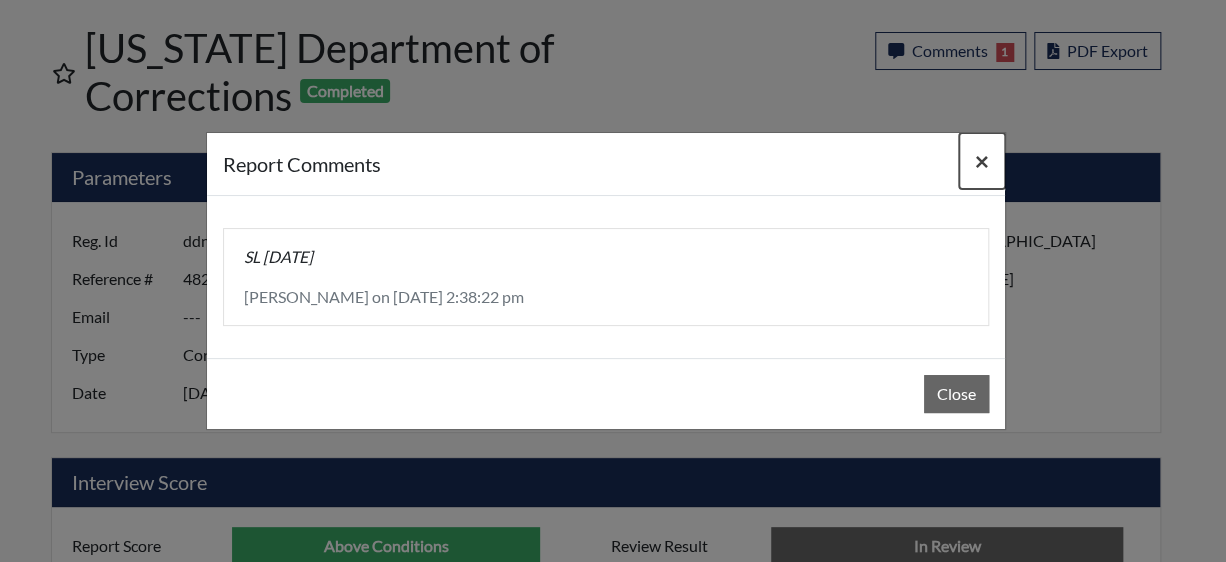 click on "×" at bounding box center [982, 160] 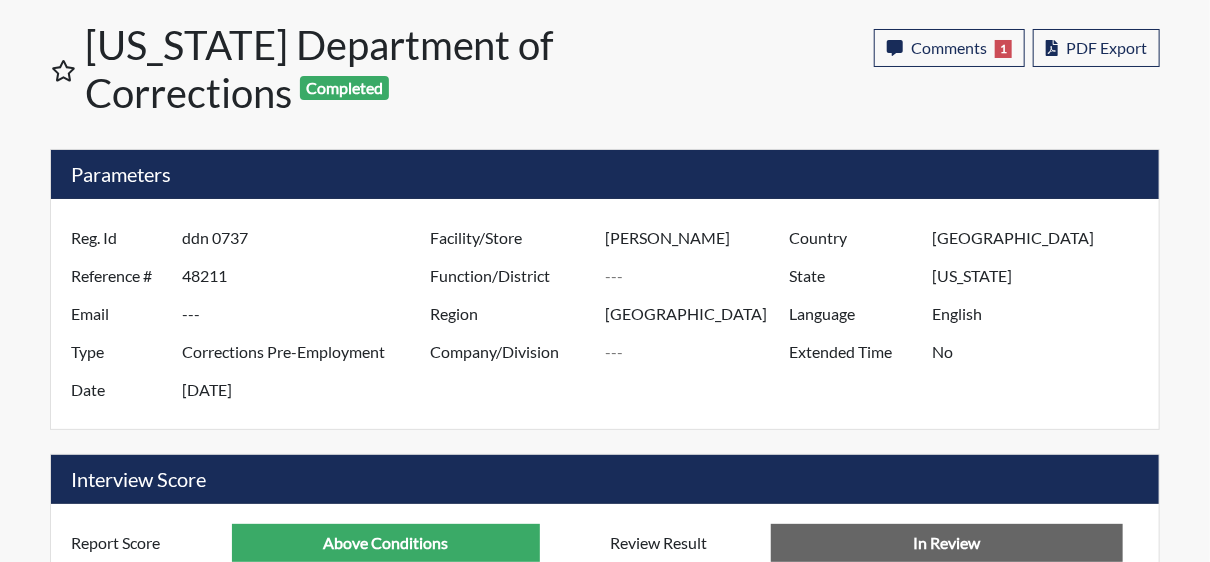 scroll, scrollTop: 0, scrollLeft: 0, axis: both 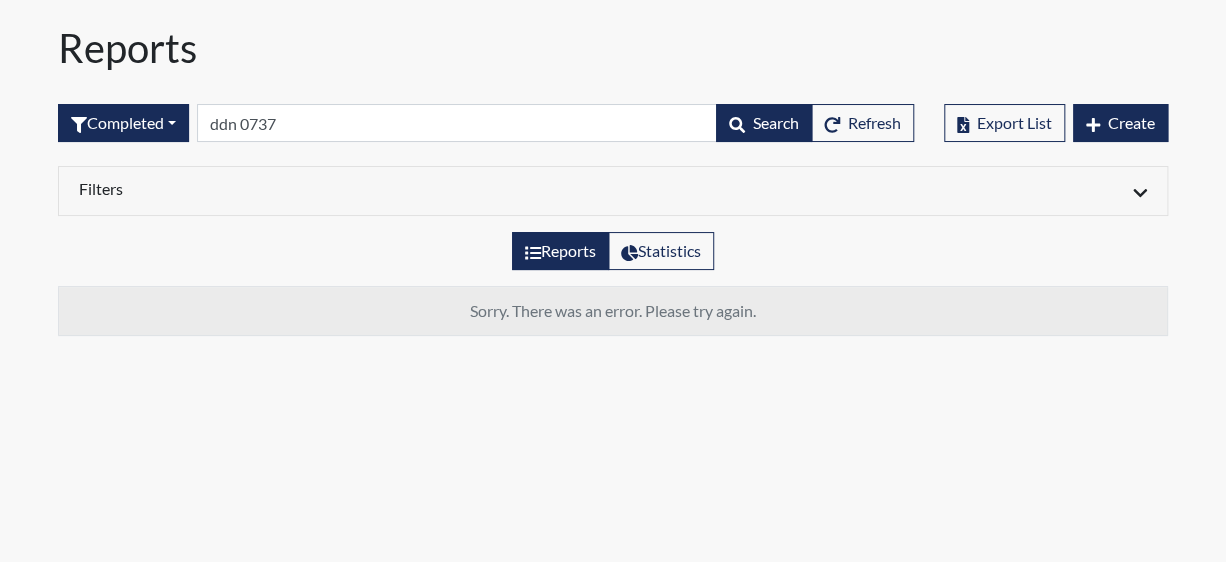 click on "ddn 0737" at bounding box center (457, 123) 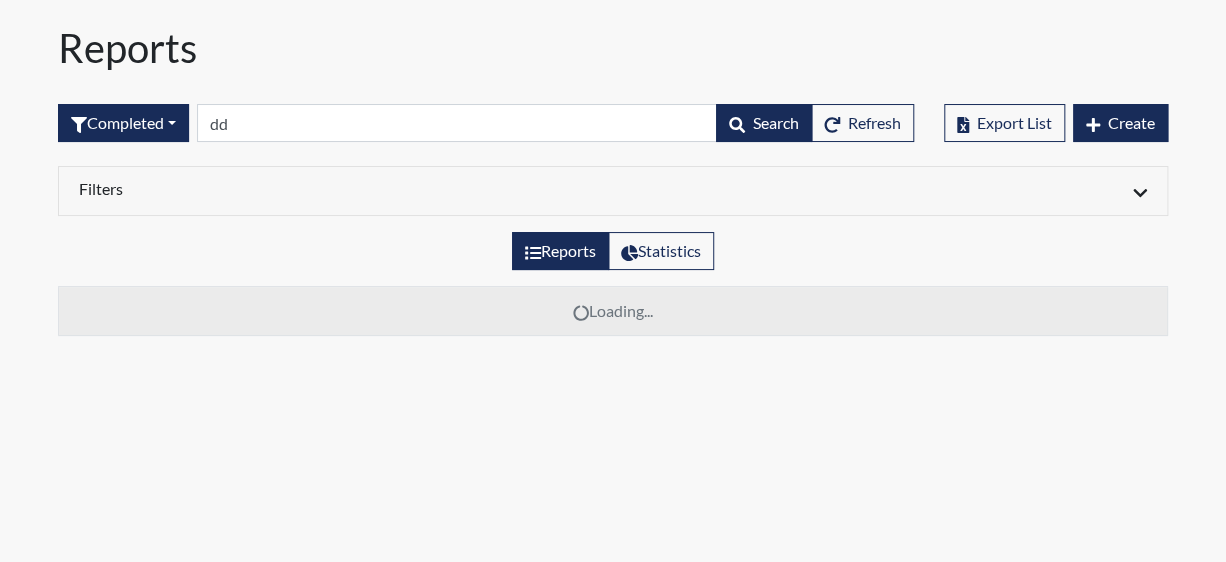 type on "d" 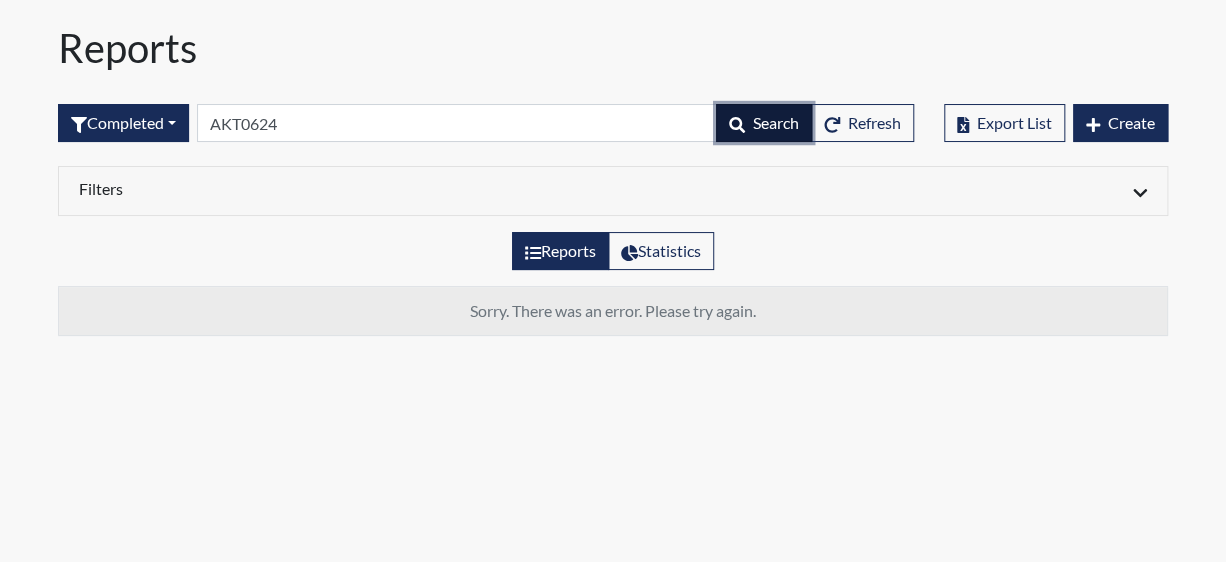 click on "Search" at bounding box center [776, 122] 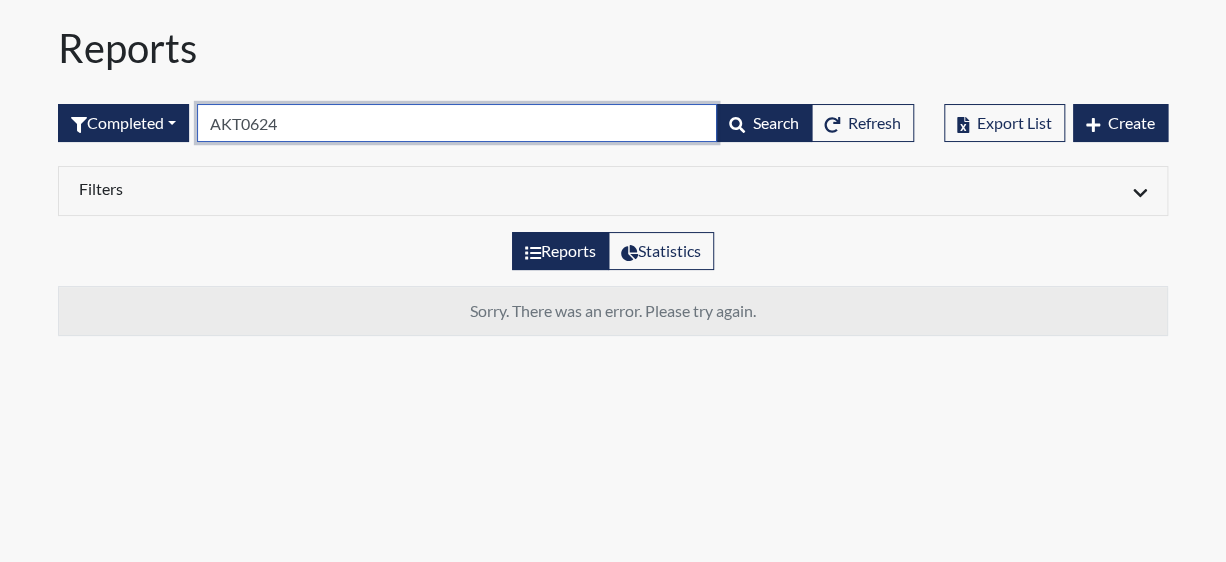 click on "AKT0624" at bounding box center (457, 123) 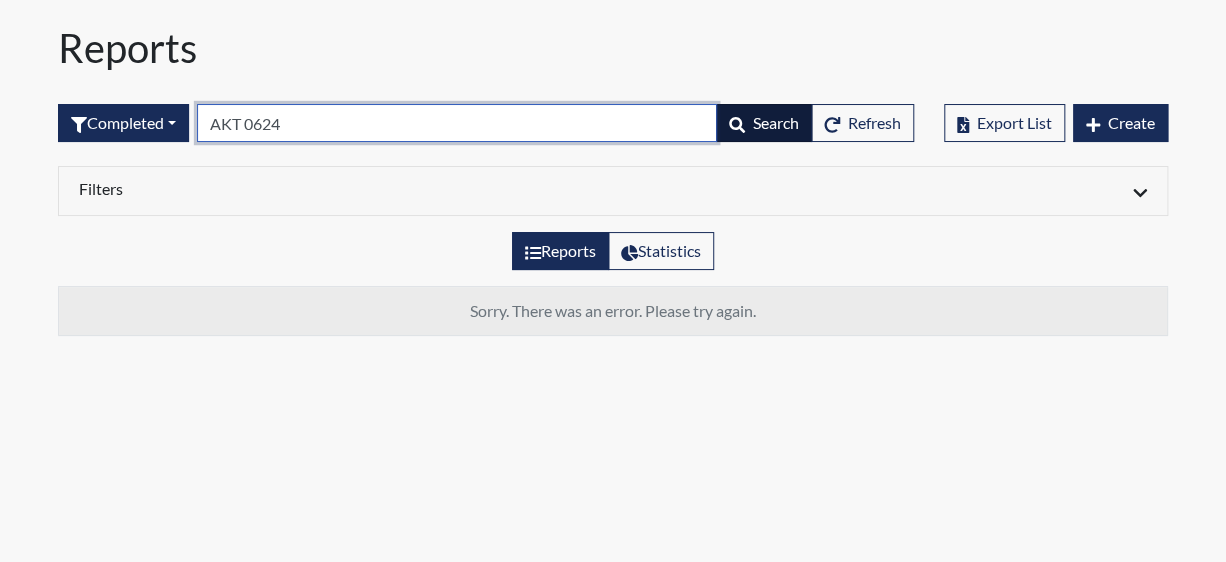 type on "AKT 0624" 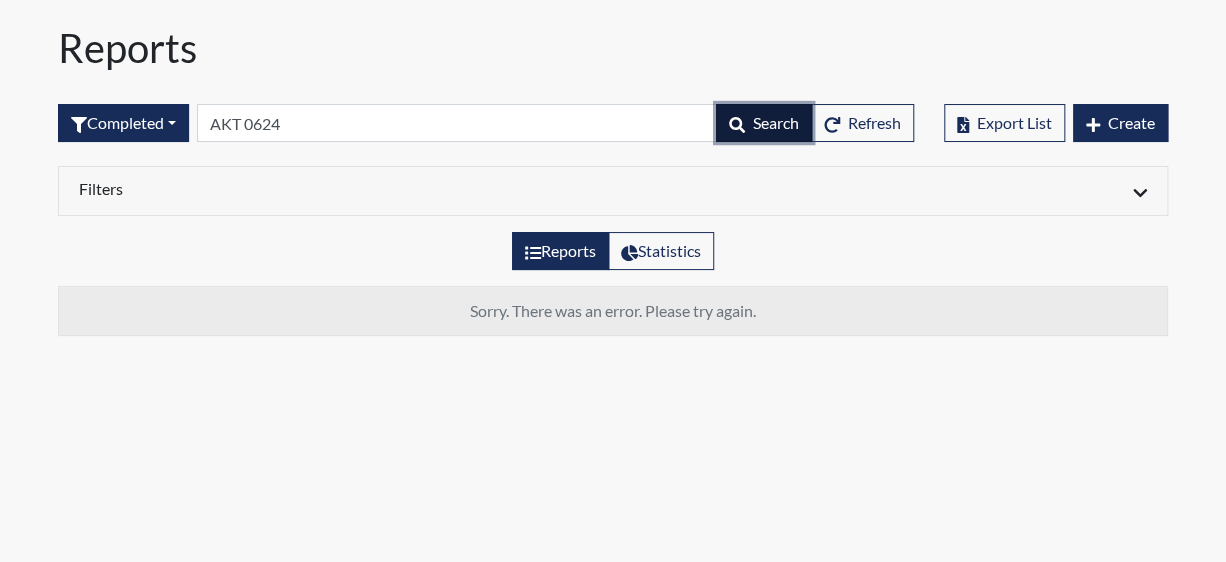 click on "Search" at bounding box center (776, 122) 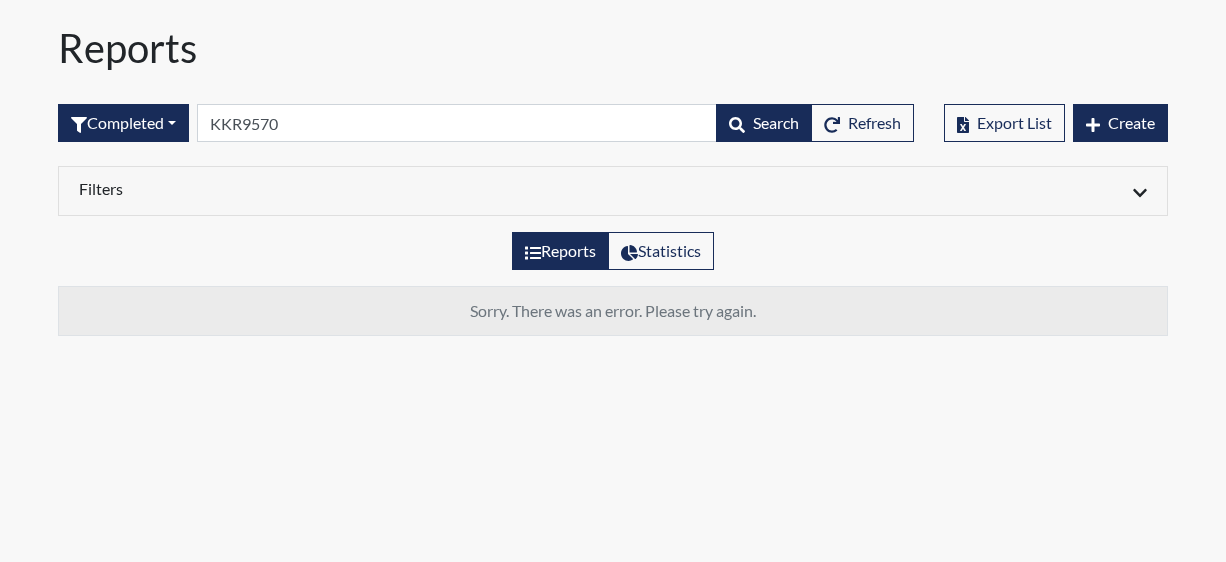 scroll, scrollTop: 0, scrollLeft: 0, axis: both 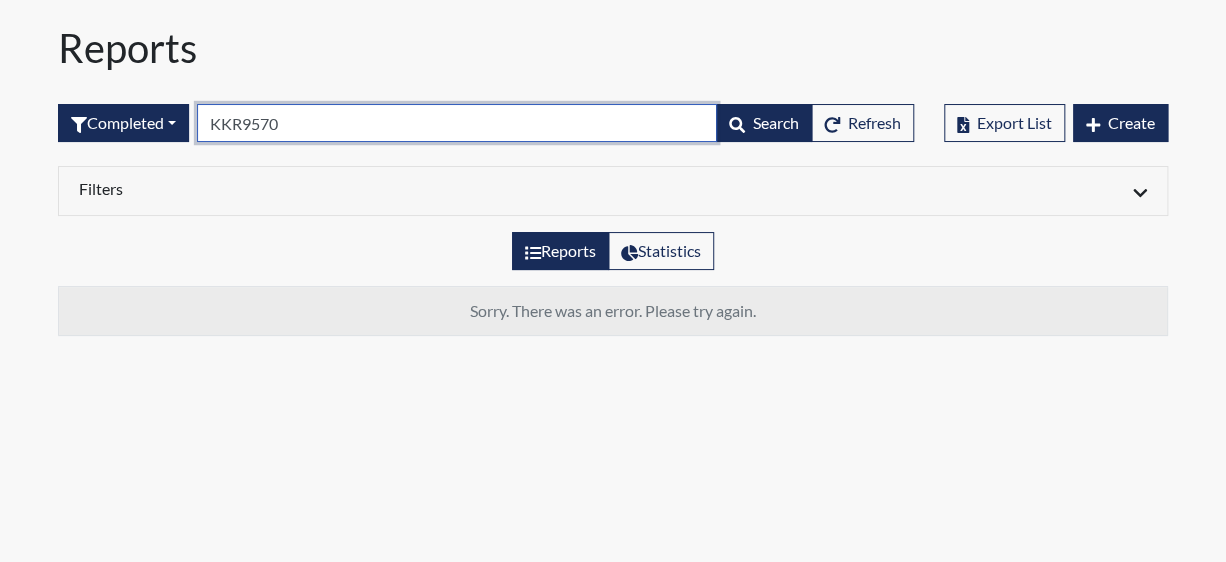 click on "KKR9570" at bounding box center [457, 123] 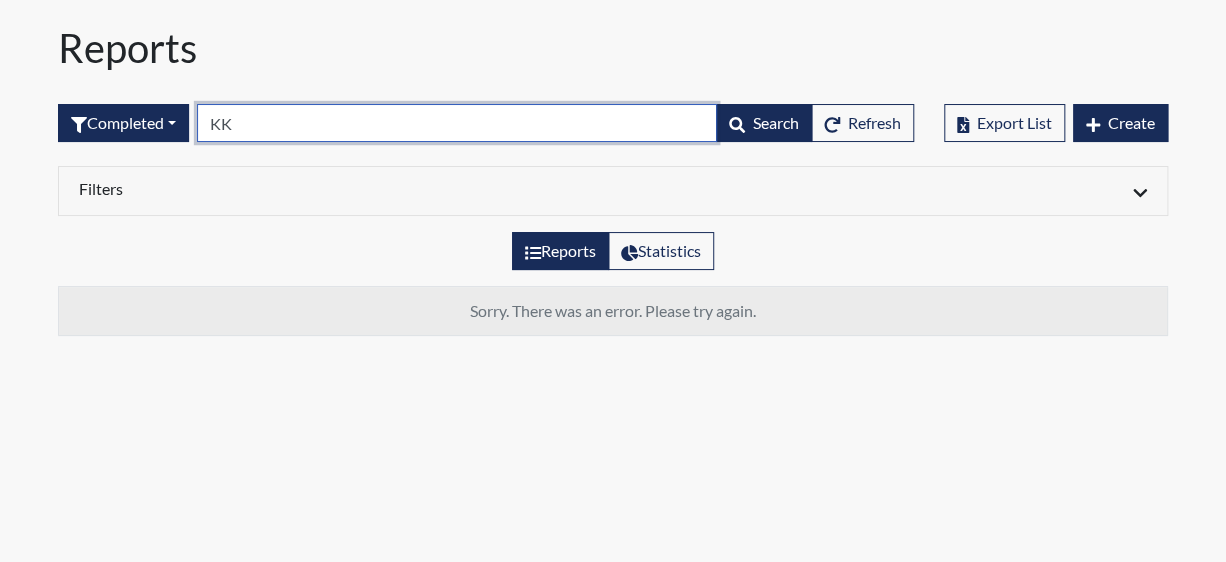 type on "K" 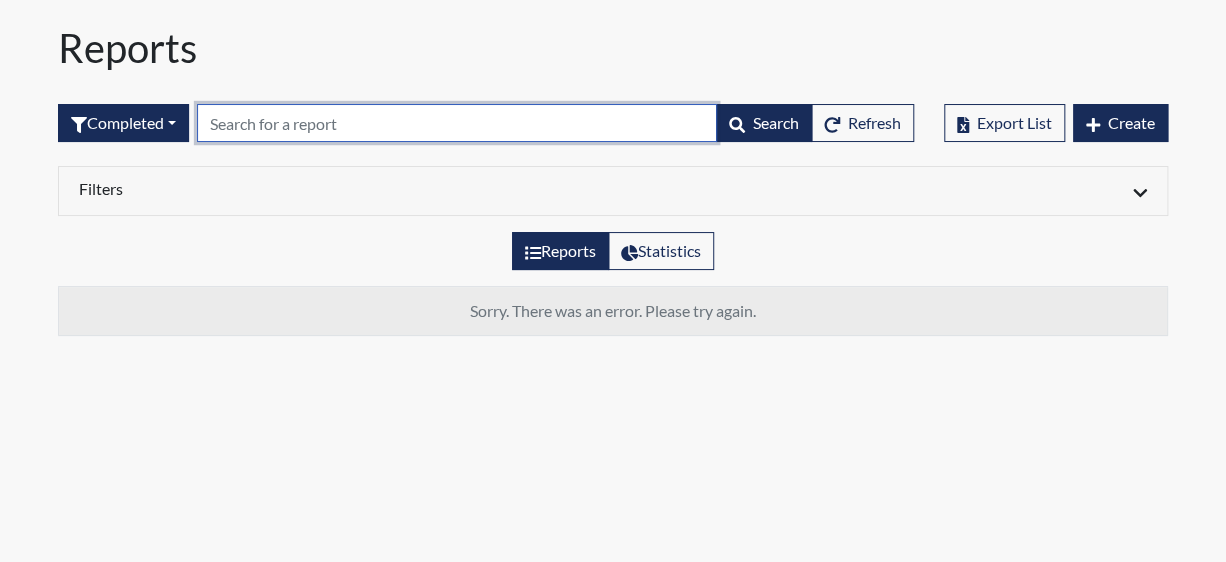 paste on "AKT0624" 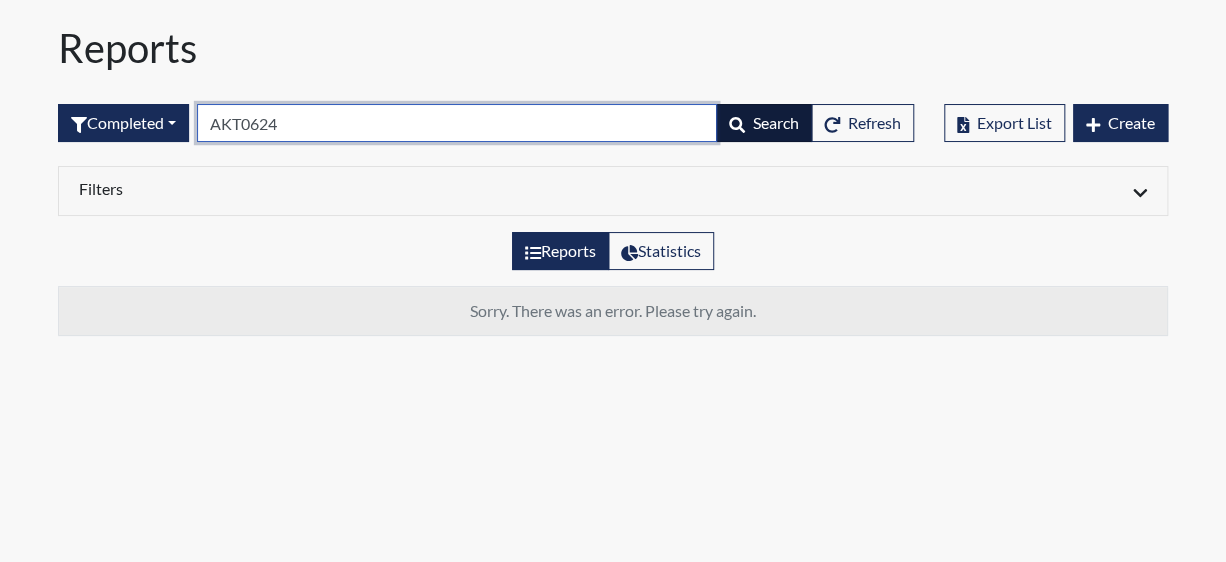 type on "AKT0624" 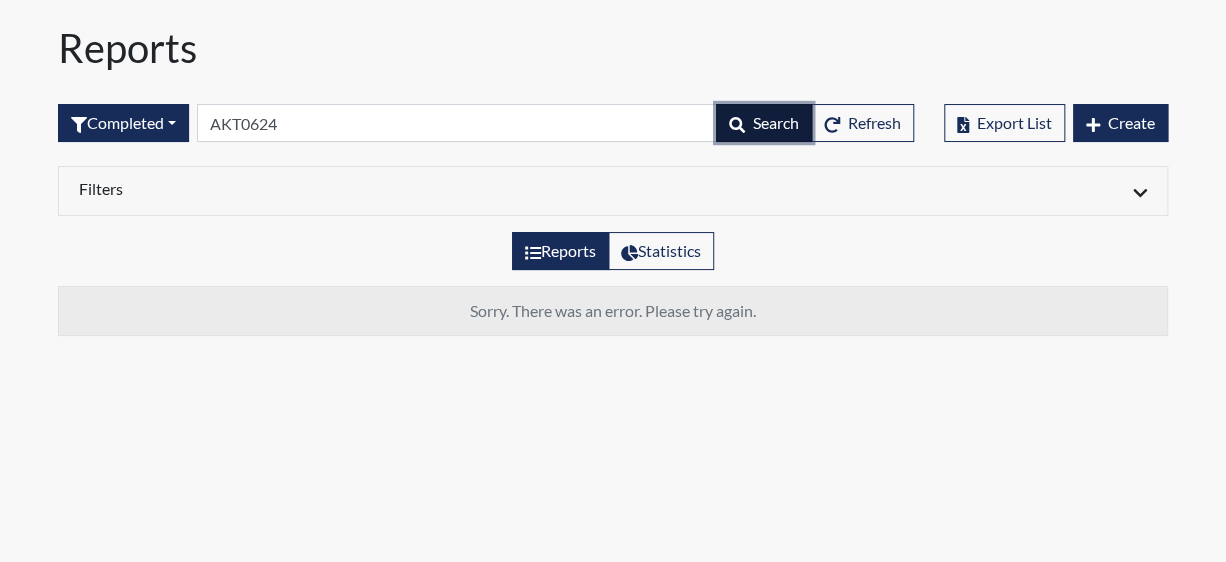 click on "Search" at bounding box center (776, 122) 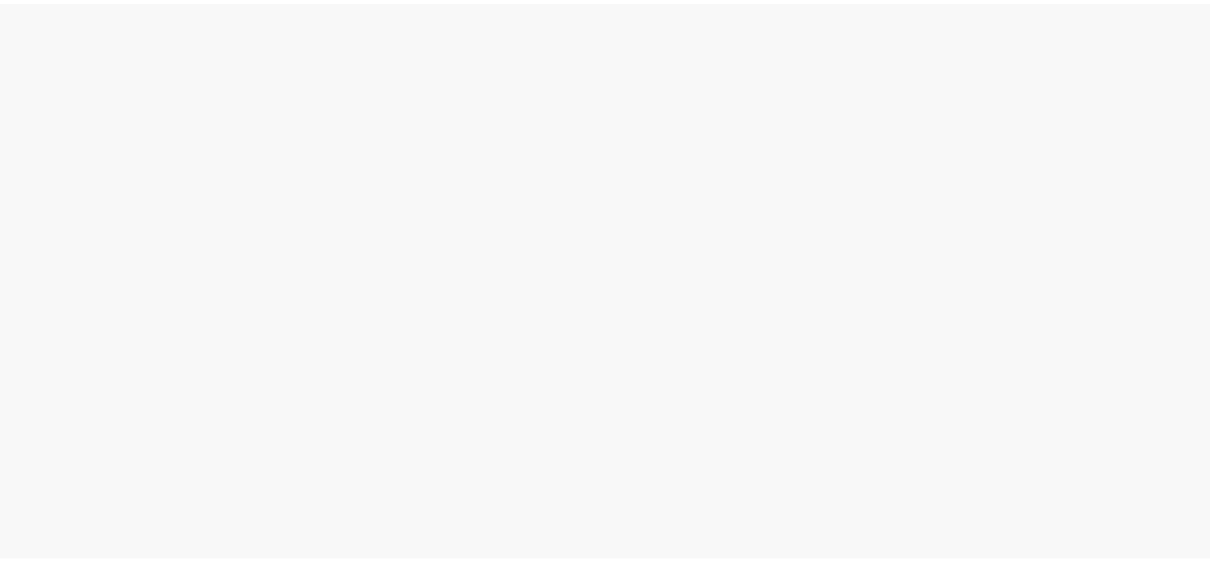 scroll, scrollTop: 0, scrollLeft: 0, axis: both 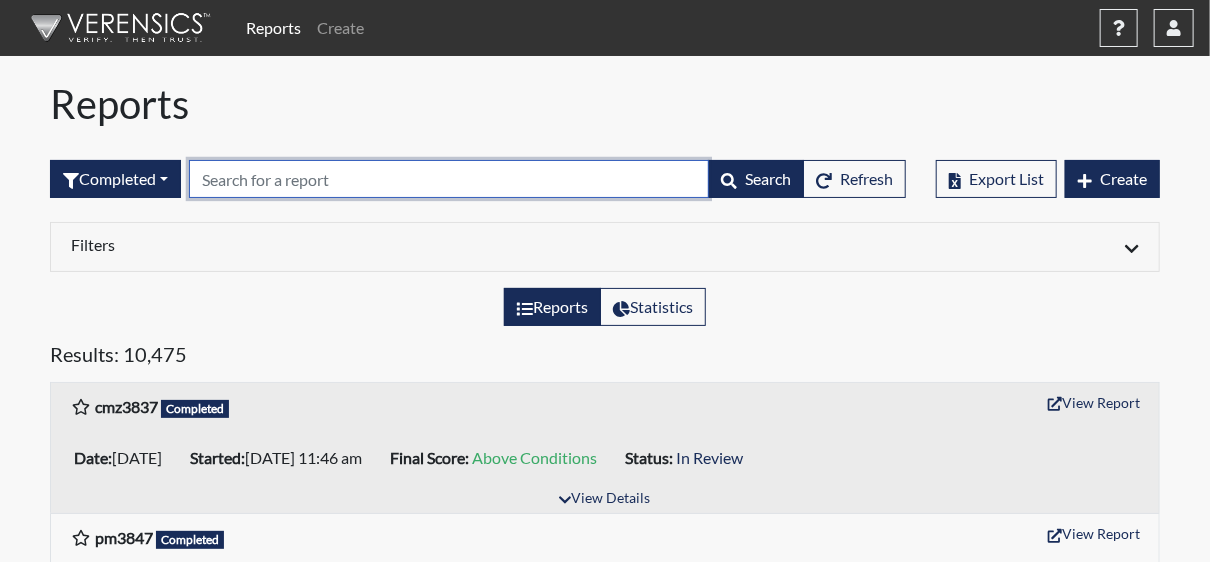 click at bounding box center [449, 179] 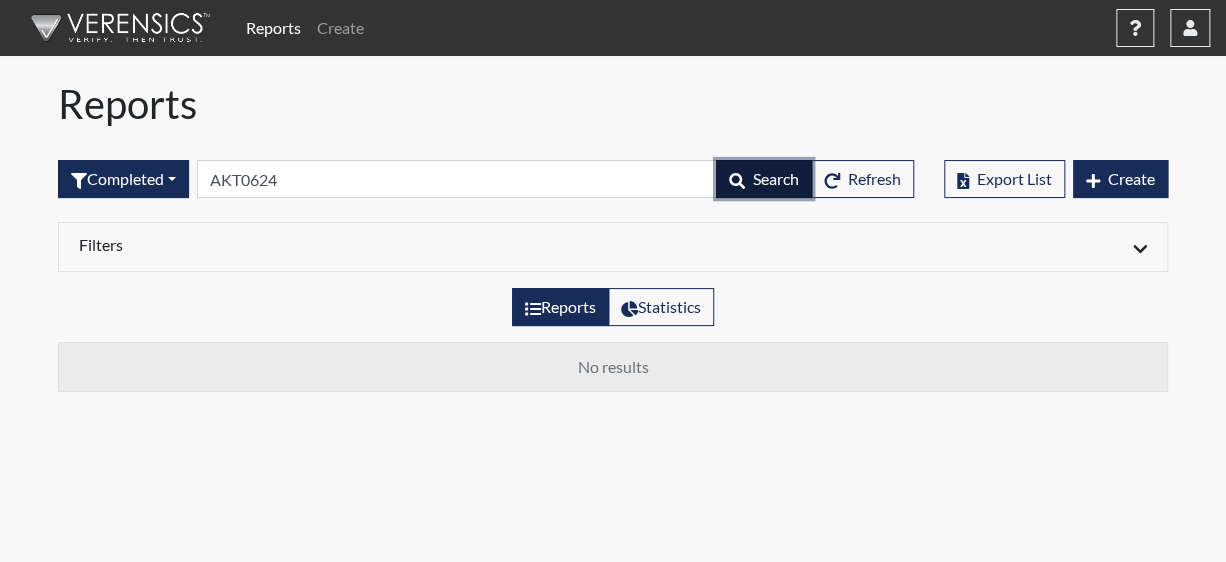click on "Search" at bounding box center (776, 178) 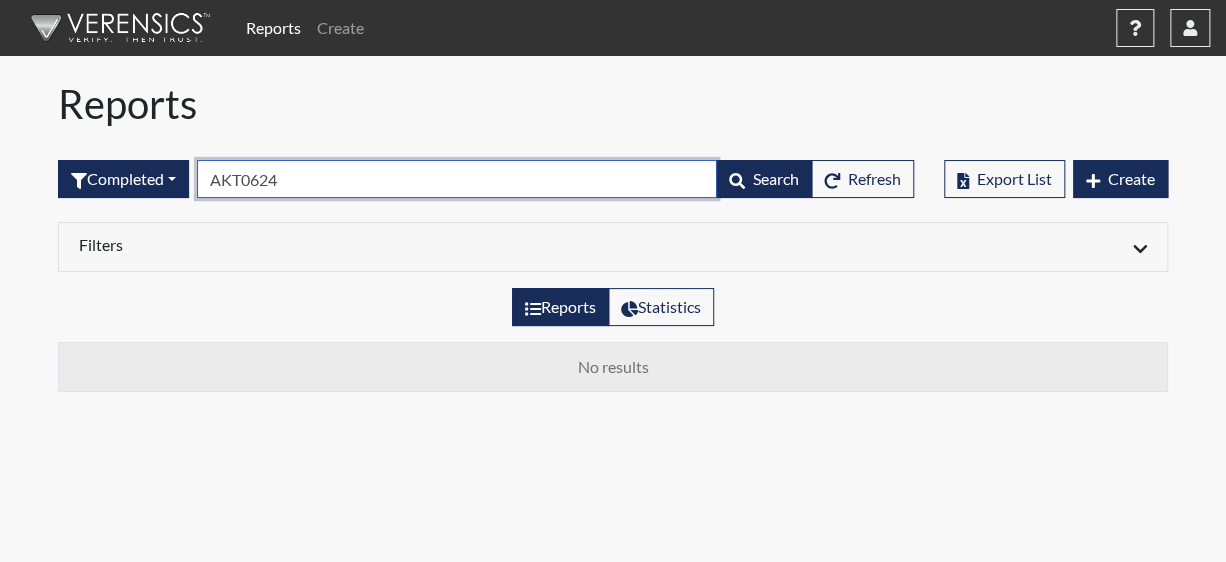 click on "AKT0624" at bounding box center [457, 179] 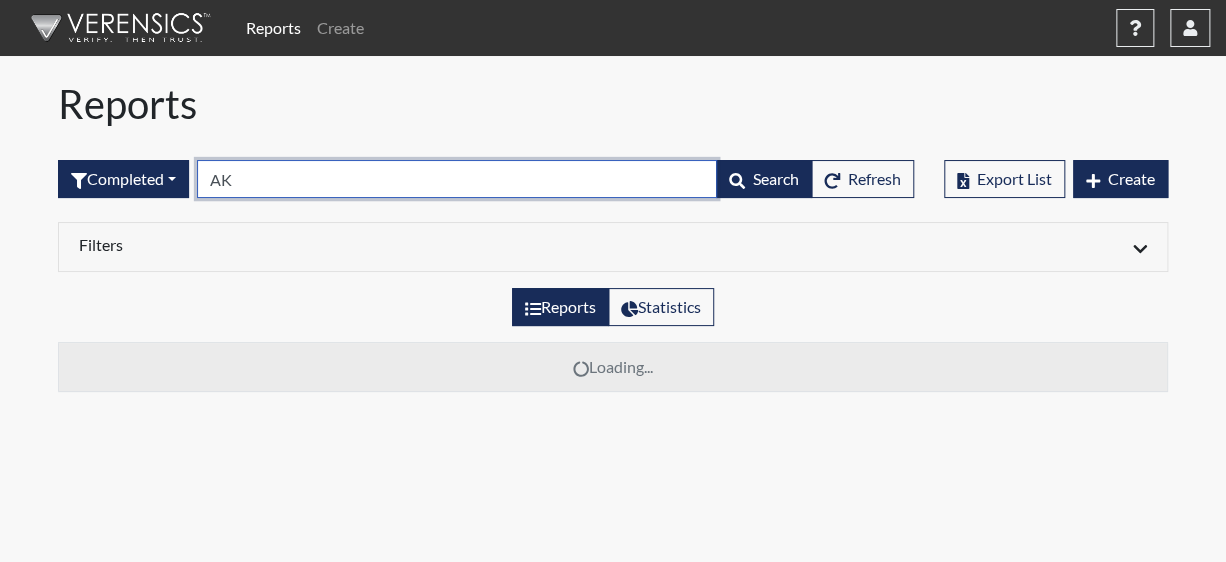 type on "A" 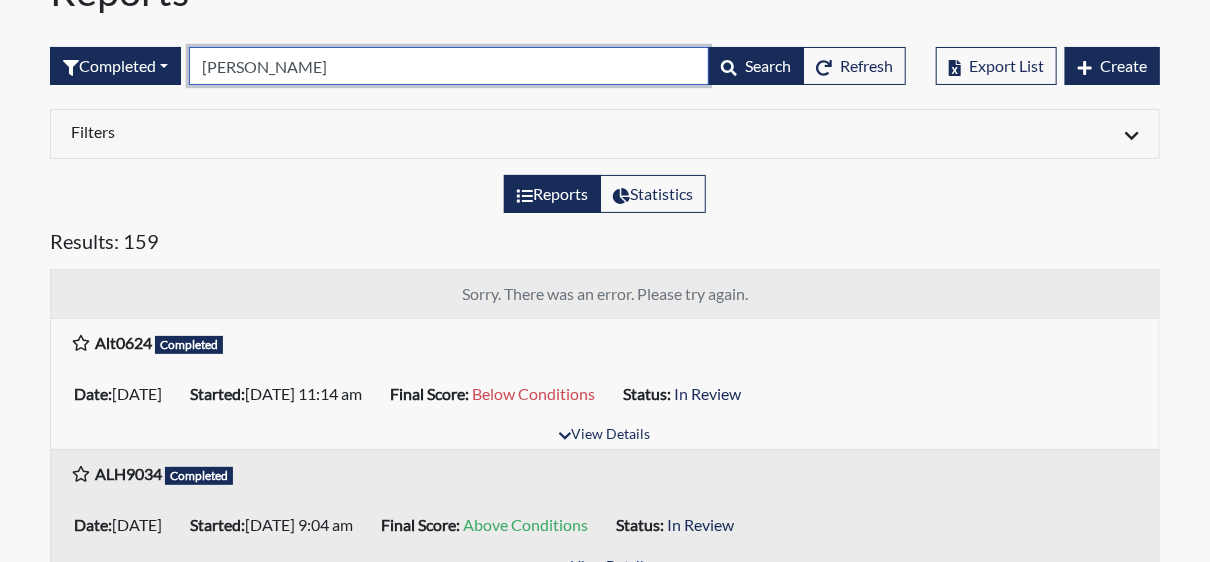 scroll, scrollTop: 100, scrollLeft: 0, axis: vertical 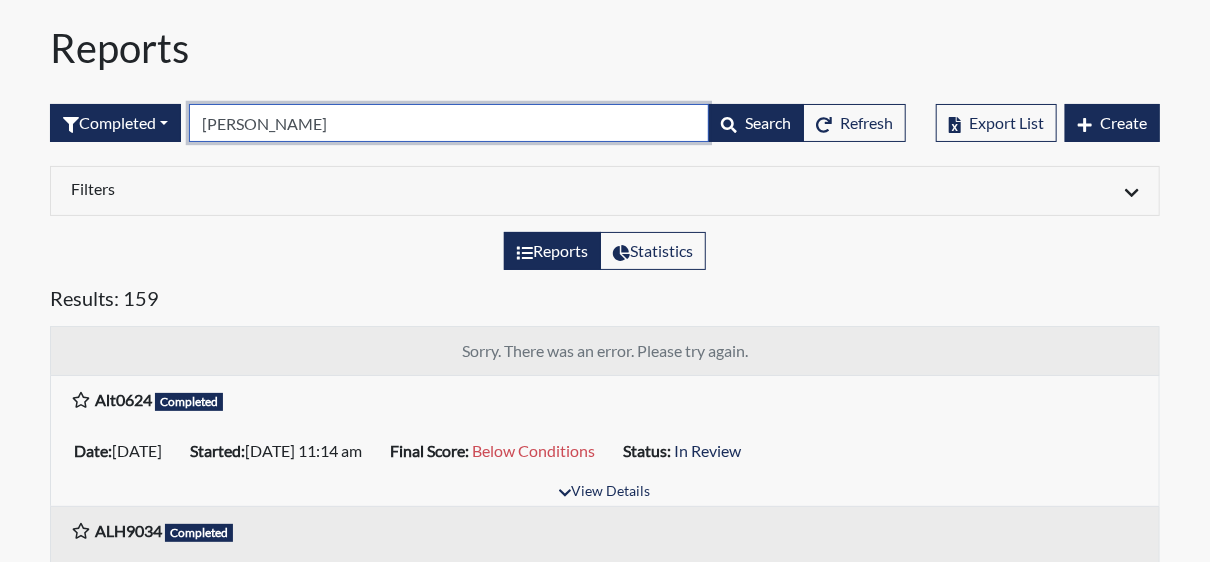 click on "[PERSON_NAME]" at bounding box center (449, 123) 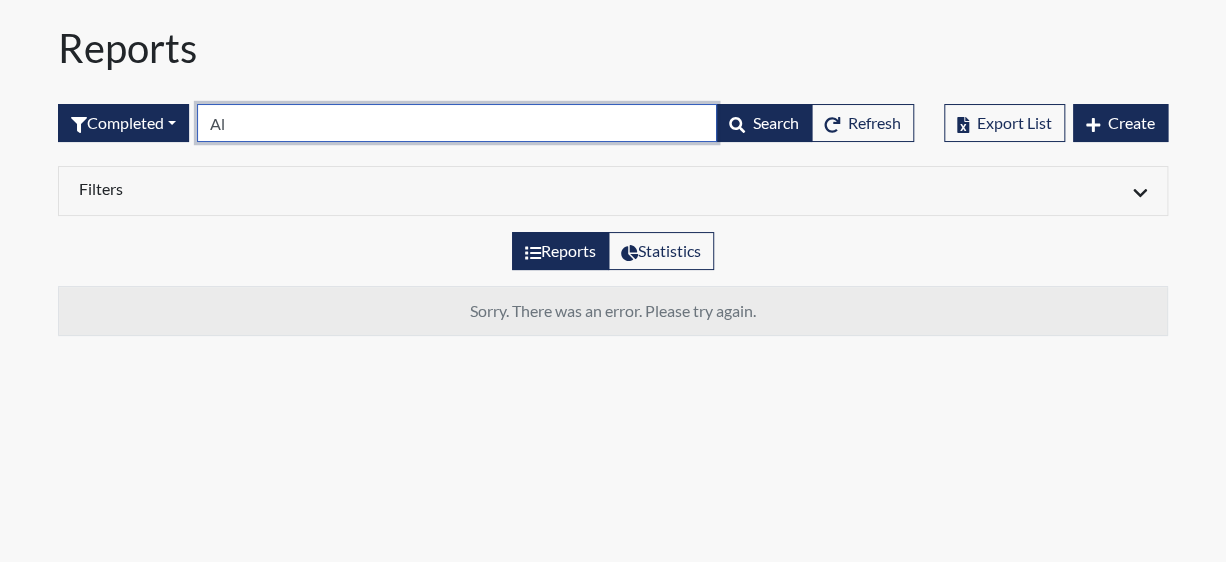 type on "A" 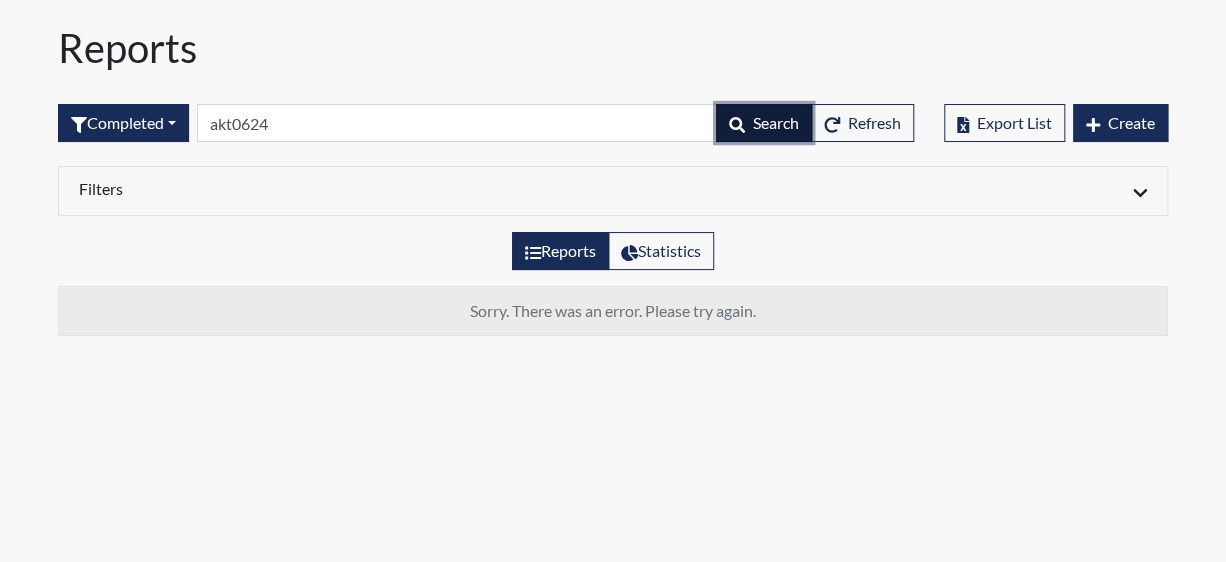 click on "Search" at bounding box center (776, 122) 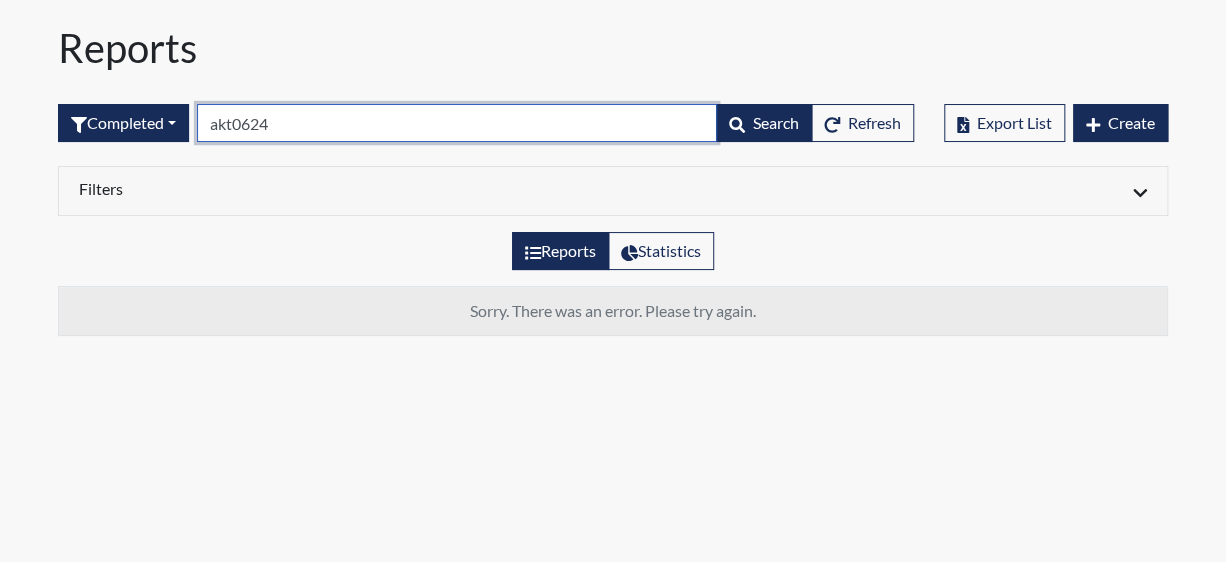 click on "akt0624" at bounding box center [457, 123] 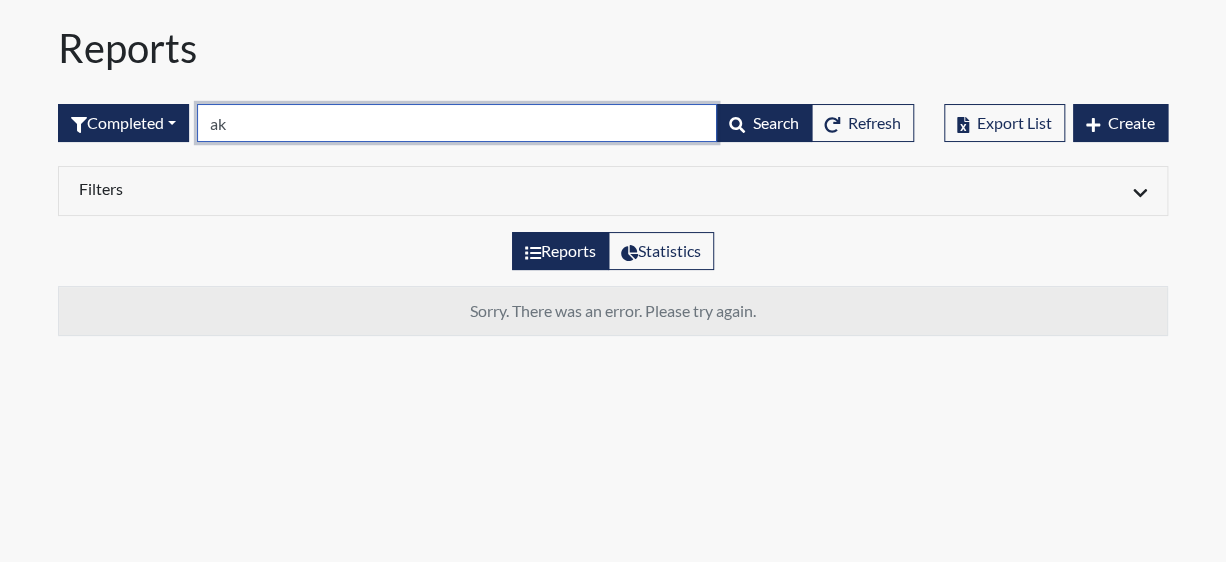 type on "a" 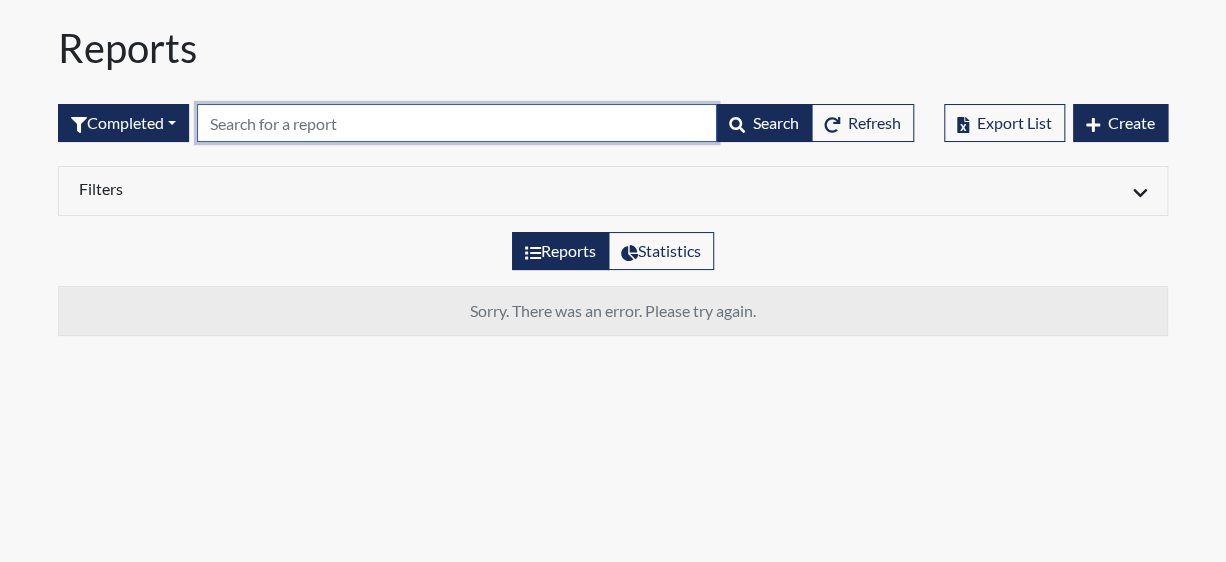 type 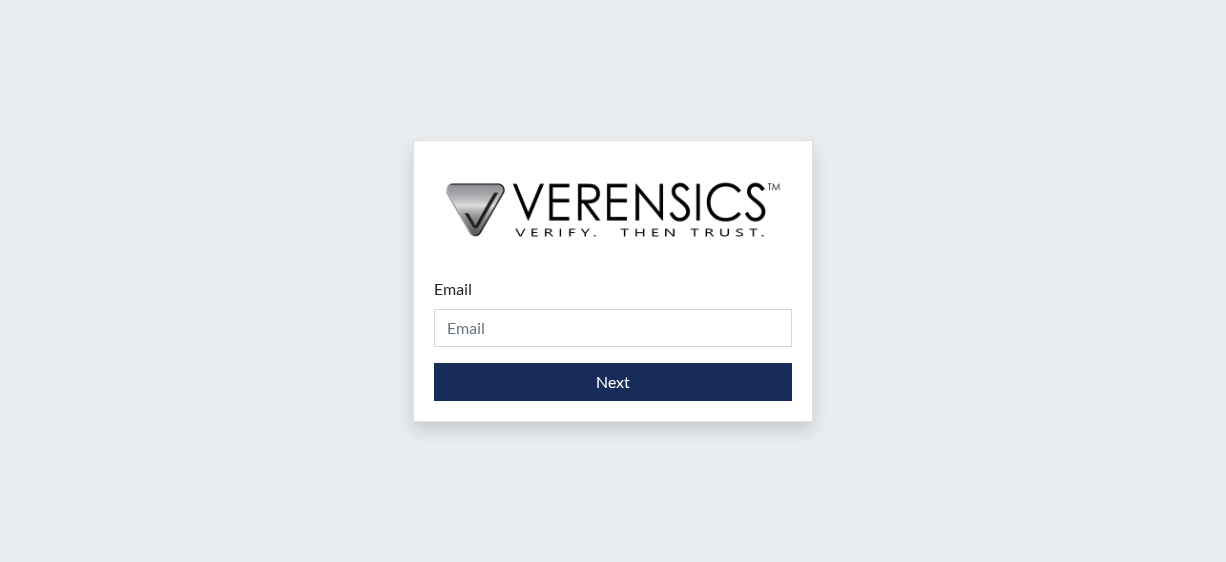scroll, scrollTop: 0, scrollLeft: 0, axis: both 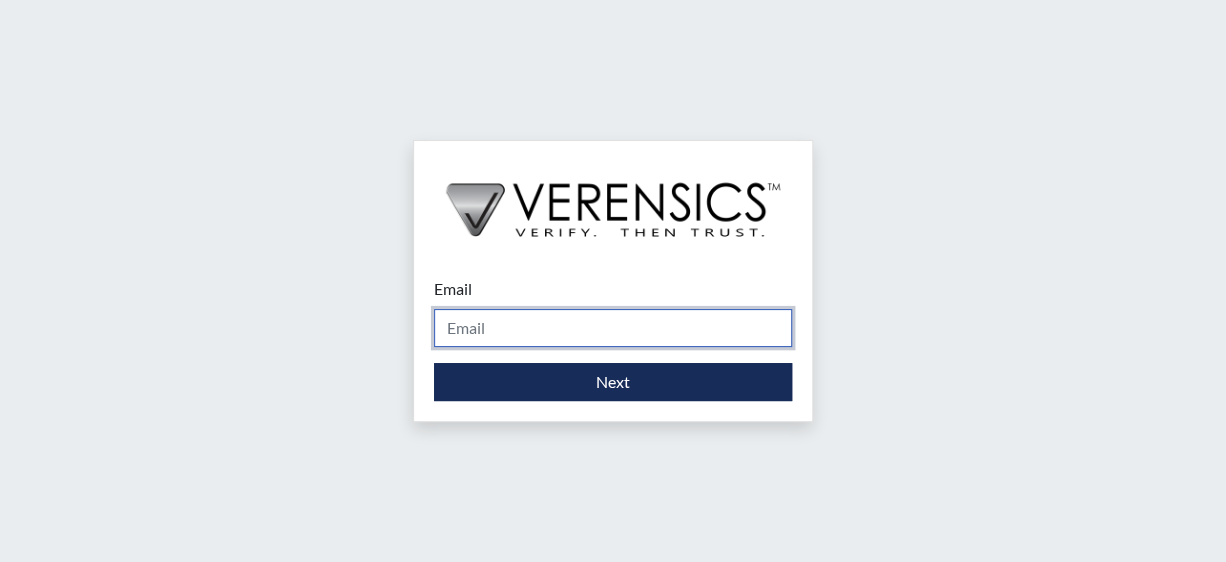 click on "Email" at bounding box center (613, 328) 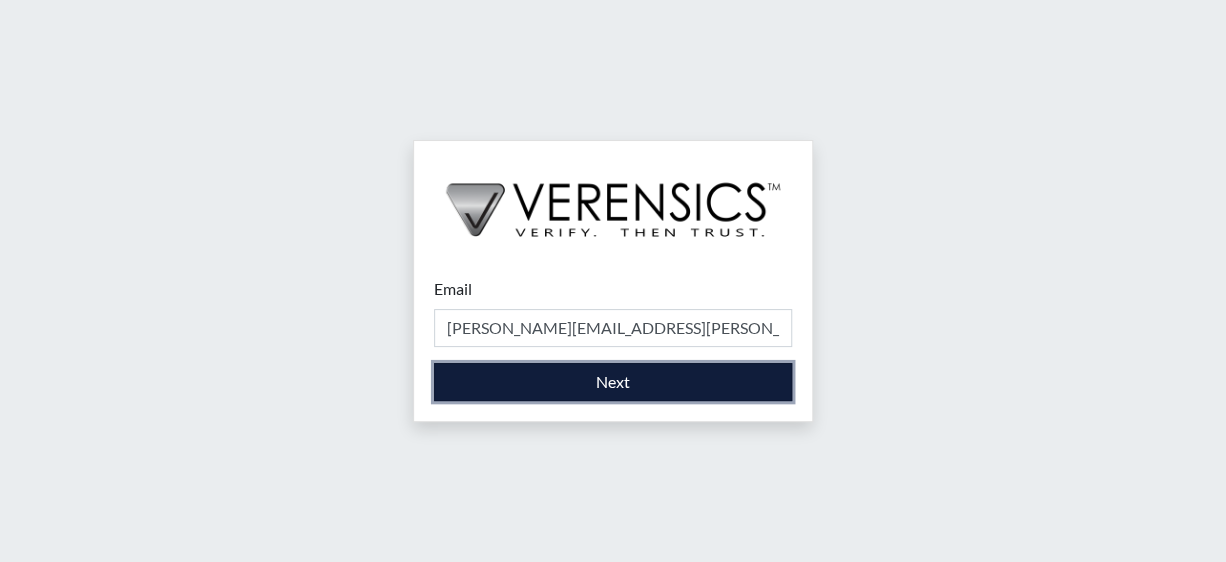 click on "Next" at bounding box center (613, 382) 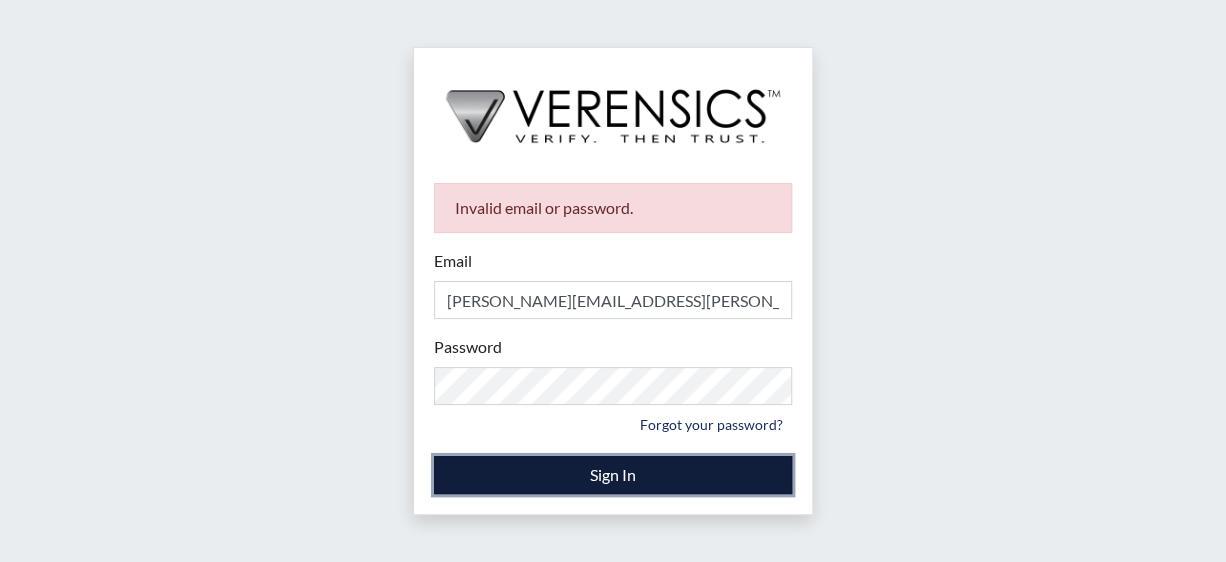 click on "Sign In" at bounding box center (613, 475) 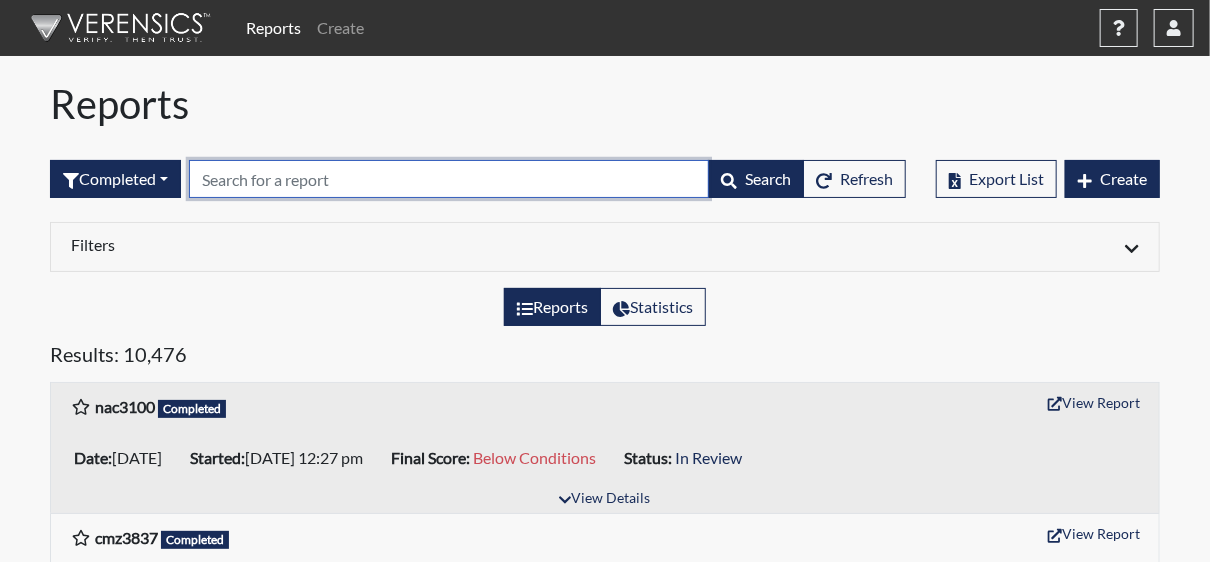 click at bounding box center (449, 179) 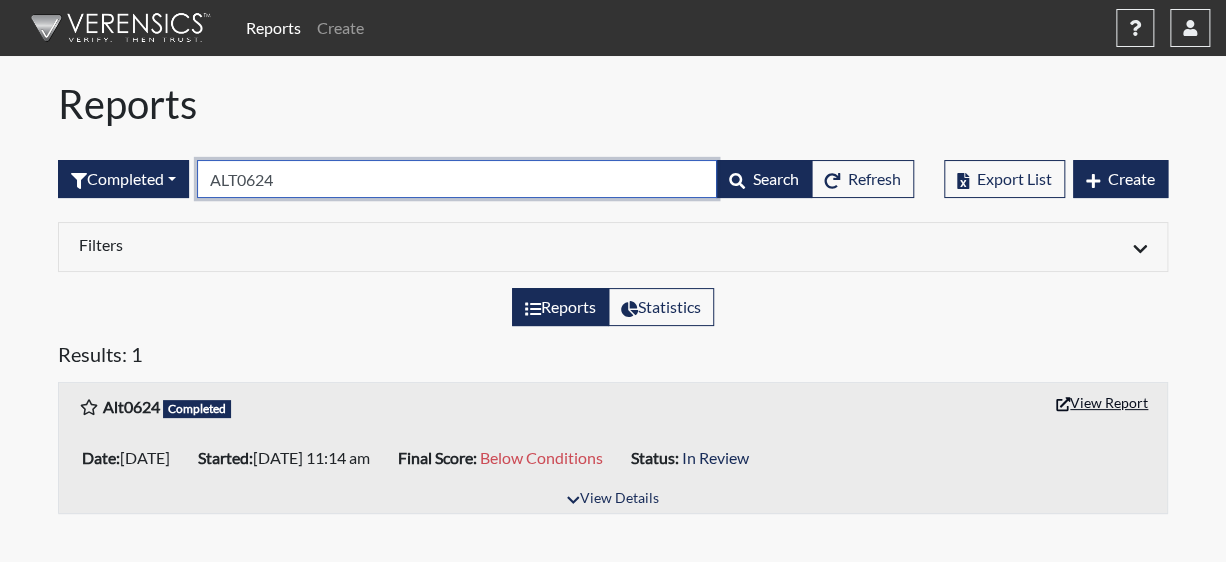 type on "ALT0624" 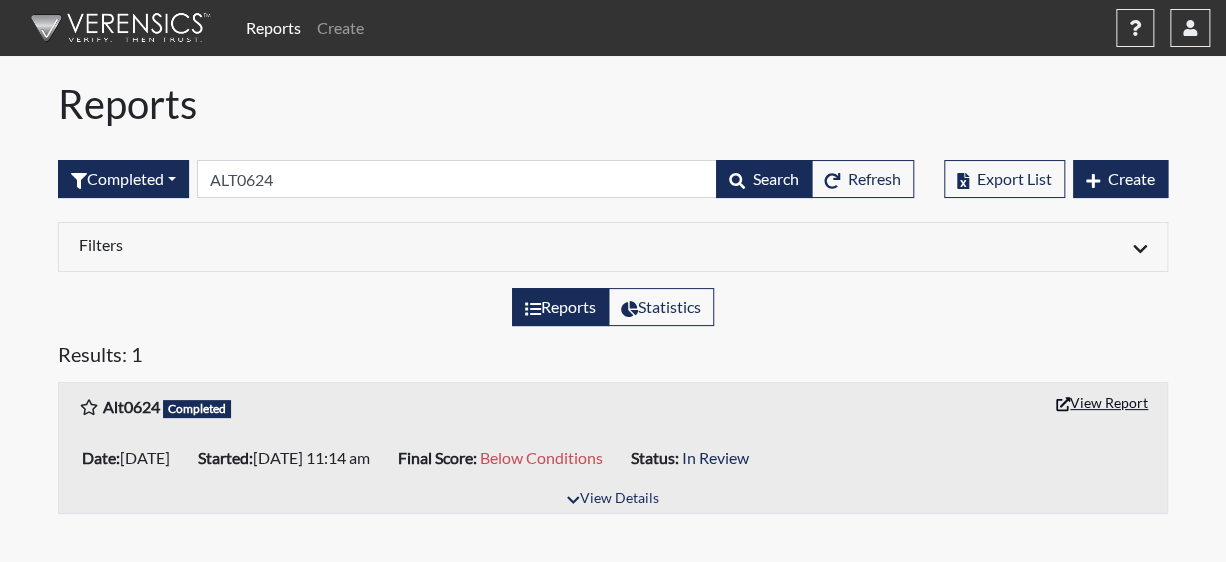 click on "View Report" at bounding box center [1102, 402] 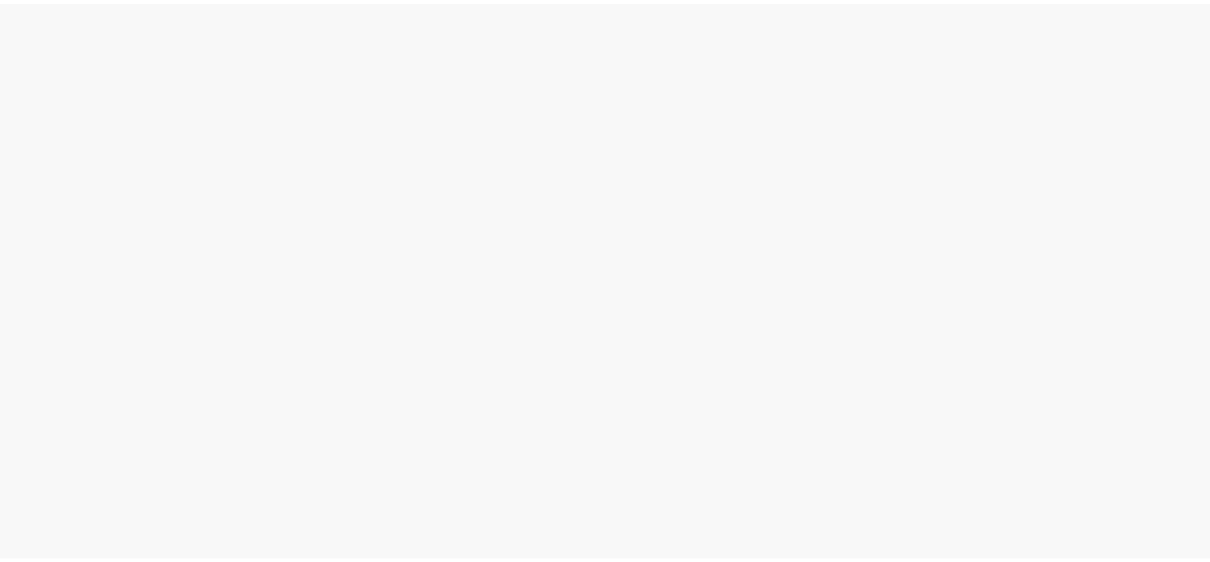 scroll, scrollTop: 0, scrollLeft: 0, axis: both 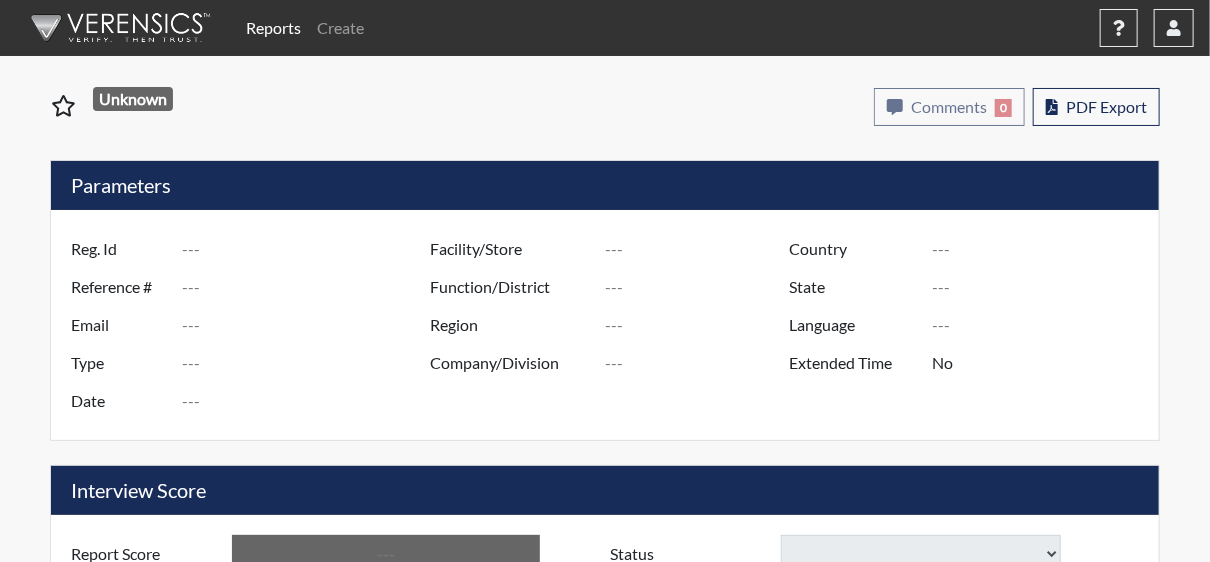 type on "Alt0624" 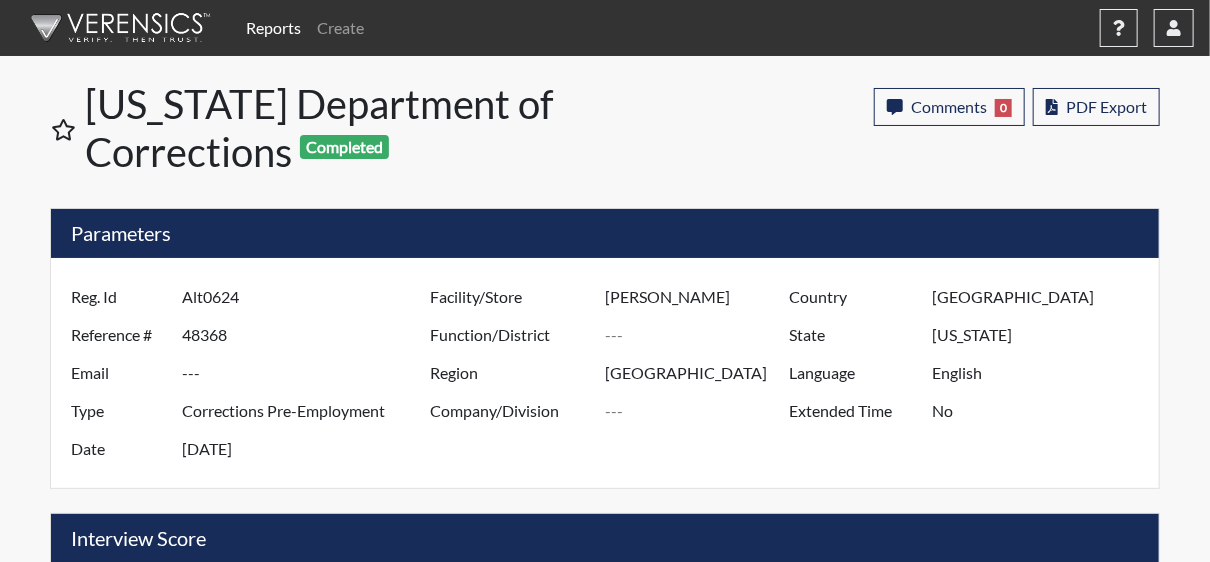 scroll, scrollTop: 999668, scrollLeft: 999168, axis: both 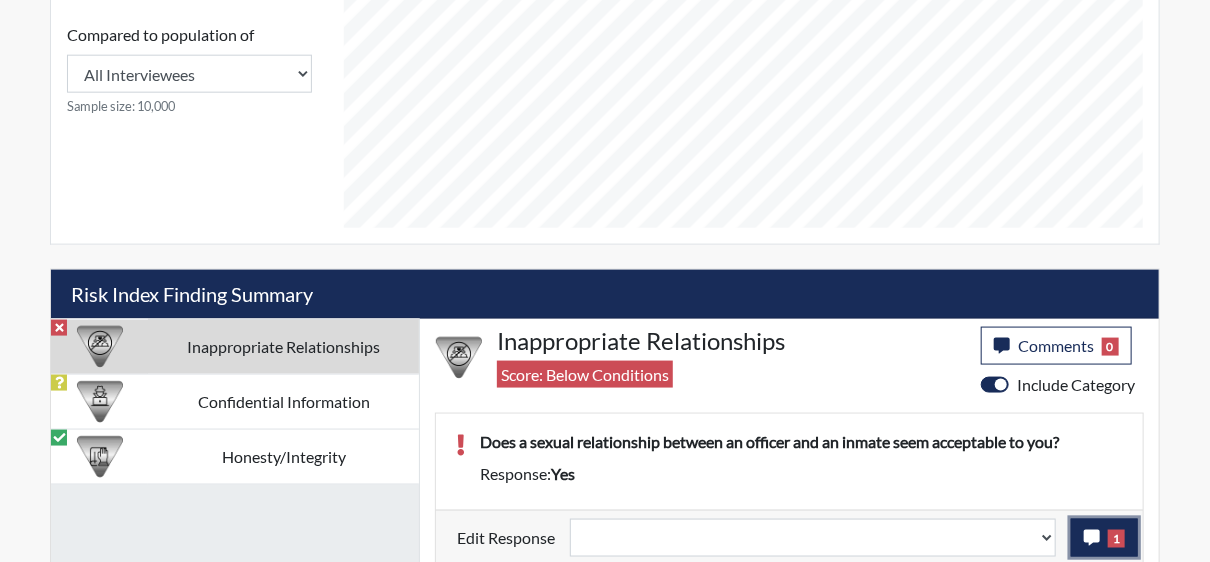 click 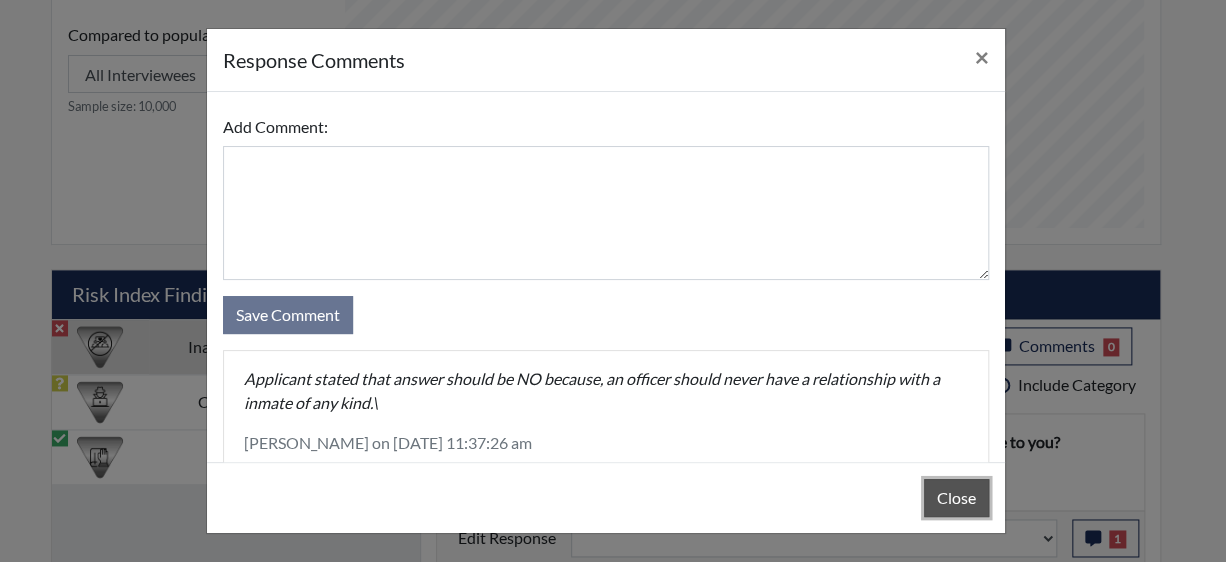 click on "Close" at bounding box center (956, 498) 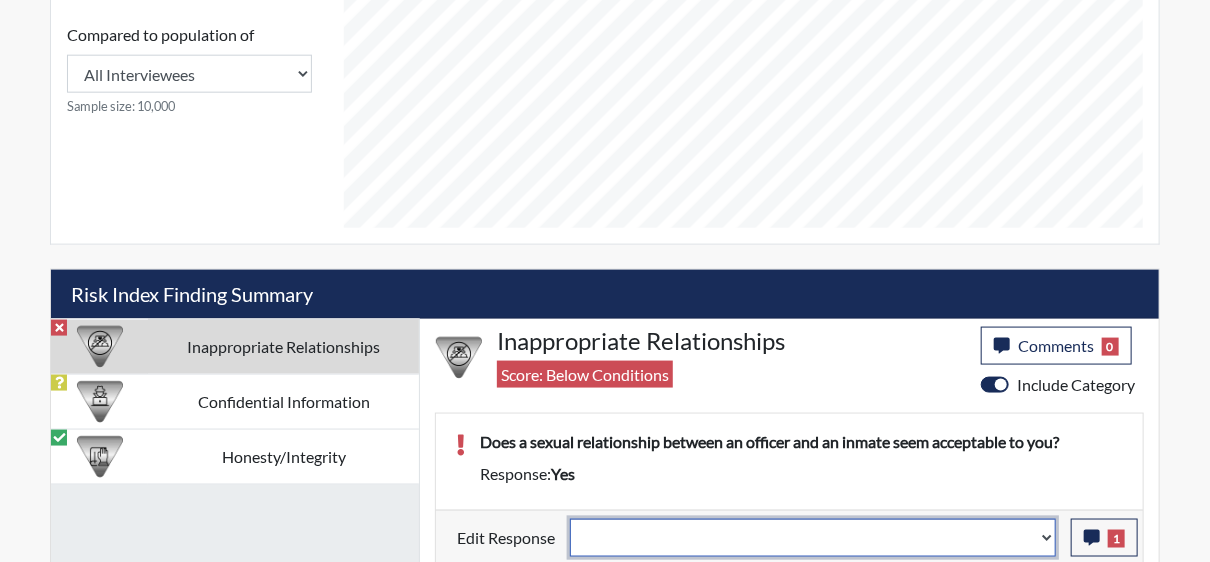 click on "Question is not relevant. Results will be updated. Reasonable explanation provided. Results will be updated. Response confirmed, which places the score below conditions. Clear the response edit. Results will be updated." at bounding box center (813, 538) 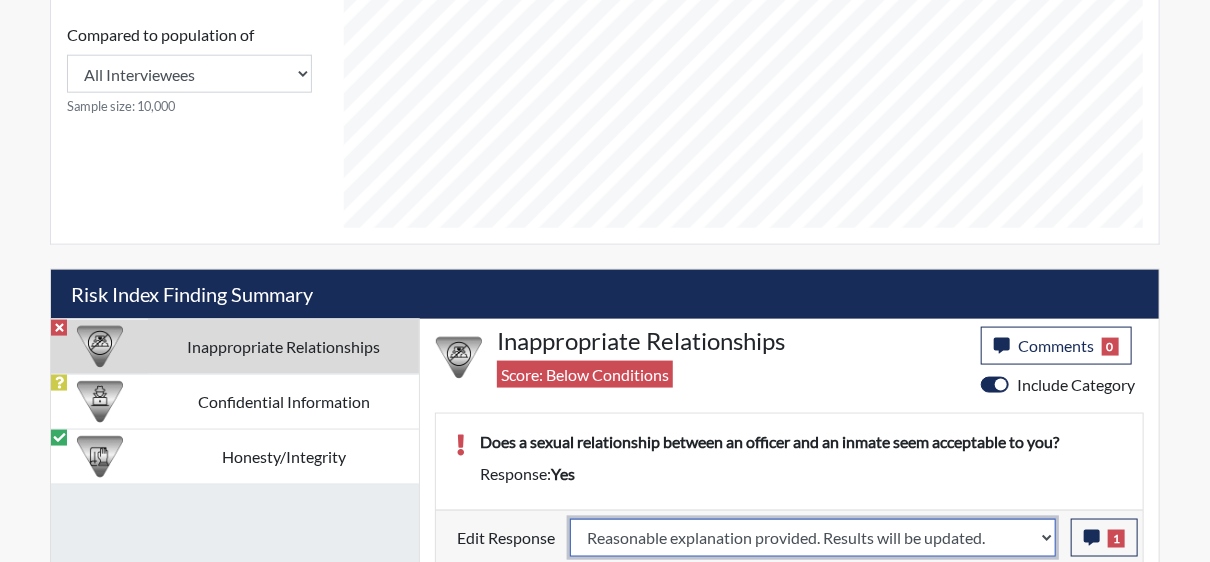 click on "Question is not relevant. Results will be updated. Reasonable explanation provided. Results will be updated. Response confirmed, which places the score below conditions. Clear the response edit. Results will be updated." at bounding box center (813, 538) 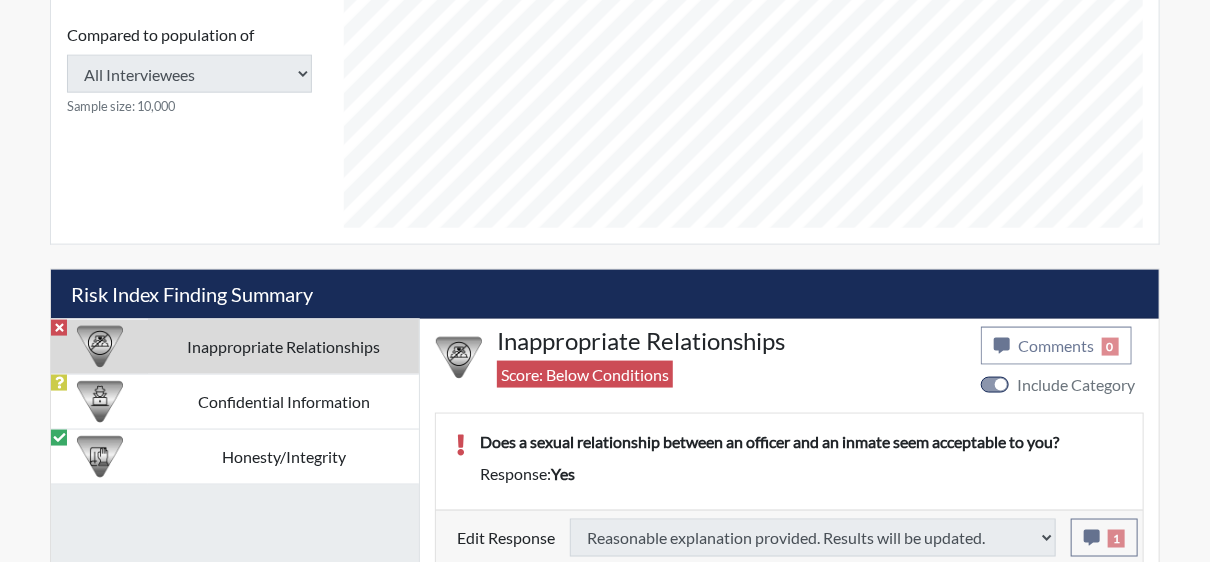type on "Above Conditions" 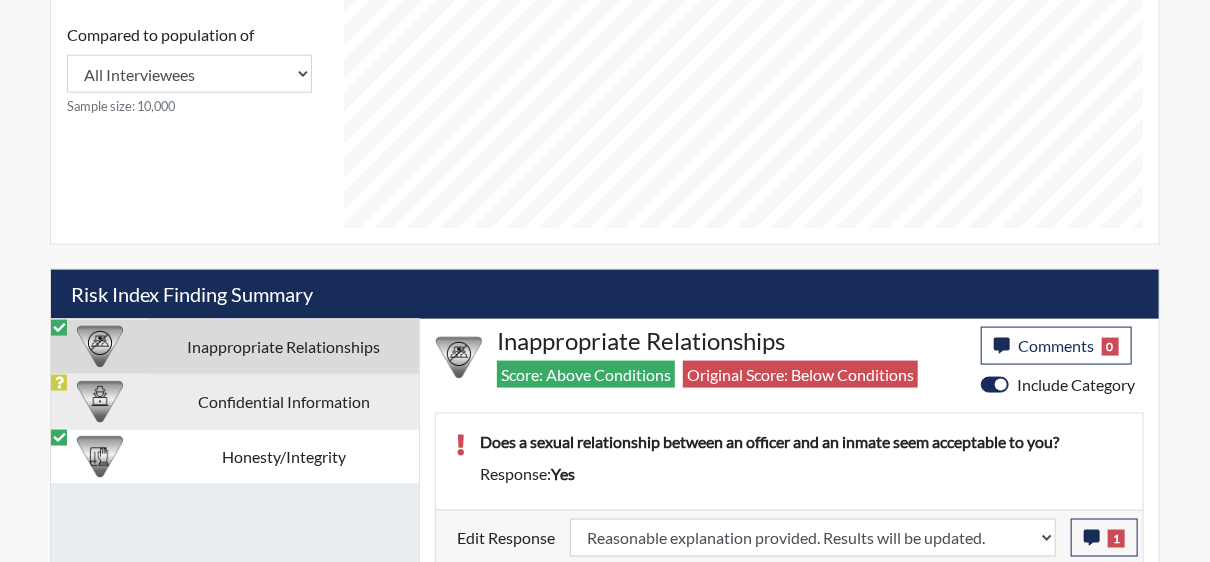 scroll, scrollTop: 999668, scrollLeft: 999168, axis: both 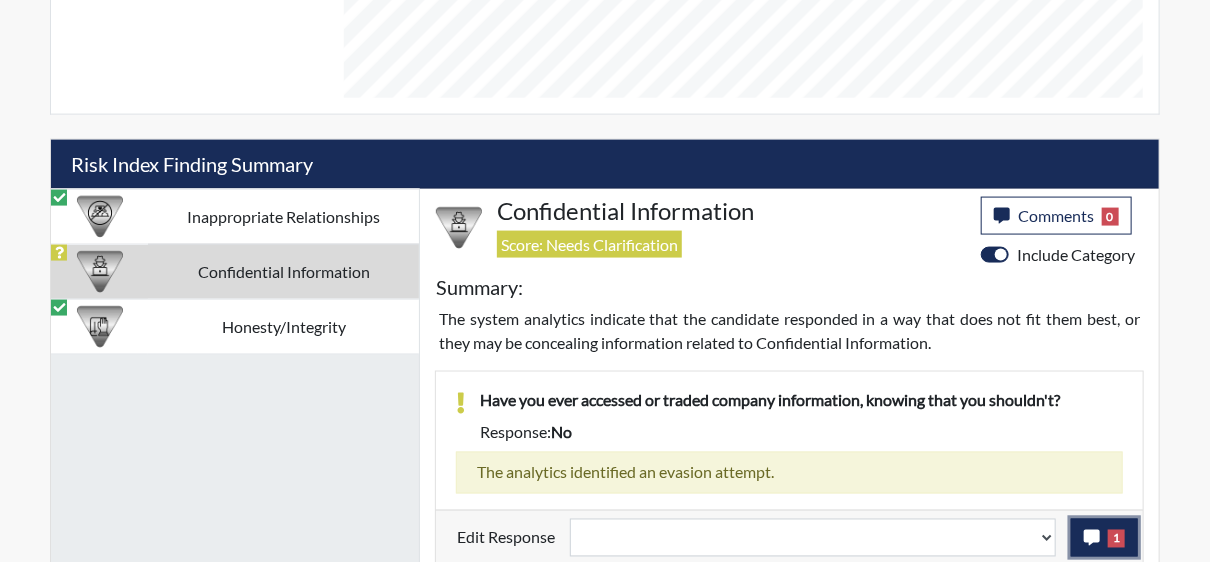 click 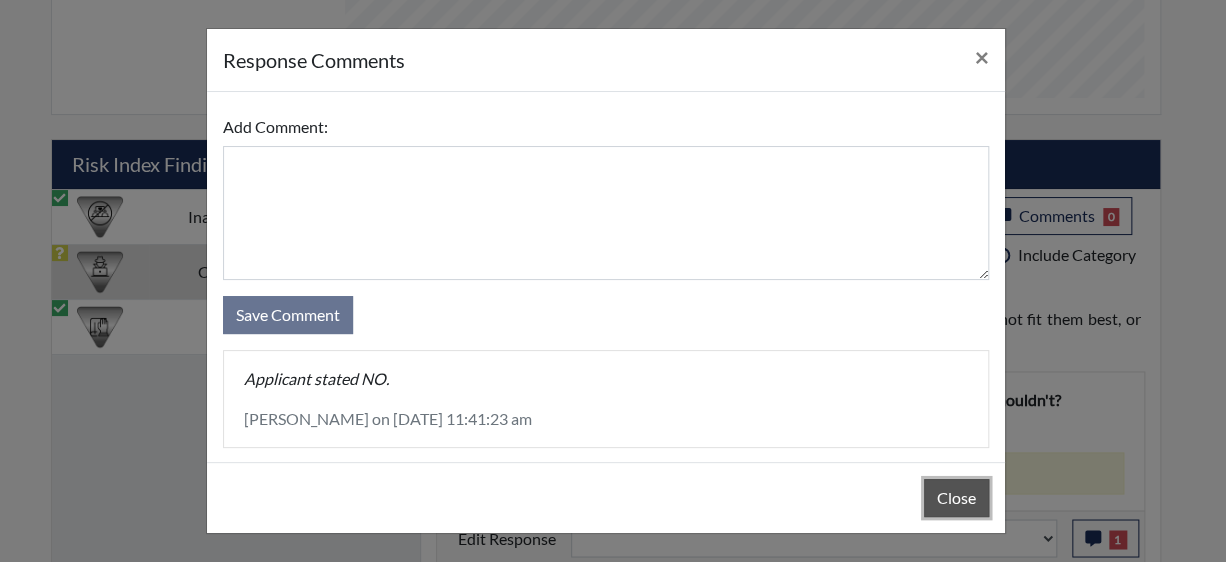drag, startPoint x: 947, startPoint y: 500, endPoint x: 983, endPoint y: 507, distance: 36.67424 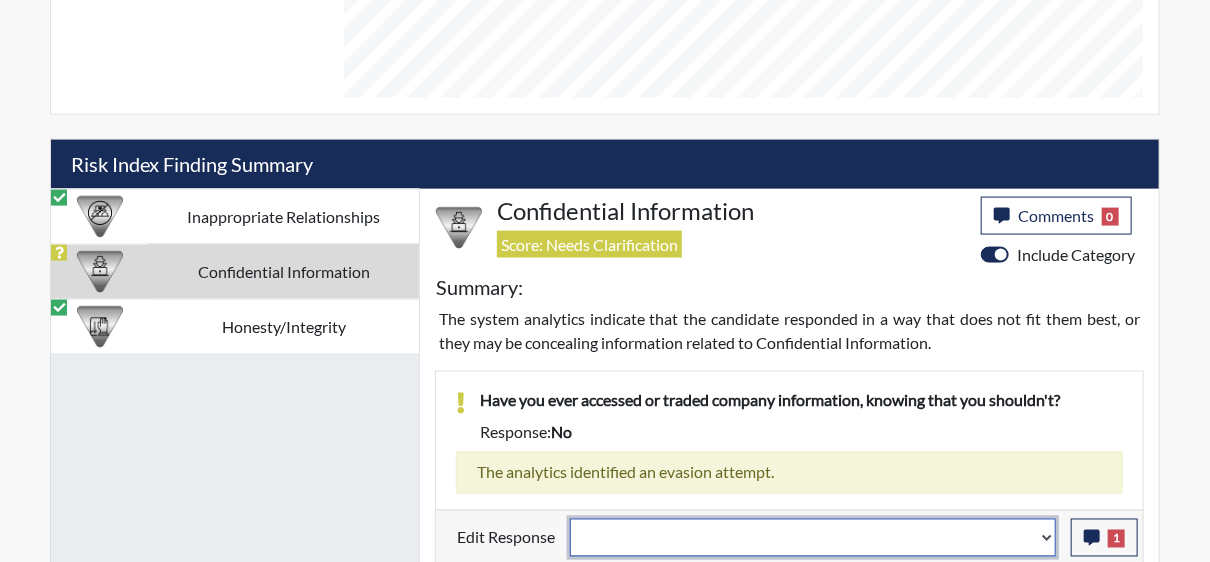 click on "Question is not relevant. Results will be updated. Reasonable explanation provided. Results will be updated. Response confirmed, which places the score below conditions. Clear the response edit. Results will be updated." at bounding box center (813, 538) 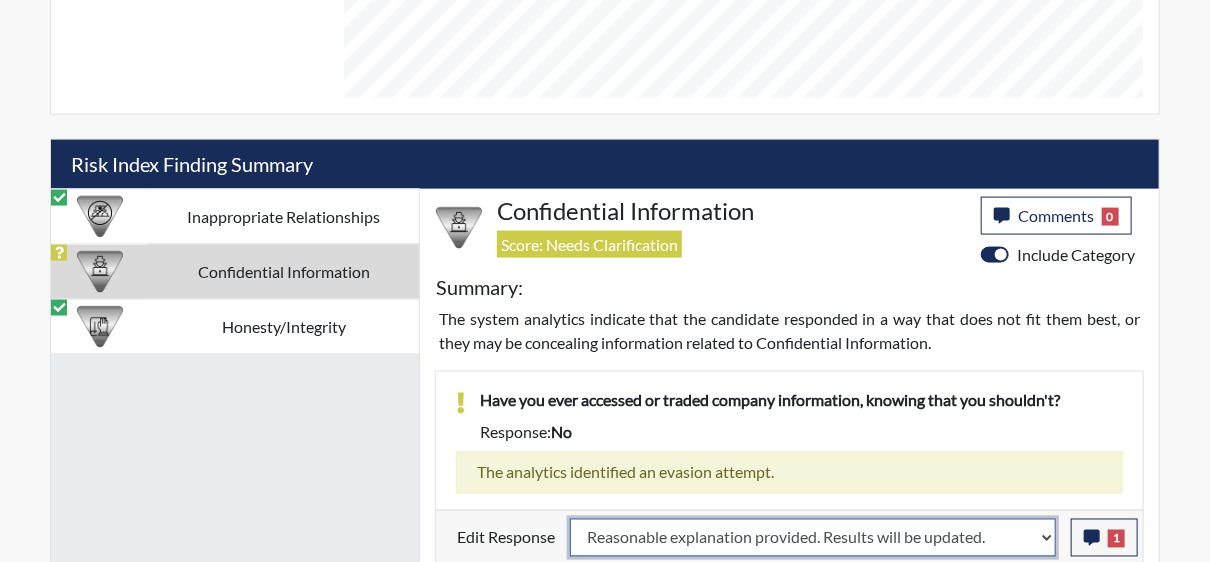 click on "Question is not relevant. Results will be updated. Reasonable explanation provided. Results will be updated. Response confirmed, which places the score below conditions. Clear the response edit. Results will be updated." at bounding box center [813, 538] 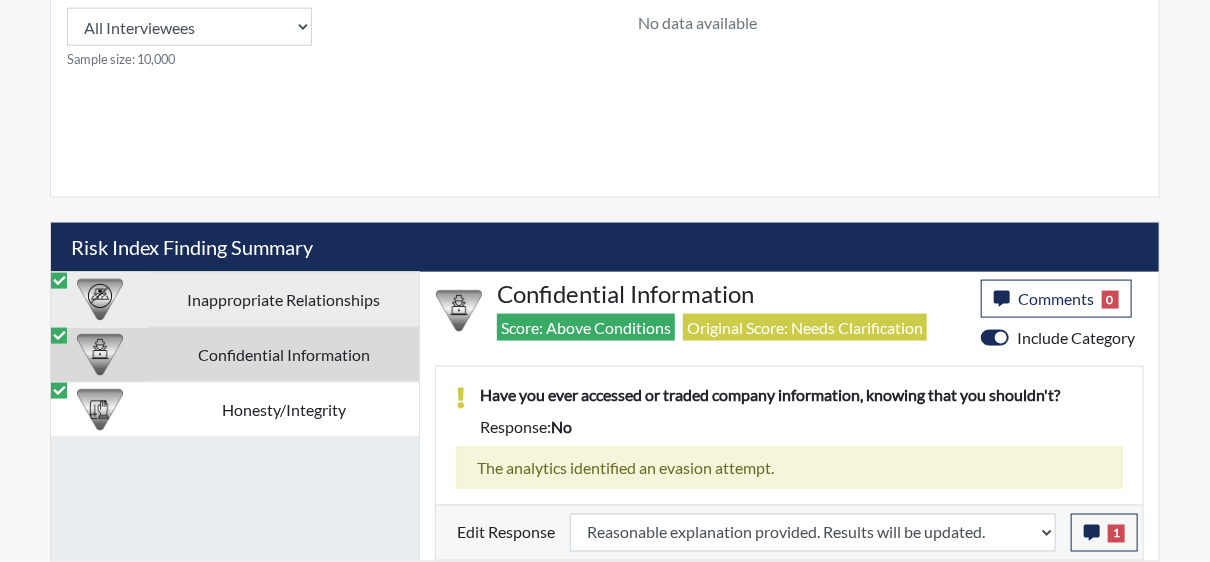 scroll, scrollTop: 983, scrollLeft: 0, axis: vertical 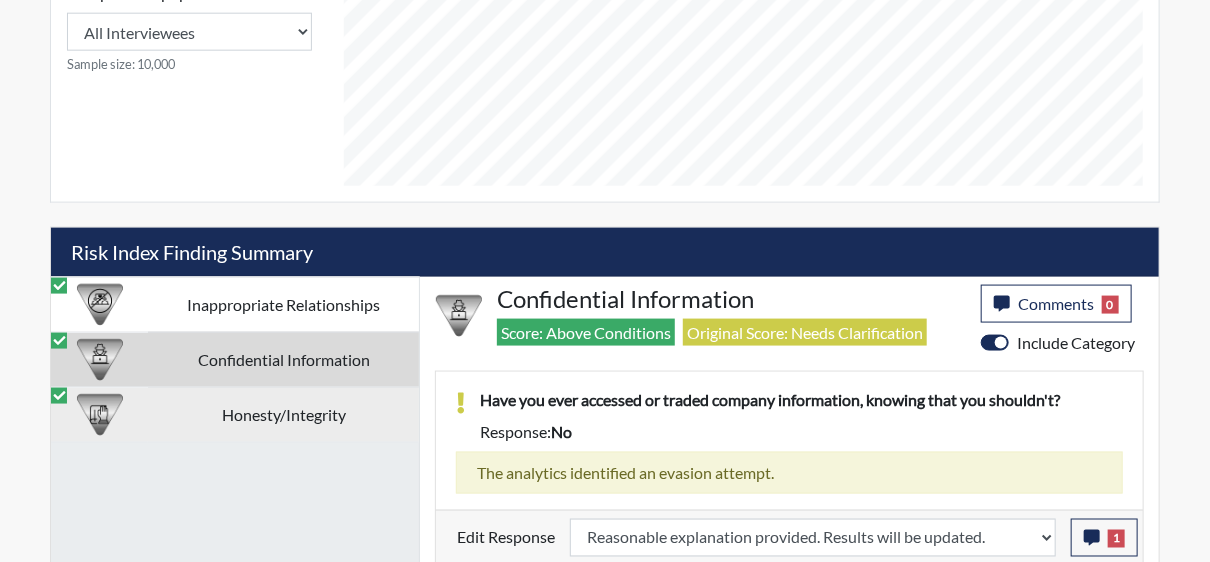 click on "Honesty/Integrity" at bounding box center [283, 414] 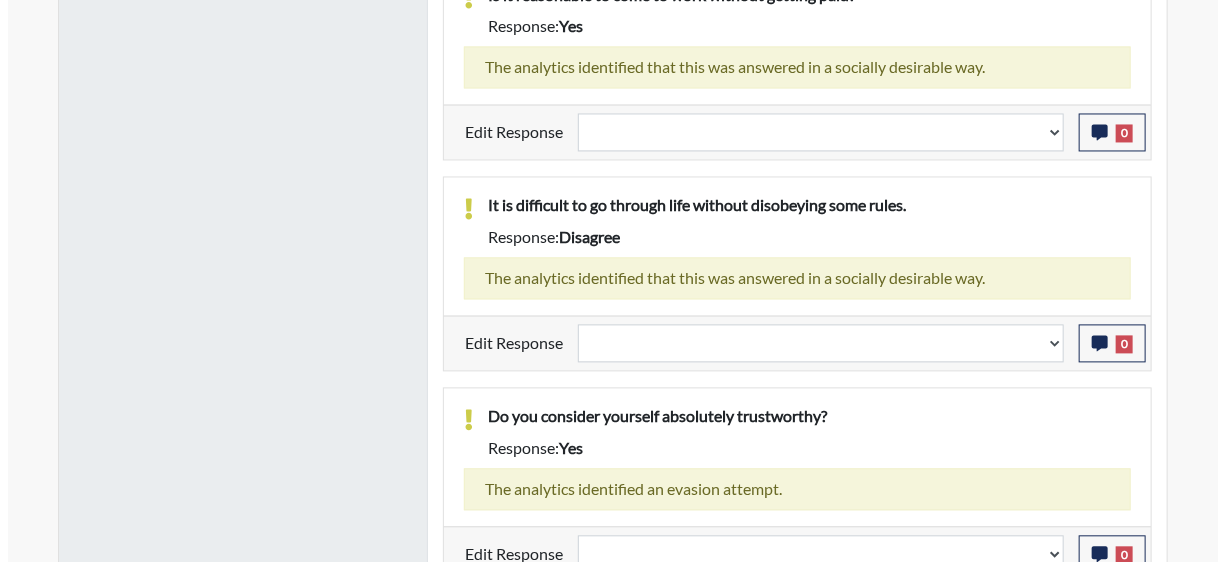 scroll, scrollTop: 1707, scrollLeft: 0, axis: vertical 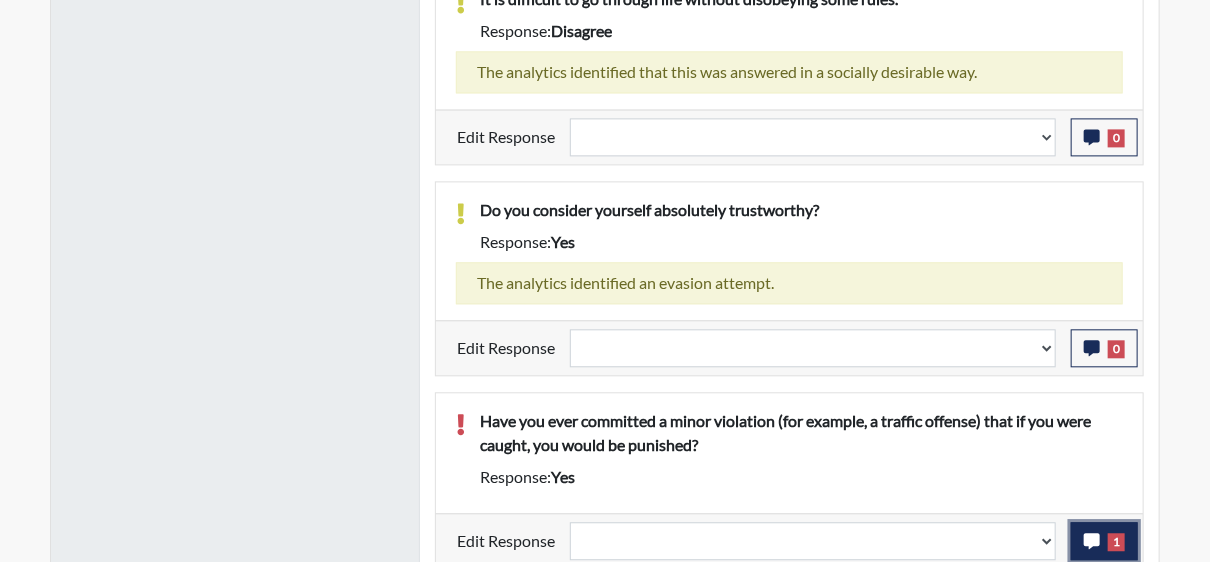 click 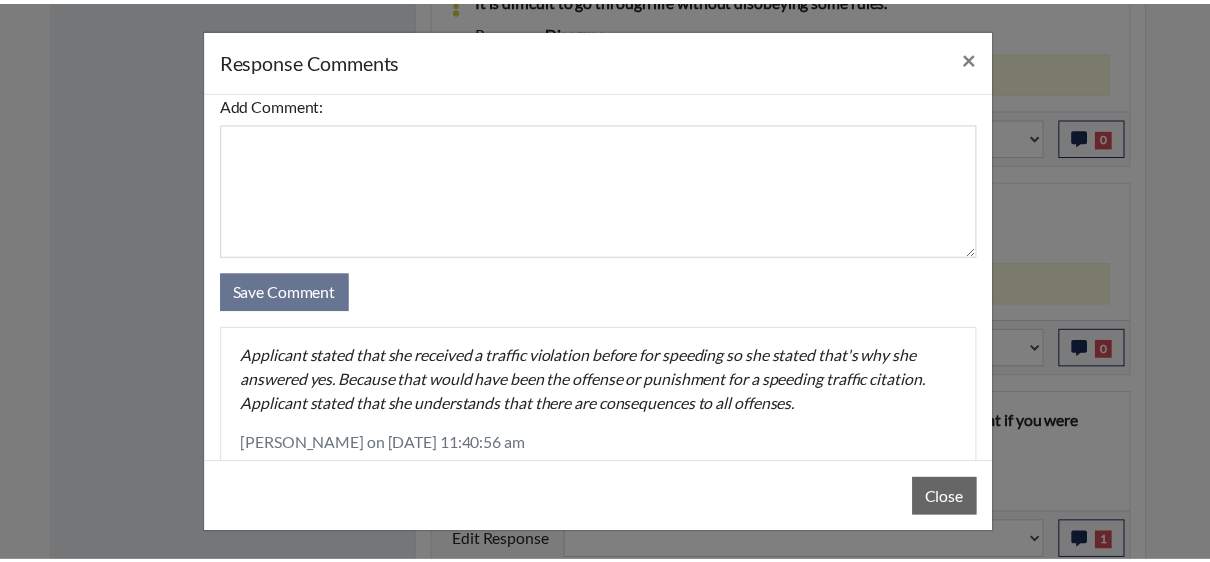 scroll, scrollTop: 63, scrollLeft: 0, axis: vertical 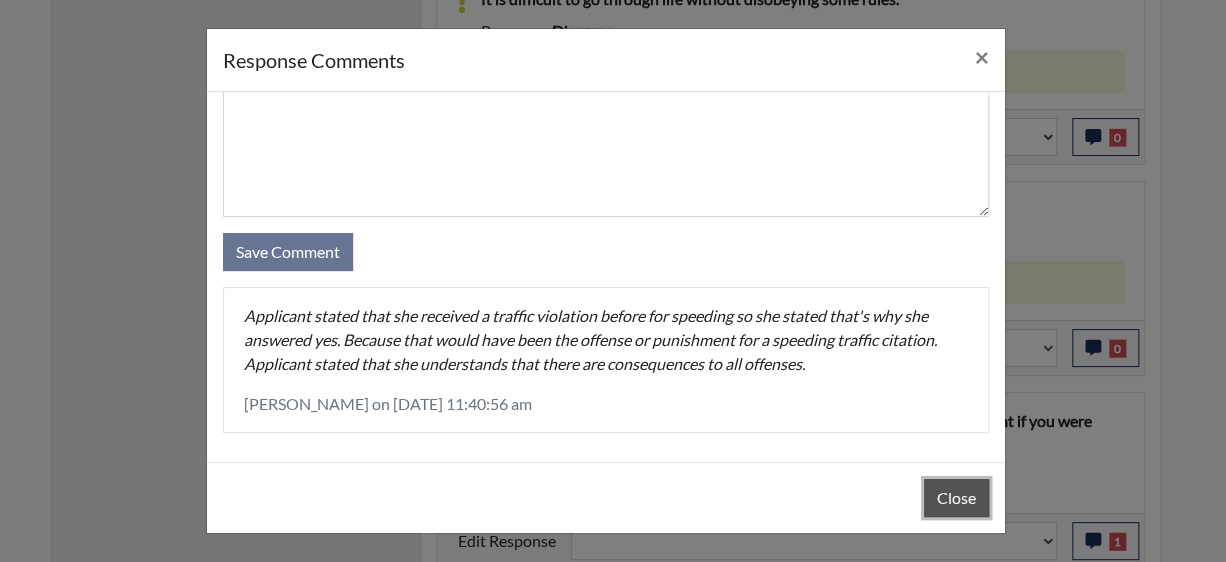 drag, startPoint x: 954, startPoint y: 493, endPoint x: 987, endPoint y: 508, distance: 36.249138 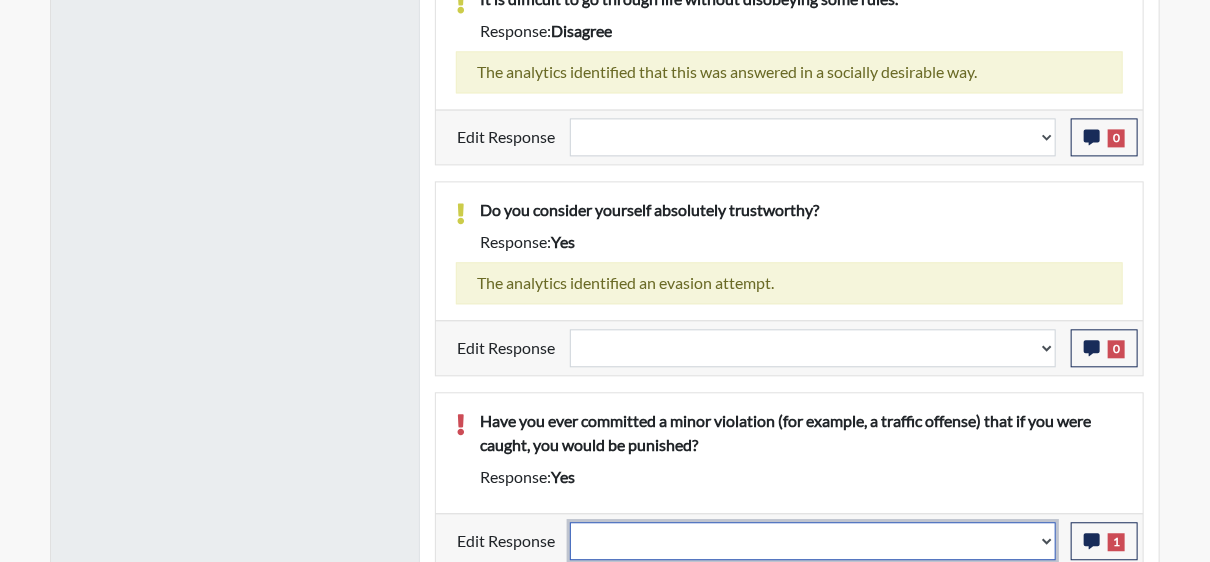 click on "Question is not relevant. Results will be updated. Reasonable explanation provided. Results will be updated. Response confirmed, which places the score below conditions. Clear the response edit. Results will be updated." at bounding box center (813, 541) 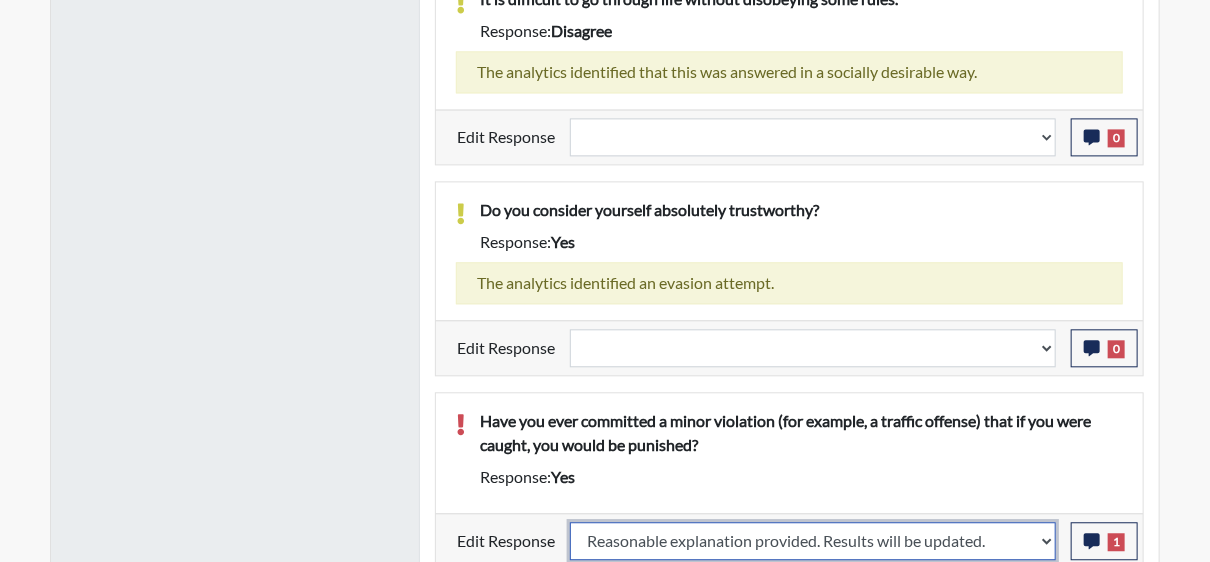 click on "Question is not relevant. Results will be updated. Reasonable explanation provided. Results will be updated. Response confirmed, which places the score below conditions. Clear the response edit. Results will be updated." at bounding box center [813, 541] 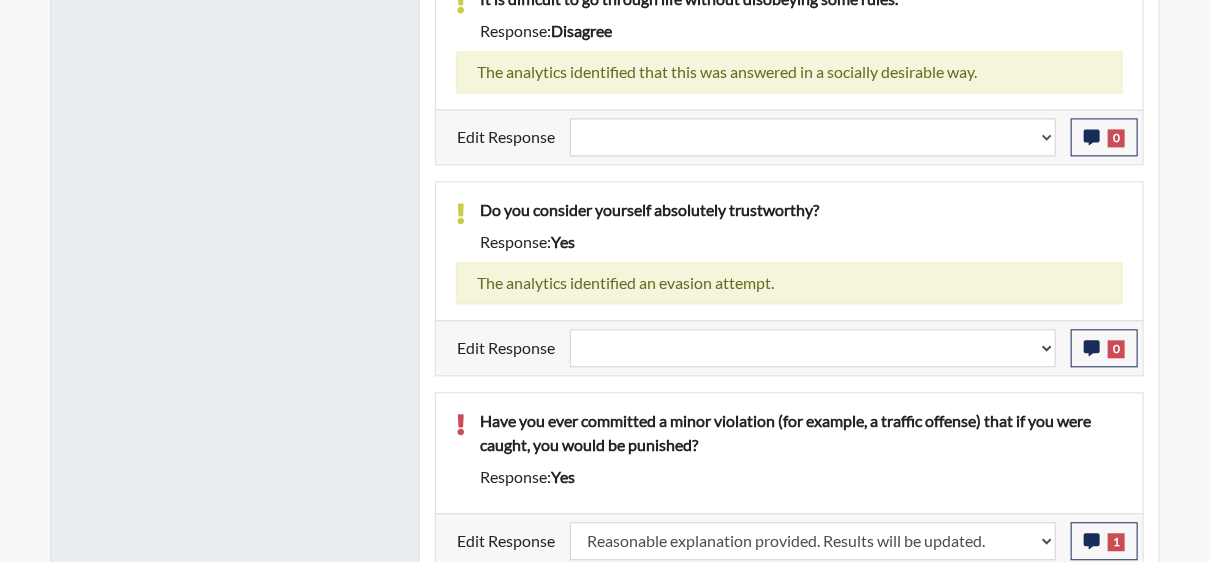 select 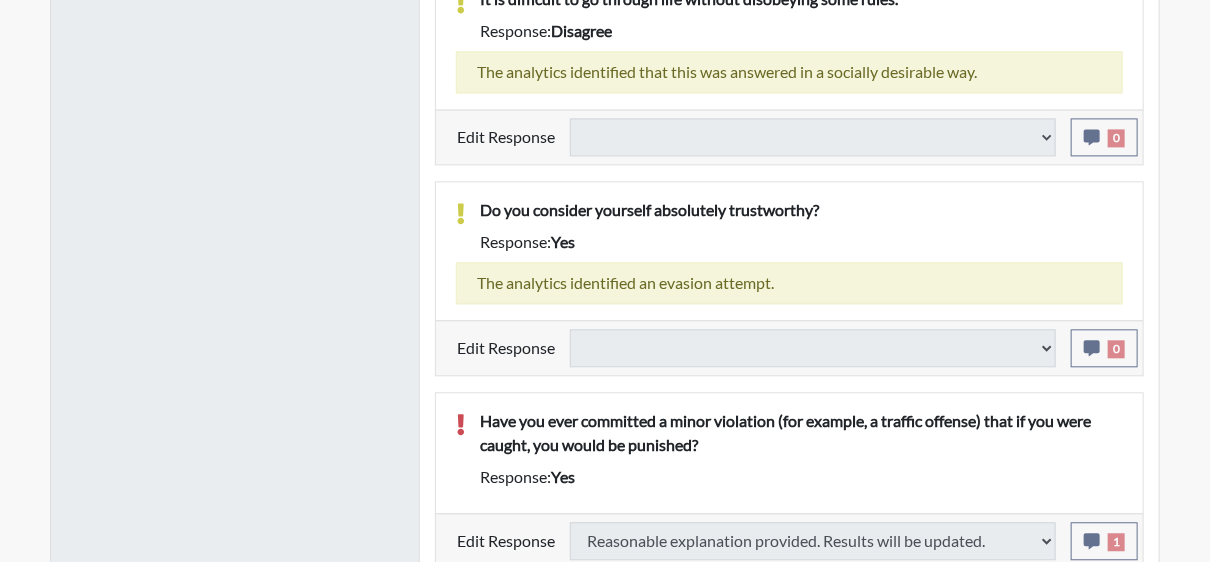 select 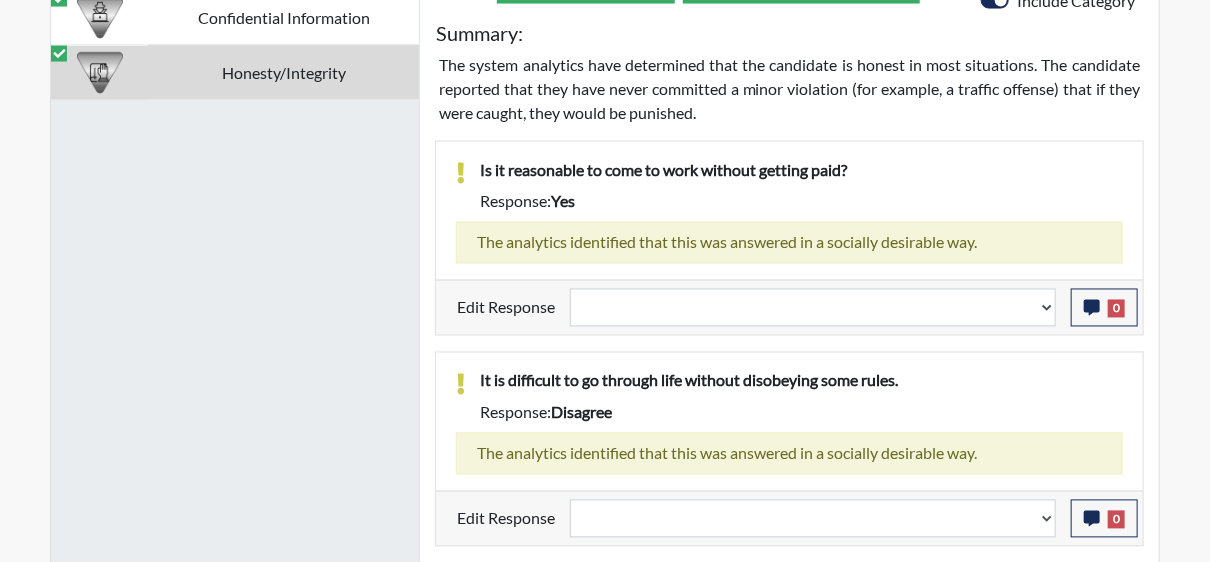 scroll, scrollTop: 1112, scrollLeft: 0, axis: vertical 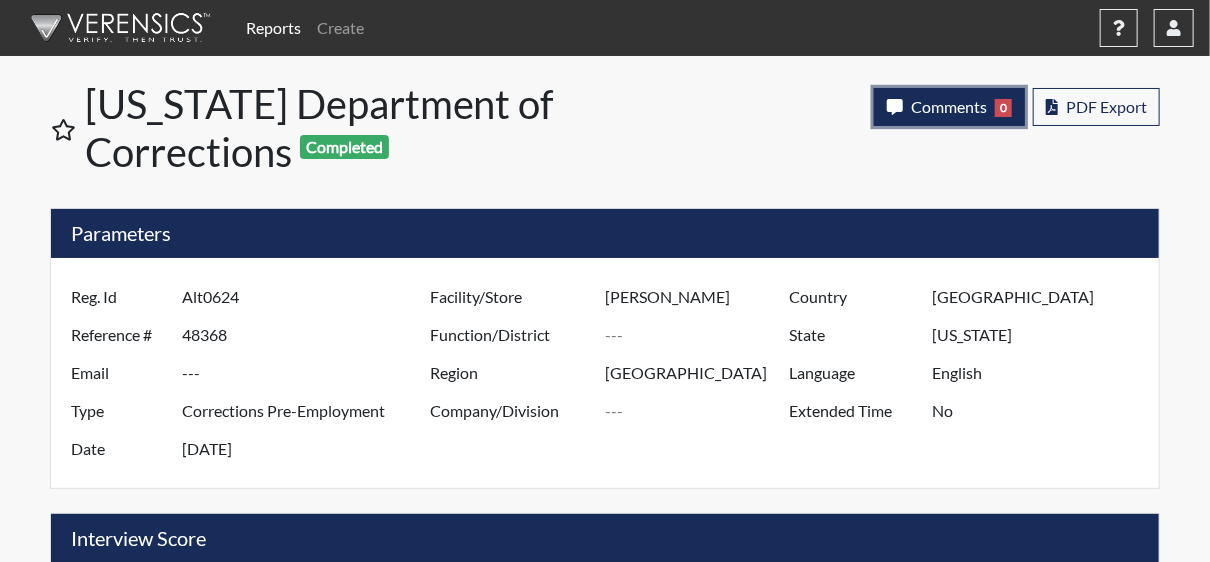 click on "Comments" at bounding box center [949, 106] 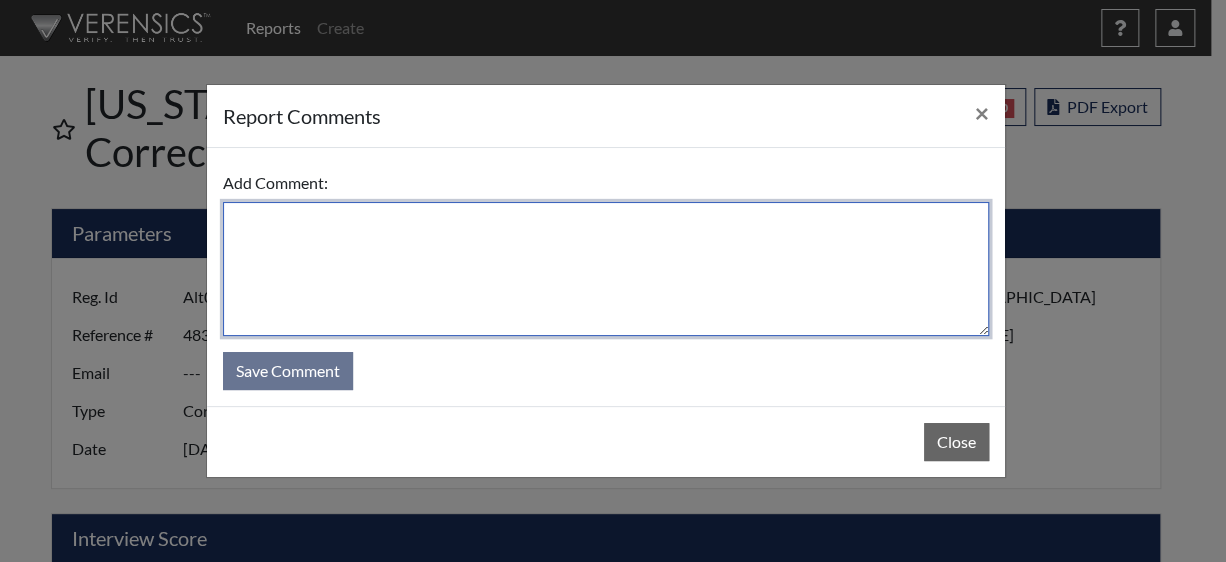 click at bounding box center [606, 269] 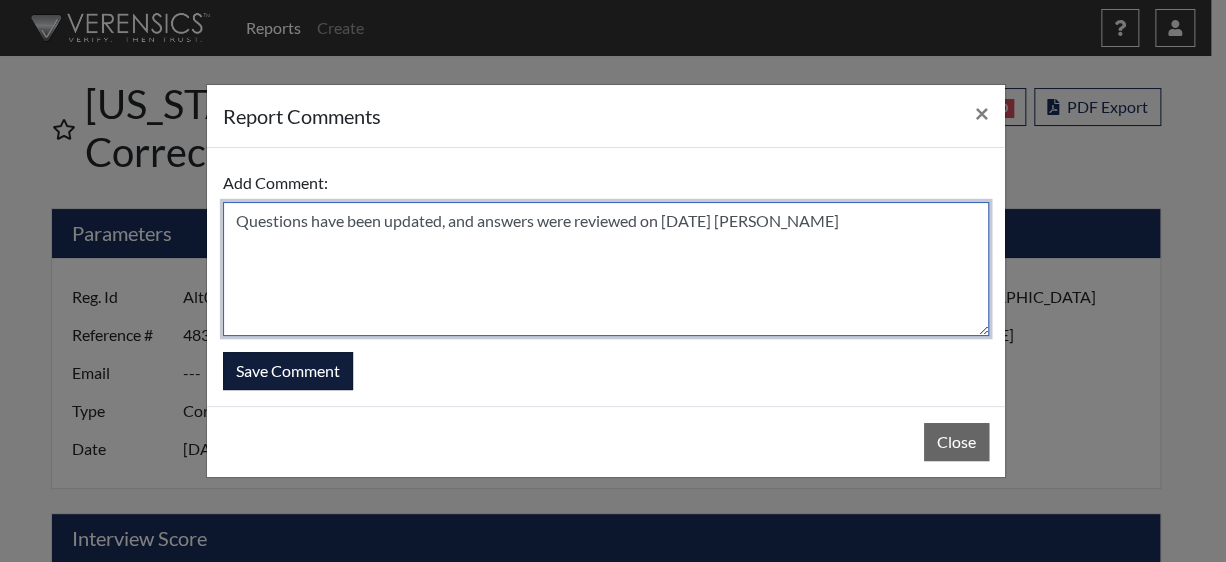 type on "Questions have been updated, and answers were reviewed on [DATE] [PERSON_NAME]" 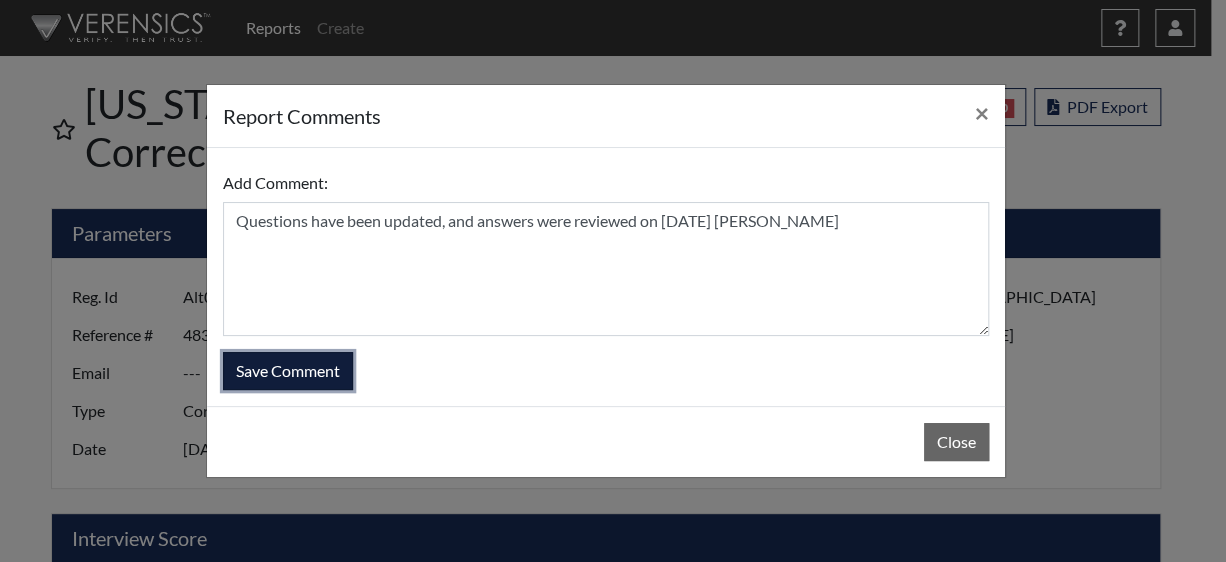 click on "Save Comment" at bounding box center [288, 371] 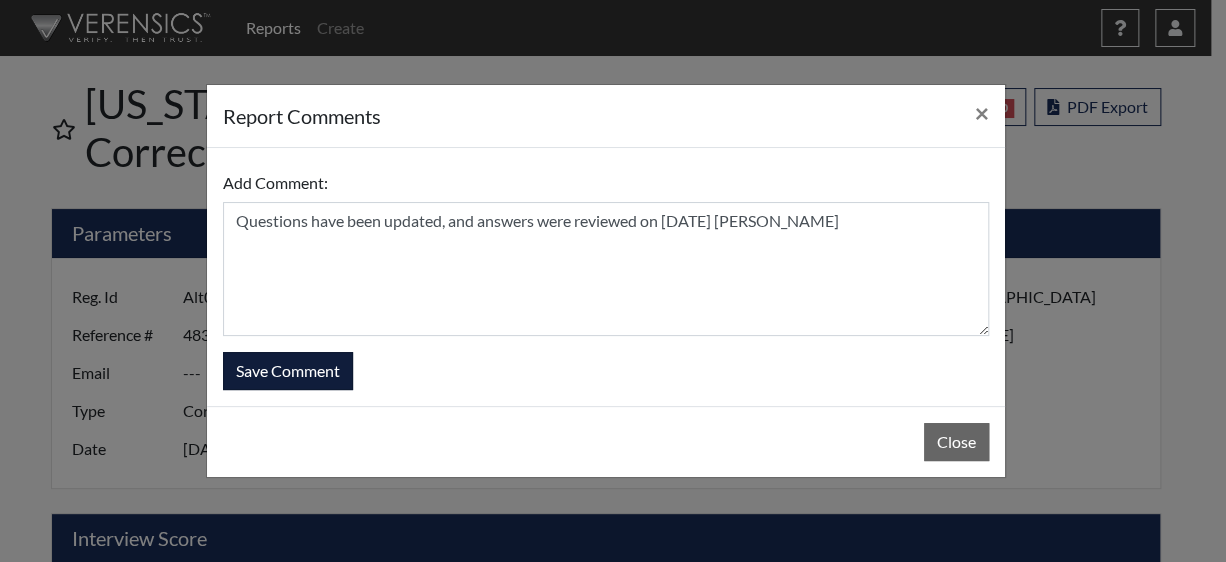 type 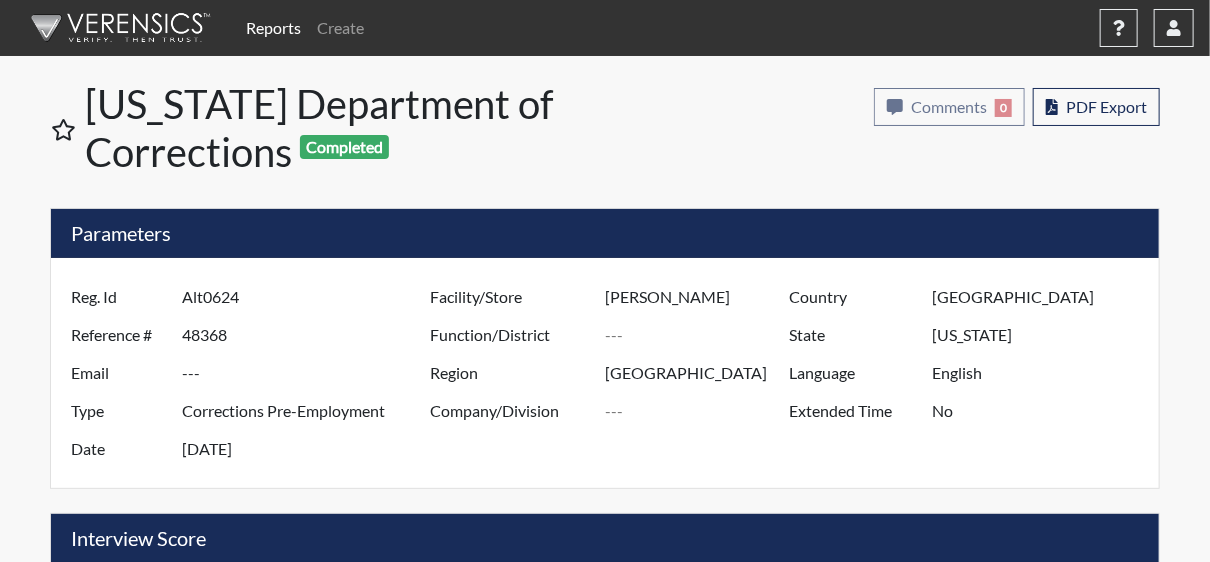 select 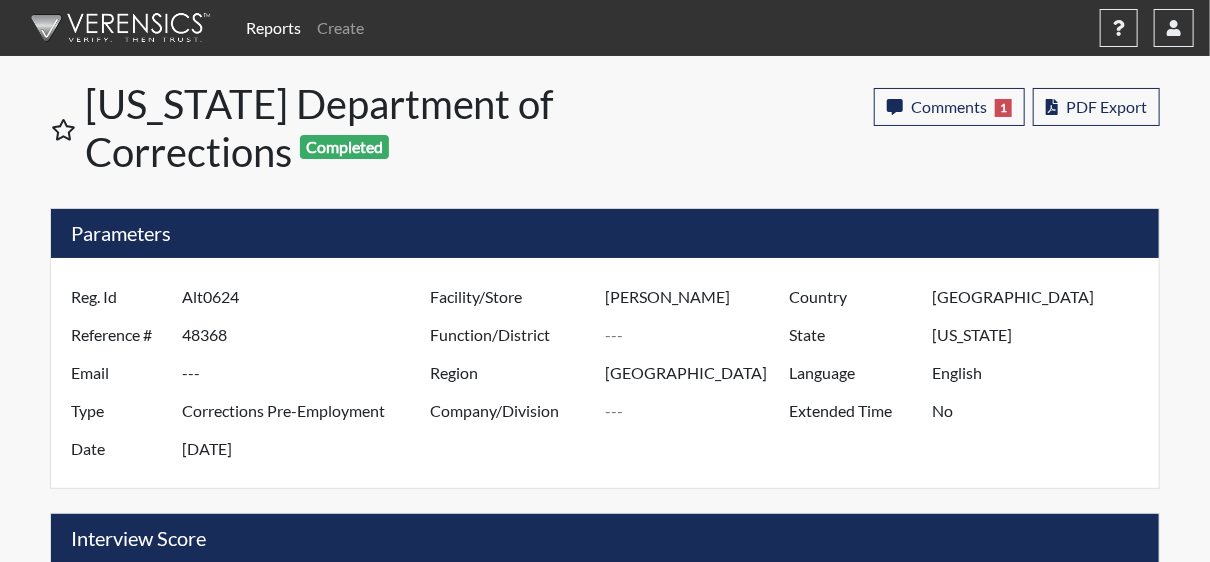 scroll, scrollTop: 999668, scrollLeft: 999168, axis: both 